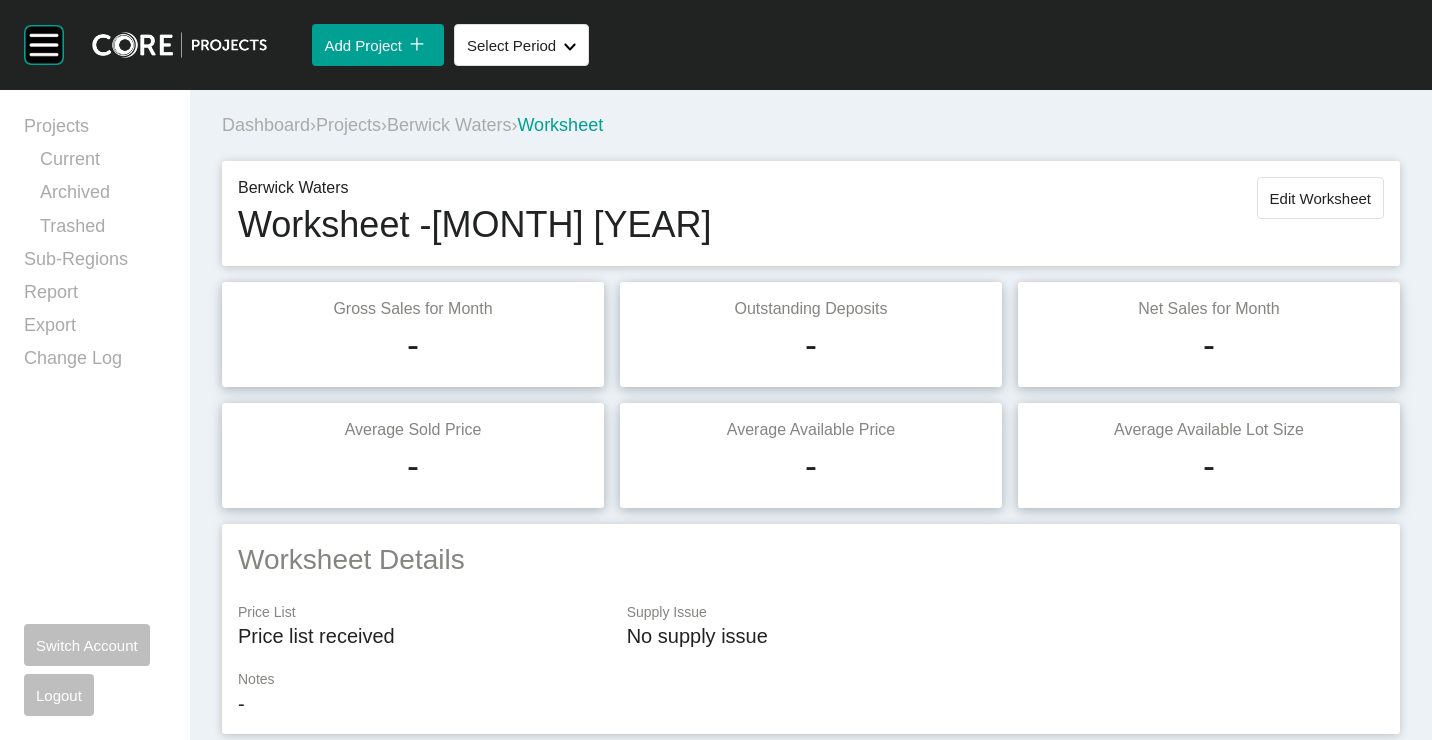 scroll, scrollTop: 0, scrollLeft: 0, axis: both 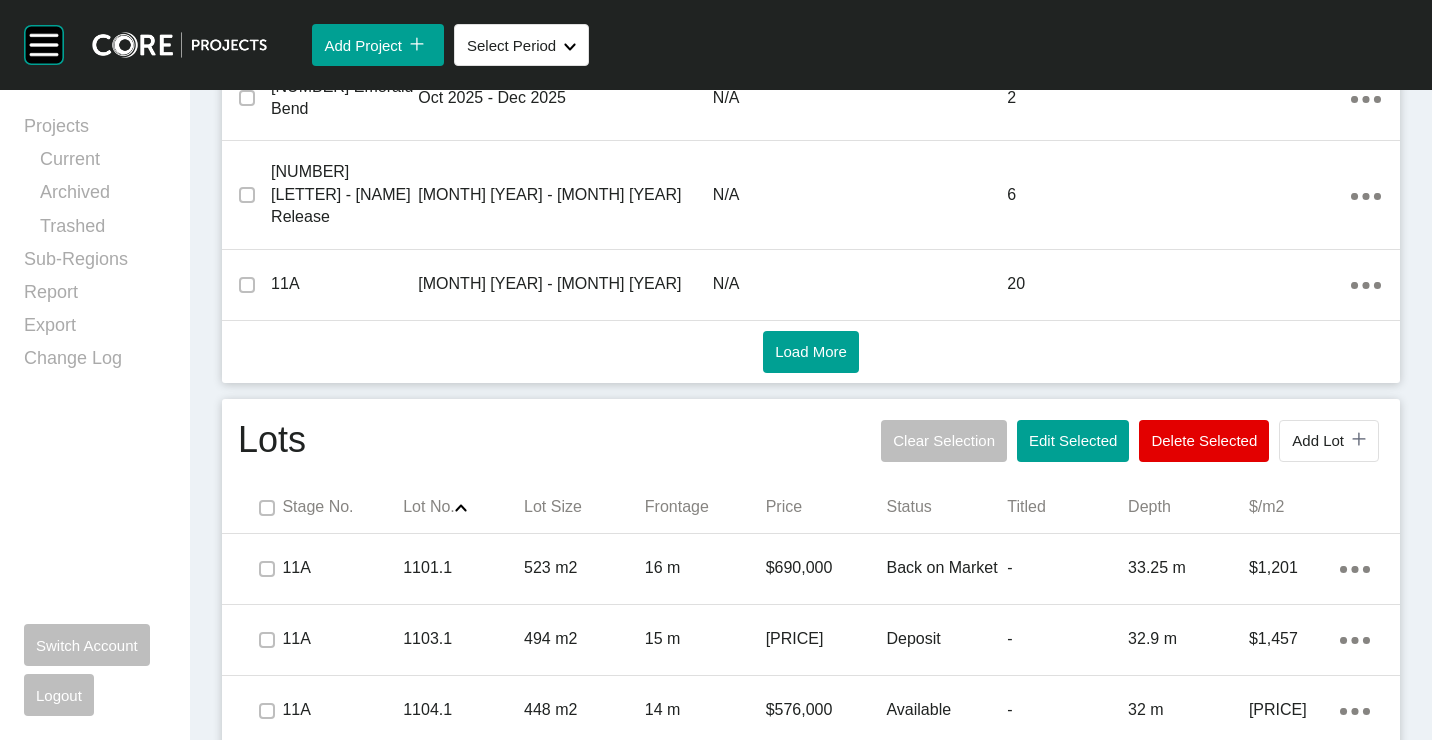 drag, startPoint x: 1062, startPoint y: 390, endPoint x: 1053, endPoint y: 376, distance: 16.643316 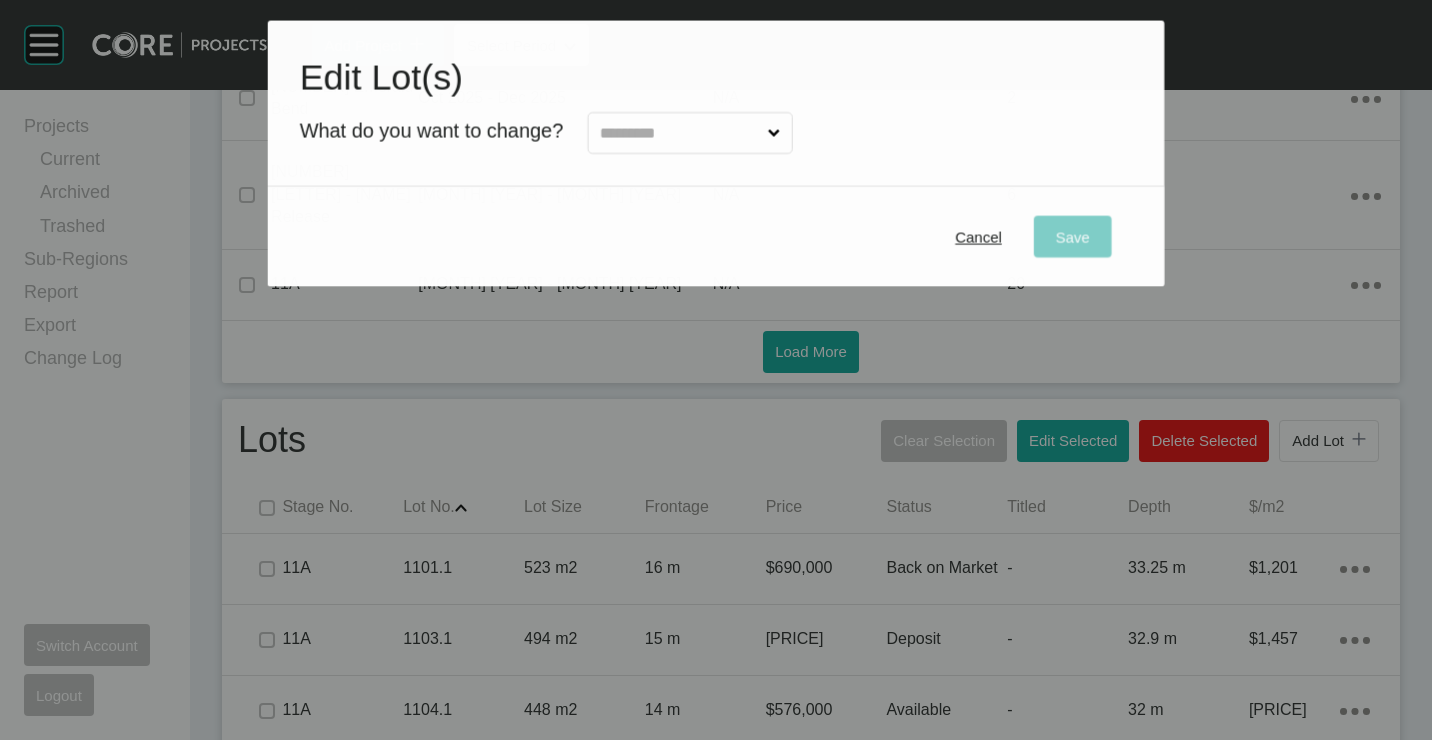 click at bounding box center (679, 134) 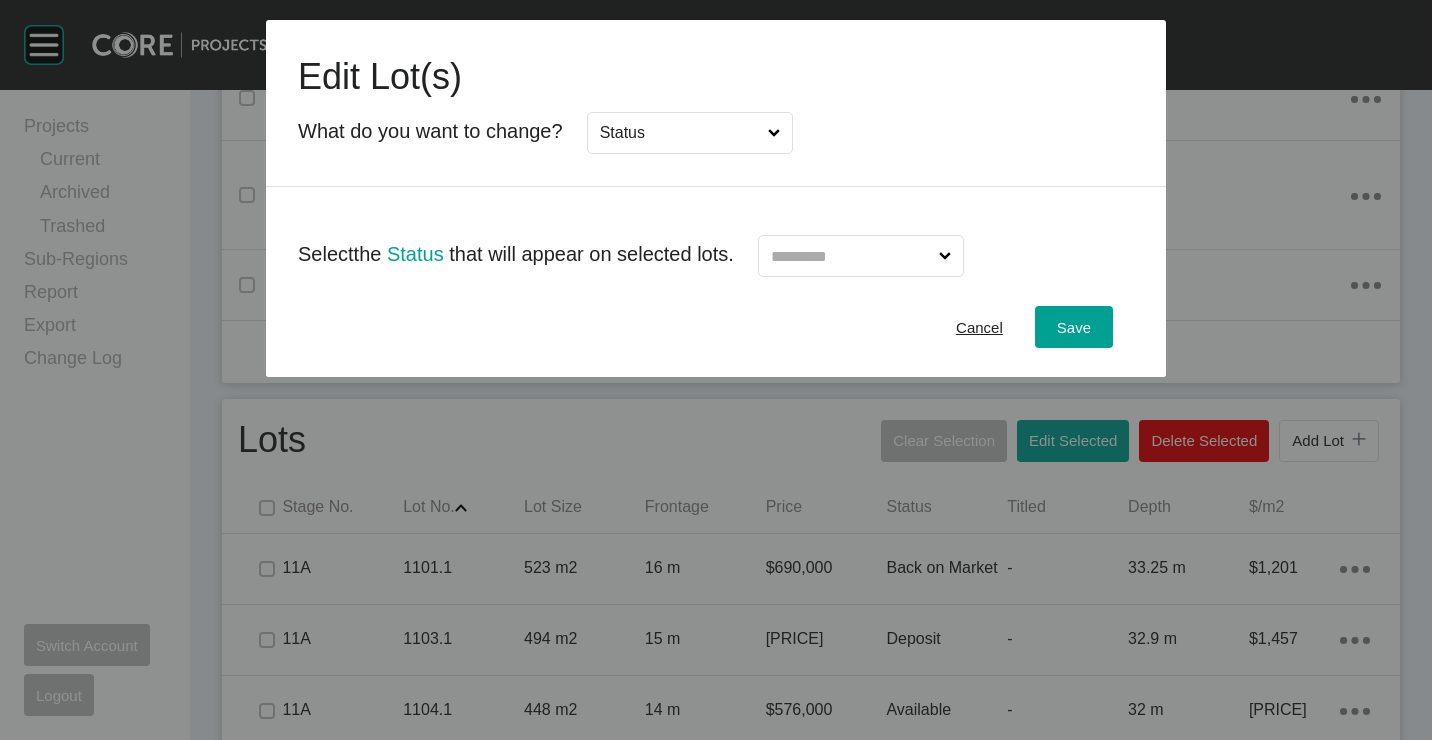 drag, startPoint x: 845, startPoint y: 236, endPoint x: 854, endPoint y: 251, distance: 17.492855 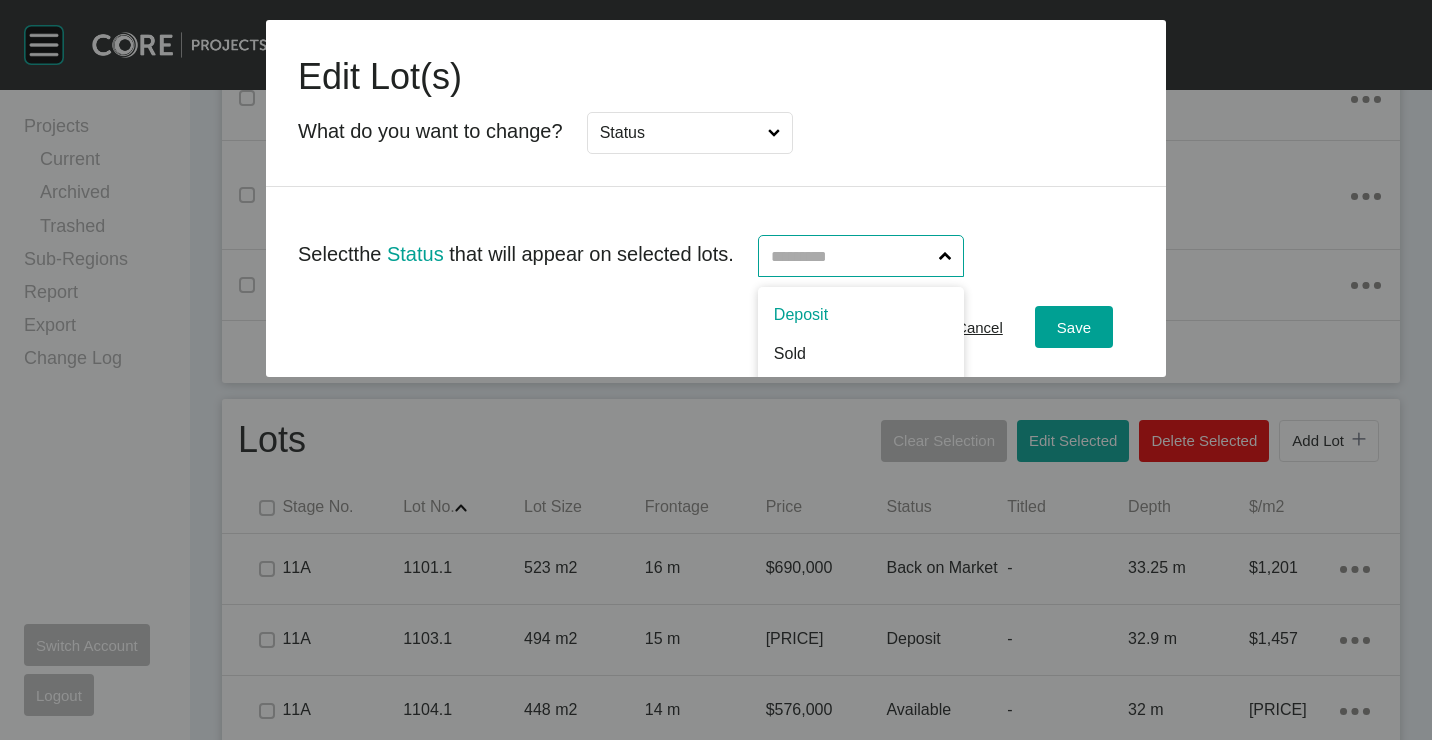 scroll, scrollTop: 99, scrollLeft: 0, axis: vertical 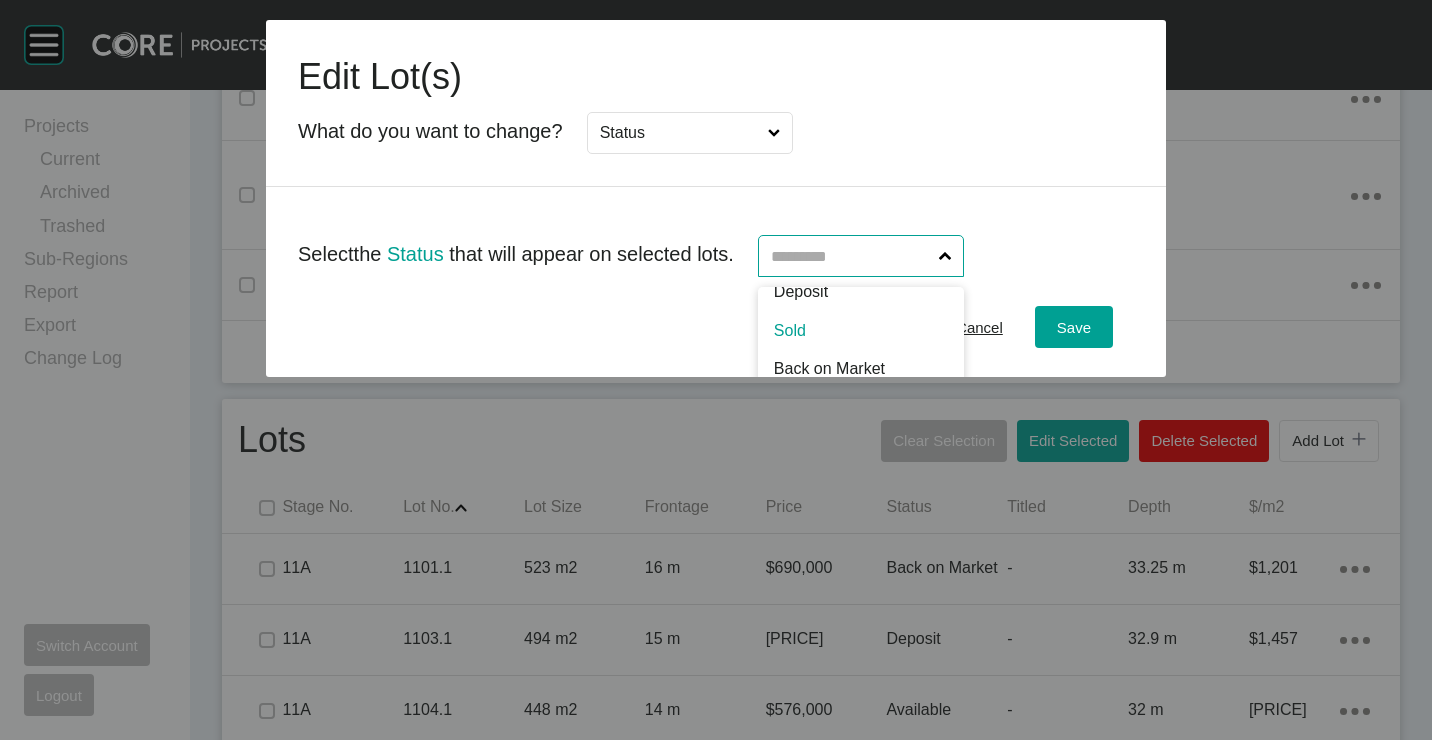 drag, startPoint x: 830, startPoint y: 327, endPoint x: 870, endPoint y: 332, distance: 40.311287 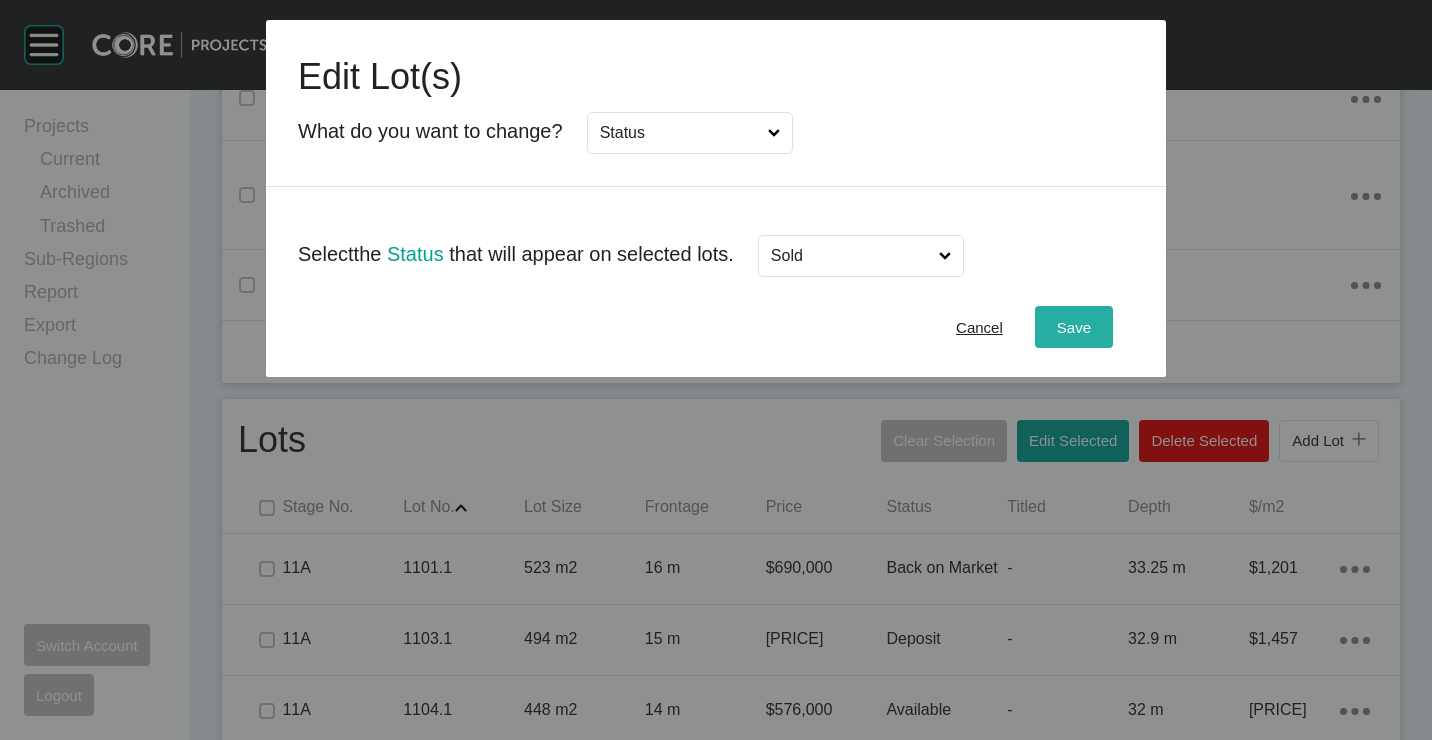 click on "Save" at bounding box center [1074, 327] 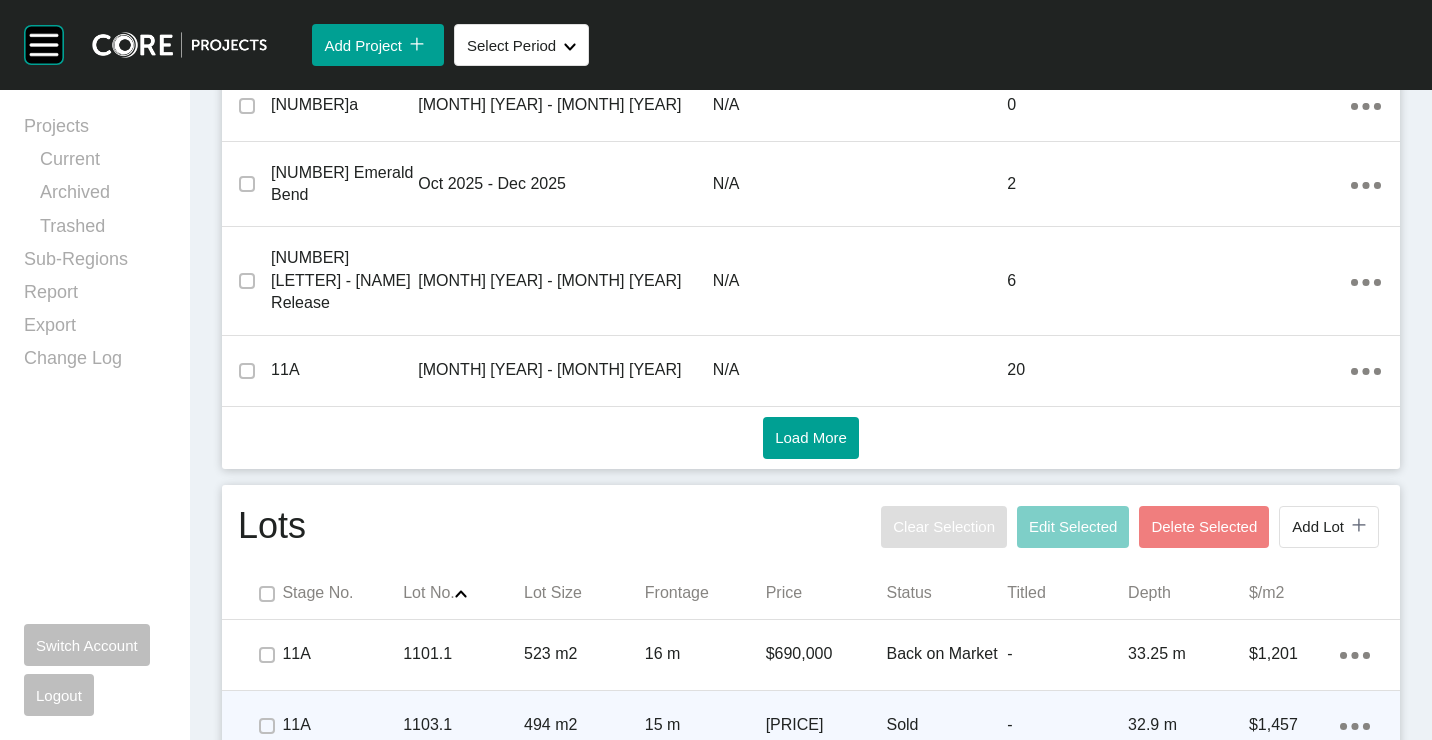 scroll, scrollTop: 986, scrollLeft: 0, axis: vertical 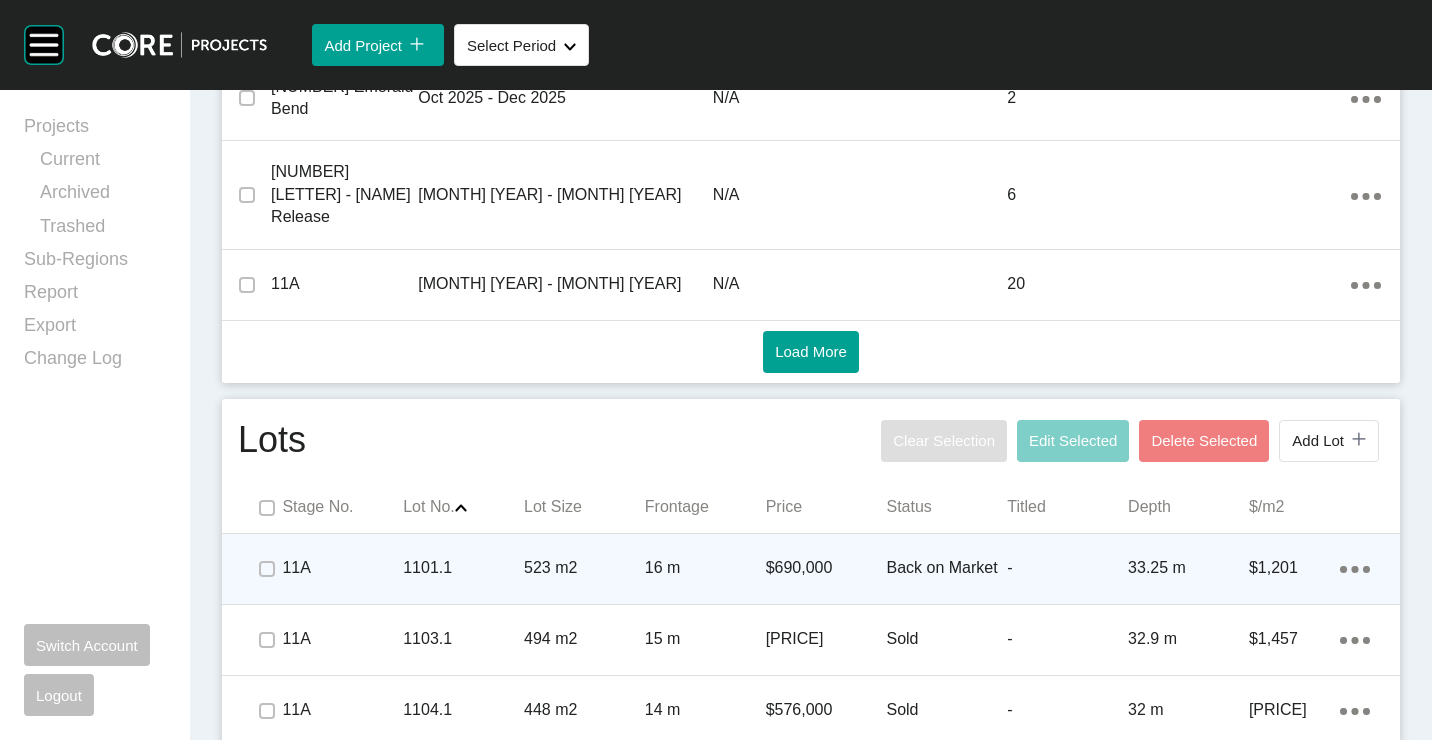 click on "1101.1" at bounding box center (463, 568) 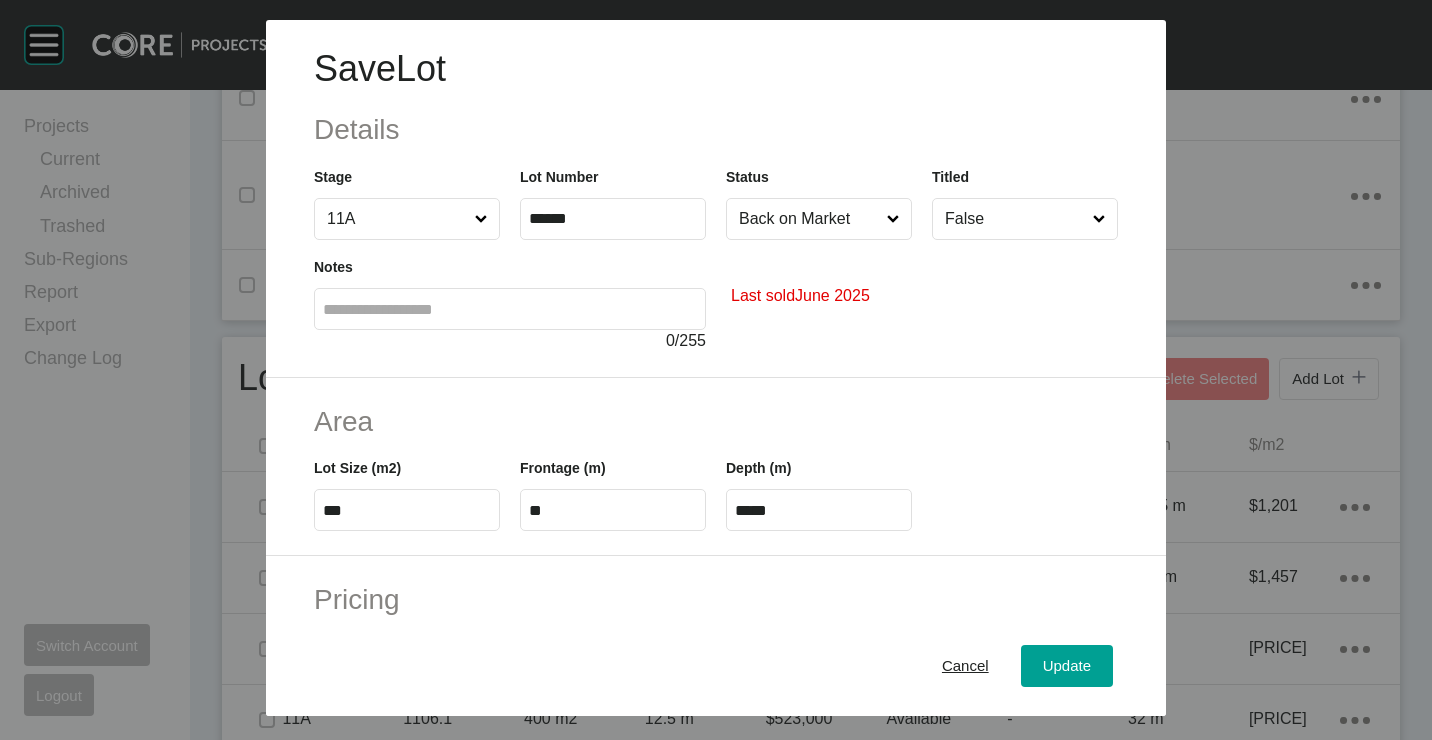 scroll, scrollTop: 480, scrollLeft: 0, axis: vertical 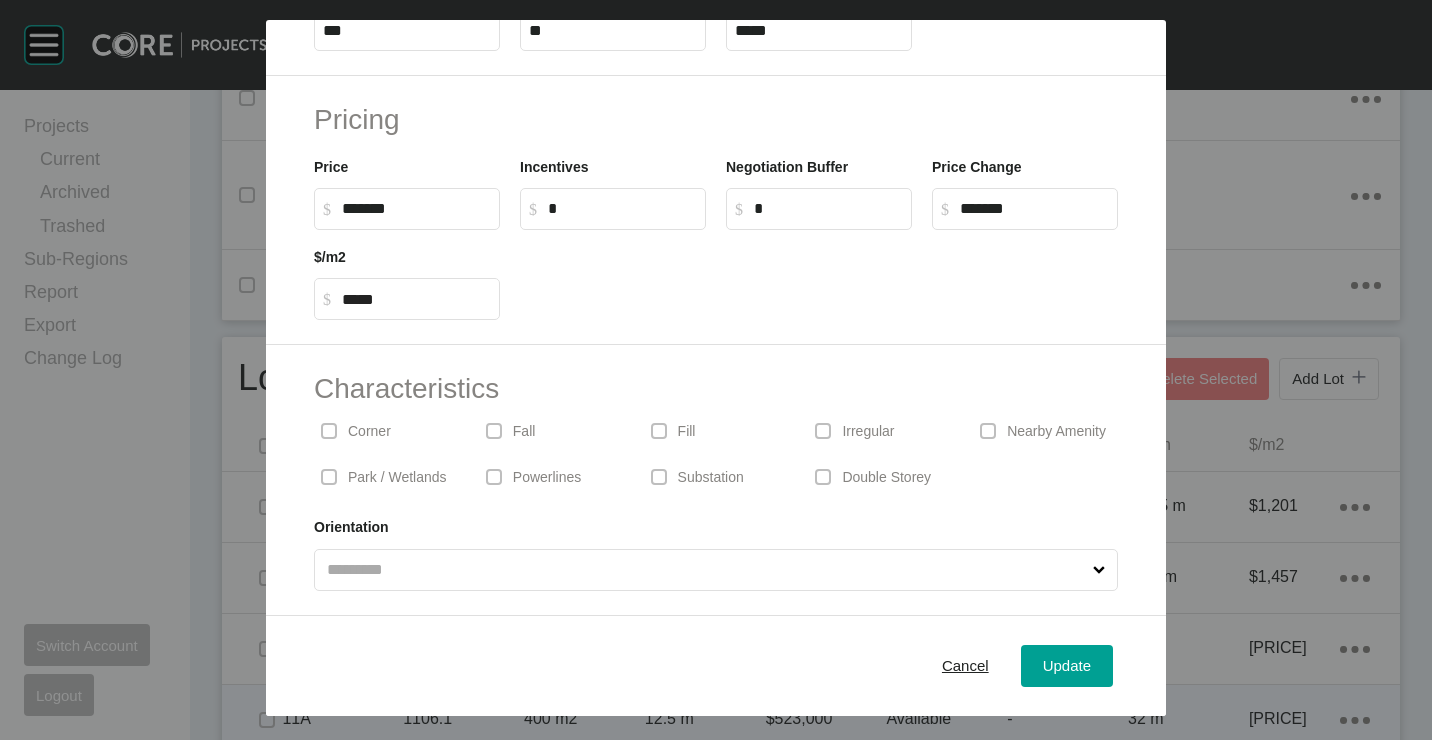 click on "Cancel" at bounding box center (965, 665) 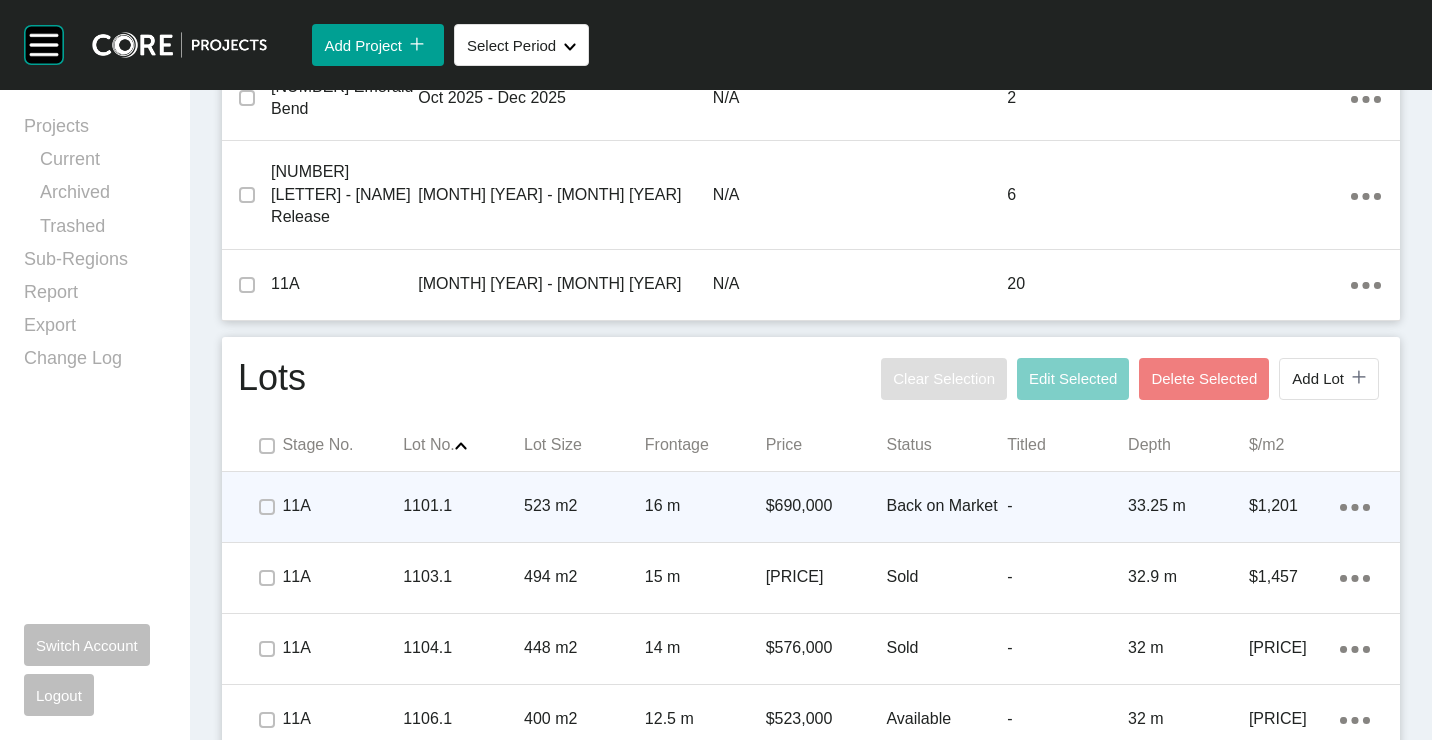 click on "16 m" at bounding box center [705, 506] 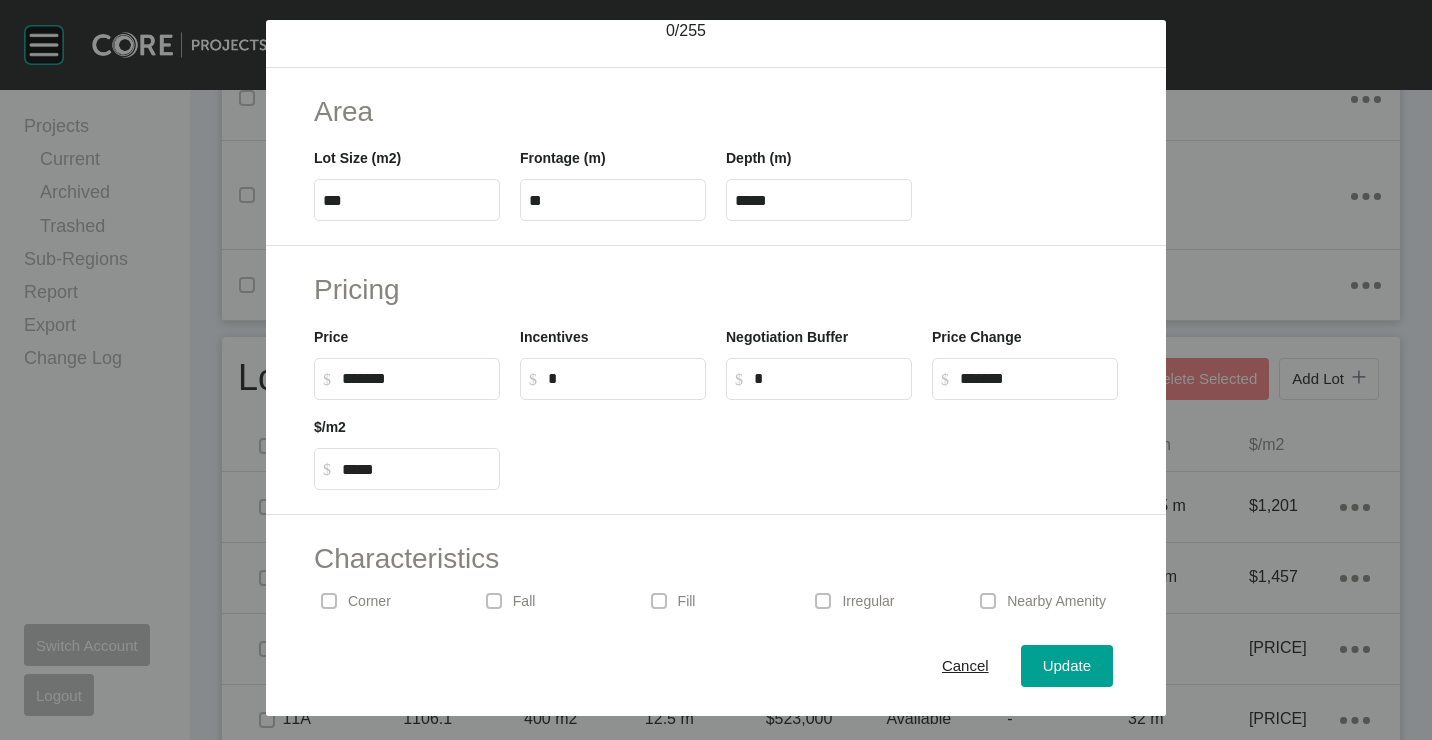 scroll, scrollTop: 480, scrollLeft: 0, axis: vertical 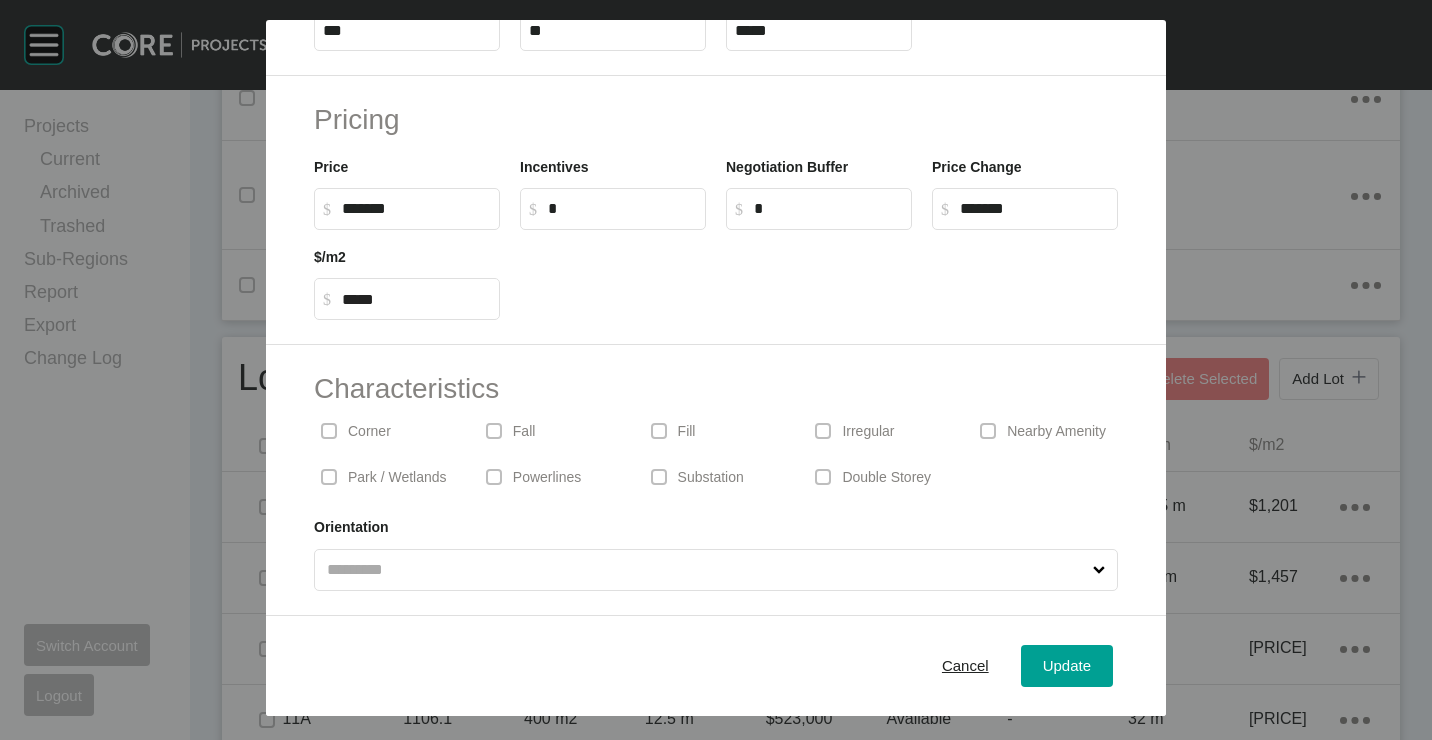 click at bounding box center (819, 275) 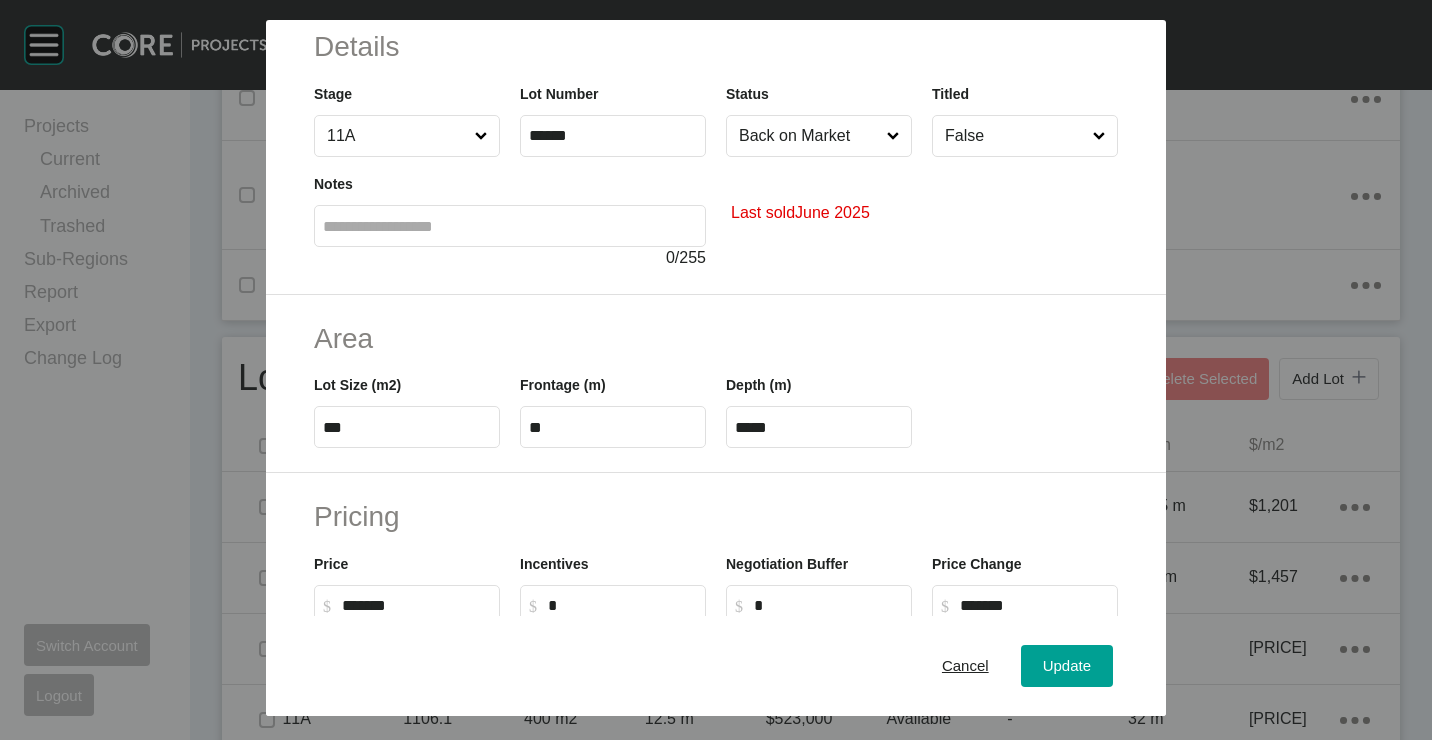 scroll, scrollTop: 80, scrollLeft: 0, axis: vertical 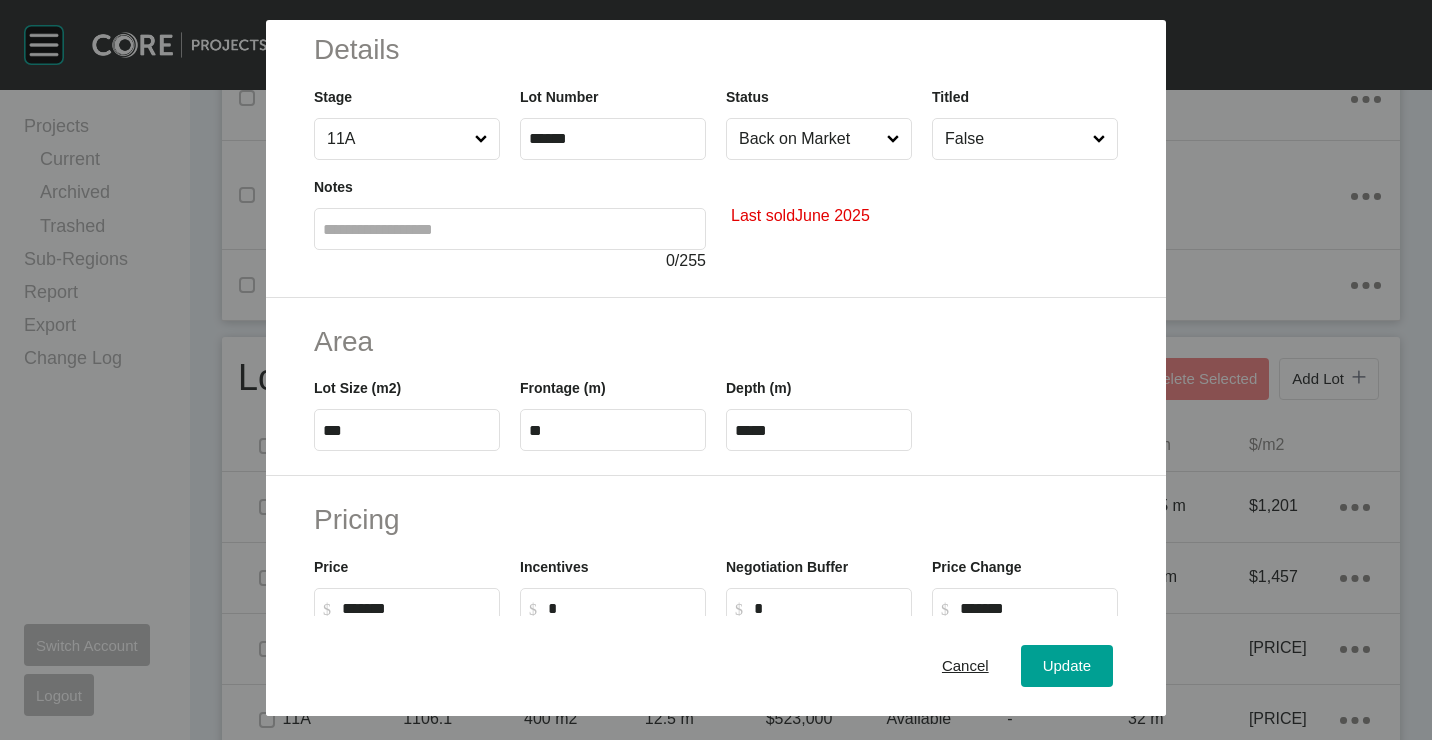 click on "Area" at bounding box center [716, 341] 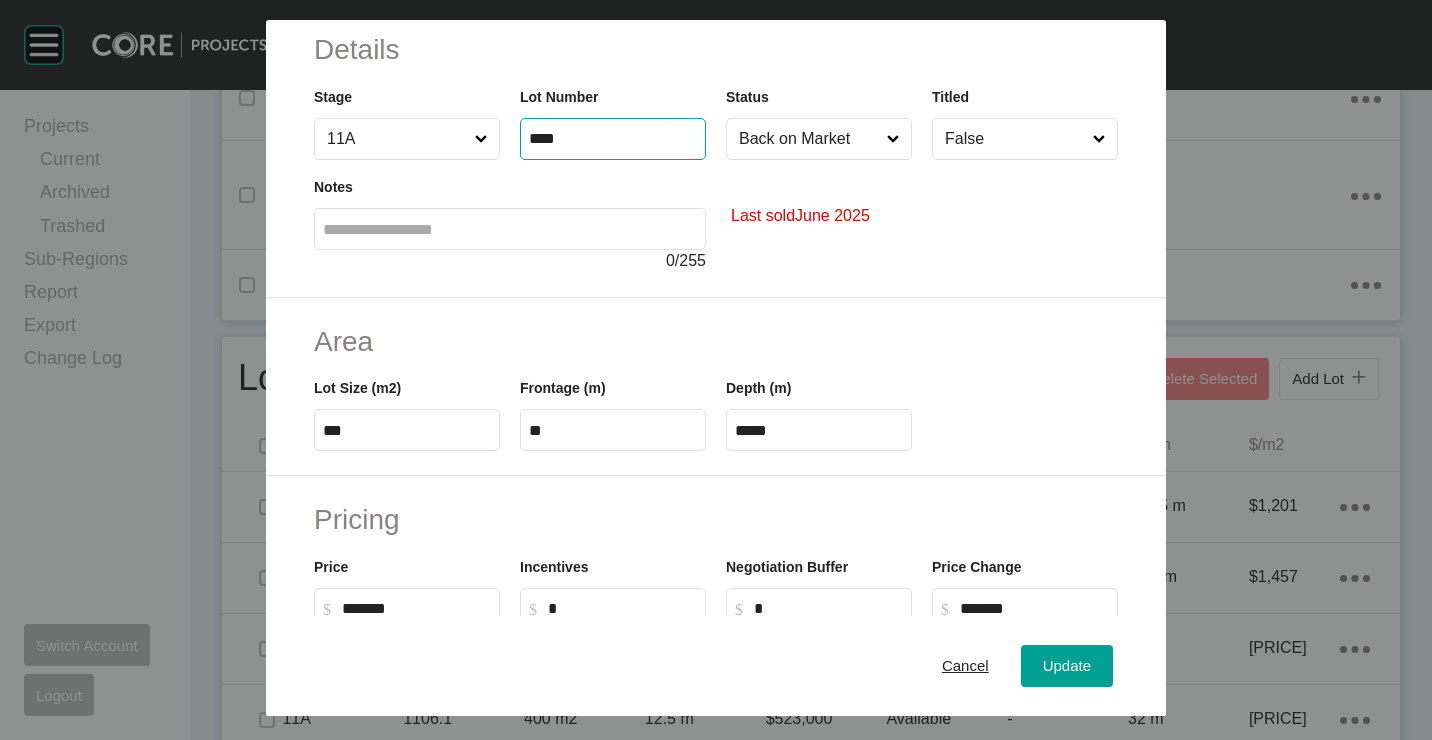 type on "****" 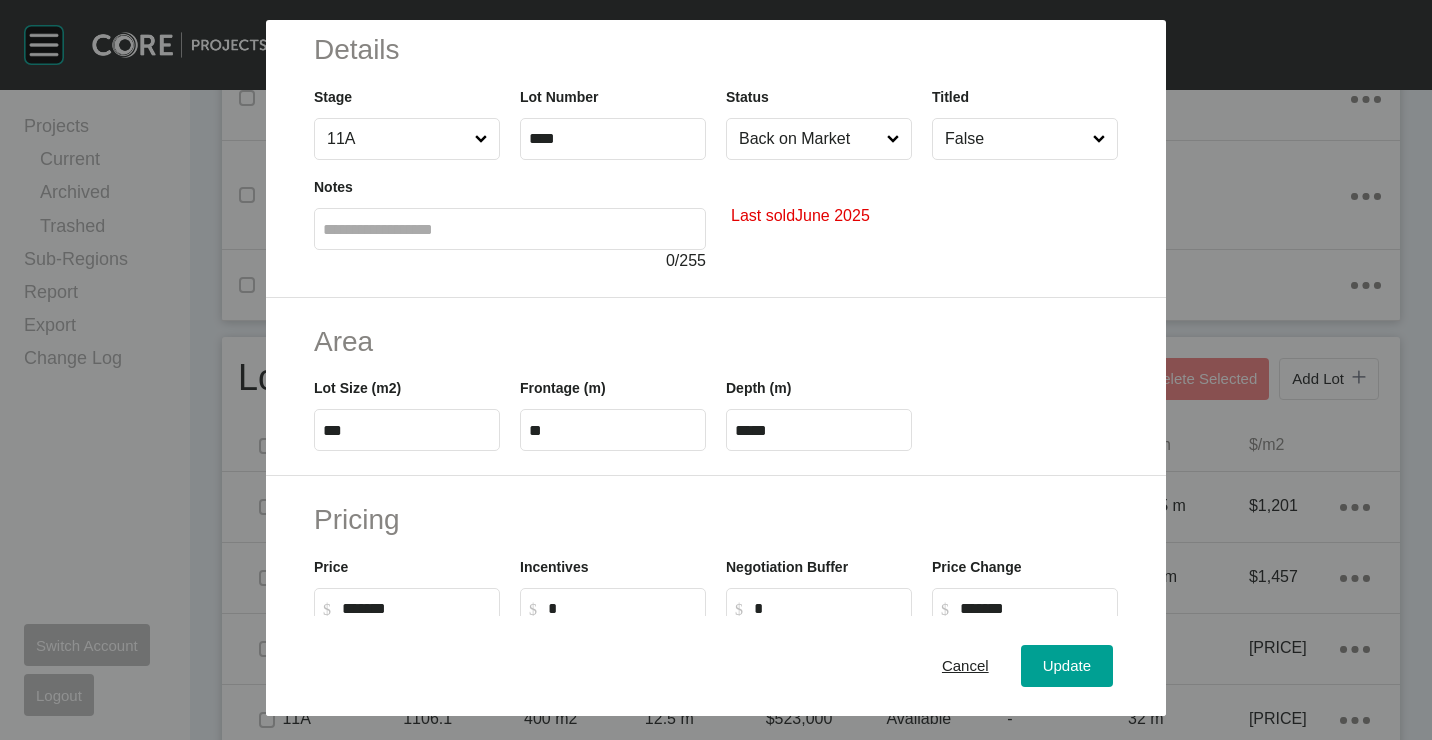 click on "Area Lot Size (m2) *** Frontage (m) ** Depth (m) *****" at bounding box center [716, 387] 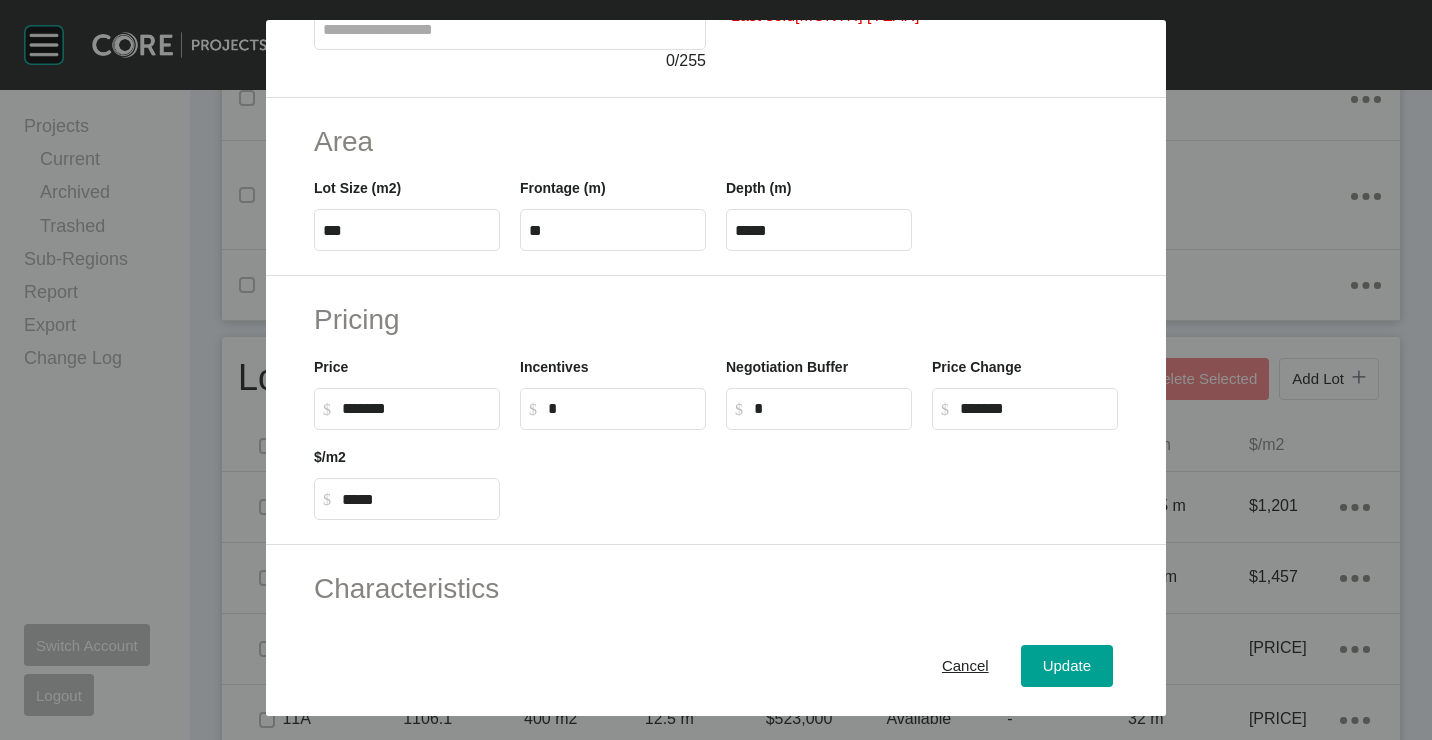 scroll, scrollTop: 0, scrollLeft: 0, axis: both 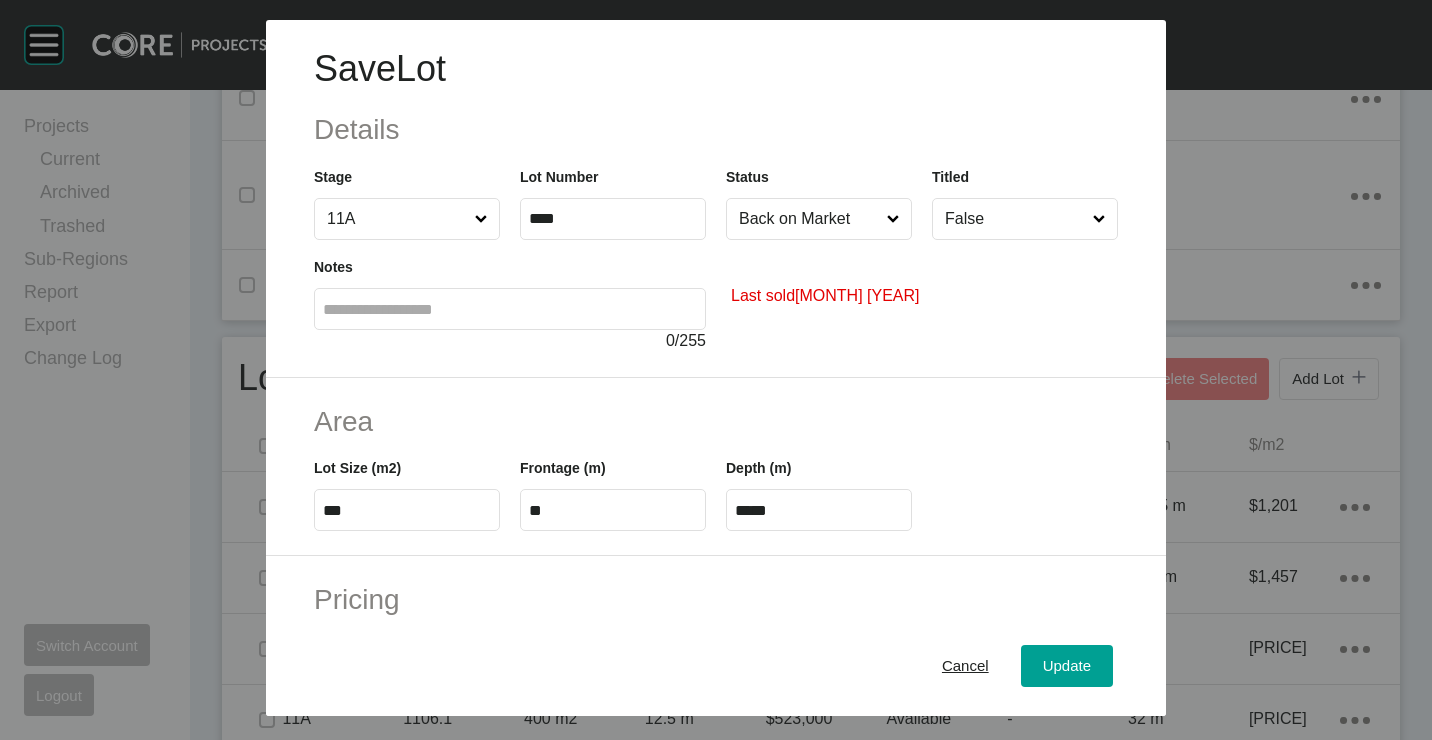 click on "****" at bounding box center (613, 218) 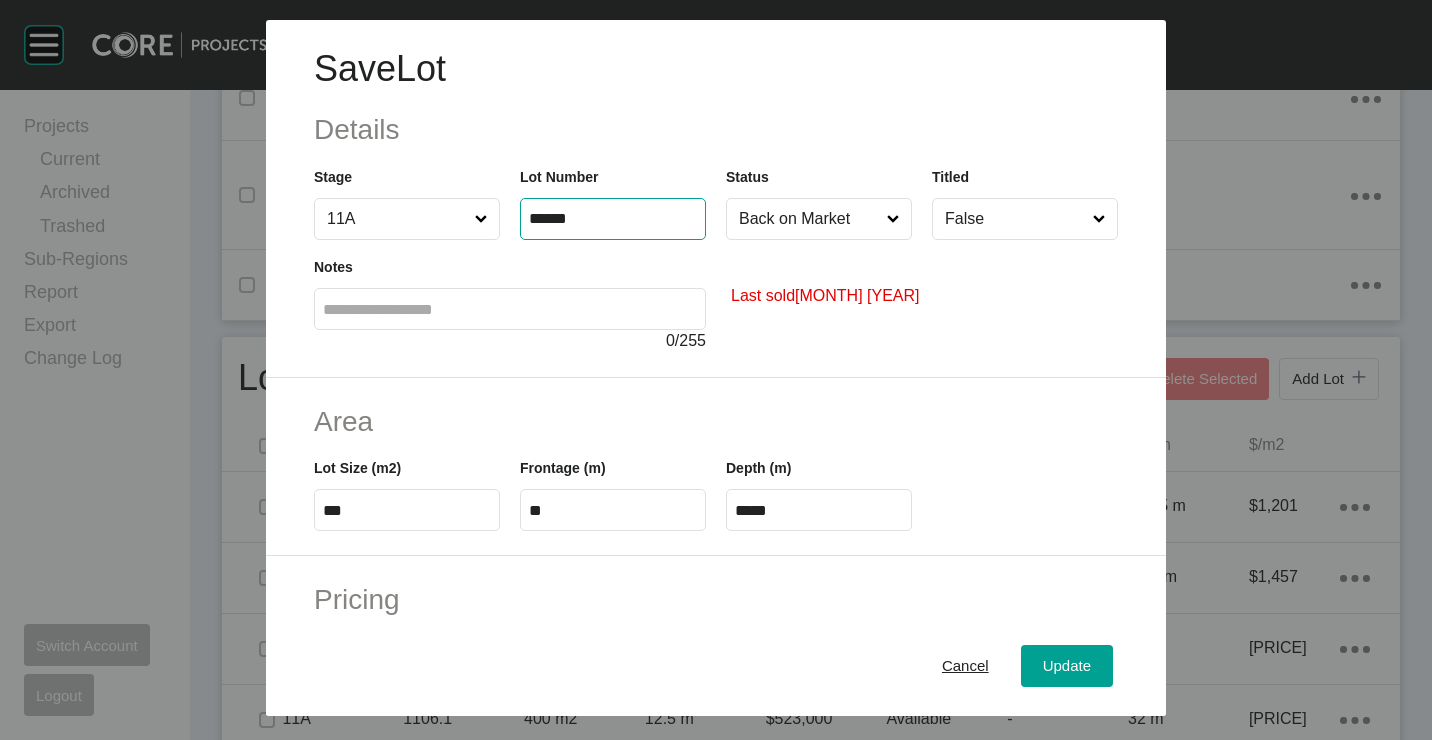 type on "******" 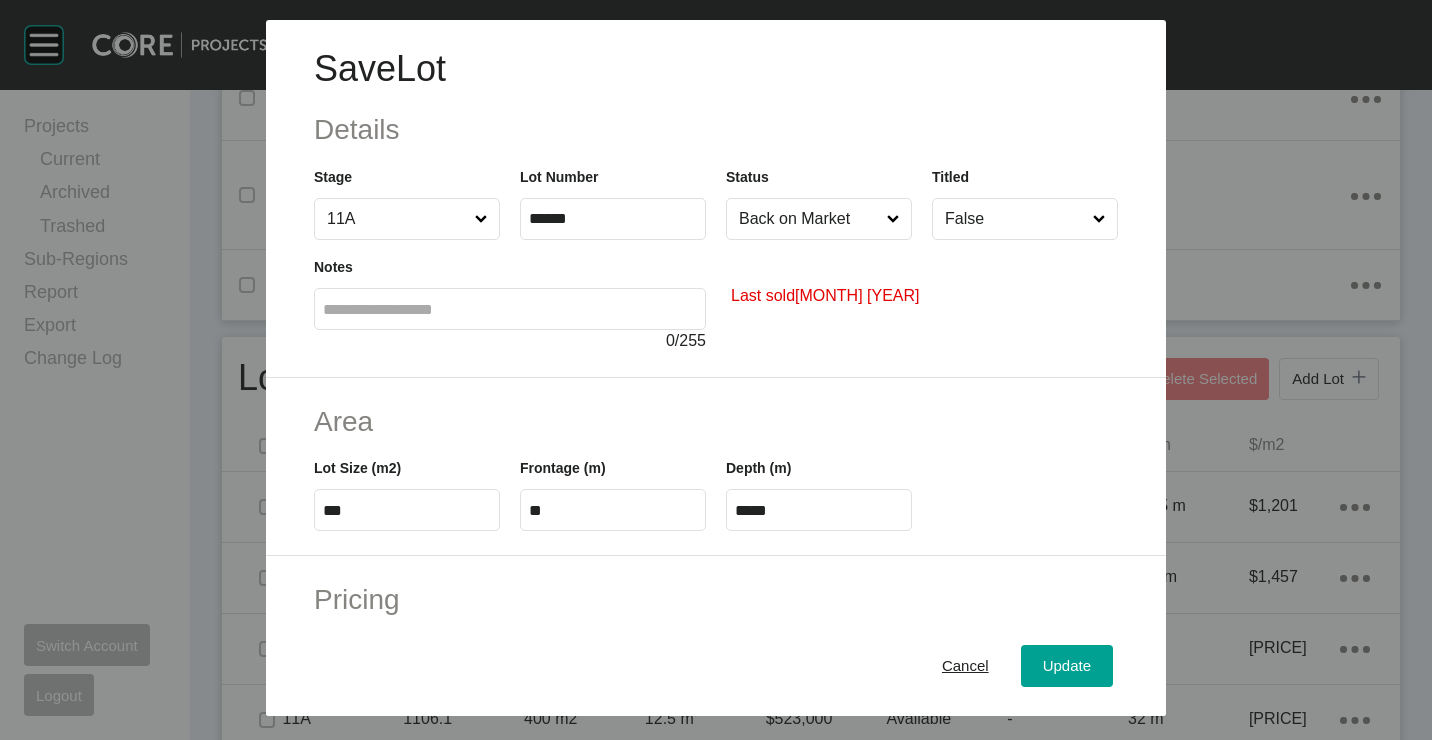 drag, startPoint x: 869, startPoint y: 360, endPoint x: 1119, endPoint y: 724, distance: 441.58353 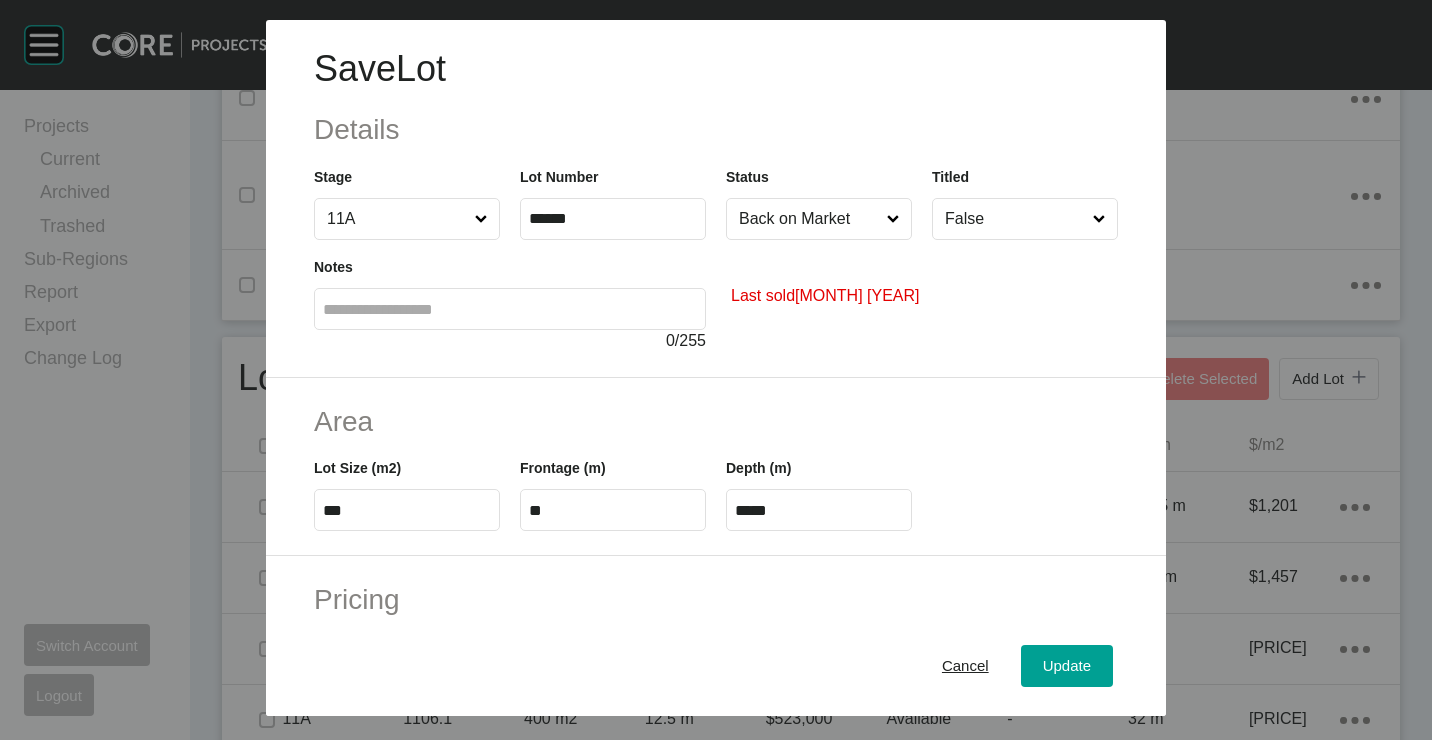click on "Last sold  [MONTH] [YEAR]" at bounding box center [716, 199] 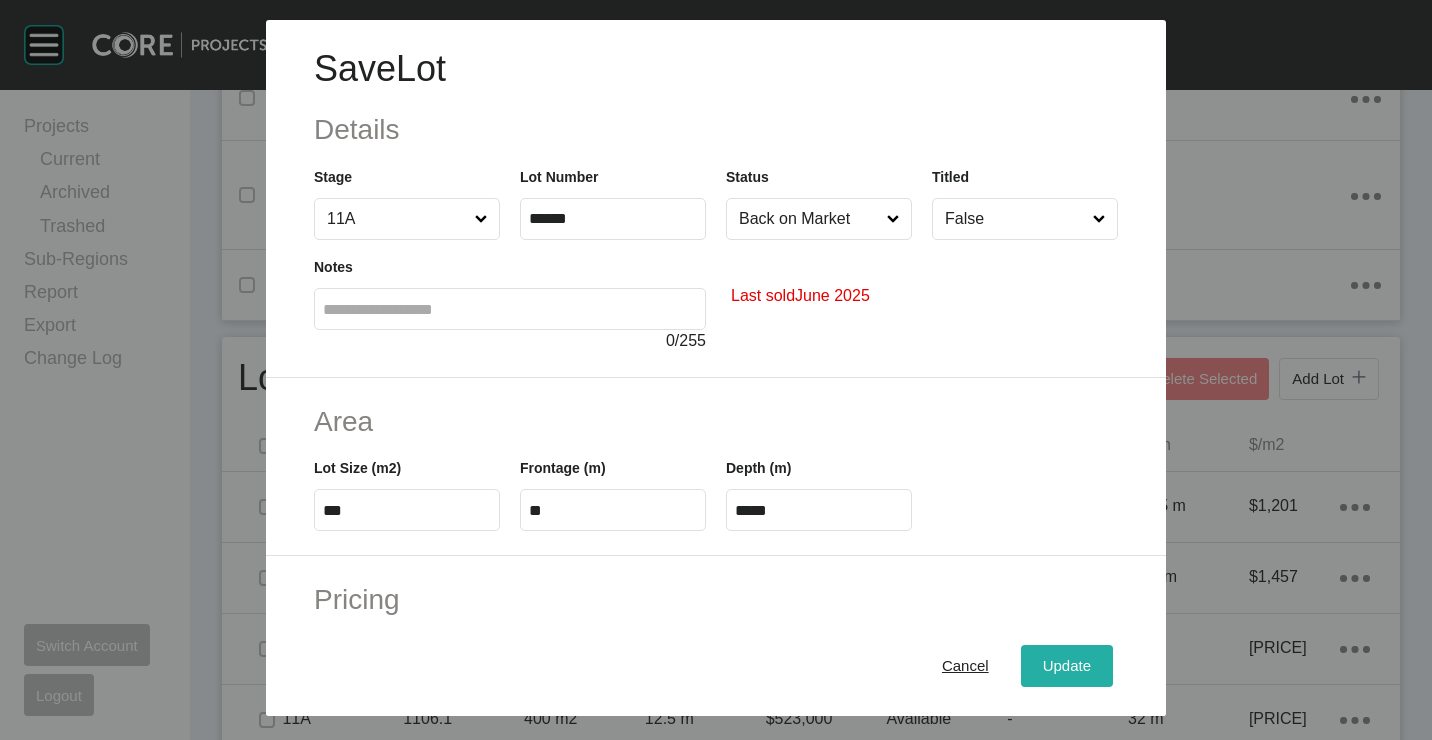 click on "Update" at bounding box center (1067, 665) 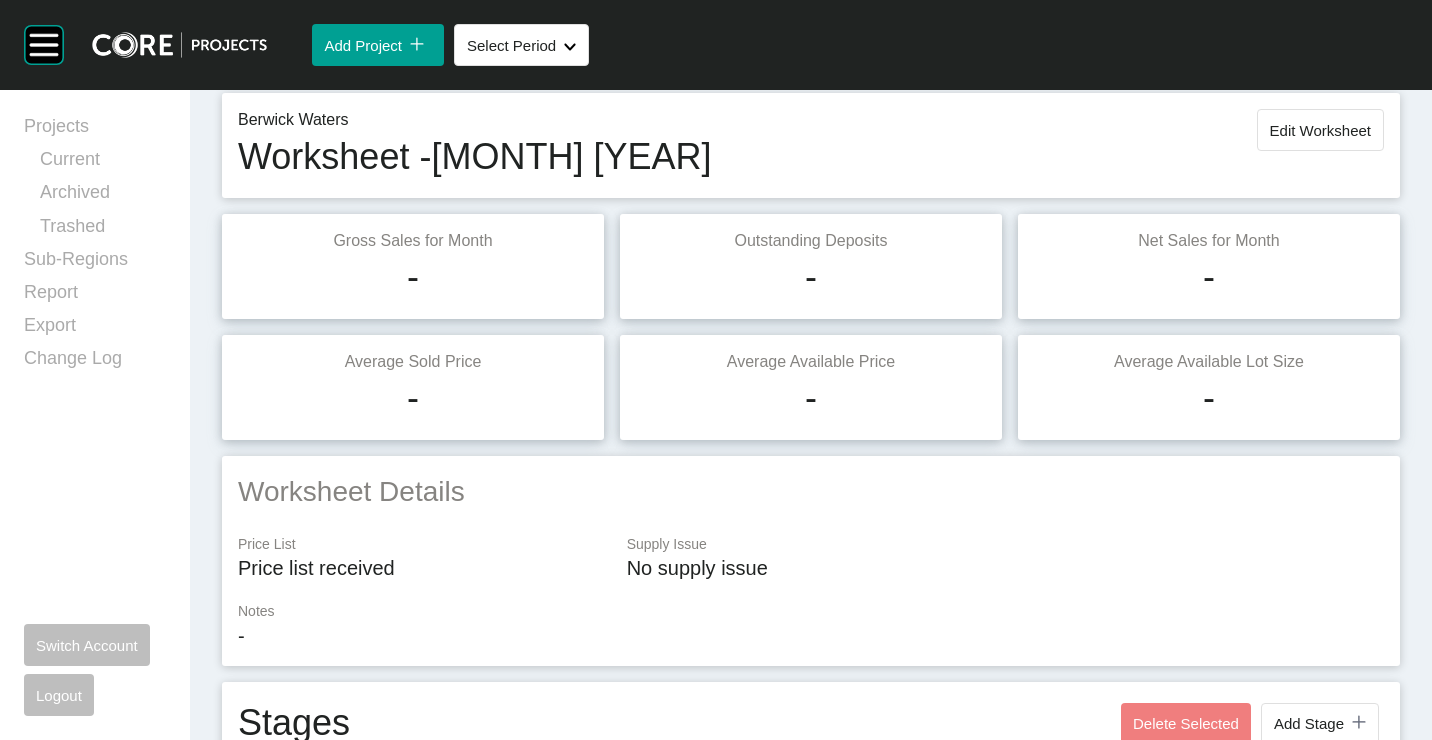 scroll, scrollTop: 0, scrollLeft: 0, axis: both 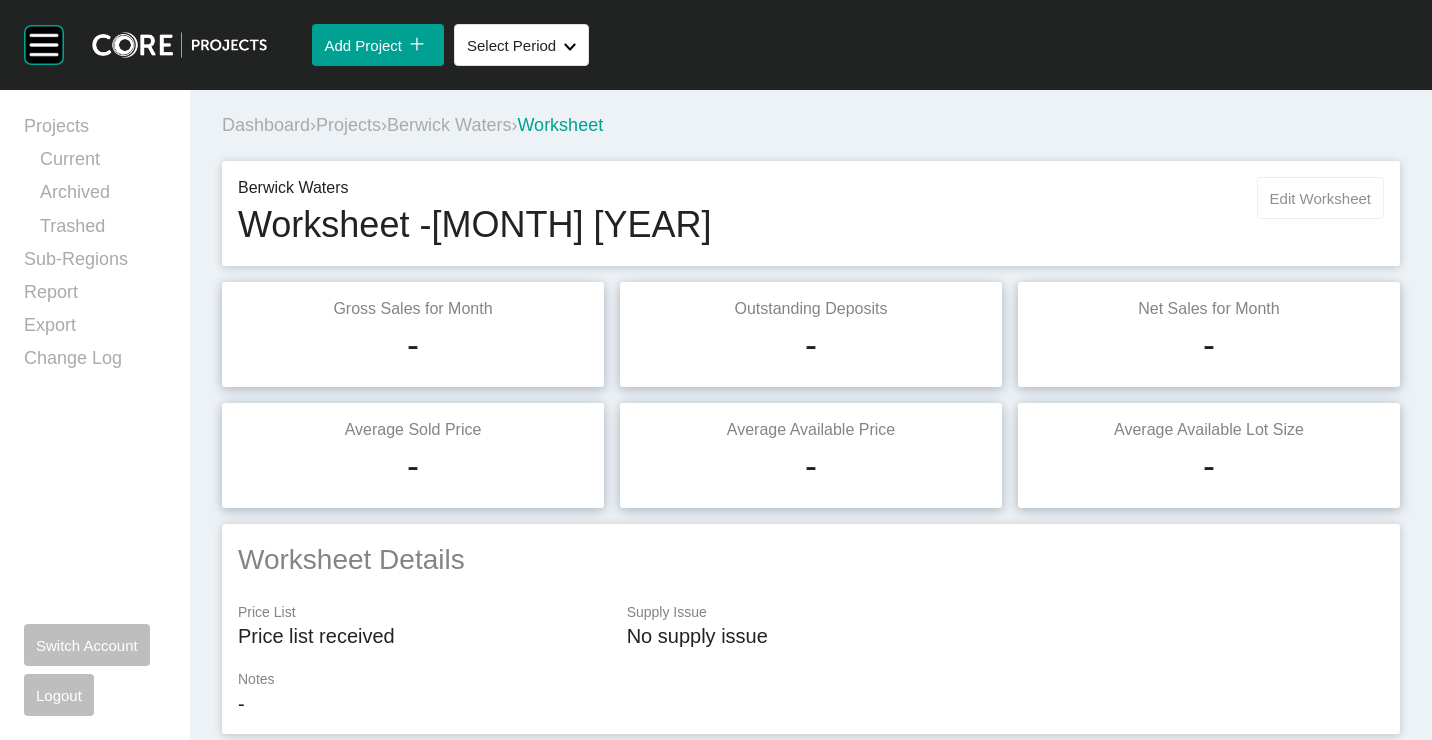 click on "Edit Worksheet" at bounding box center (1320, 198) 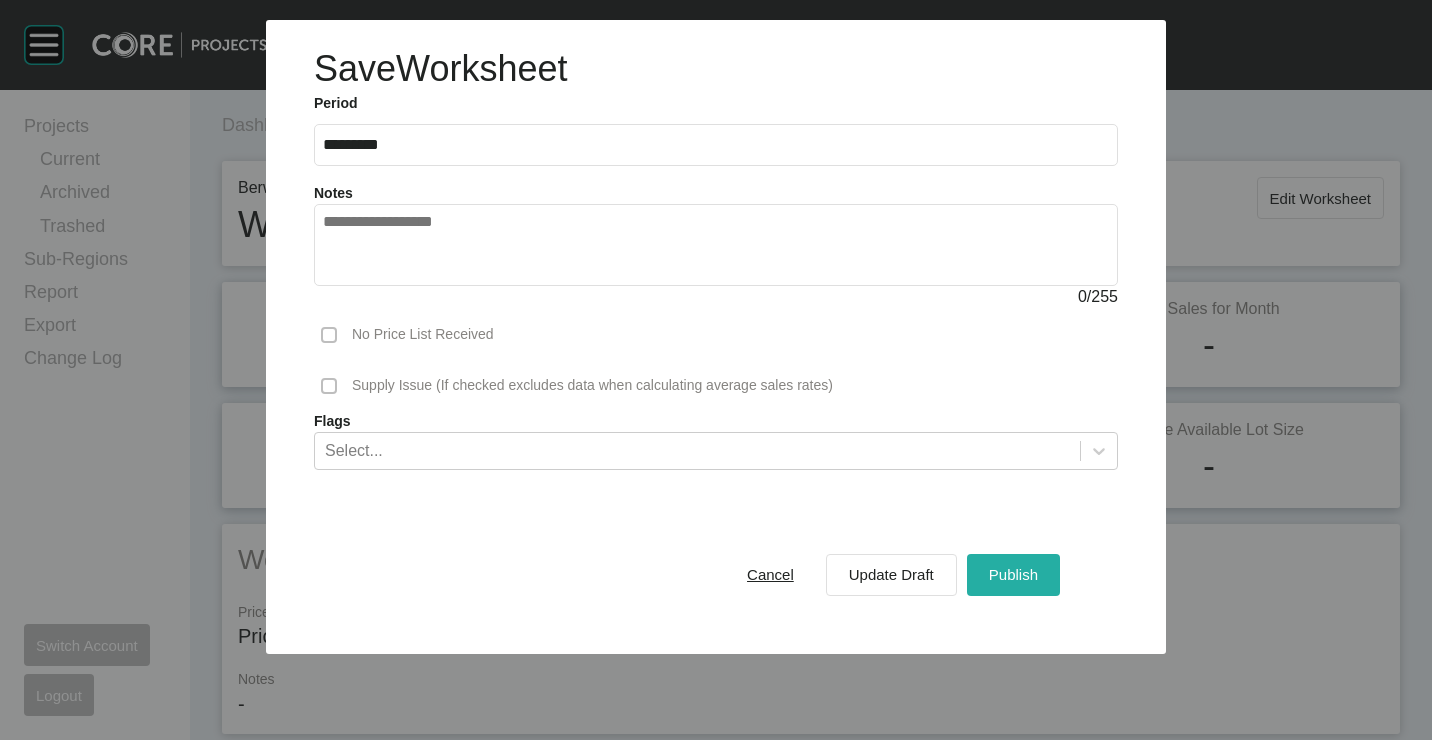 click on "Publish" at bounding box center [1013, 575] 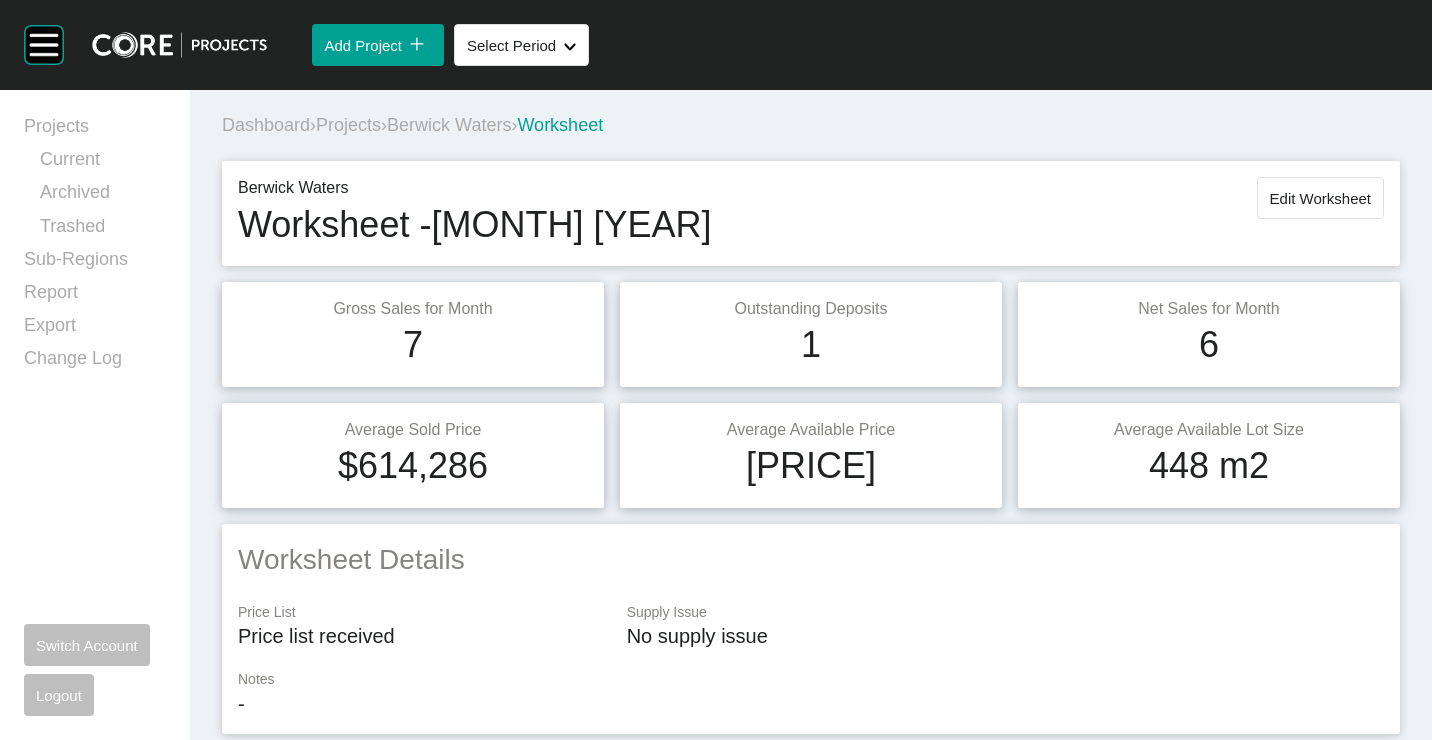 click on "Projects" at bounding box center [348, 125] 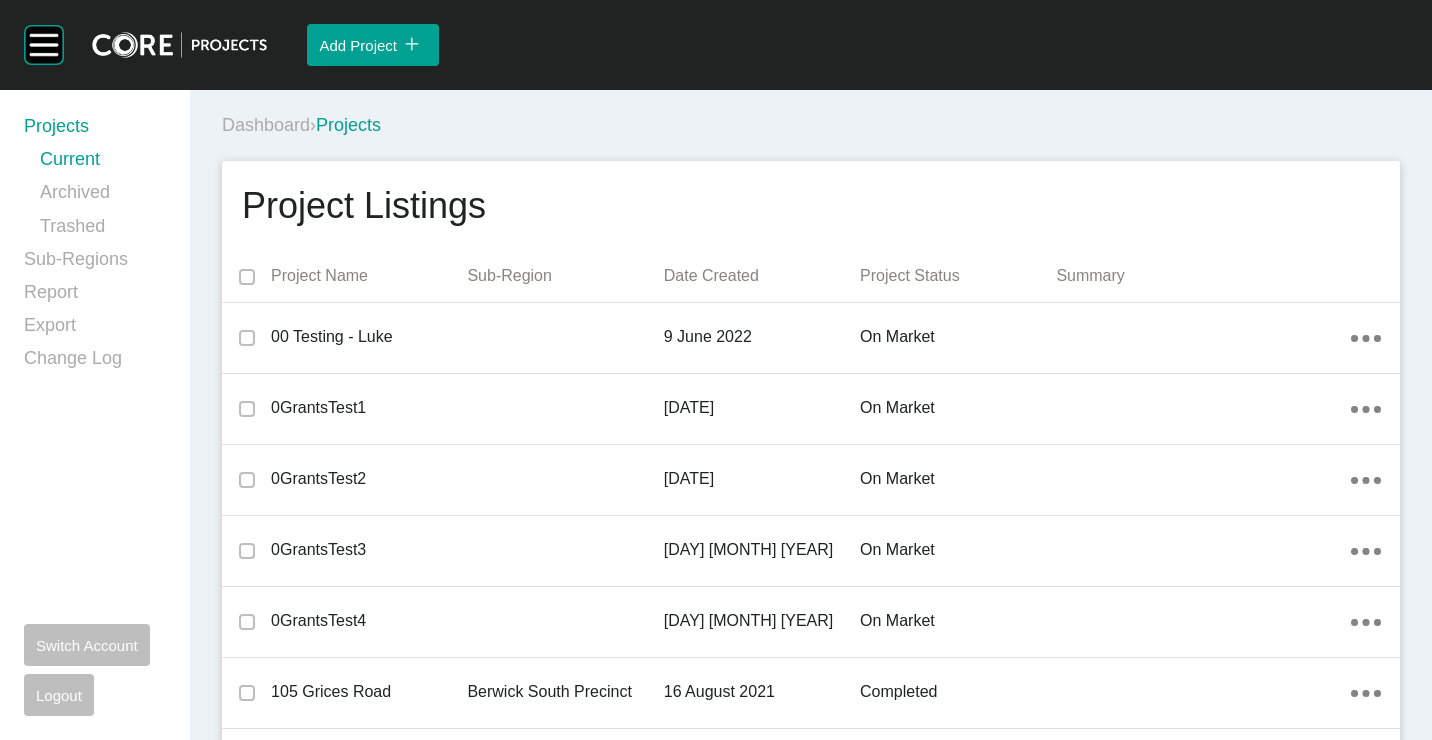 click on "Dashboard  ›  Projects" at bounding box center [815, 125] 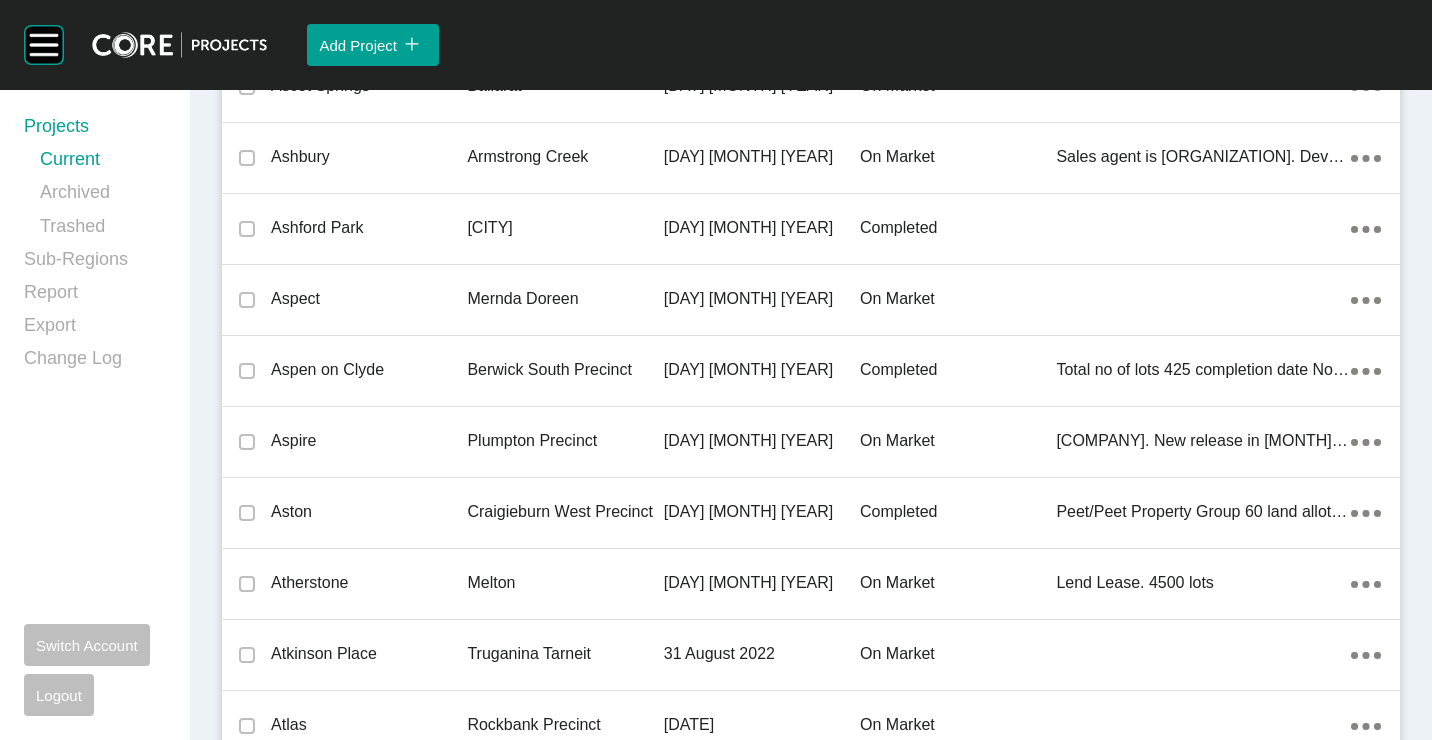 scroll, scrollTop: 6783, scrollLeft: 0, axis: vertical 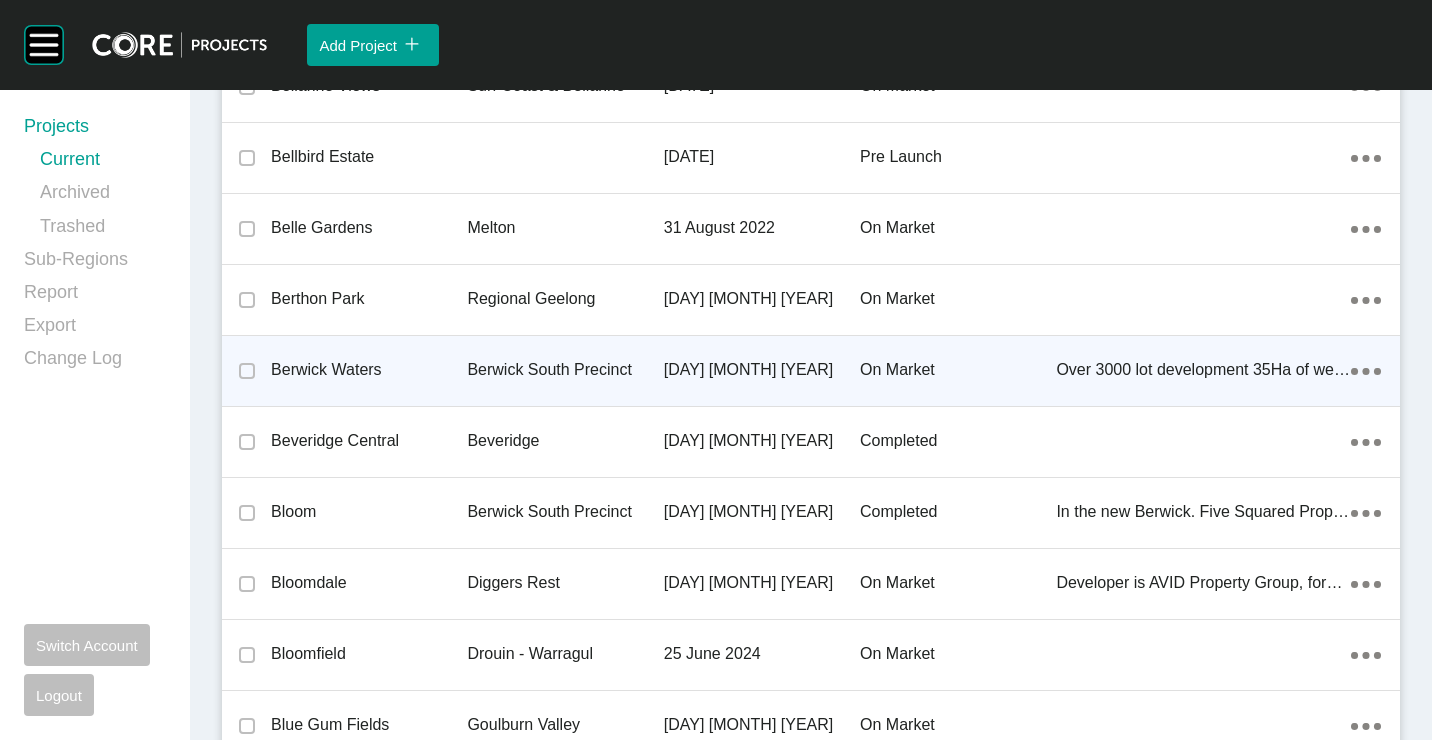 click on "Berwick South Precinct" at bounding box center [565, 370] 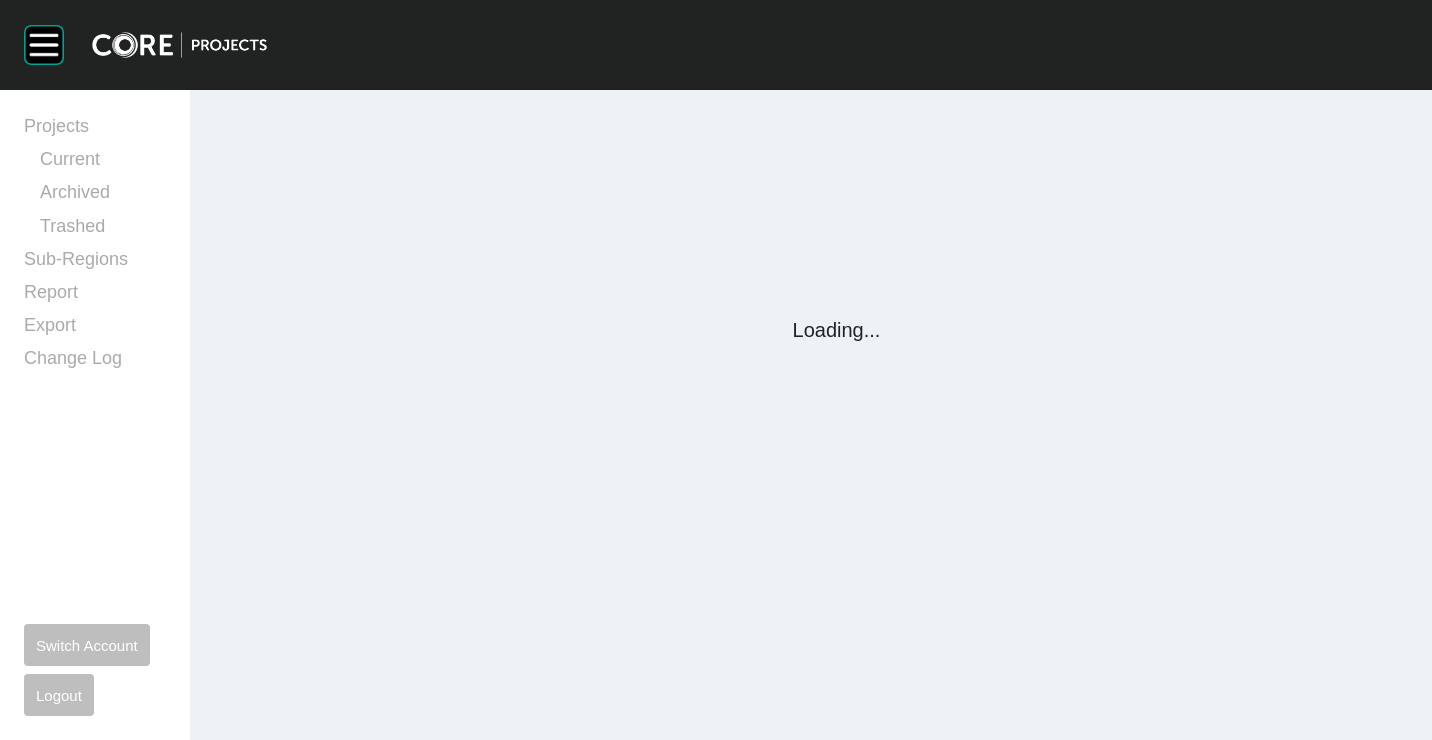 scroll, scrollTop: 0, scrollLeft: 0, axis: both 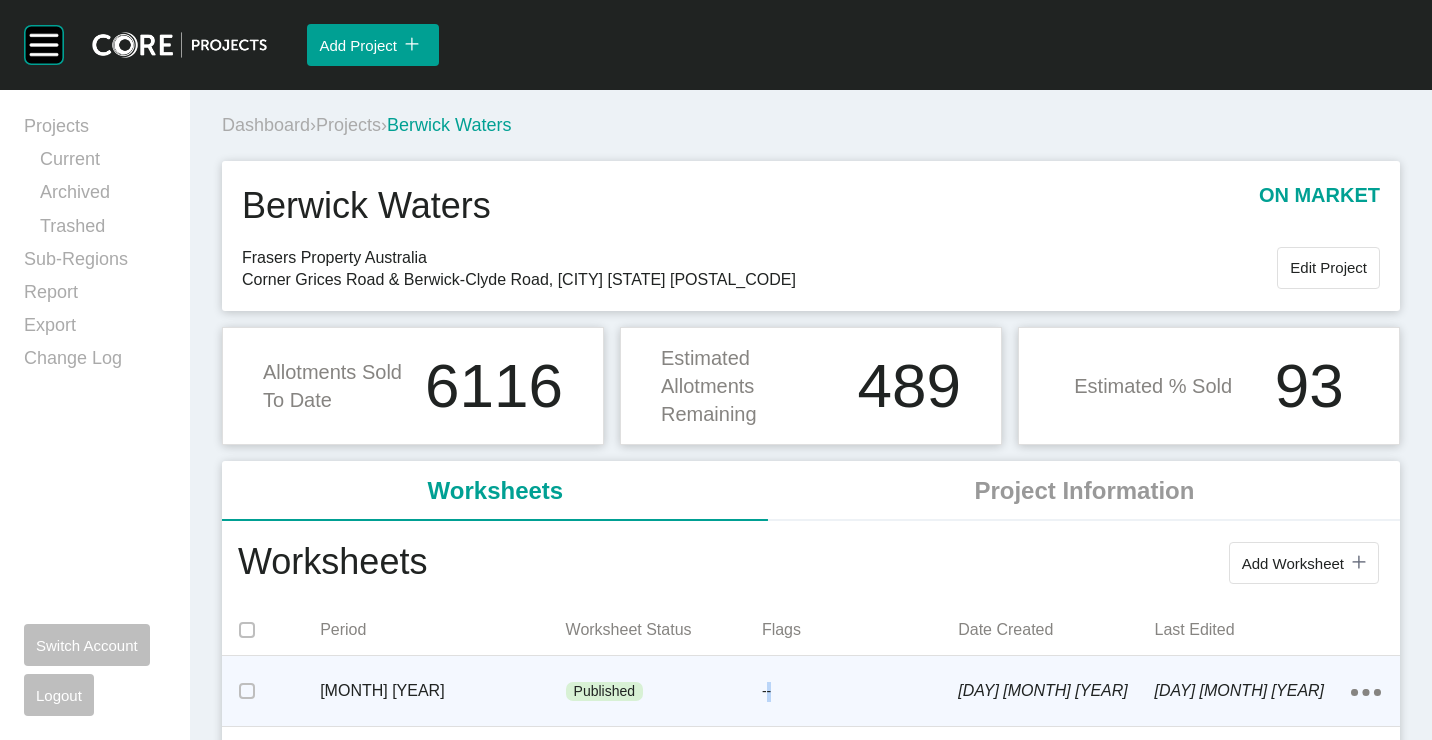 click on "--" at bounding box center (860, 692) 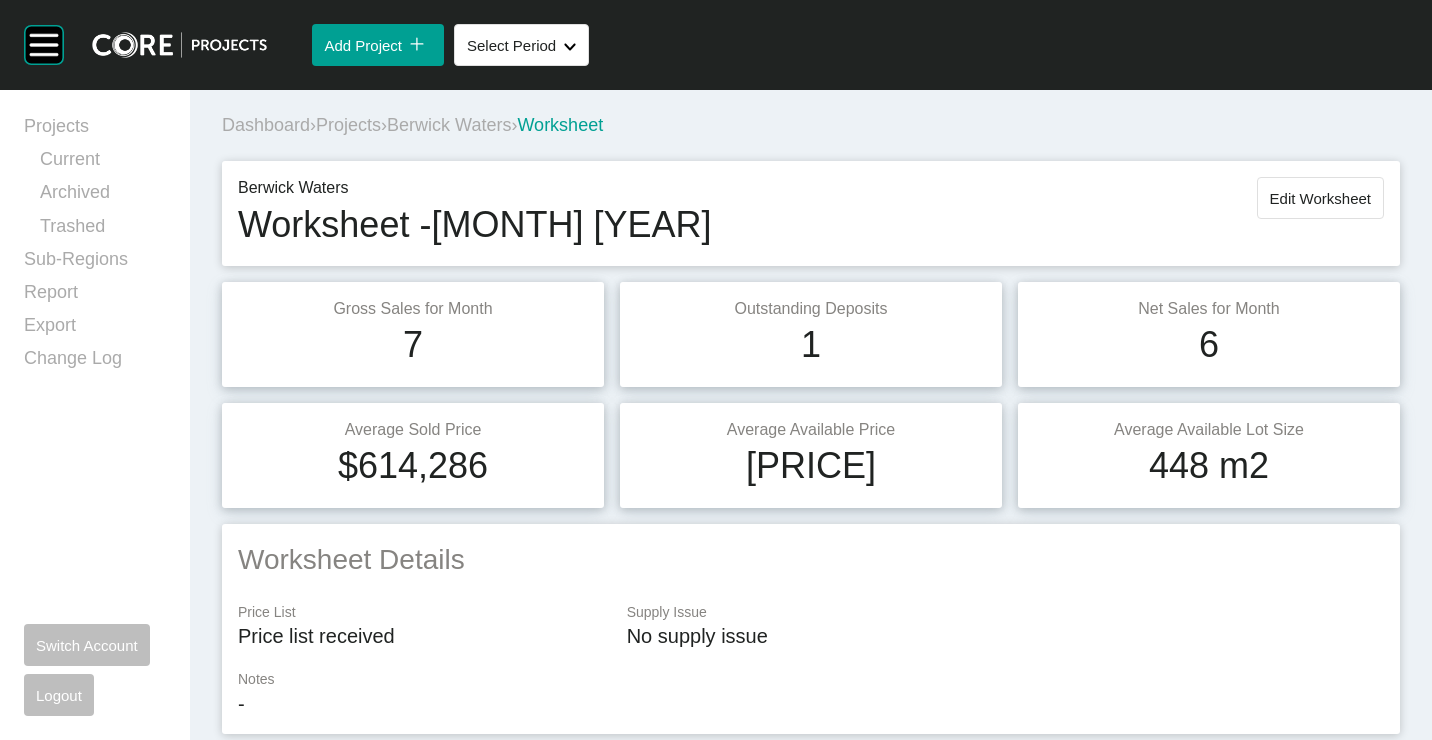 click on "Edit Worksheet" at bounding box center [1320, 198] 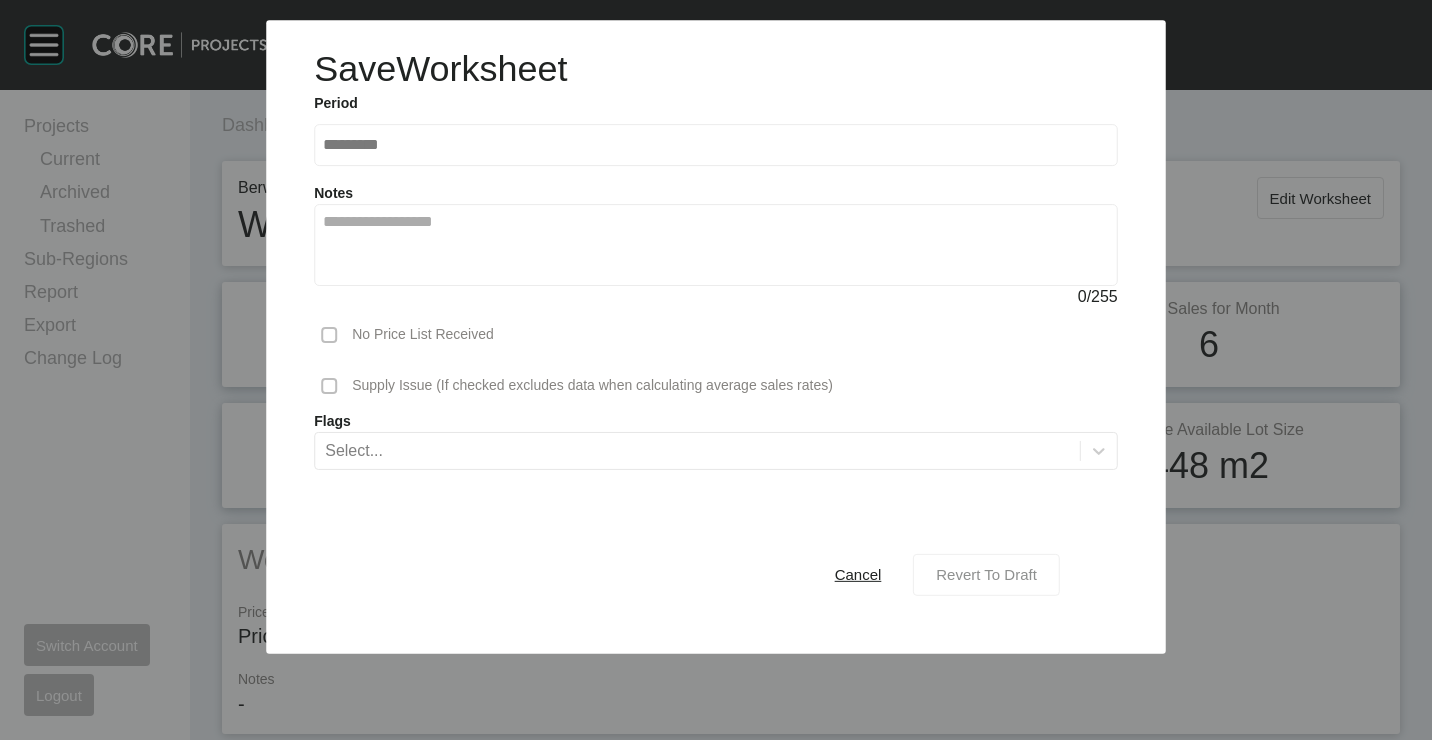 click on "Revert To Draft" at bounding box center (986, 574) 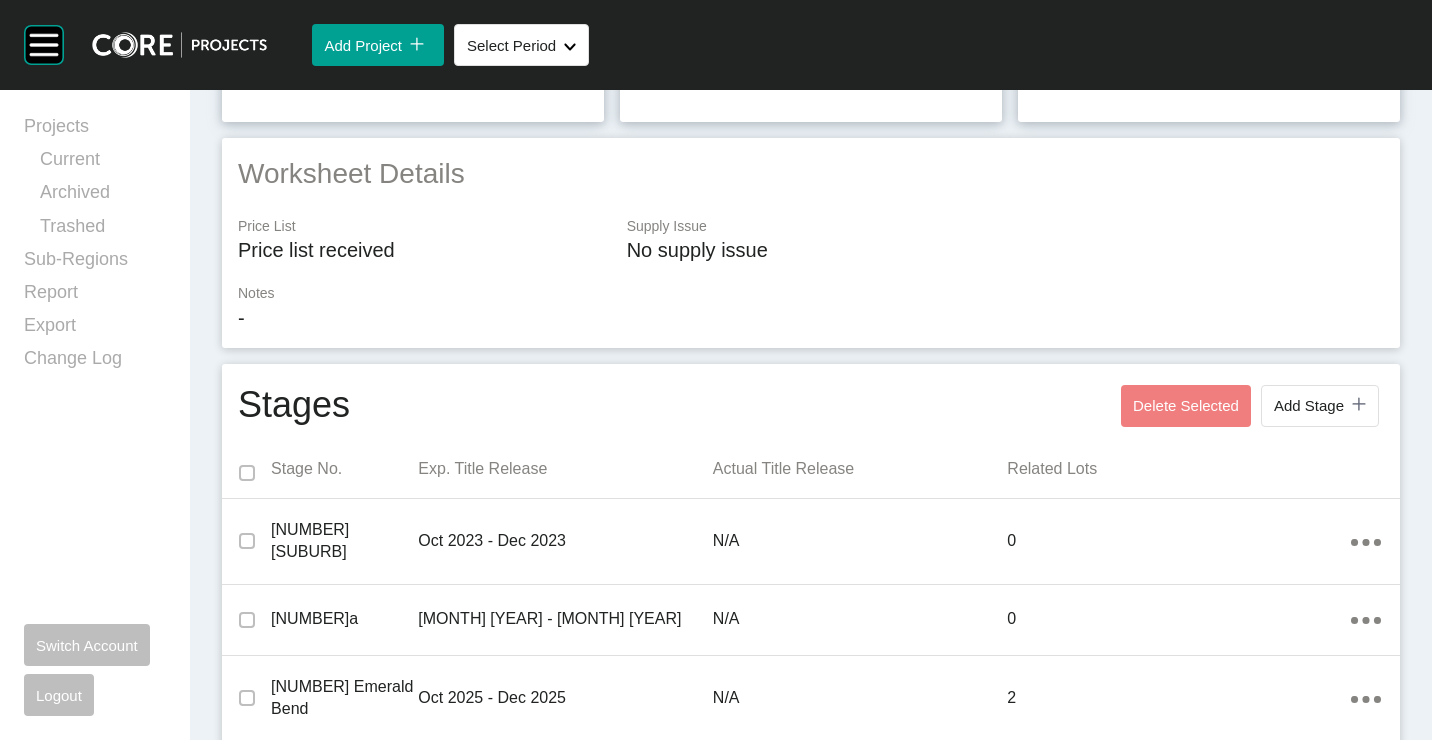scroll, scrollTop: 0, scrollLeft: 0, axis: both 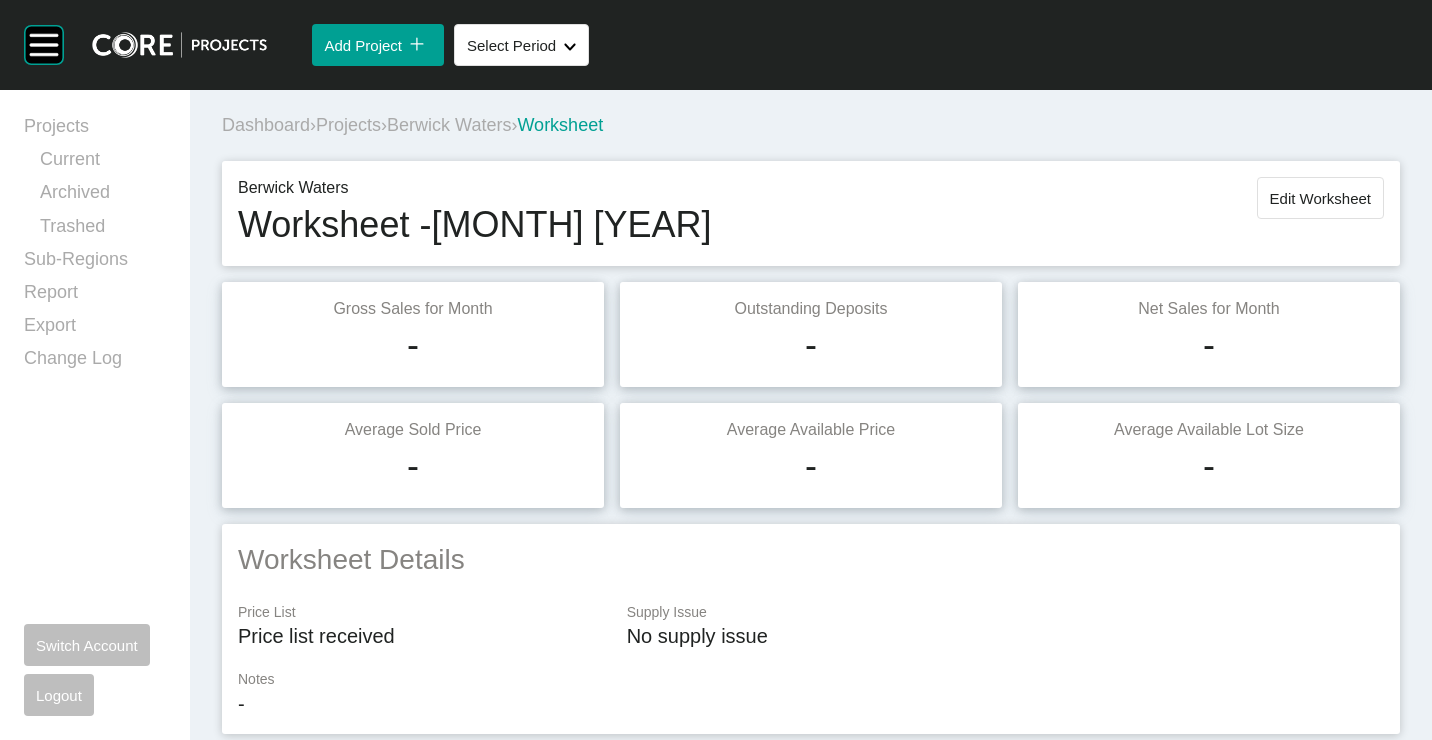 click on "Berwick Waters" at bounding box center [449, 125] 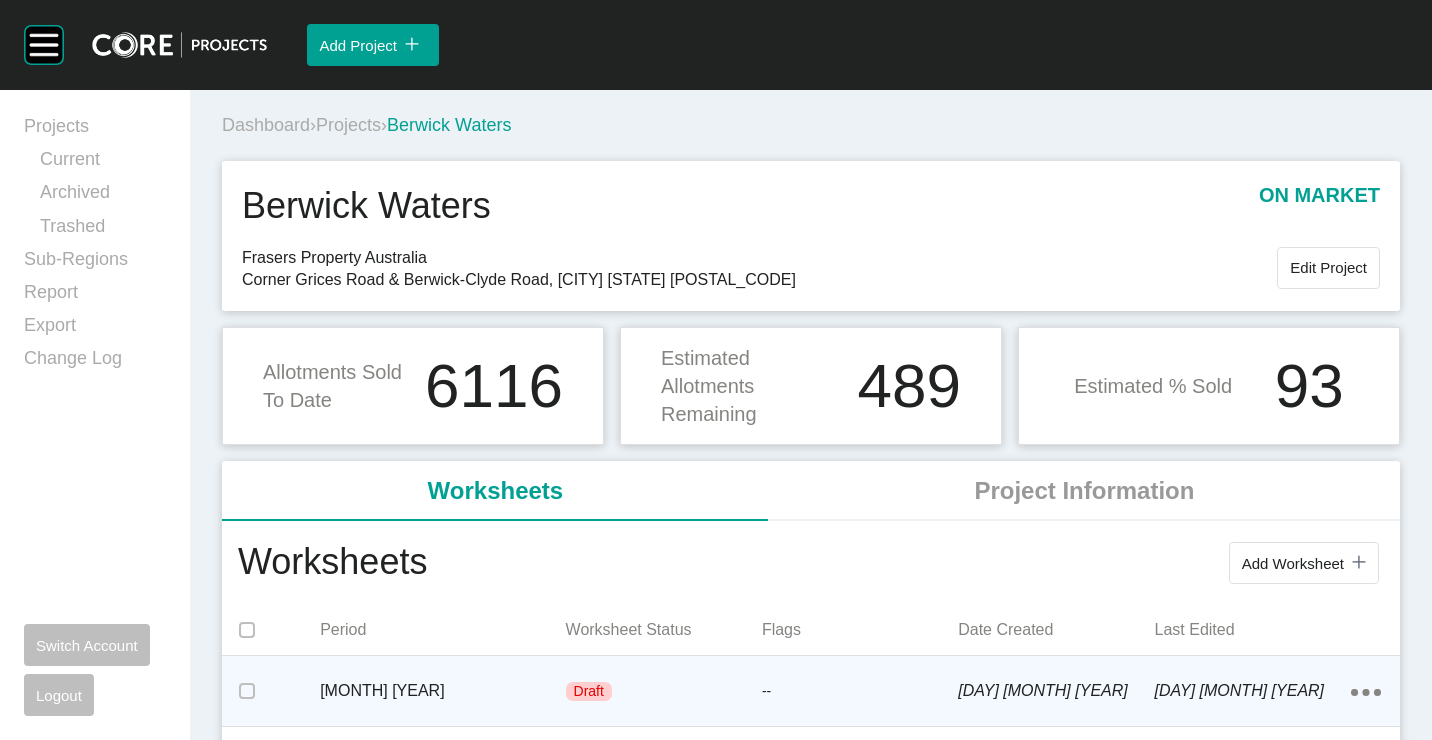 click on "[MONTH] [YEAR]" at bounding box center (442, 691) 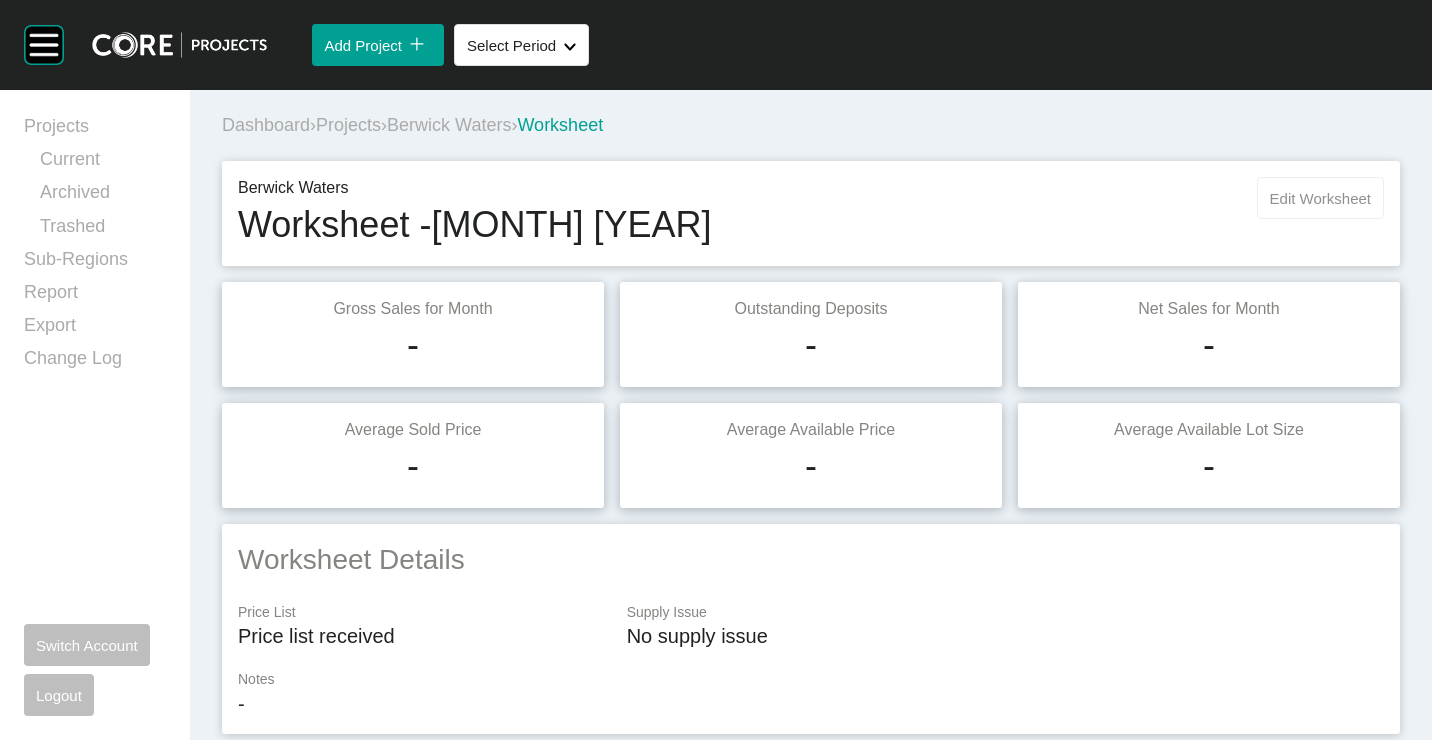 click on "Edit Worksheet" at bounding box center (1320, 198) 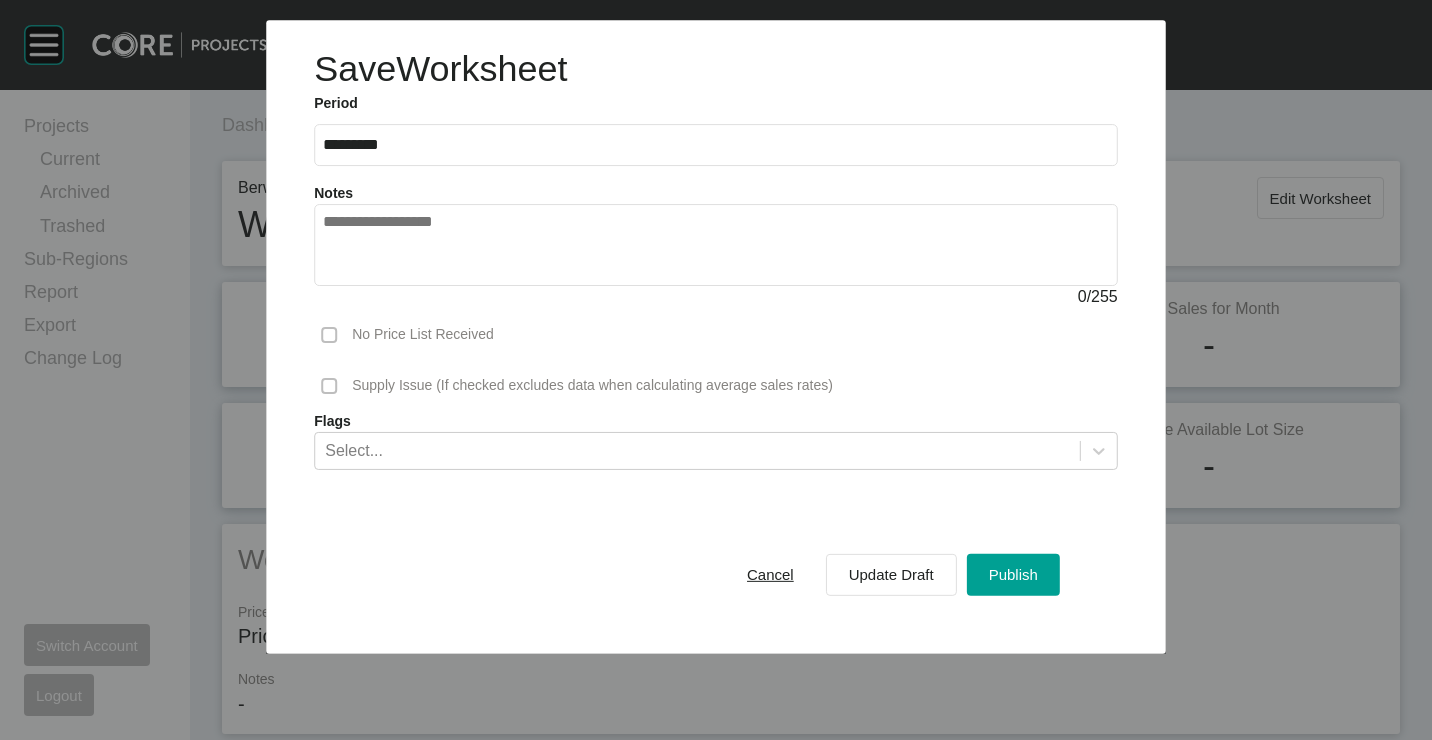 click on "Publish" at bounding box center (1013, 574) 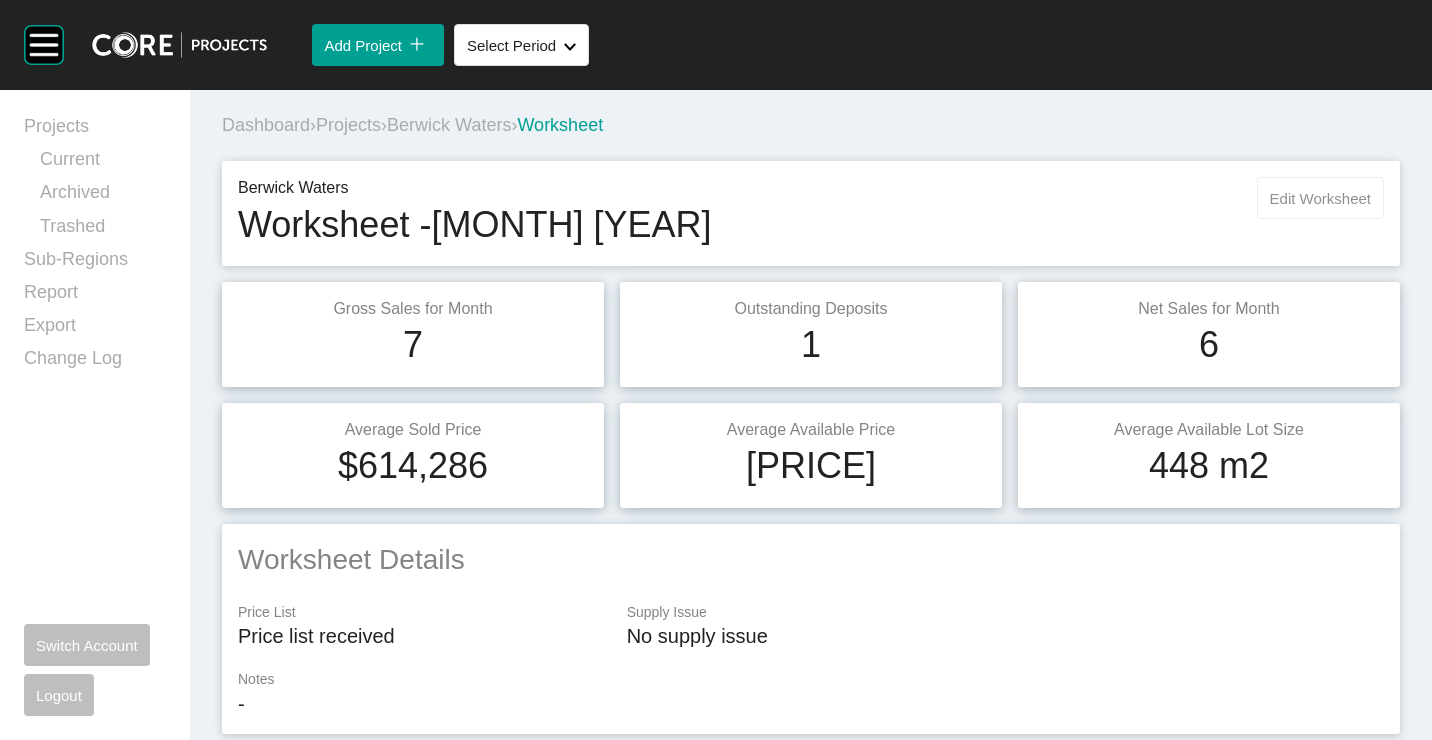 click on "Edit Worksheet" at bounding box center (1320, 198) 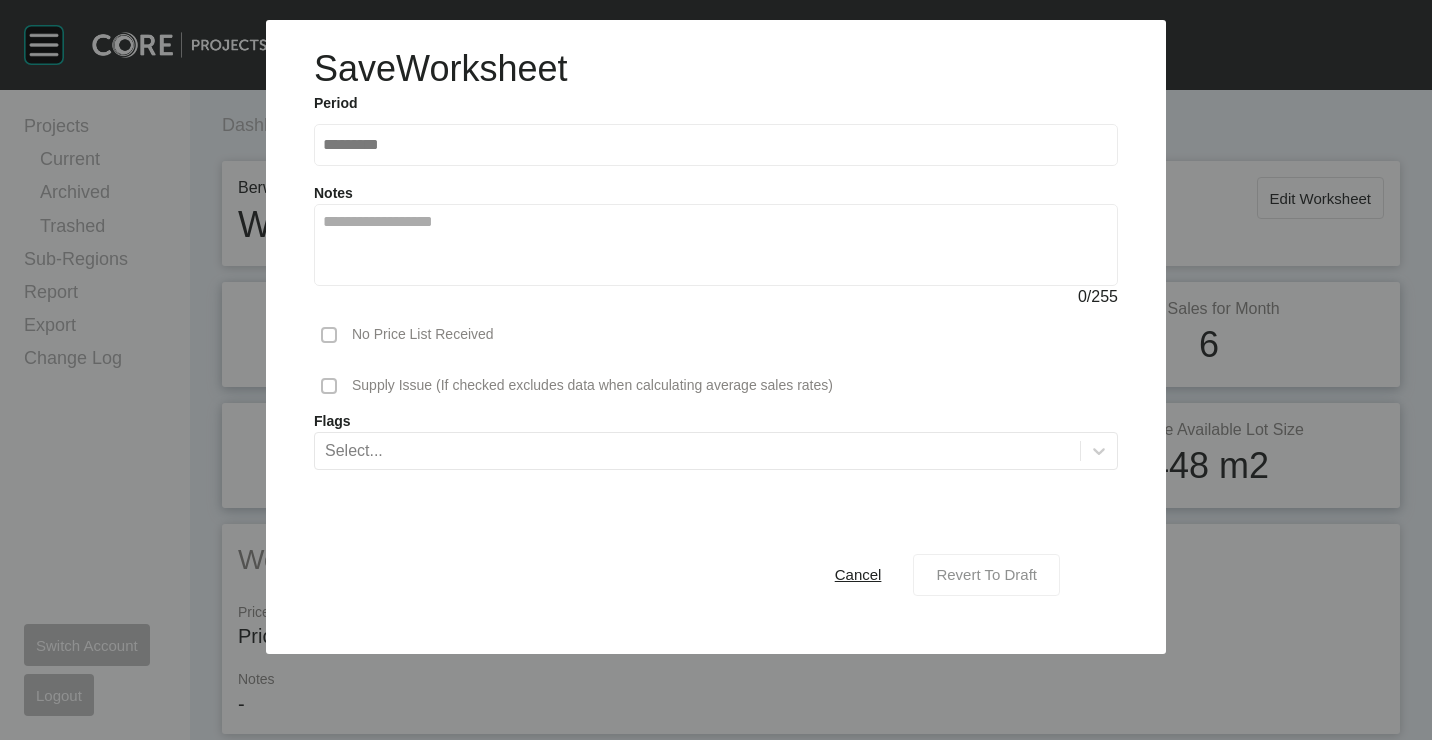 click on "Revert To Draft" at bounding box center (986, 575) 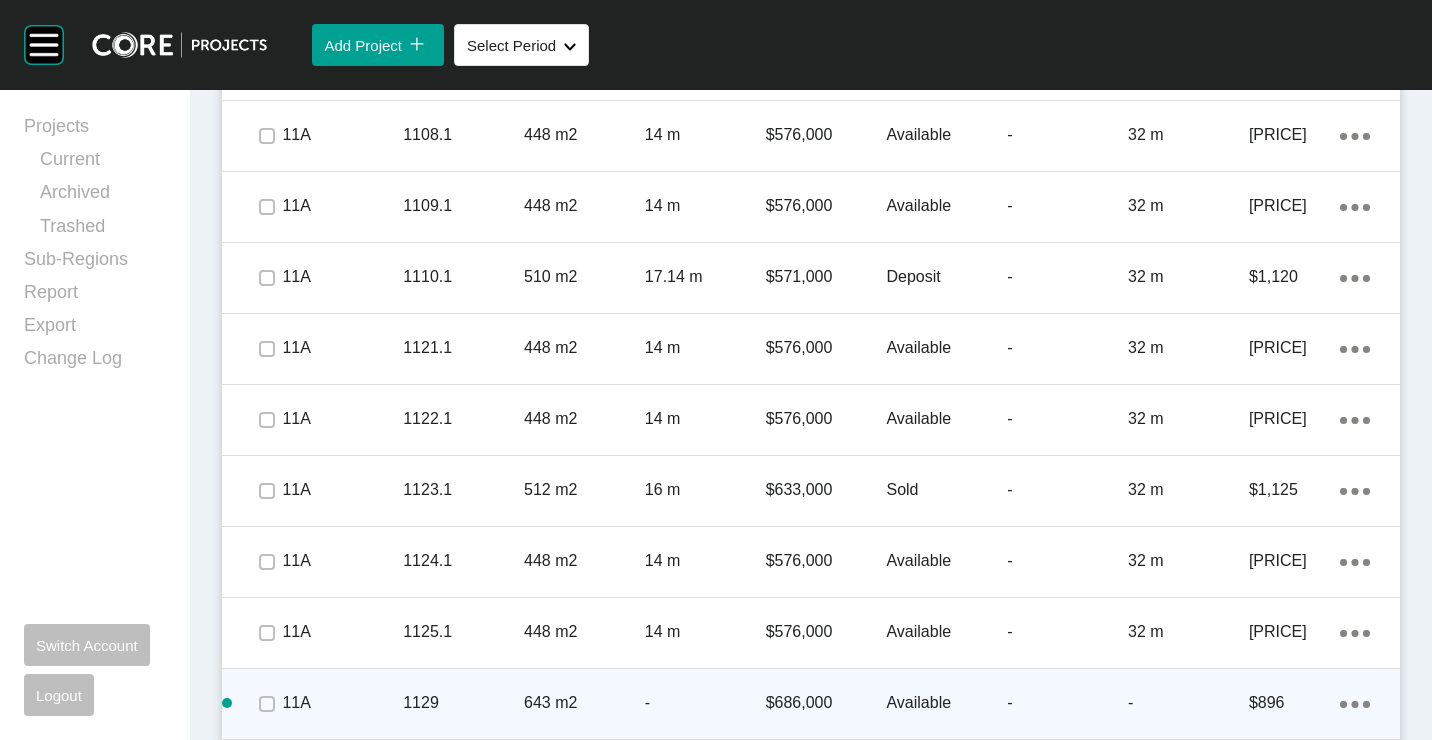 scroll, scrollTop: 1986, scrollLeft: 0, axis: vertical 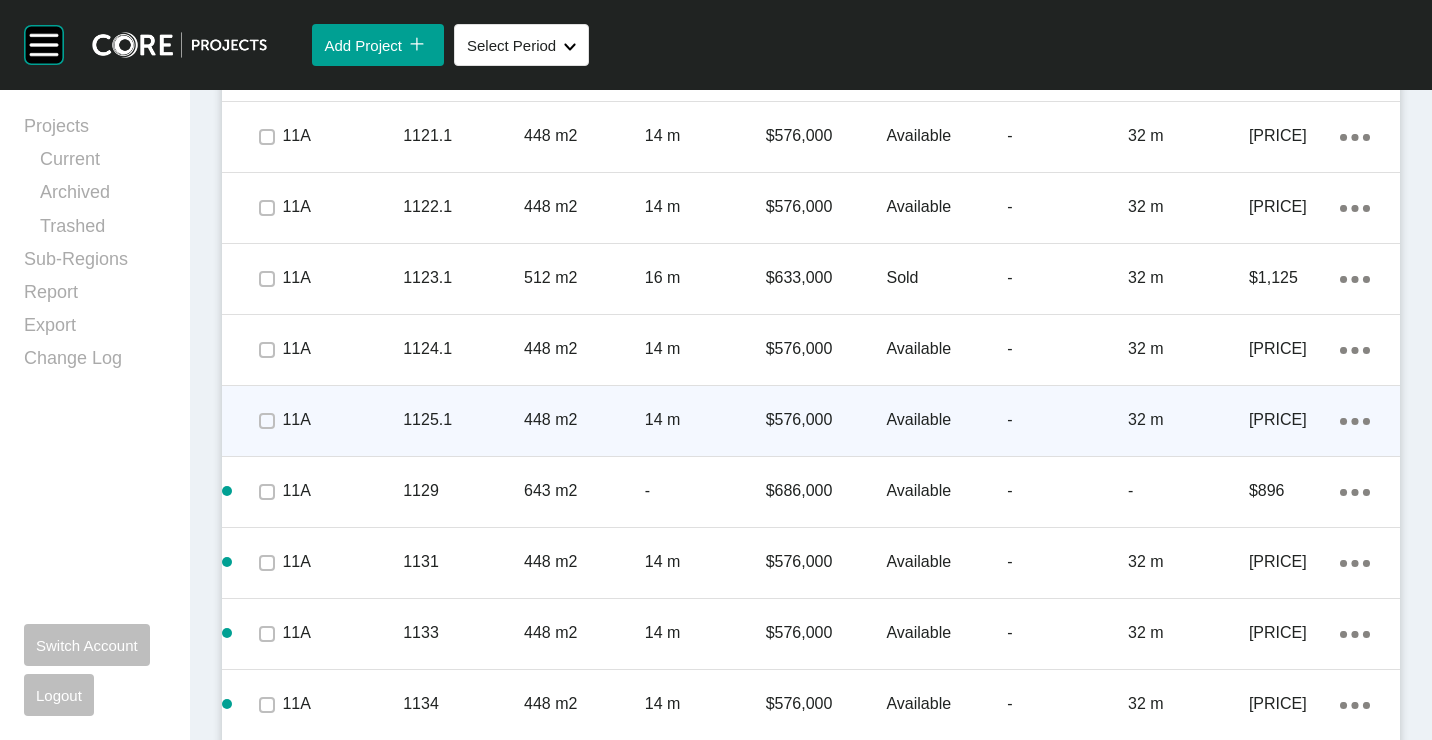 drag, startPoint x: 1335, startPoint y: 370, endPoint x: 1128, endPoint y: 367, distance: 207.02174 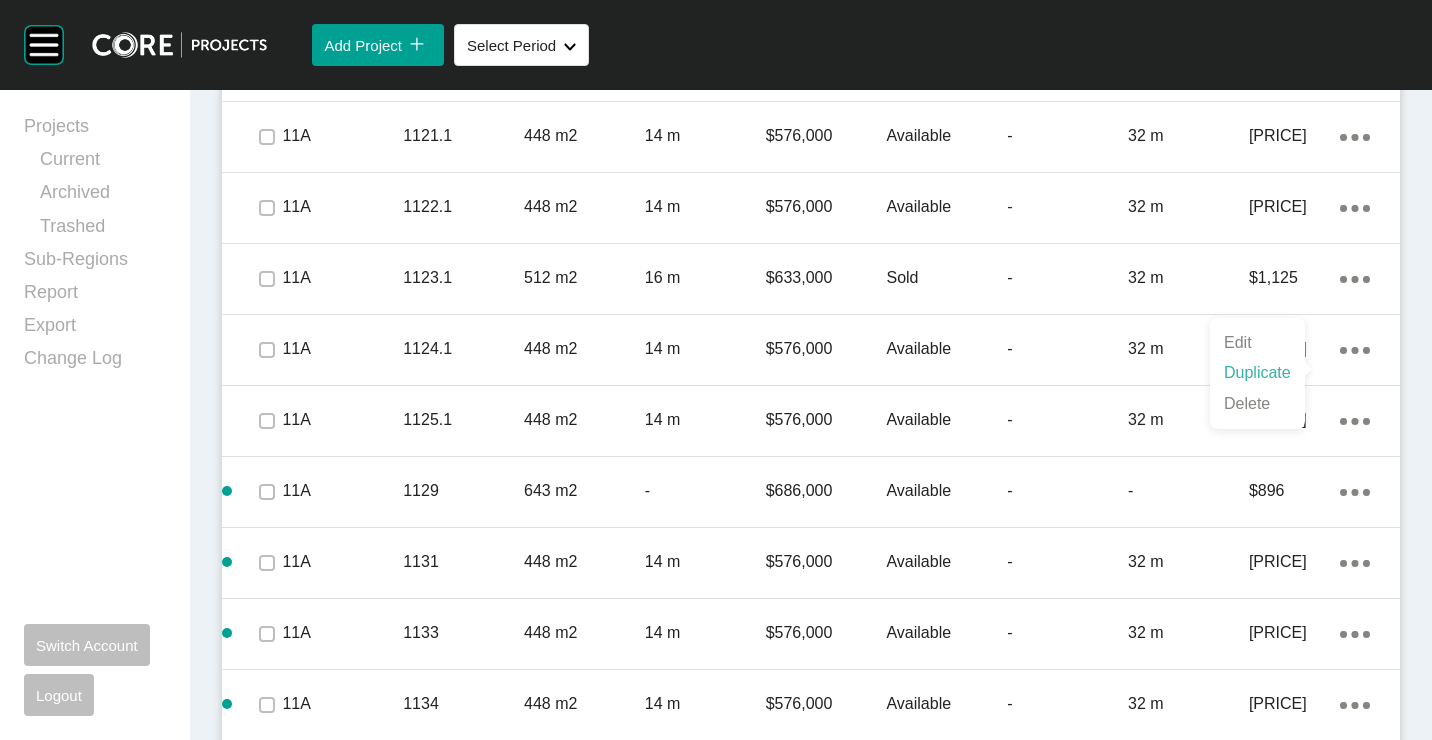 click on "Duplicate" at bounding box center (1257, 373) 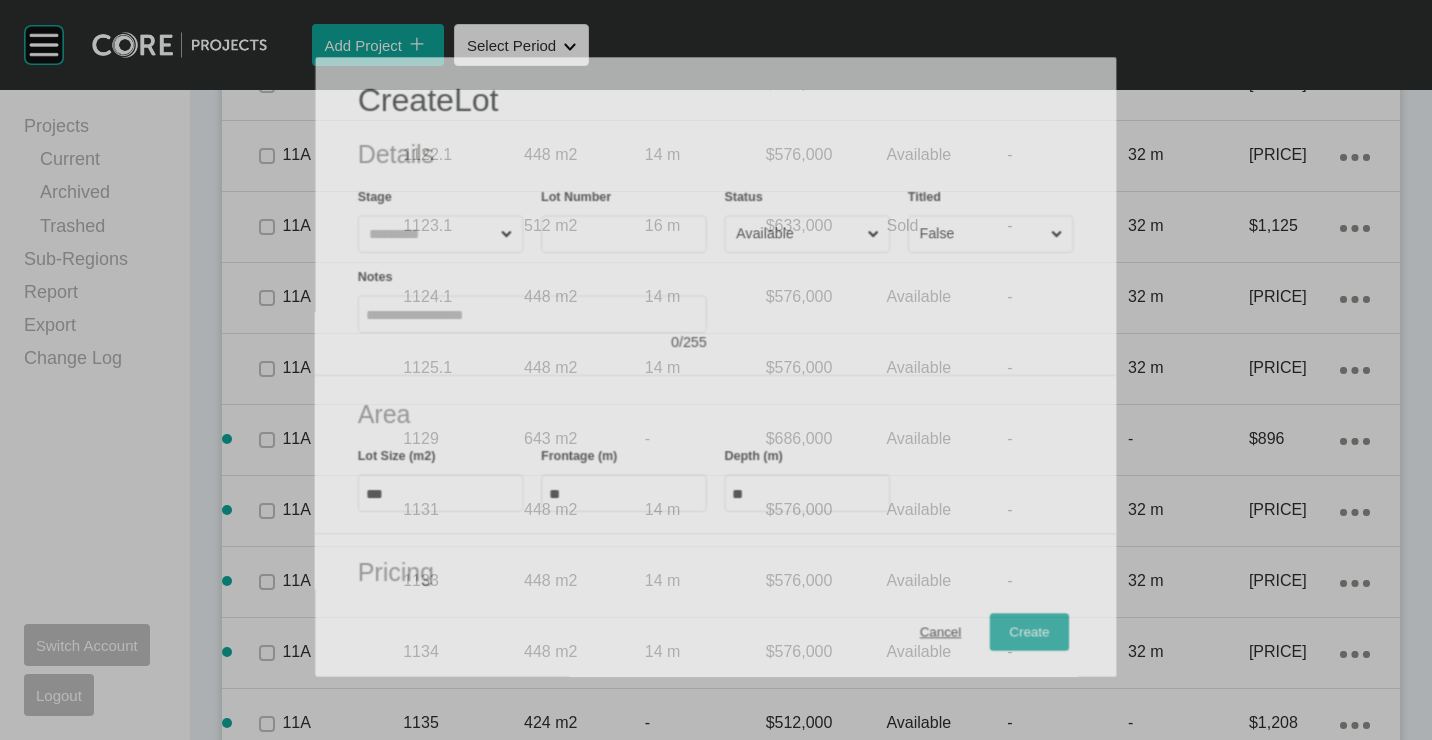 scroll, scrollTop: 1924, scrollLeft: 0, axis: vertical 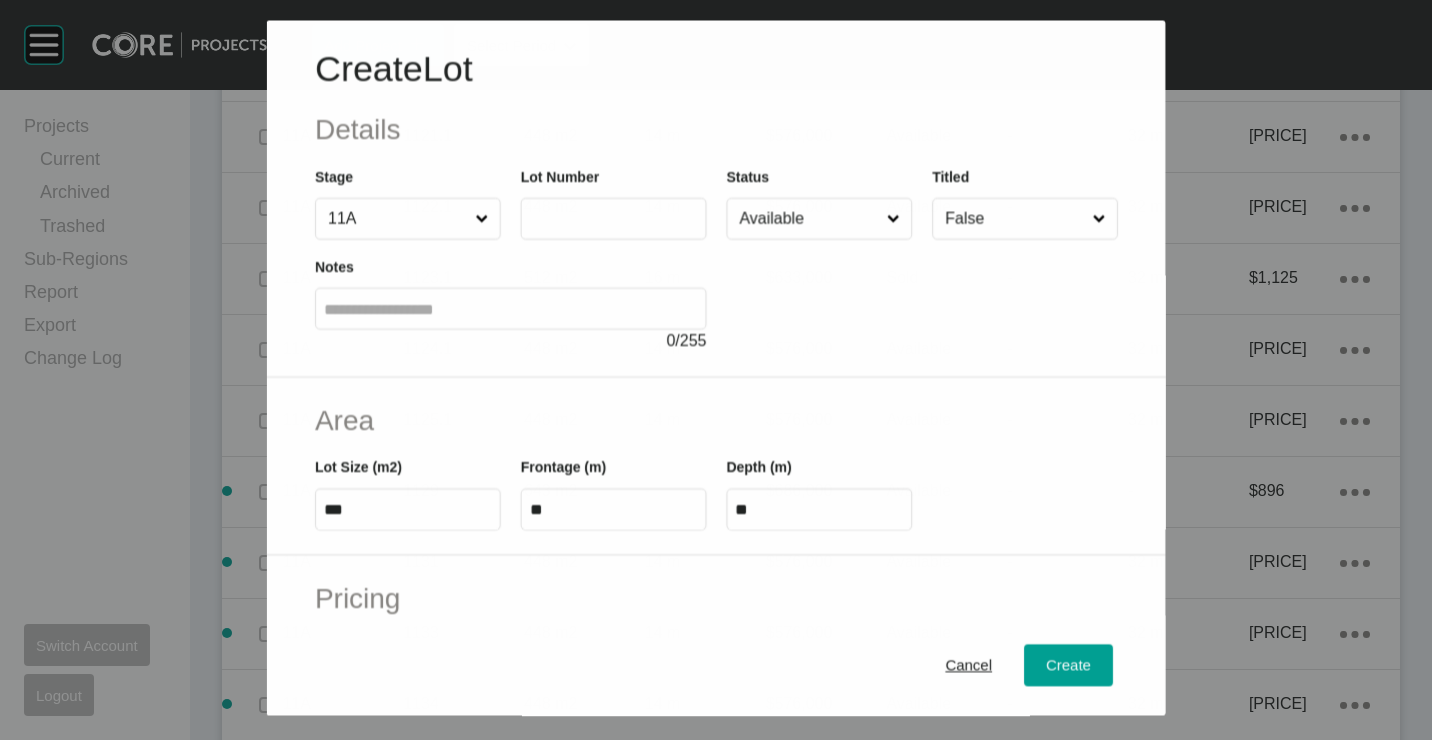 click at bounding box center (613, 219) 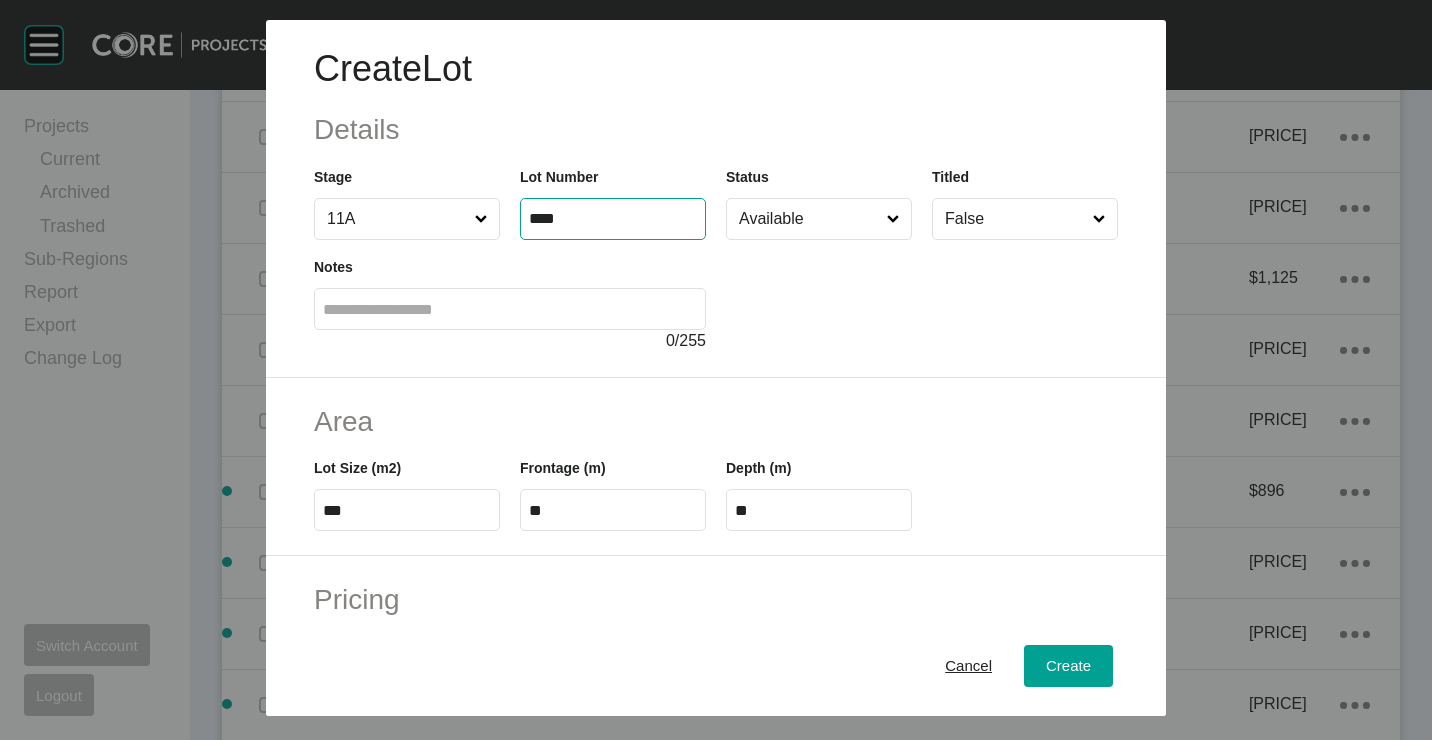 type on "****" 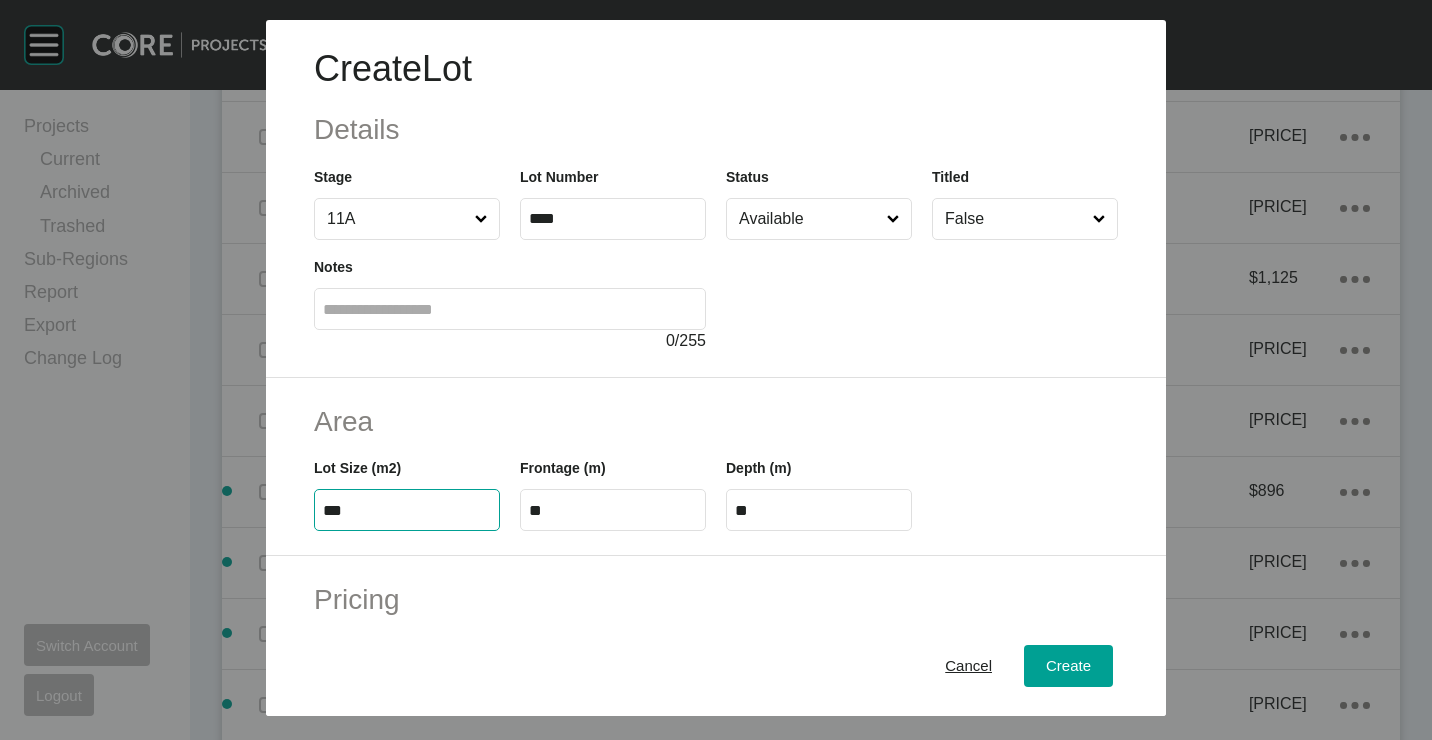 click on "Available" at bounding box center [809, 219] 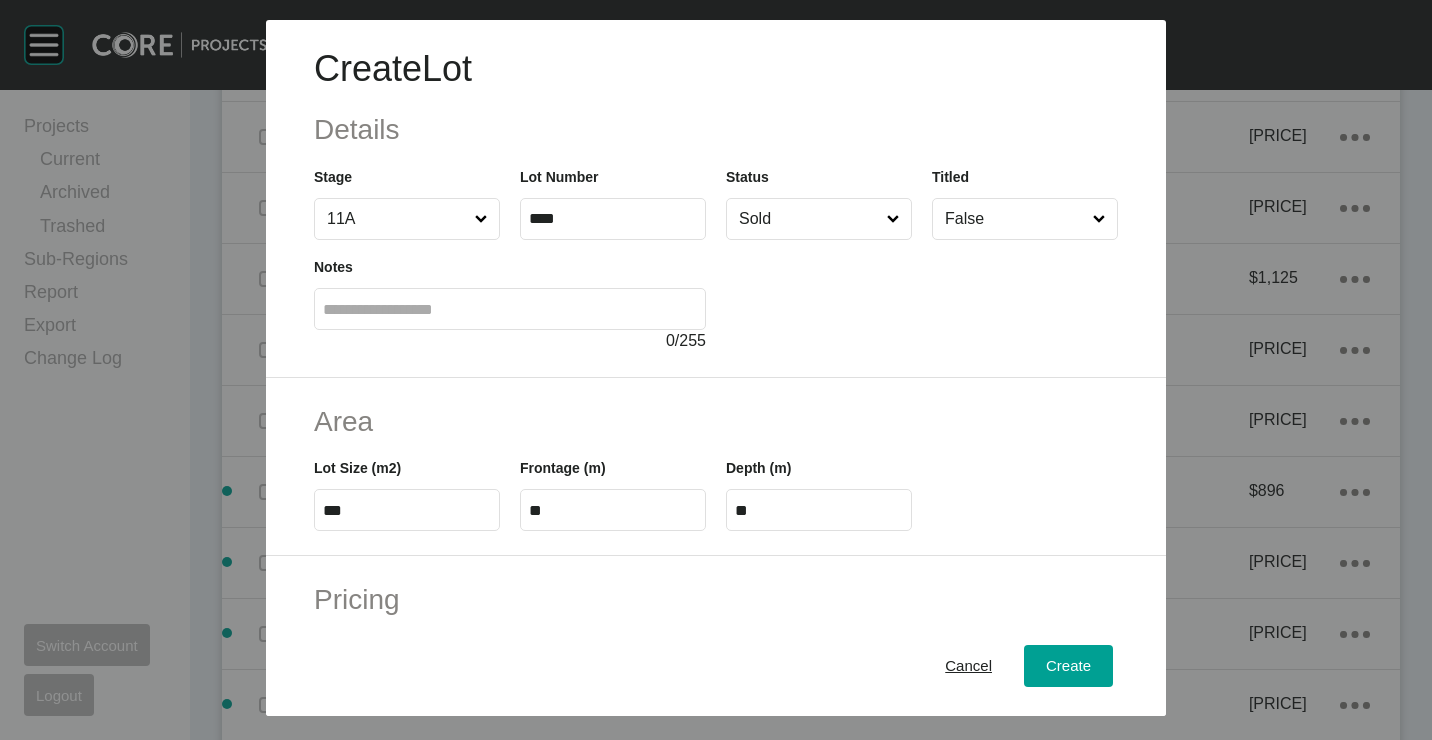 click on "***" at bounding box center (407, 510) 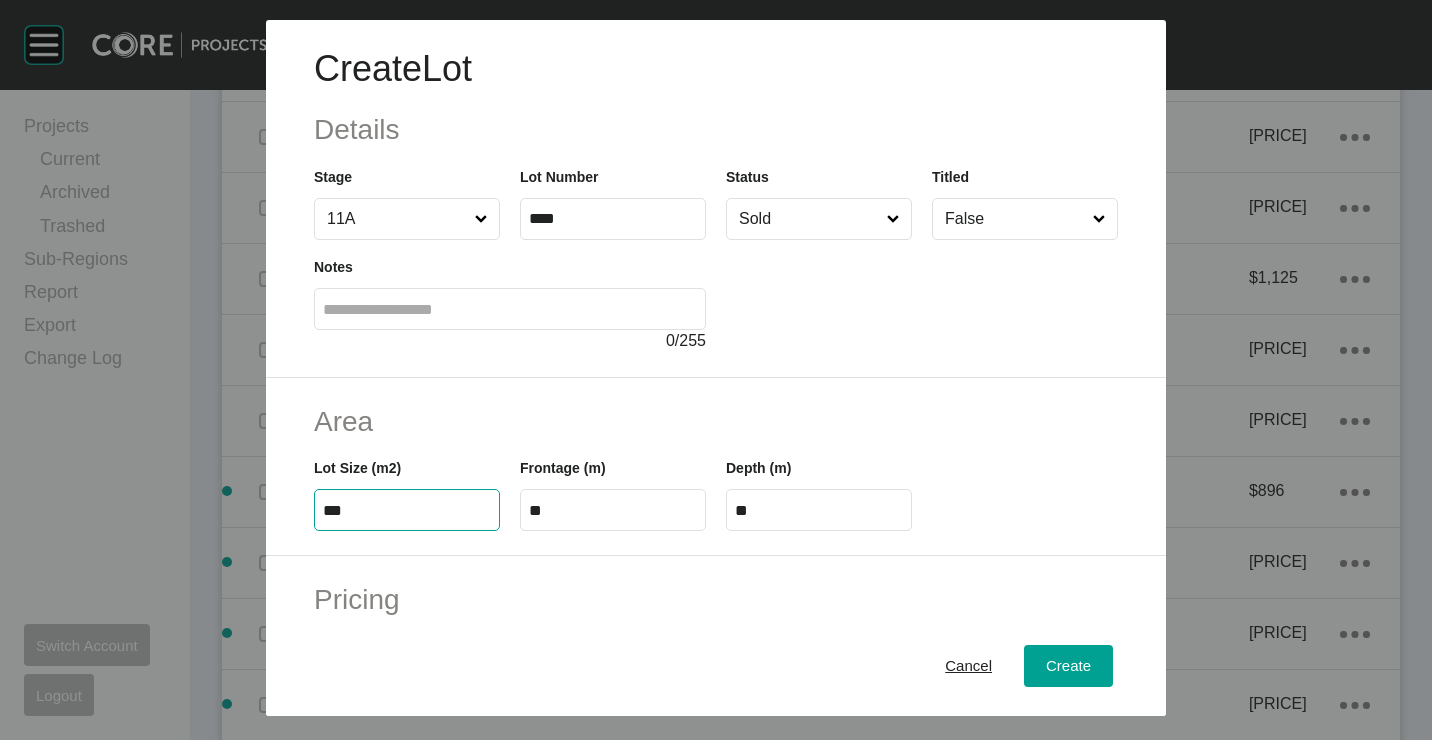 type on "***" 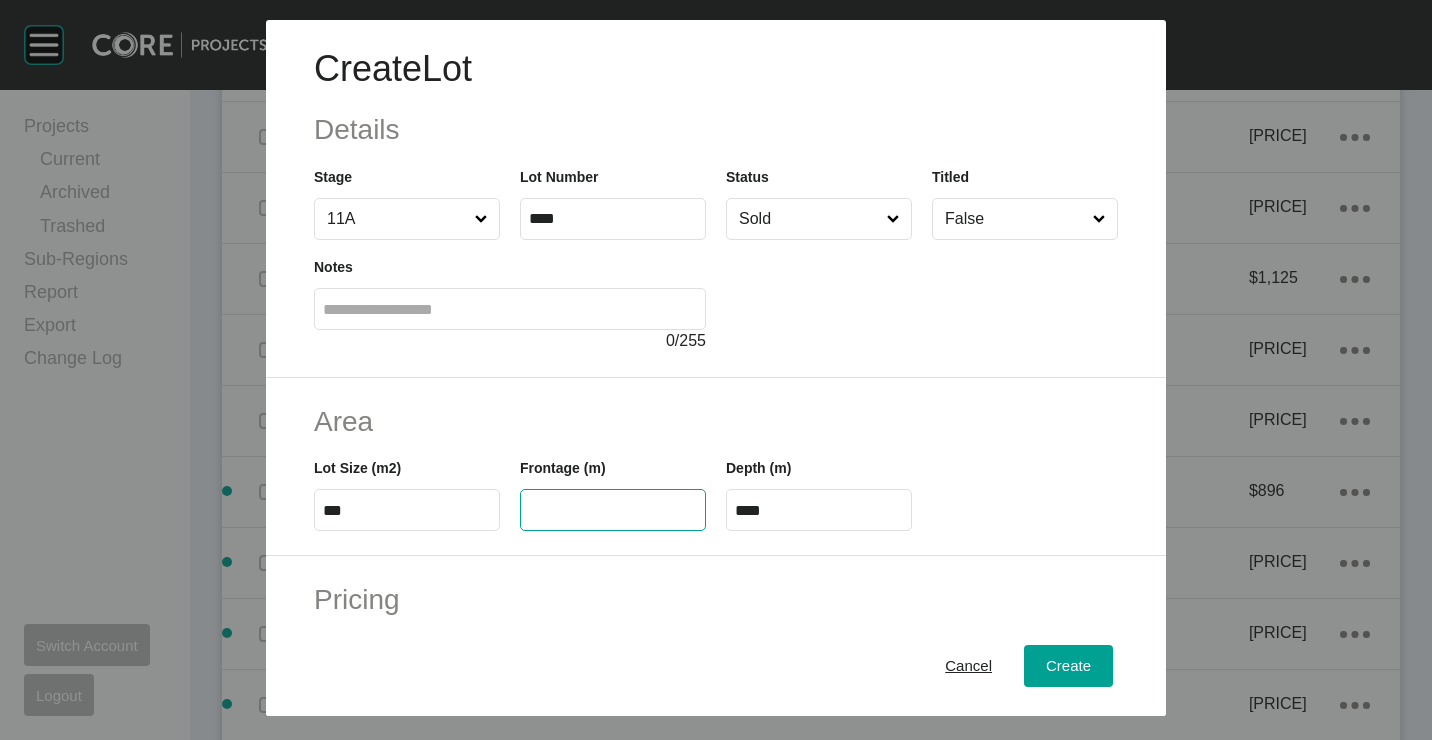 type 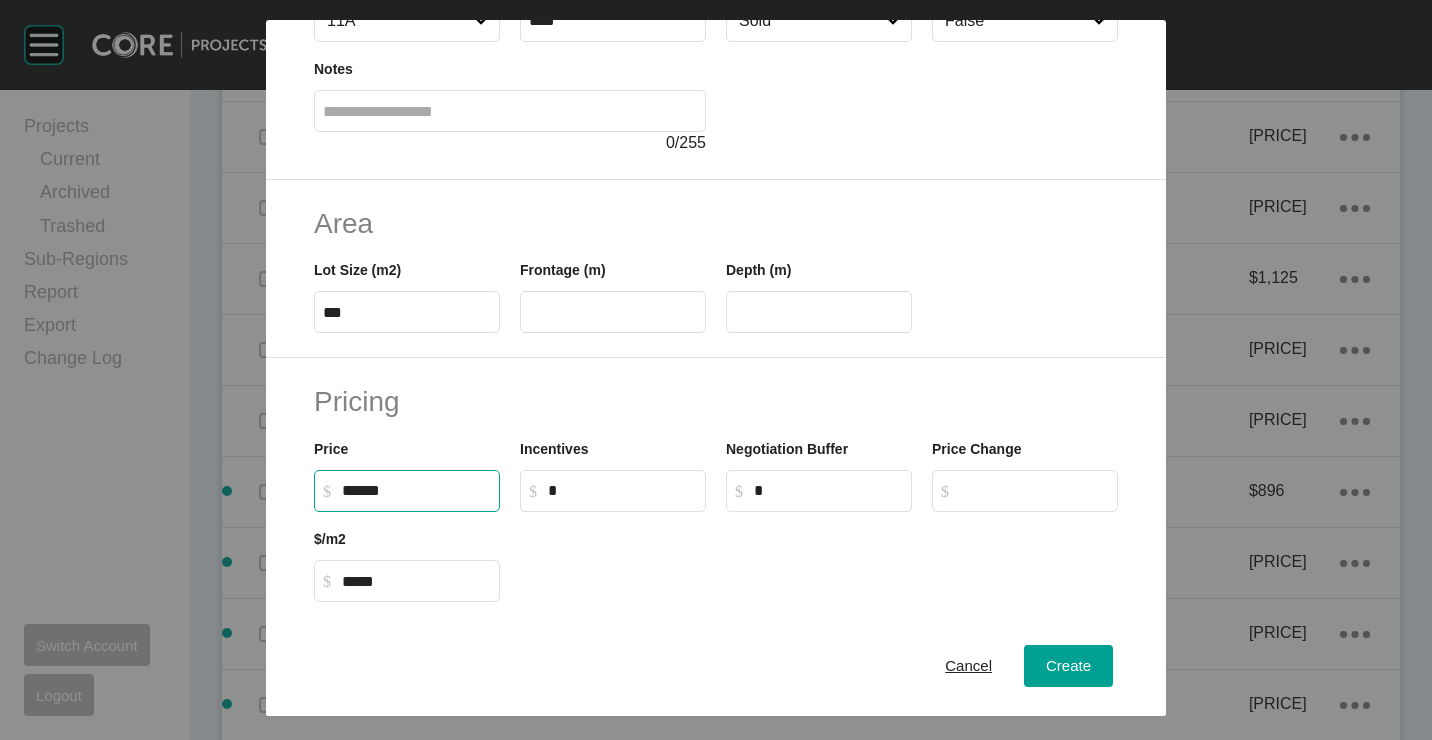 scroll, scrollTop: 200, scrollLeft: 0, axis: vertical 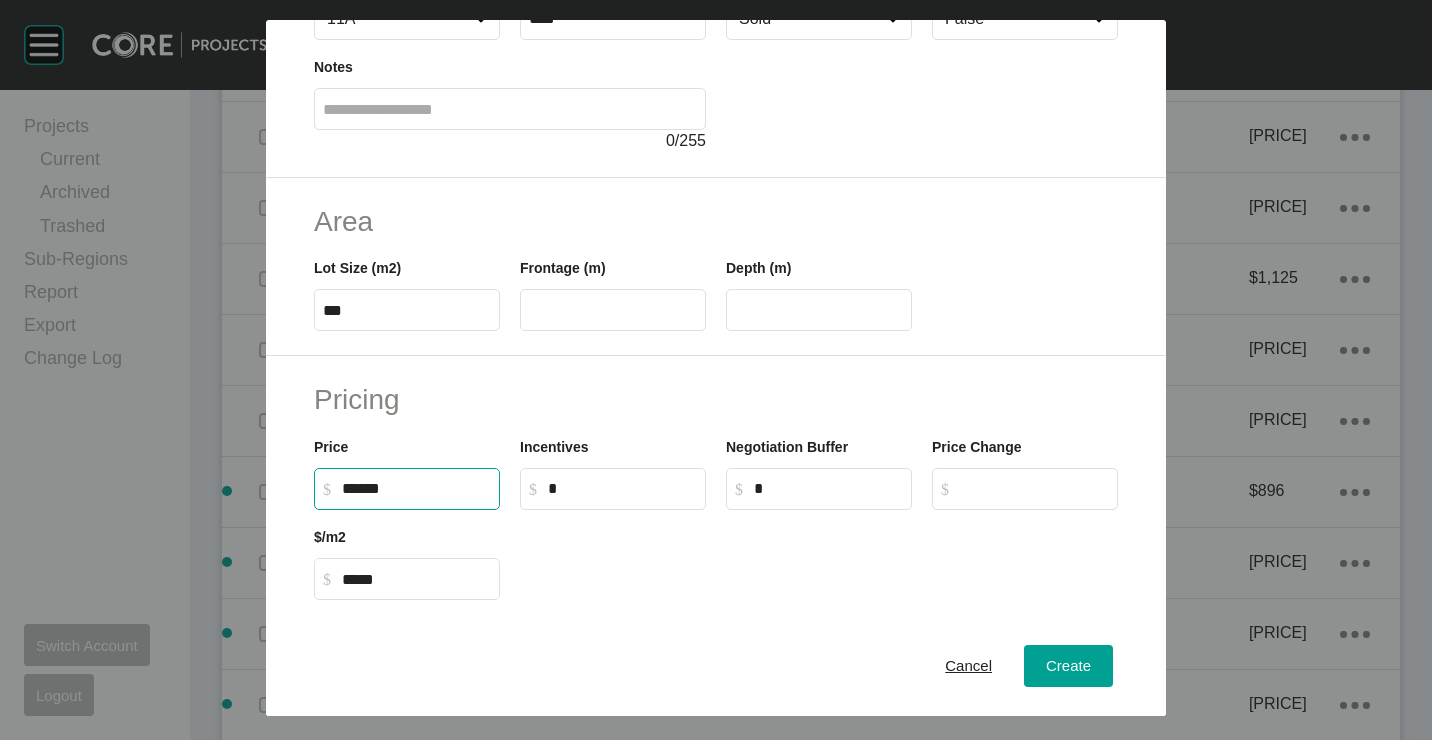 type on "*******" 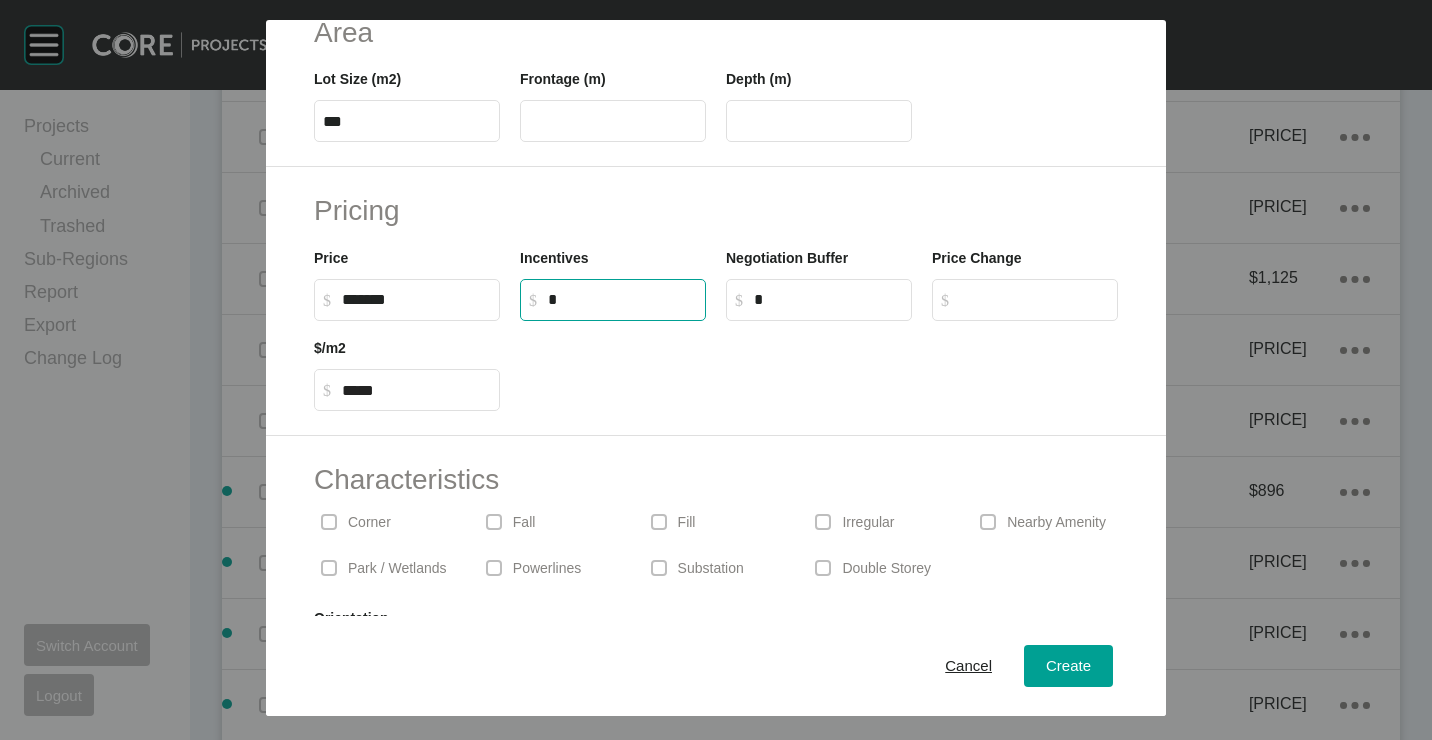 scroll, scrollTop: 480, scrollLeft: 0, axis: vertical 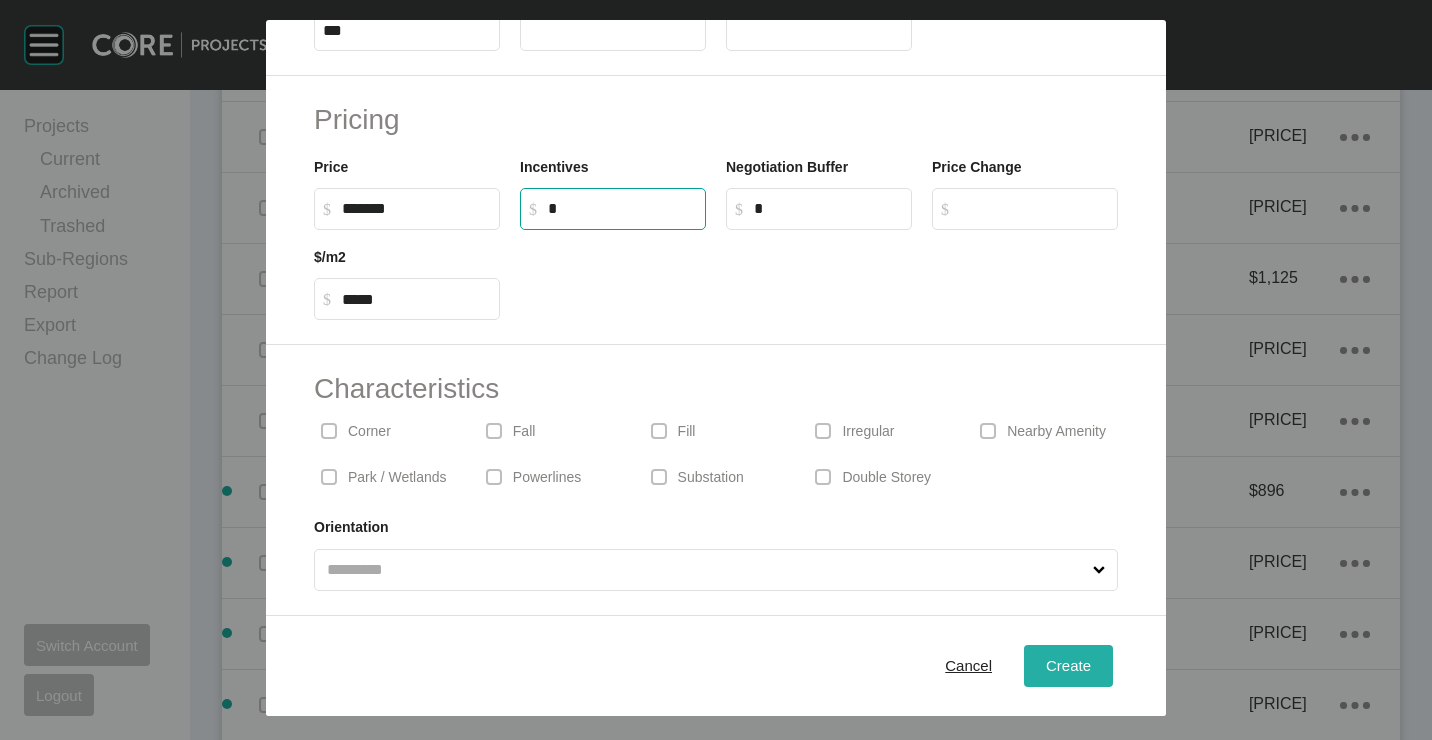 click on "Create" at bounding box center [1068, 665] 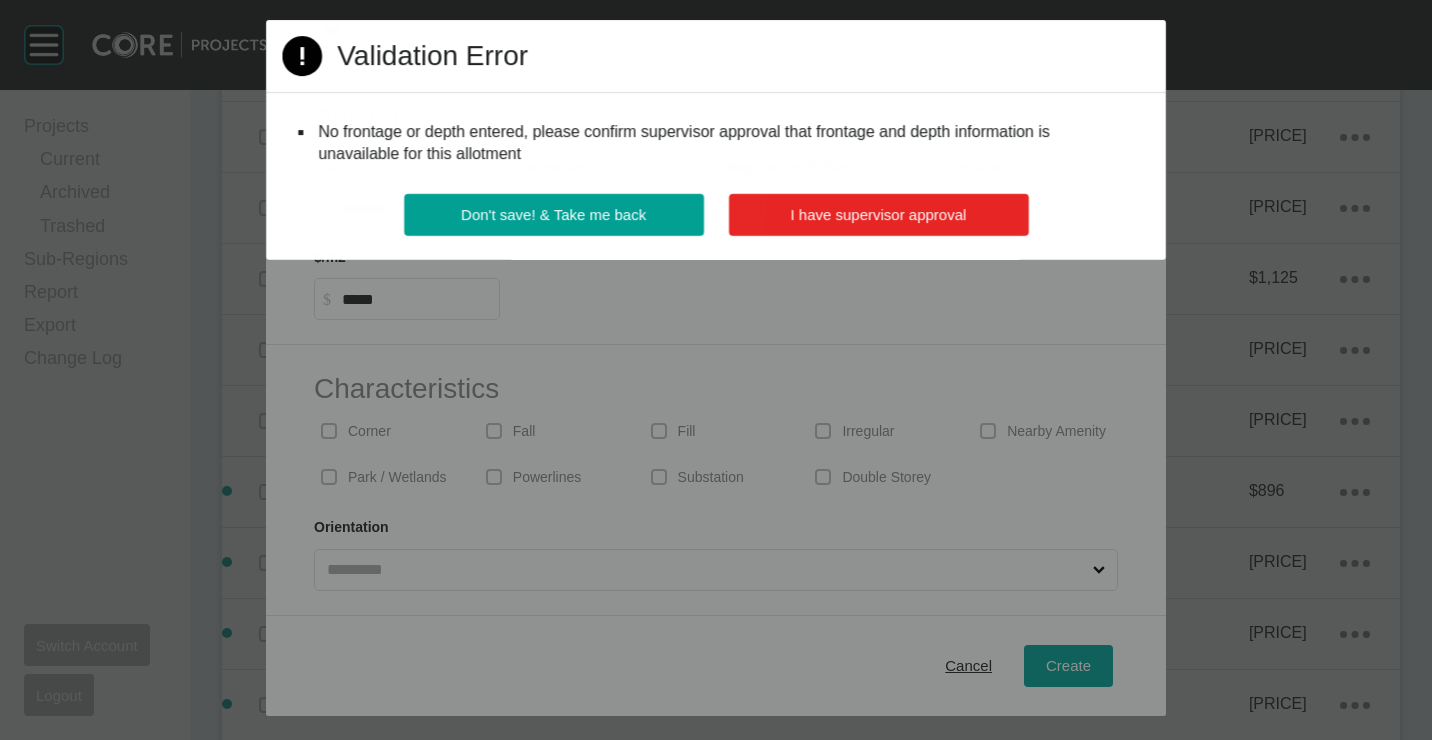click on "I have supervisor approval" at bounding box center [878, 214] 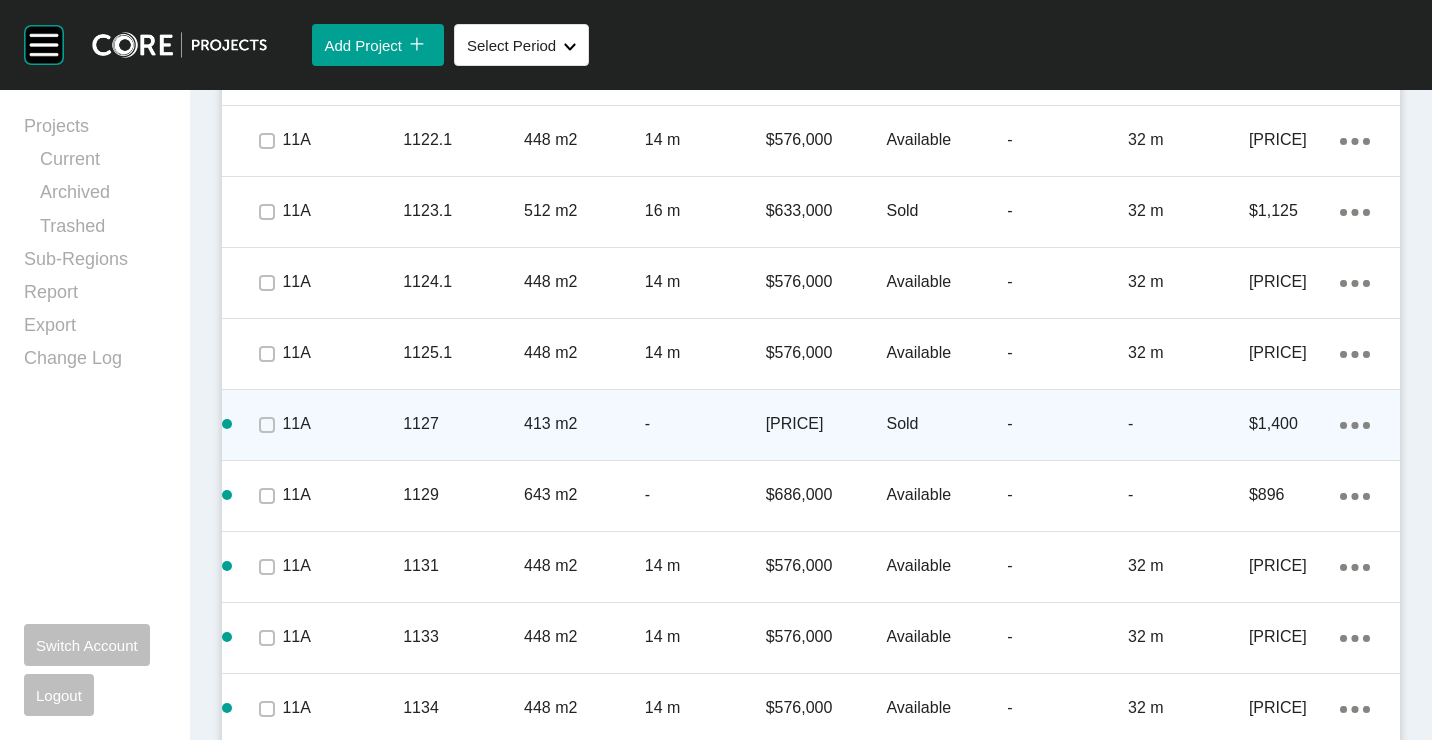 scroll, scrollTop: 2086, scrollLeft: 0, axis: vertical 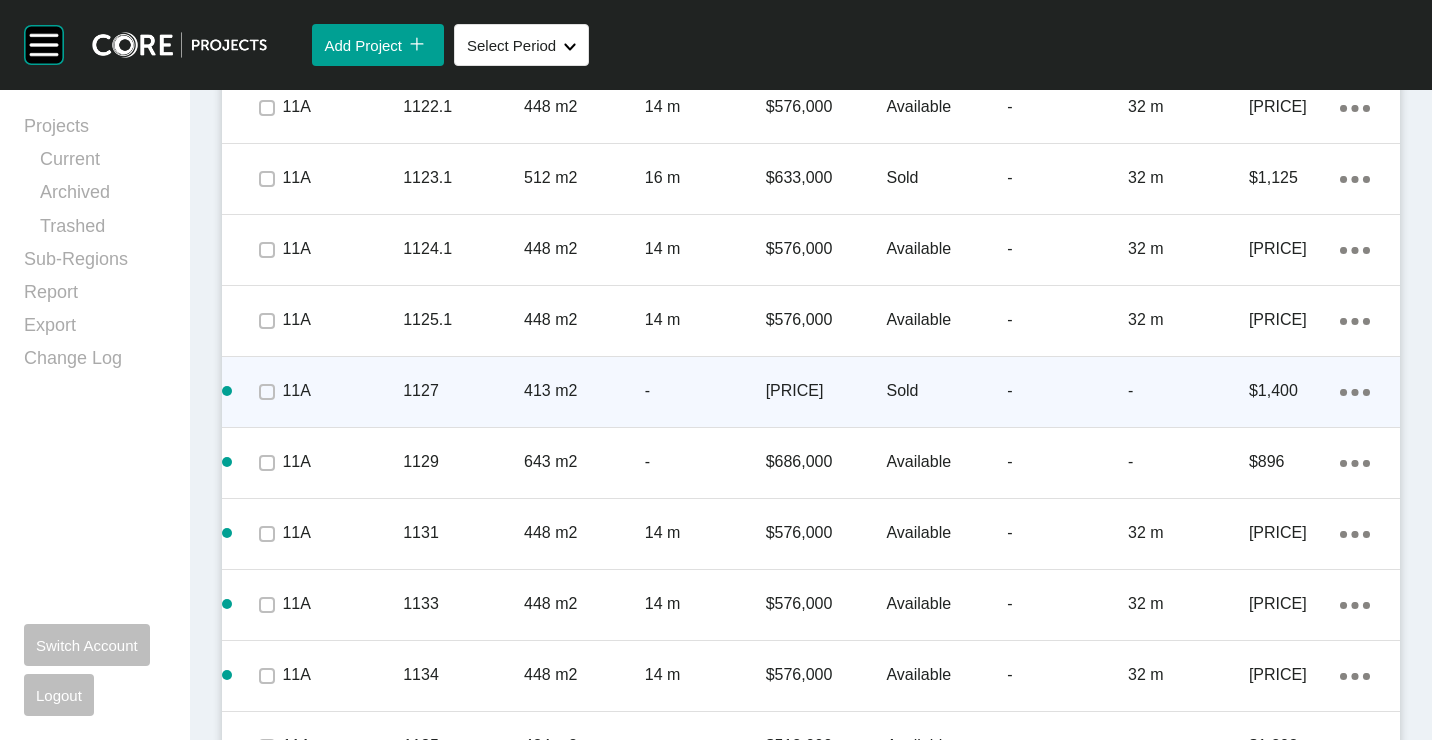 drag, startPoint x: 1333, startPoint y: 342, endPoint x: 1319, endPoint y: 346, distance: 14.56022 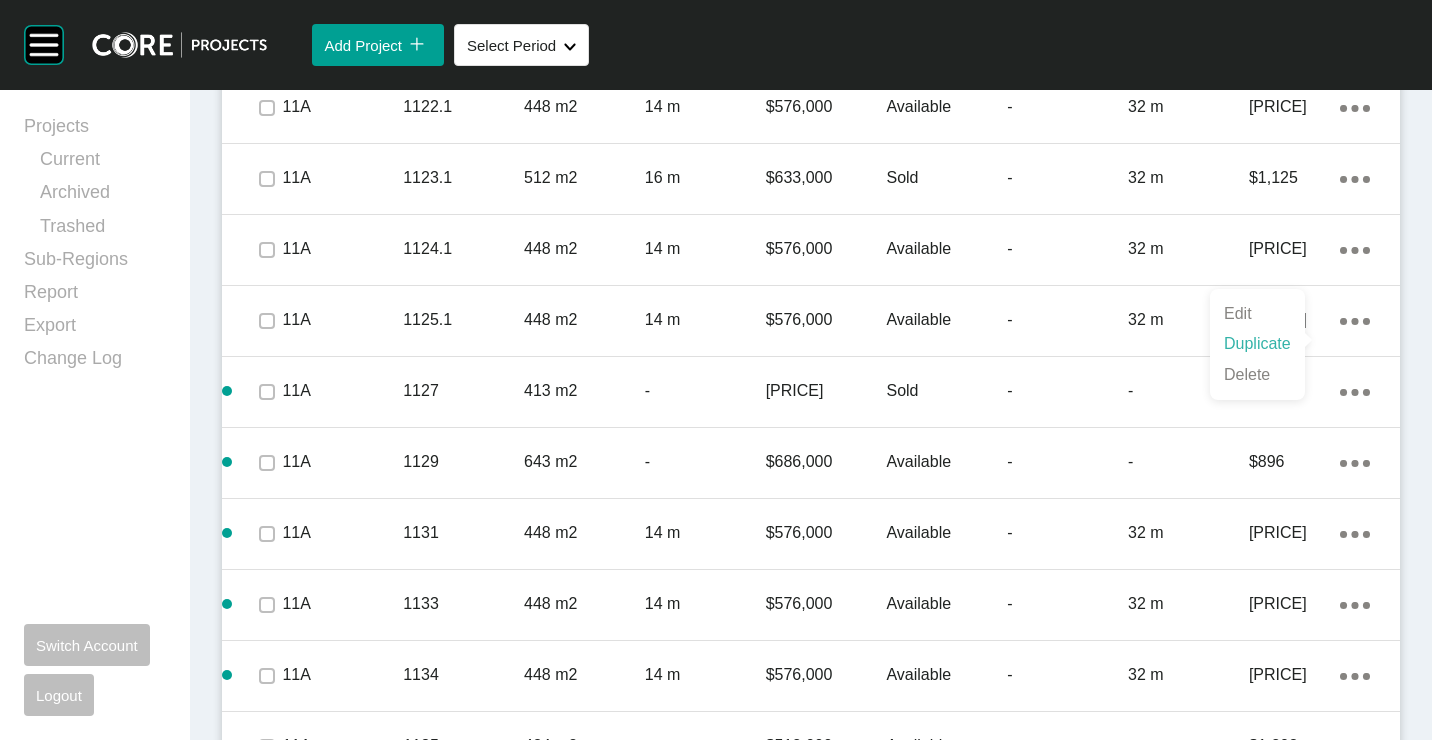 click on "Duplicate" at bounding box center [1257, 344] 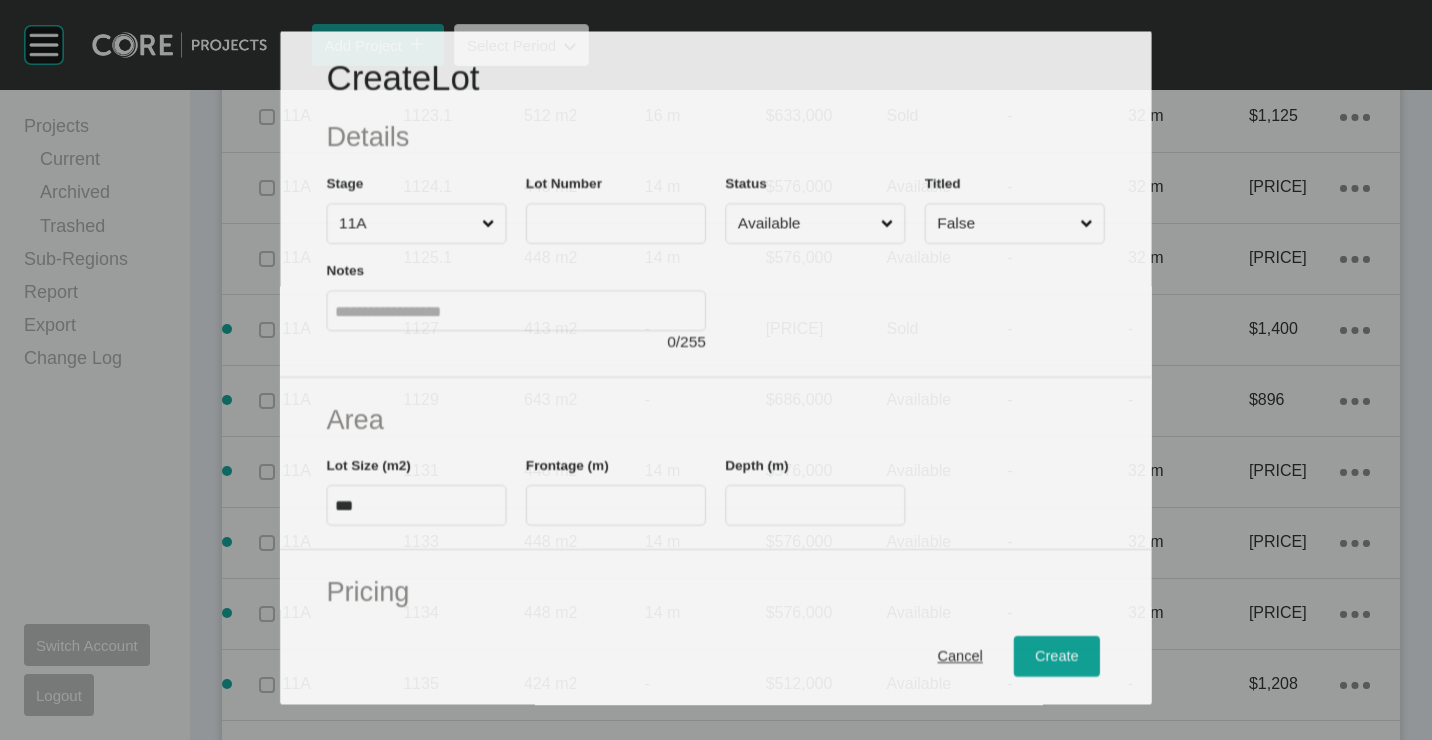 scroll, scrollTop: 2024, scrollLeft: 0, axis: vertical 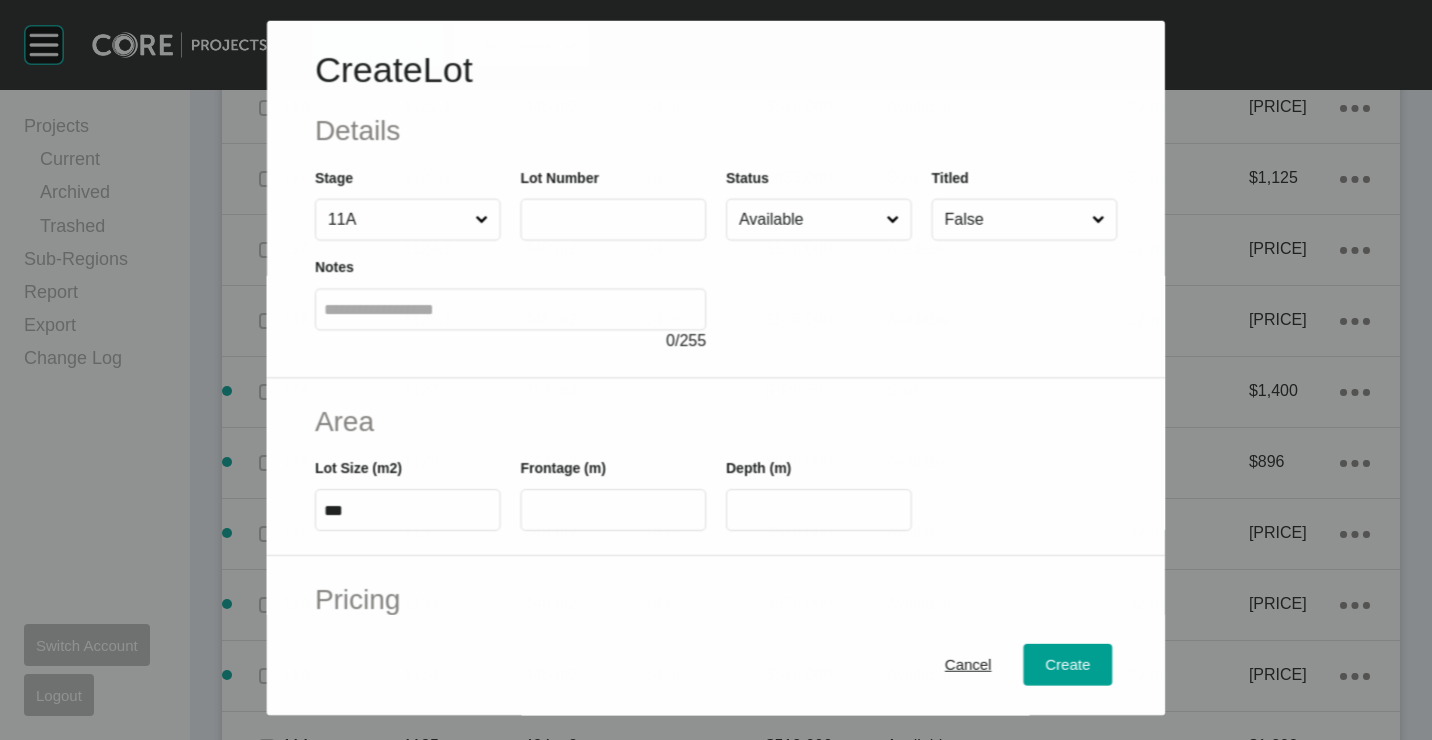 click at bounding box center [613, 219] 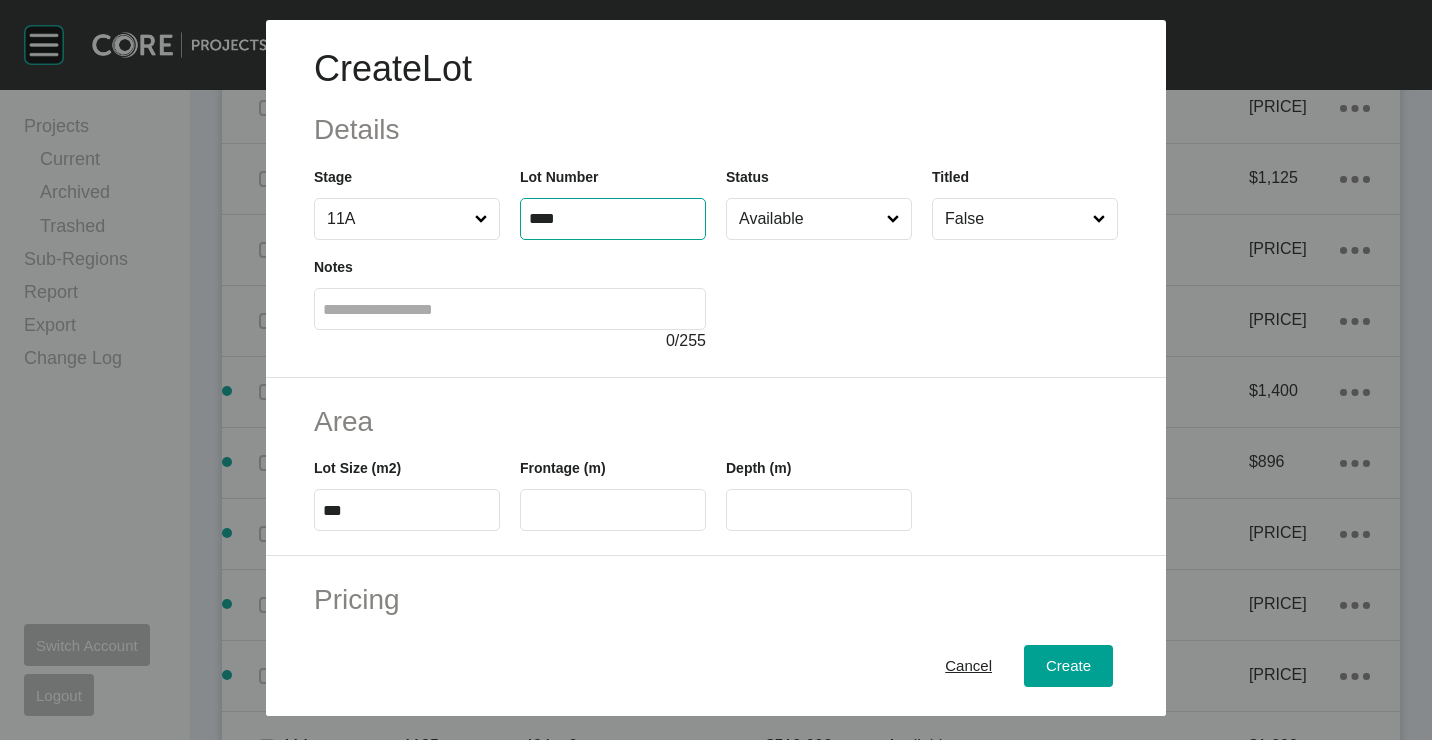 type on "****" 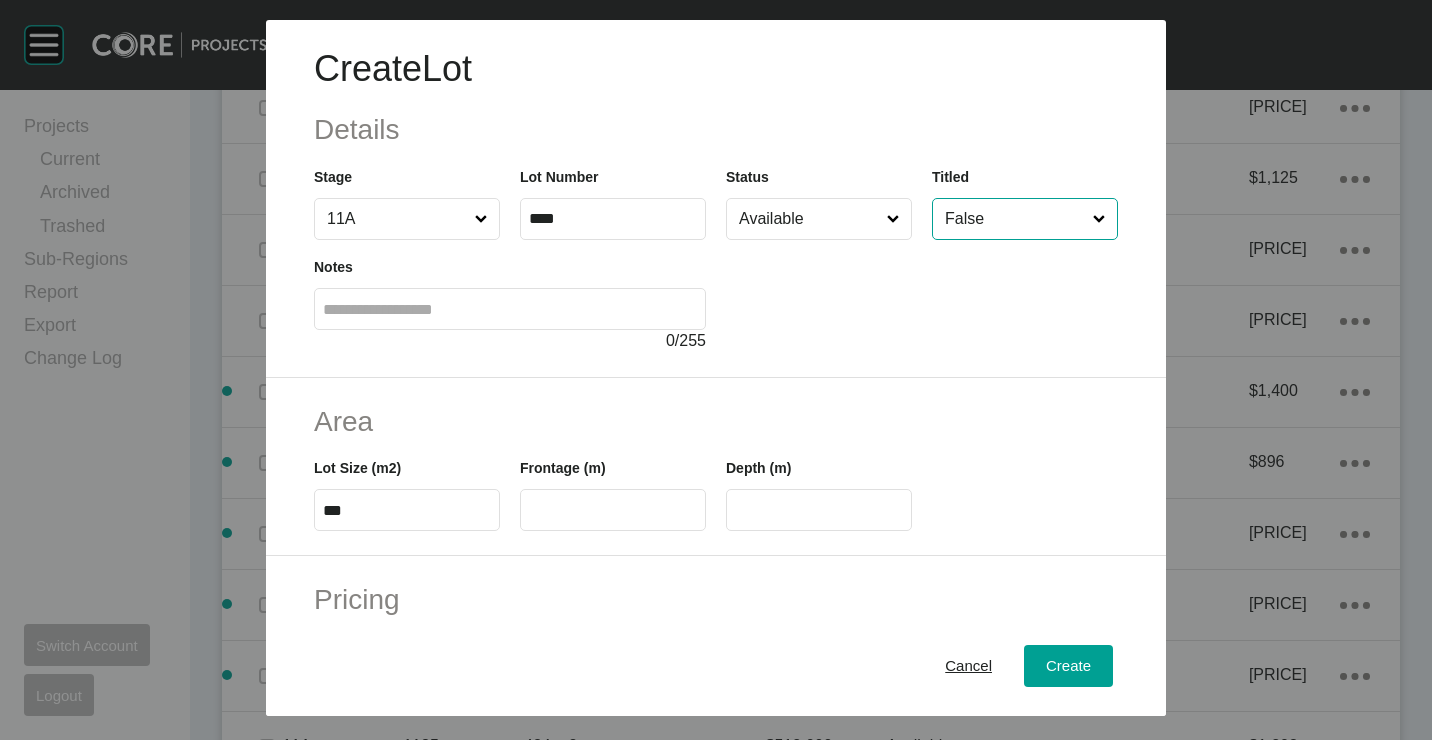 click on "Available" at bounding box center [809, 219] 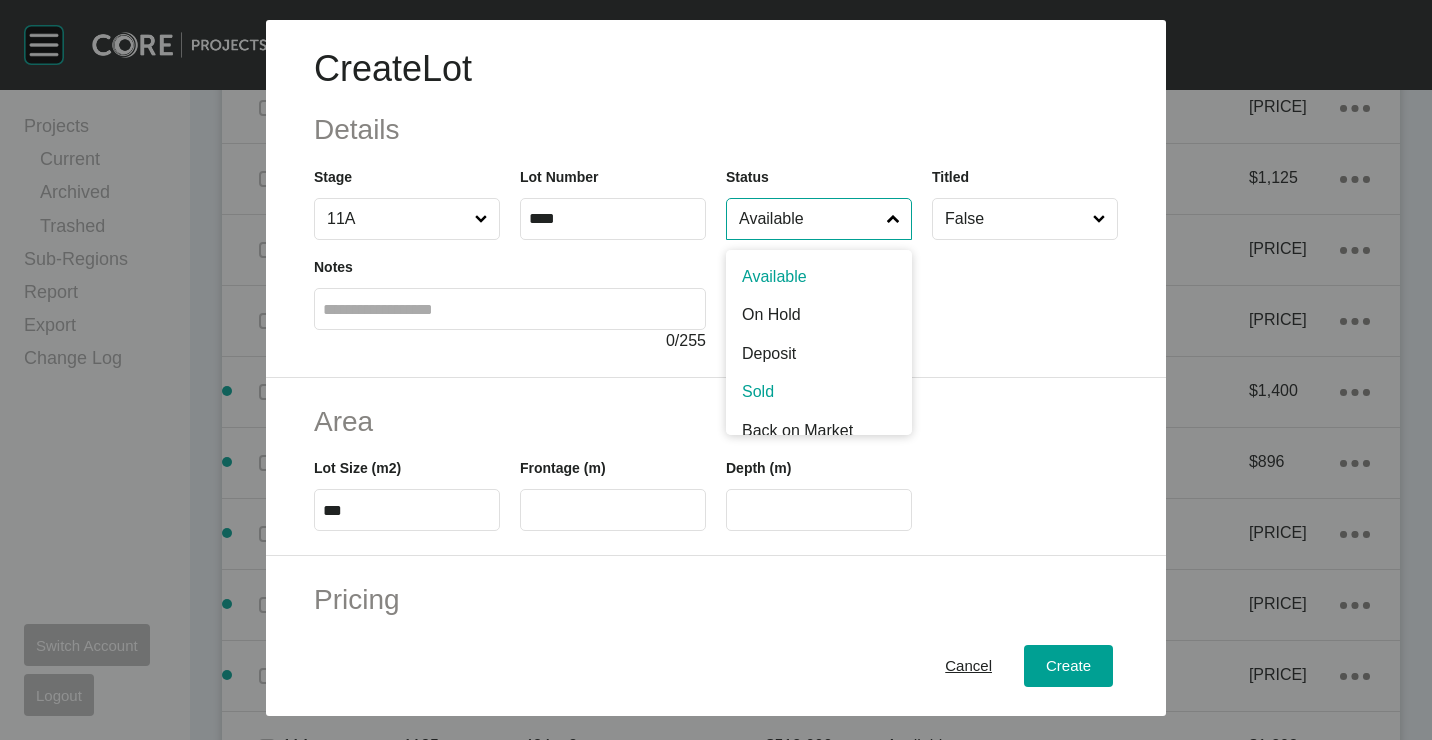drag, startPoint x: 769, startPoint y: 389, endPoint x: 747, endPoint y: 403, distance: 26.076809 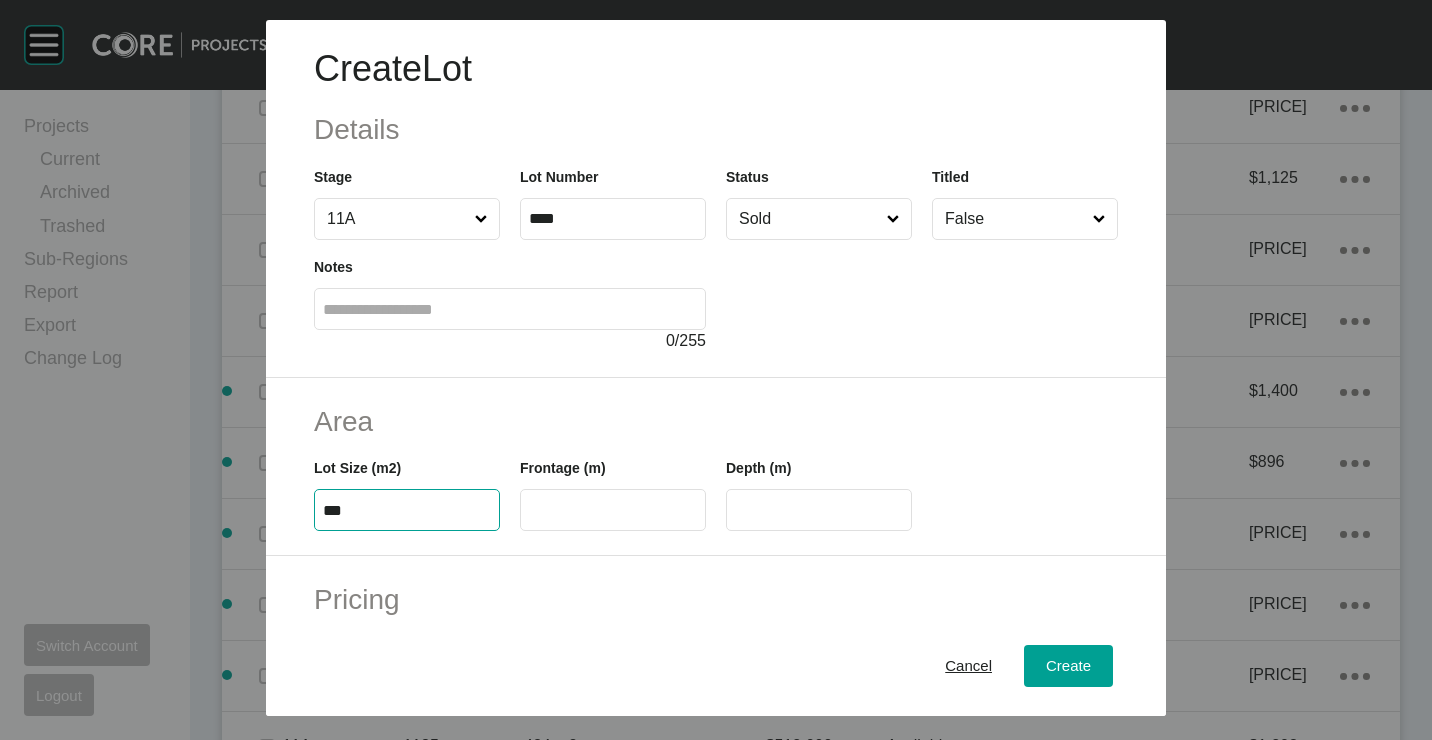 click on "***" at bounding box center [407, 510] 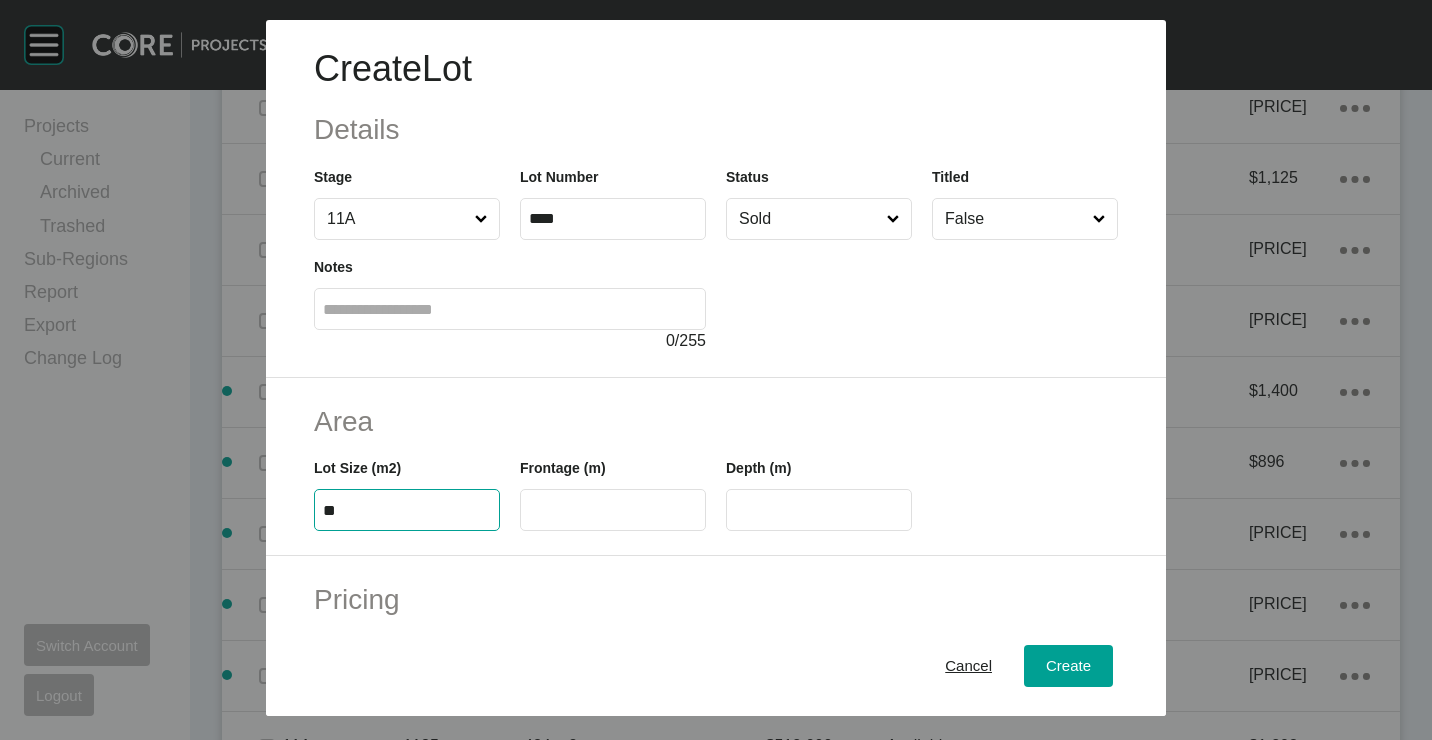type on "*" 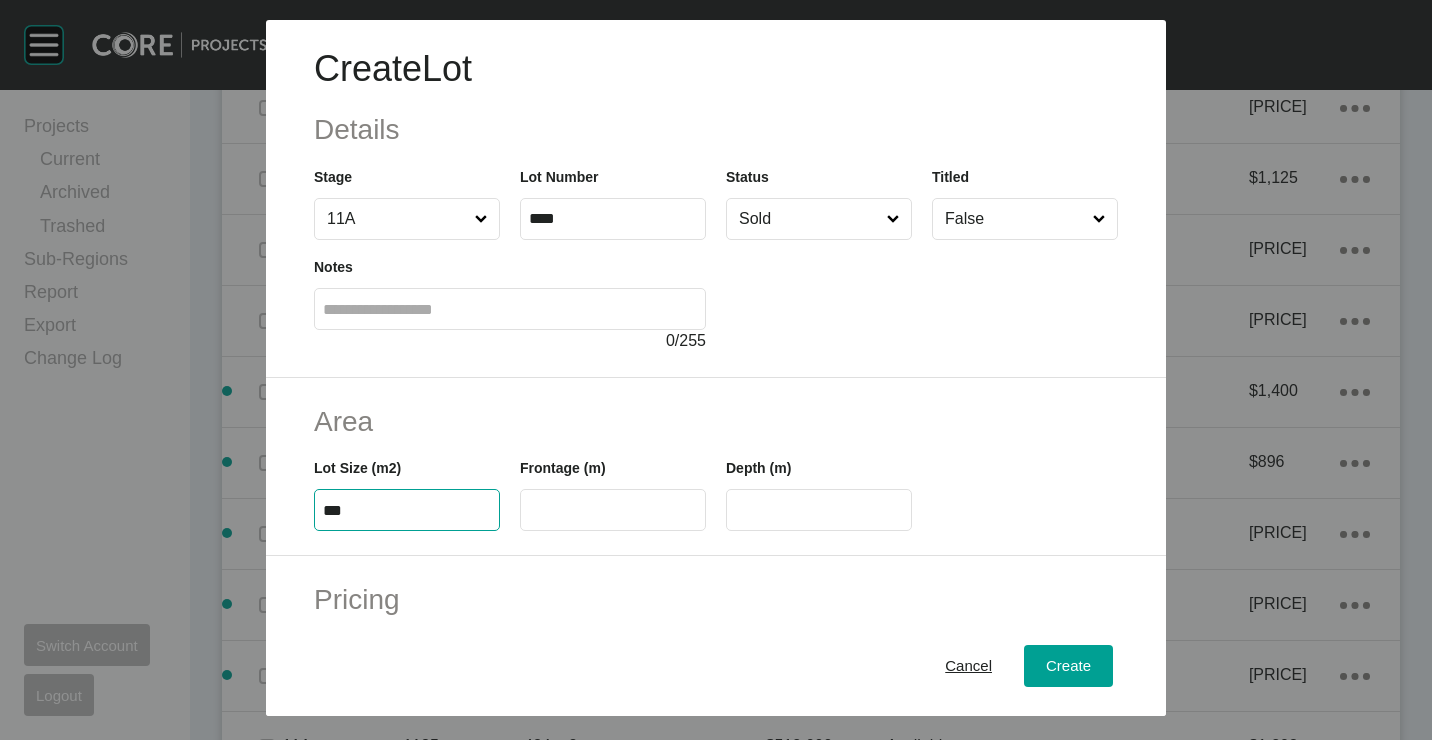 type on "***" 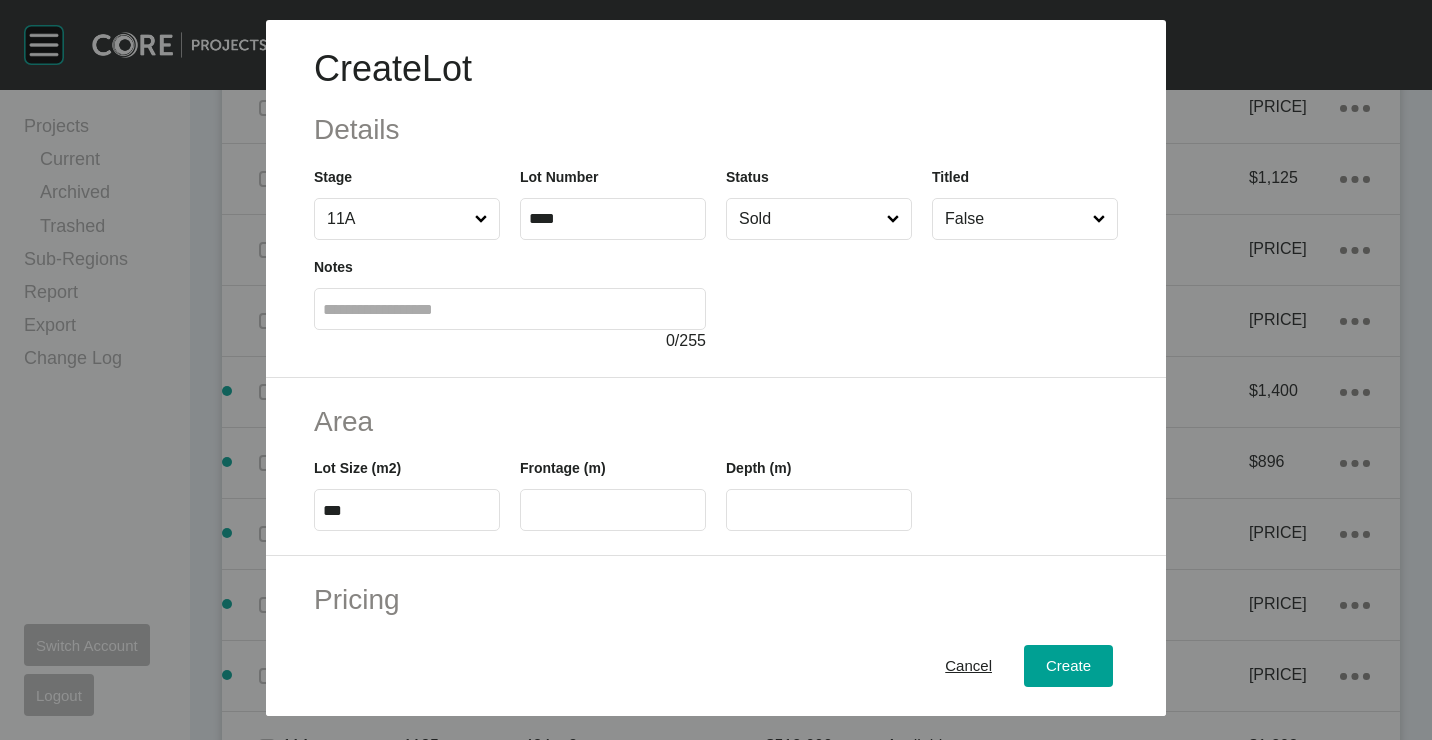 type on "*" 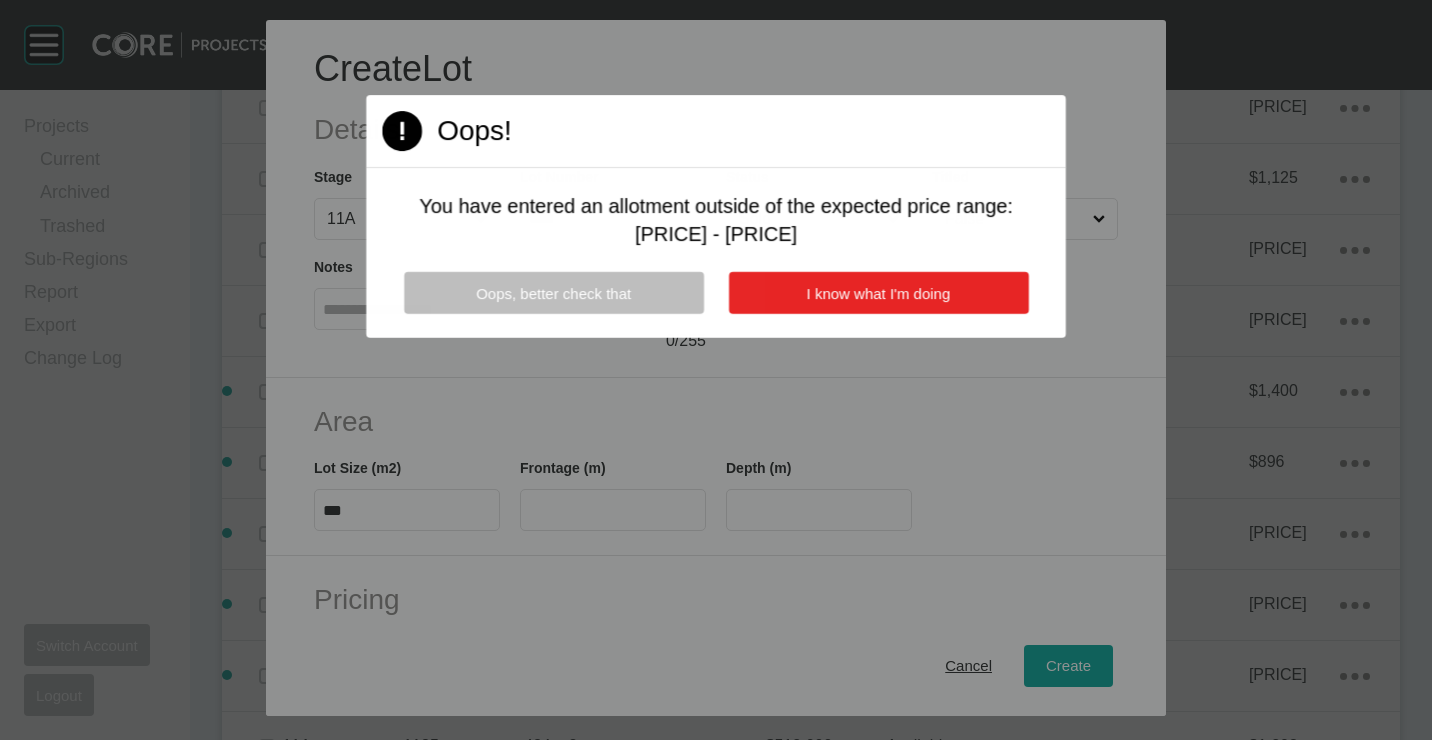 click on "I know what I'm doing" at bounding box center (878, 293) 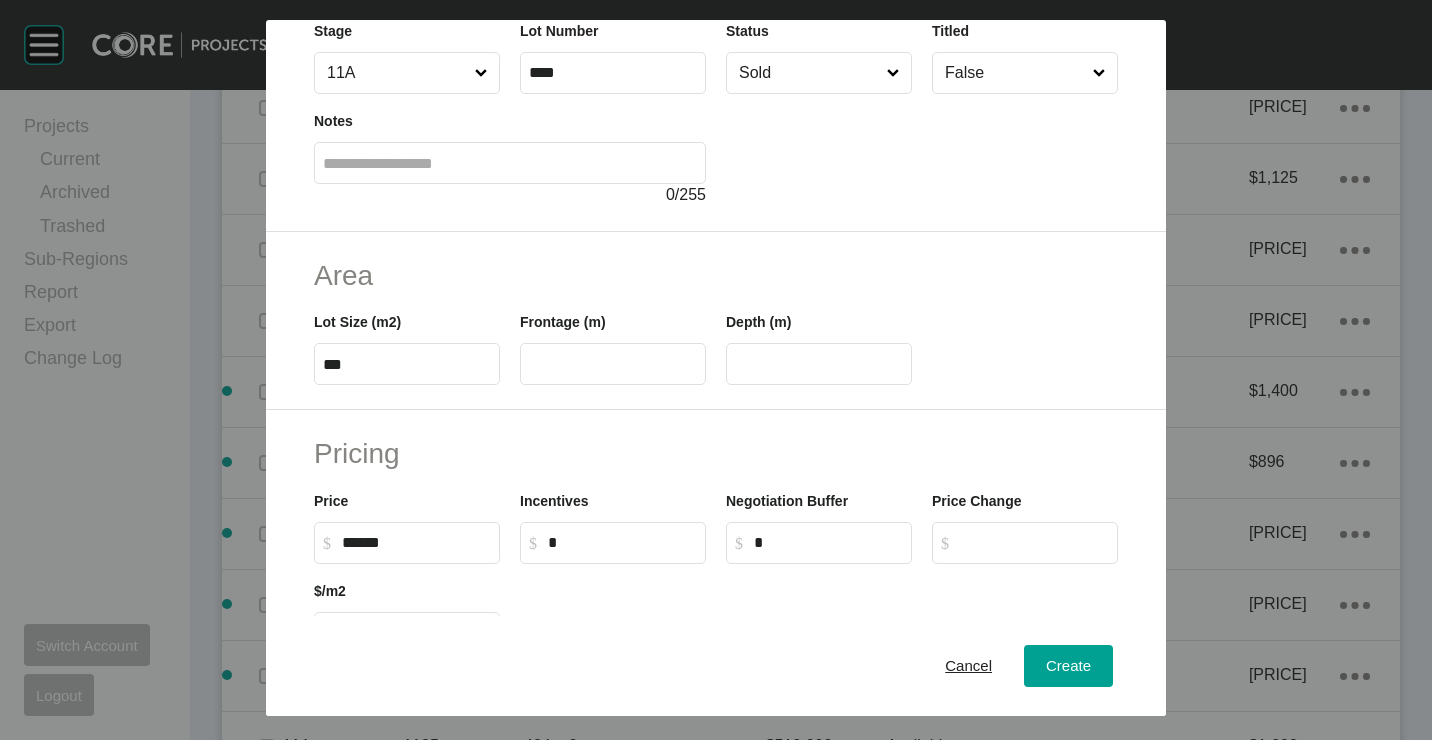 scroll, scrollTop: 300, scrollLeft: 0, axis: vertical 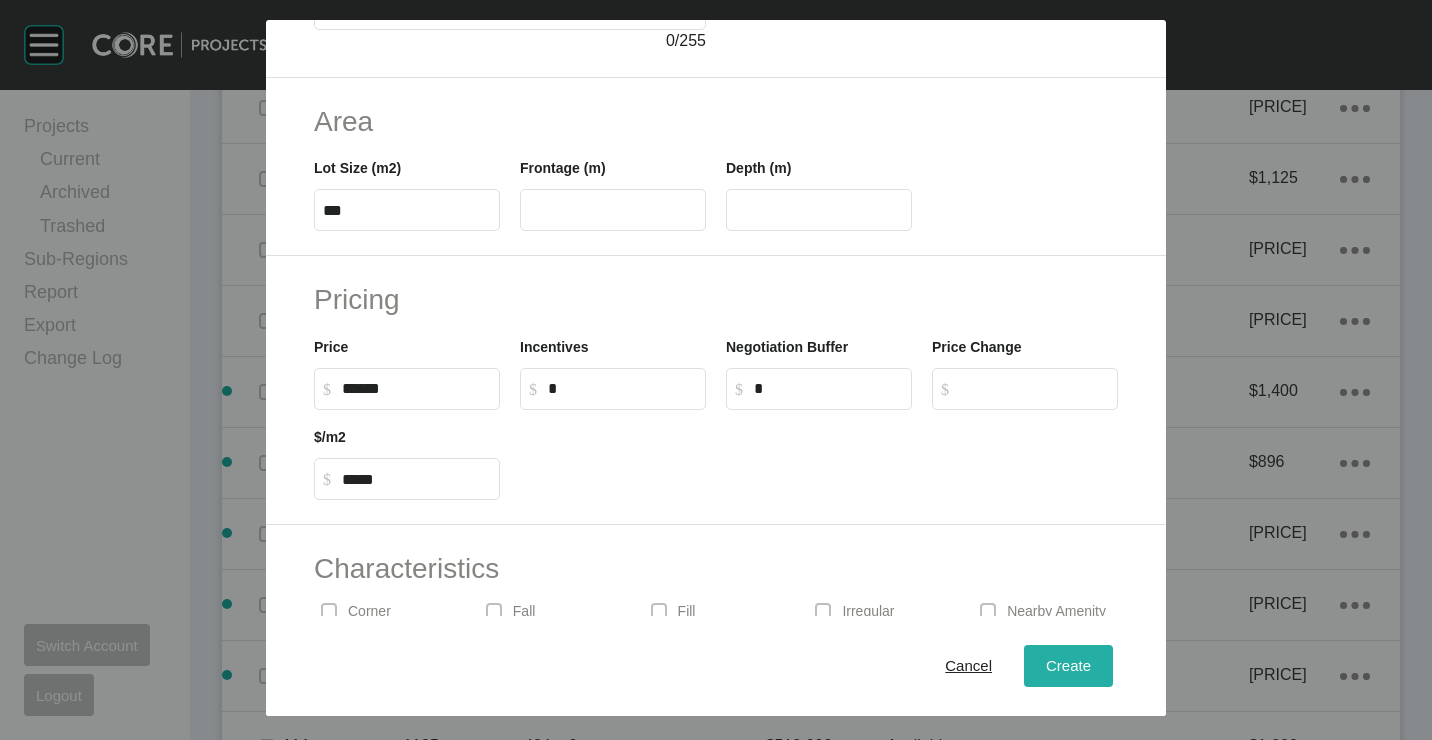 click on "Create" at bounding box center (1068, 666) 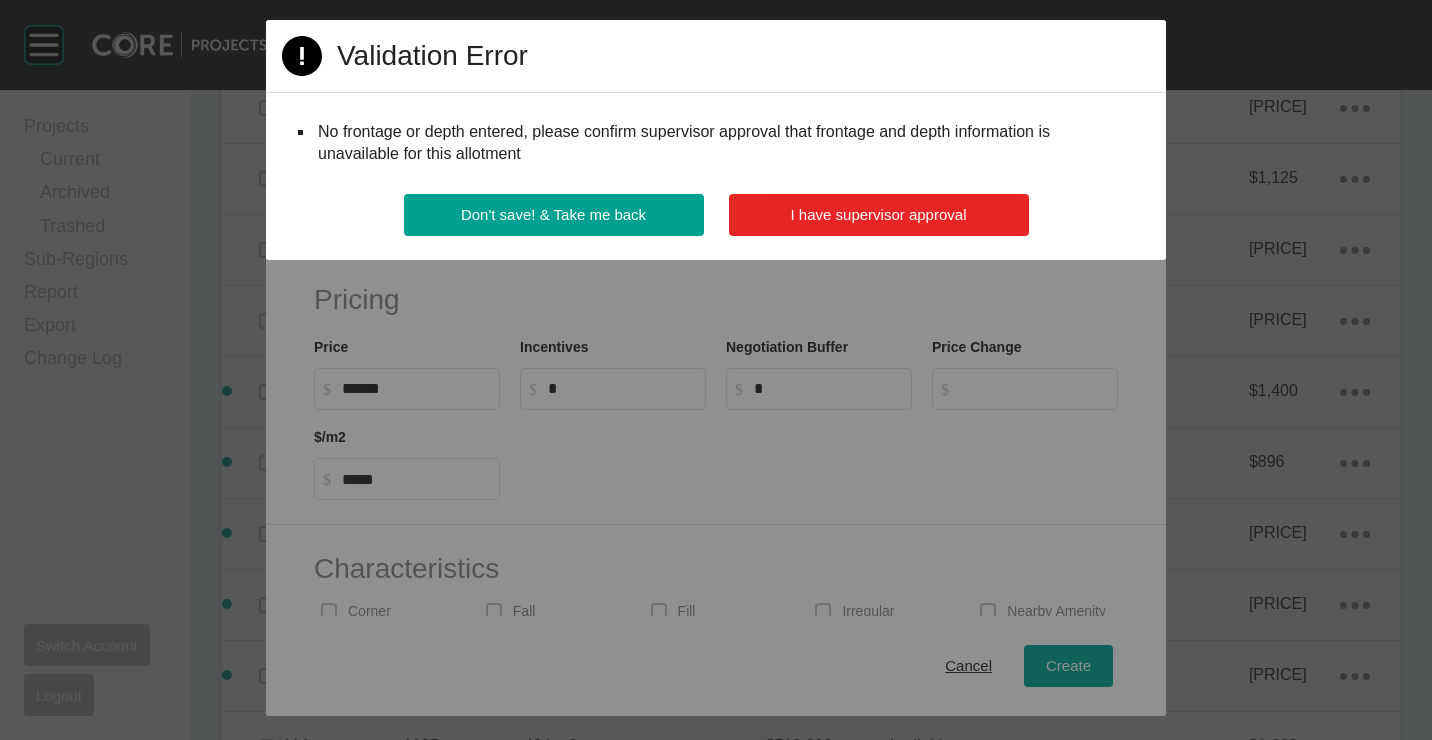 click on "I have supervisor approval" at bounding box center [879, 215] 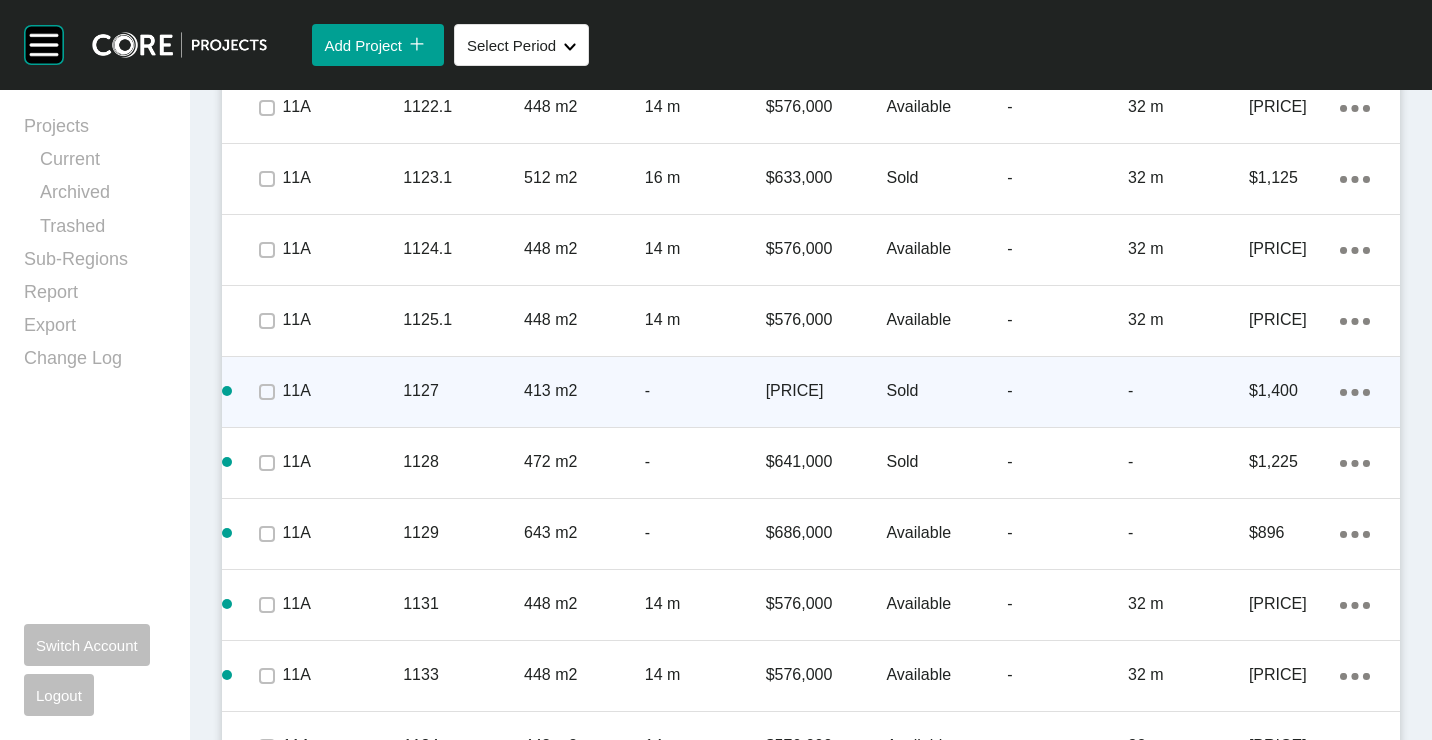 scroll, scrollTop: 2186, scrollLeft: 0, axis: vertical 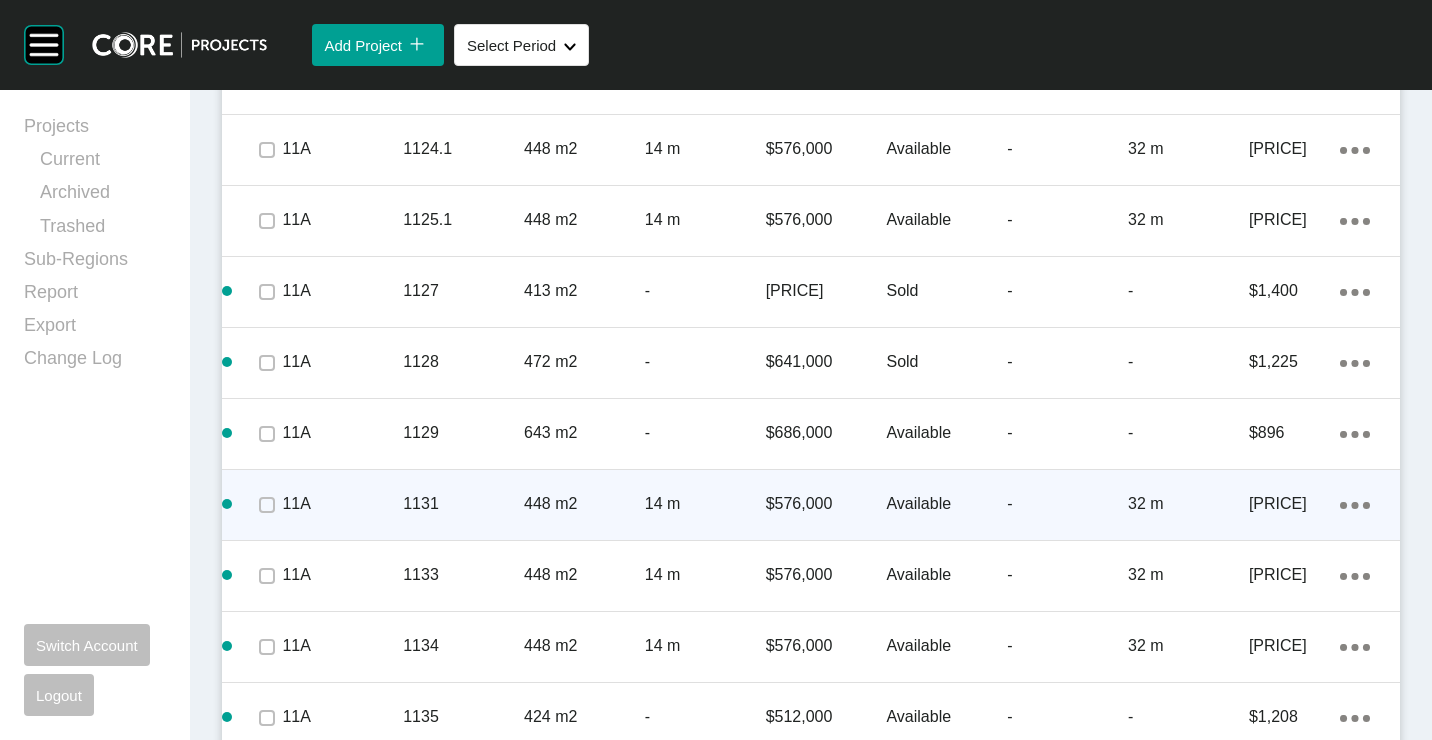 drag, startPoint x: 1335, startPoint y: 456, endPoint x: 1309, endPoint y: 457, distance: 26.019224 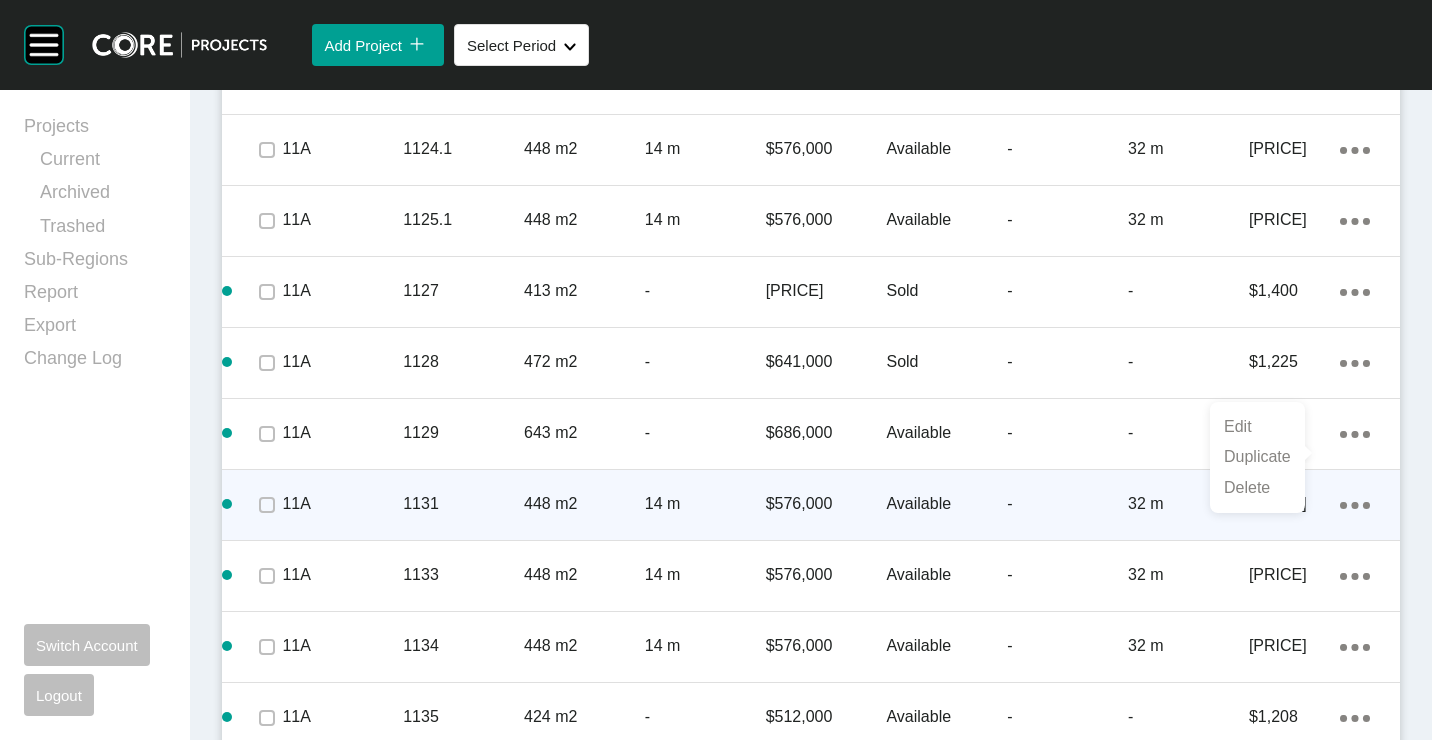 click on "Duplicate" at bounding box center (1257, 457) 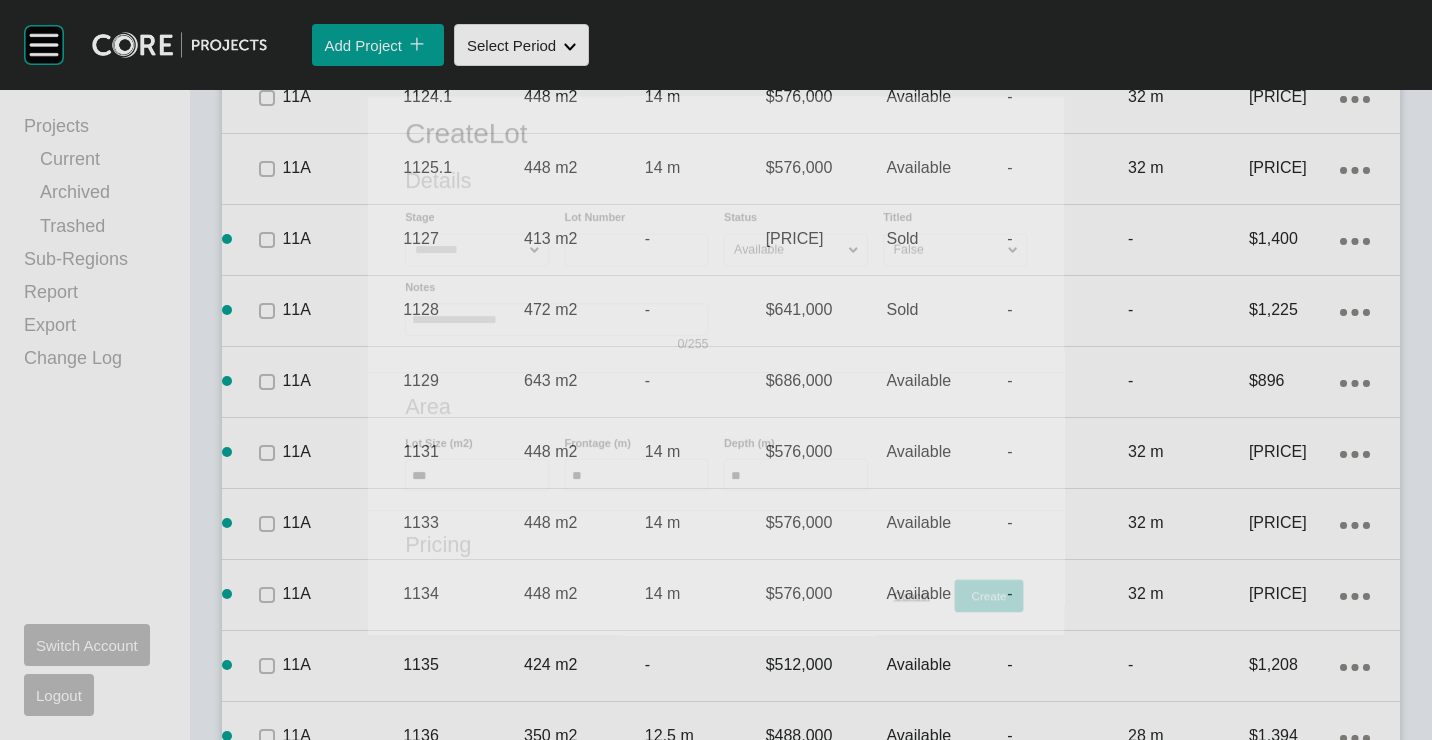 scroll, scrollTop: 2124, scrollLeft: 0, axis: vertical 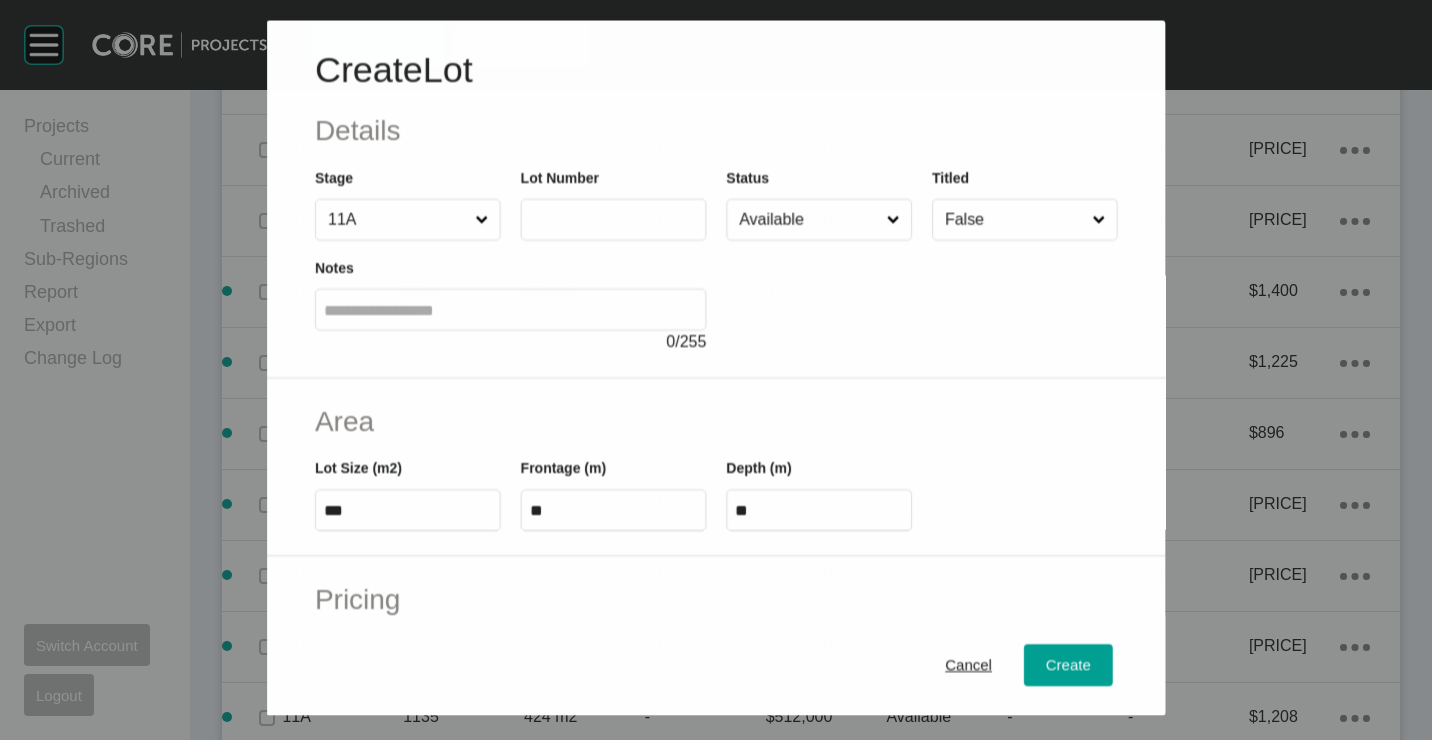 click at bounding box center (613, 219) 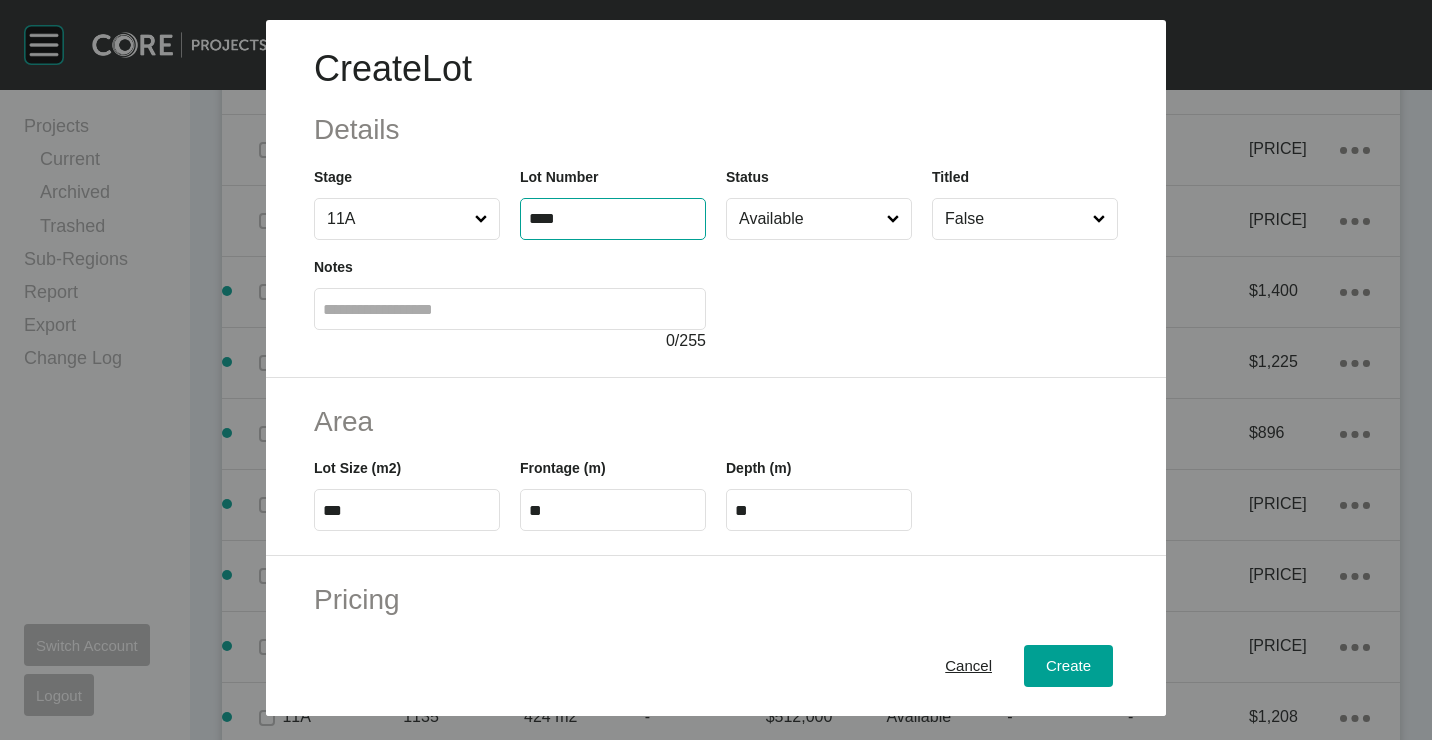type on "****" 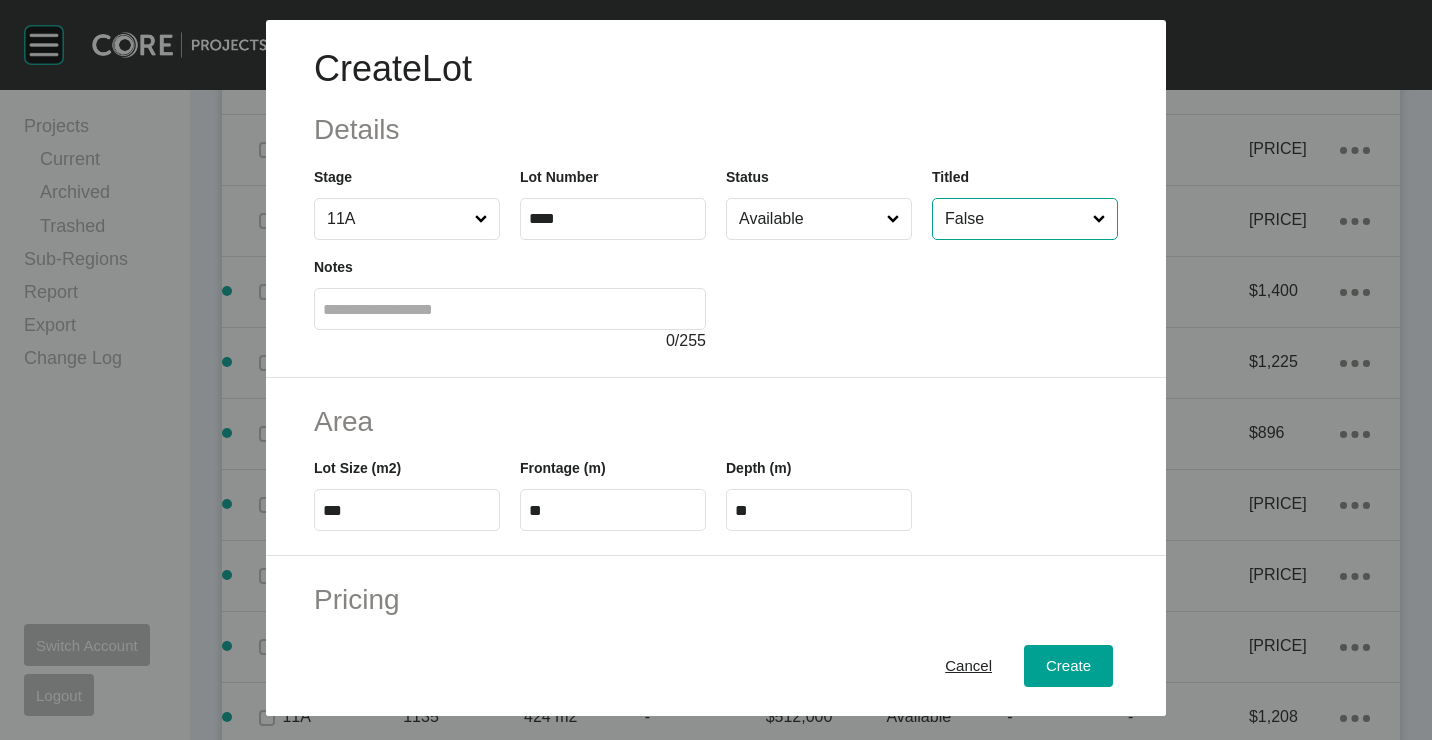 click on "Available" at bounding box center [809, 219] 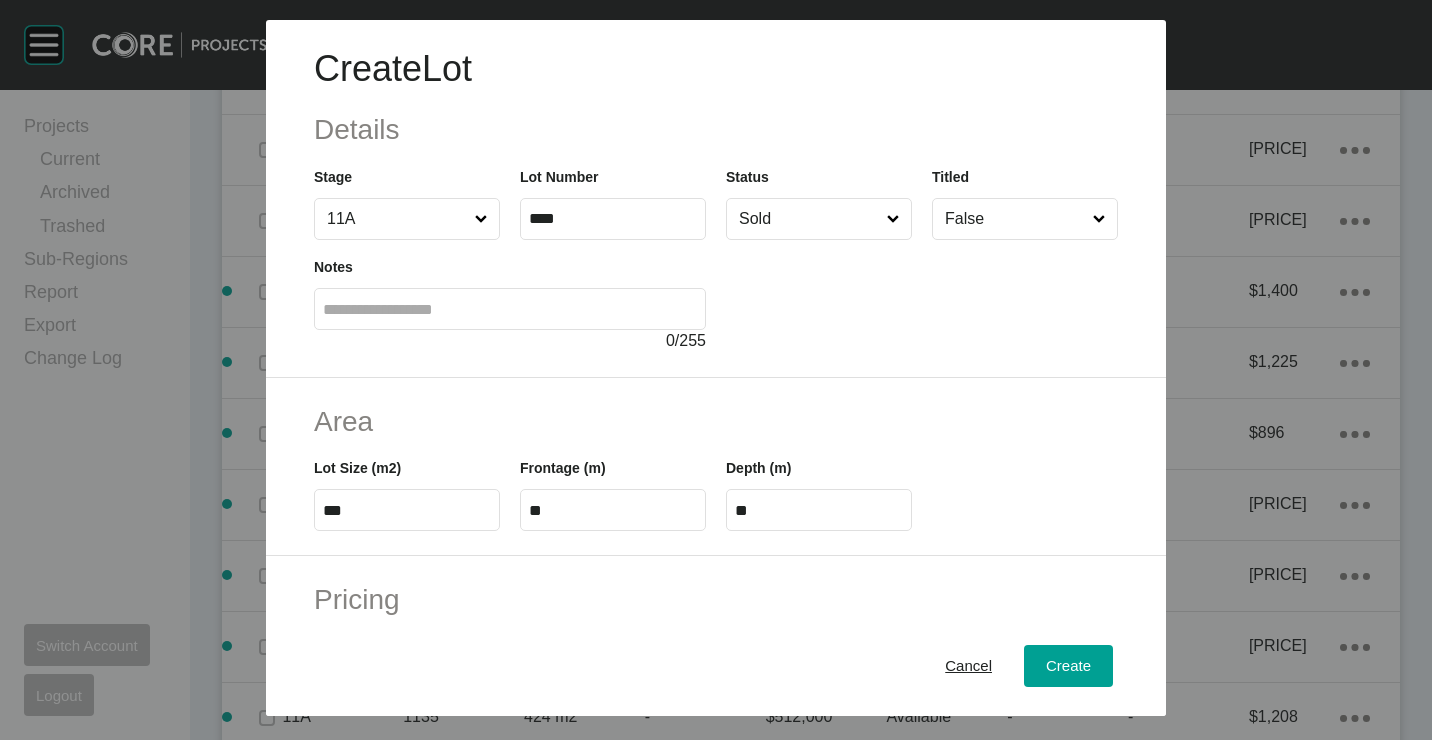 drag, startPoint x: 785, startPoint y: 389, endPoint x: 675, endPoint y: 423, distance: 115.134705 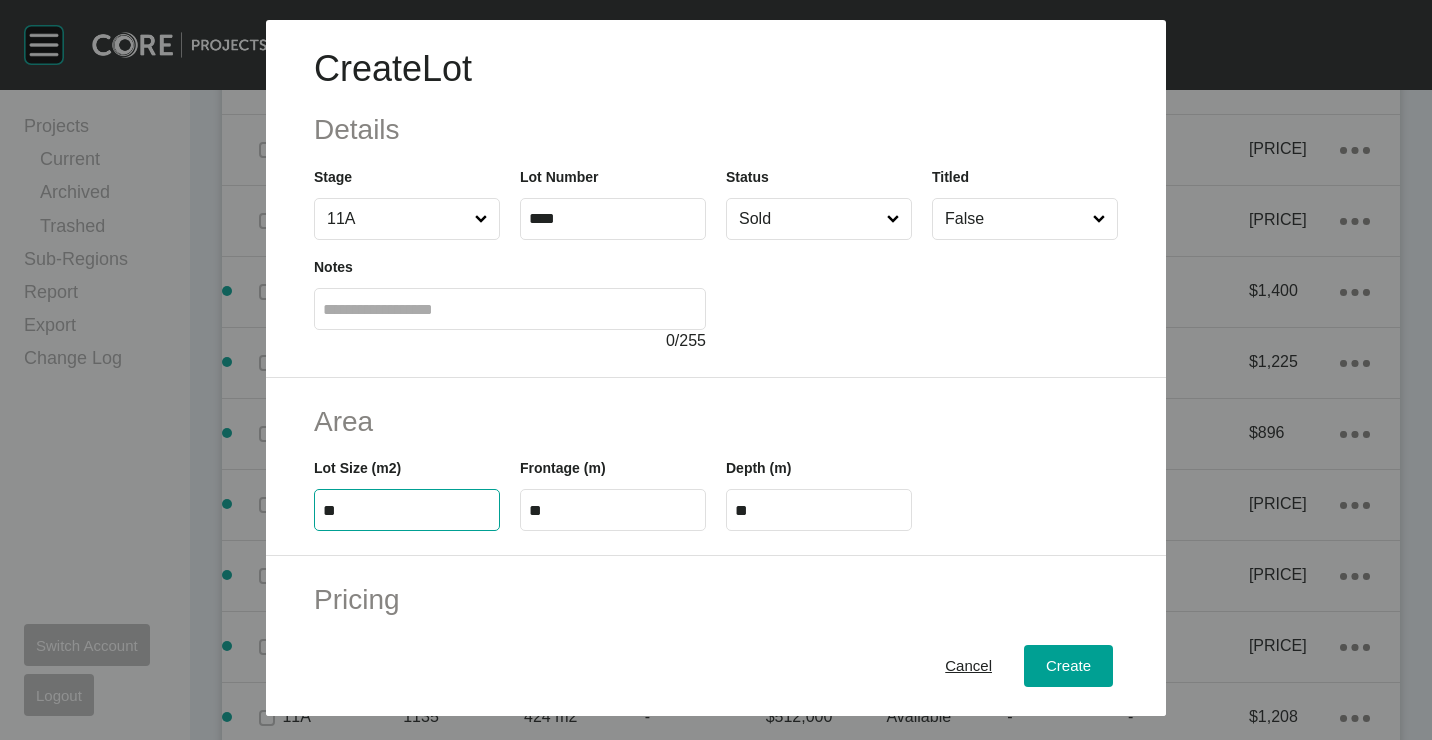type on "*" 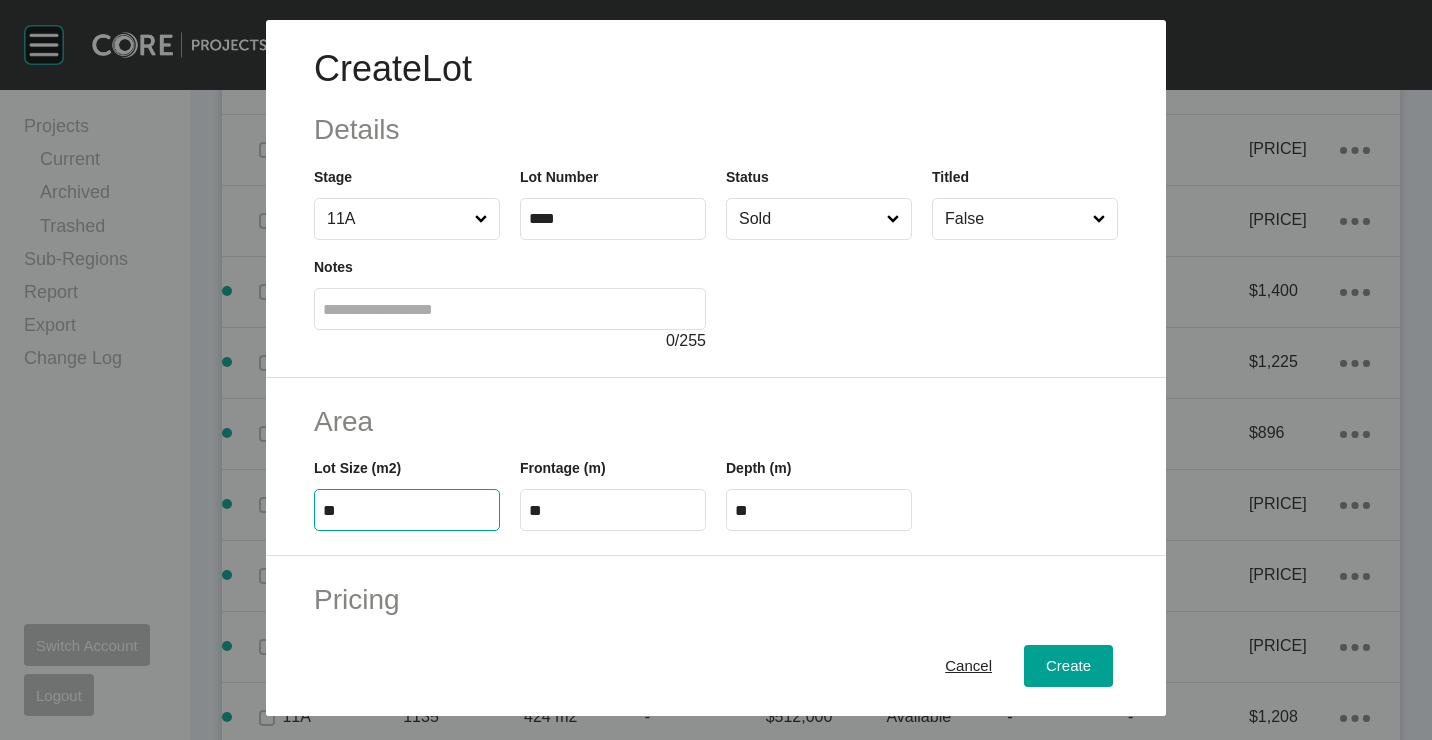 type on "***" 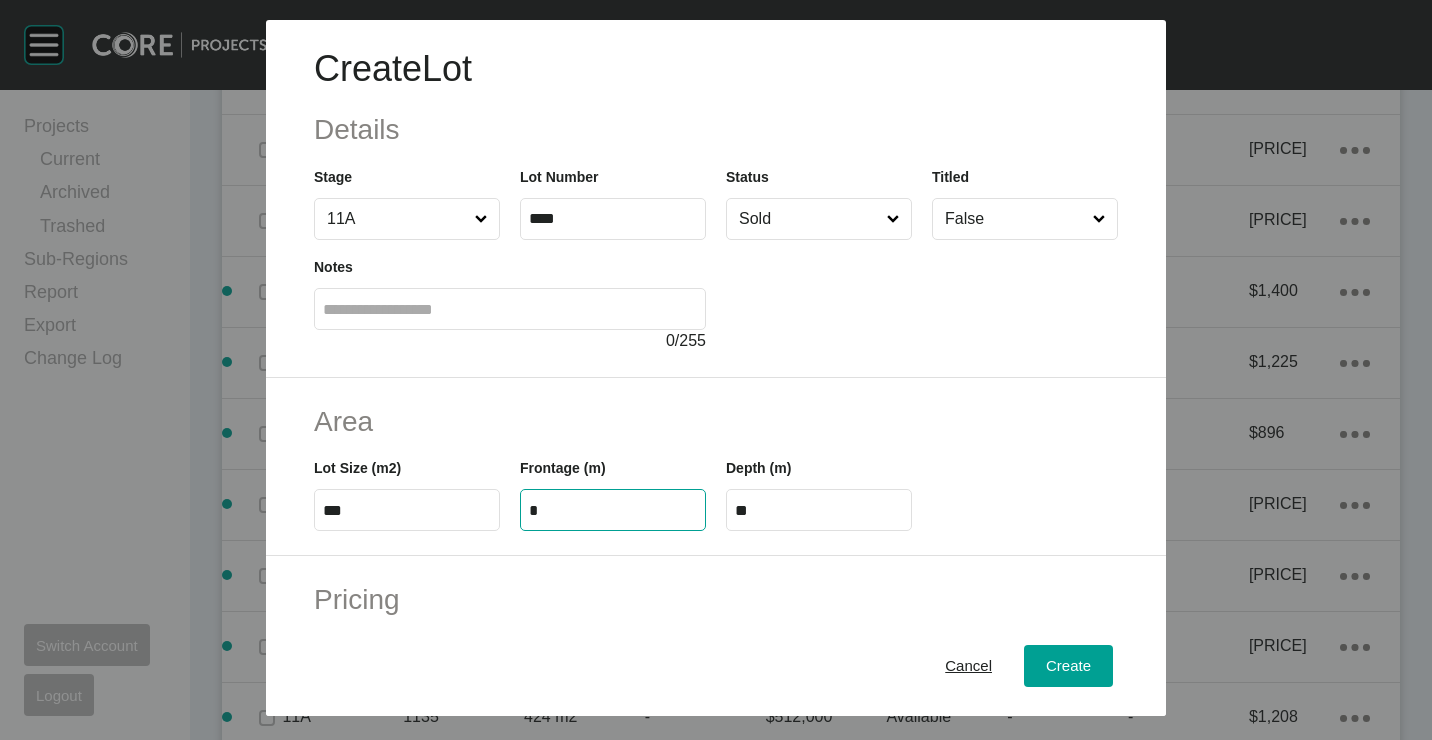 type on "**" 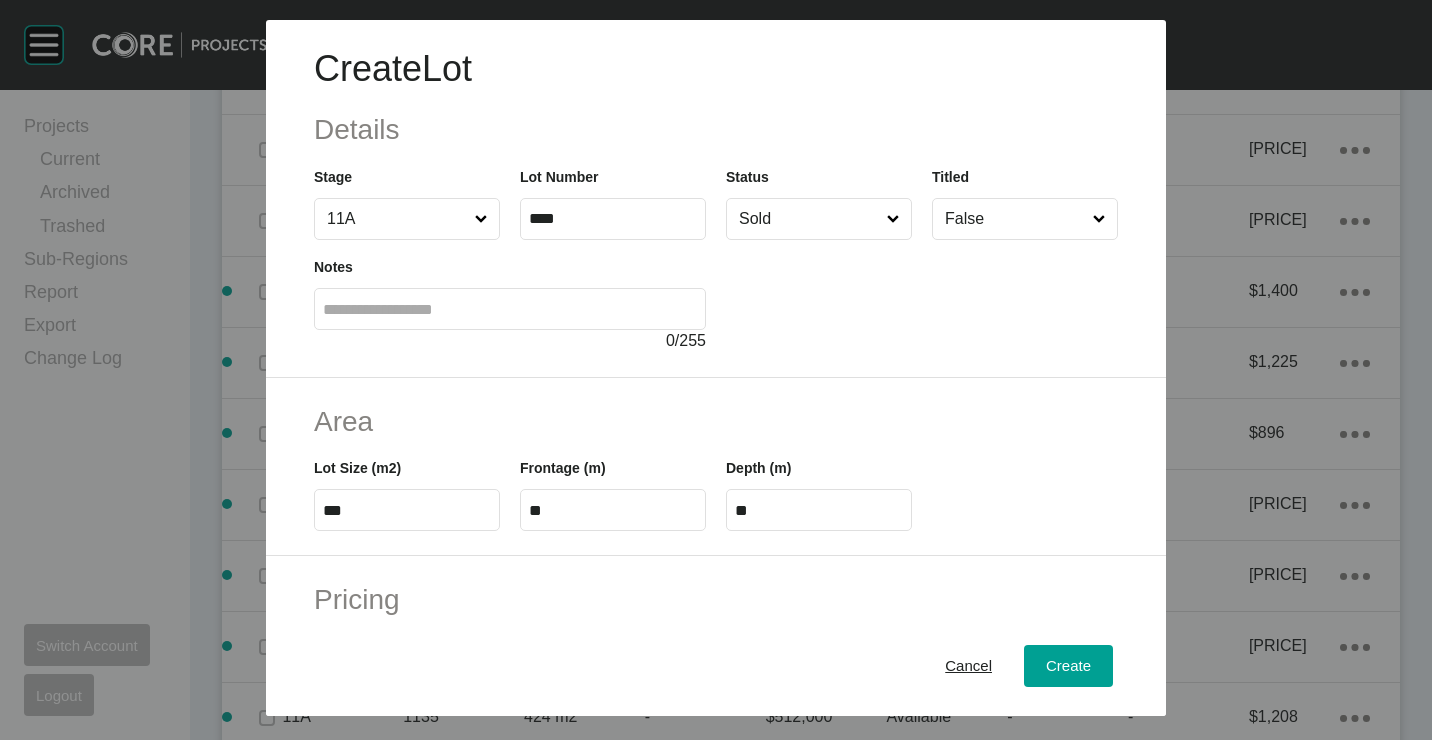 type on "*" 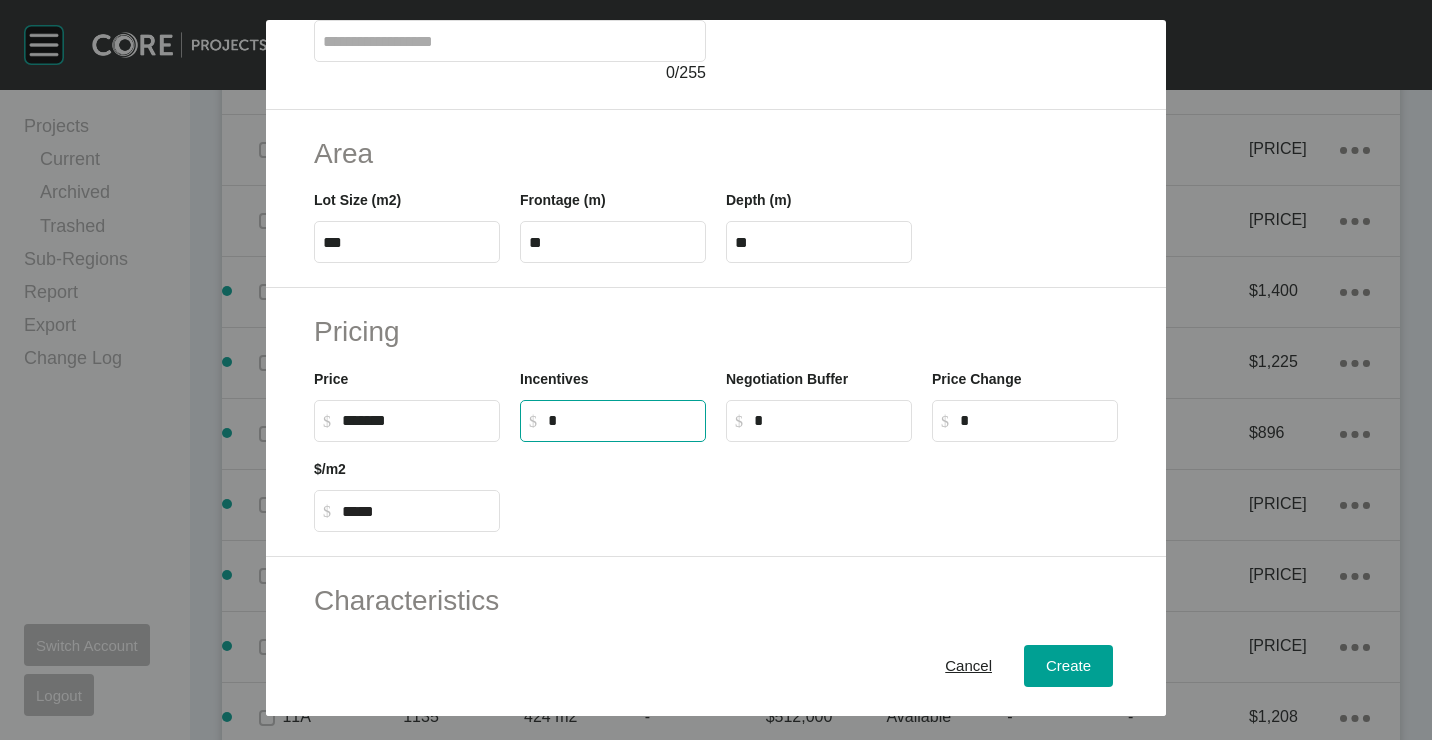 scroll, scrollTop: 400, scrollLeft: 0, axis: vertical 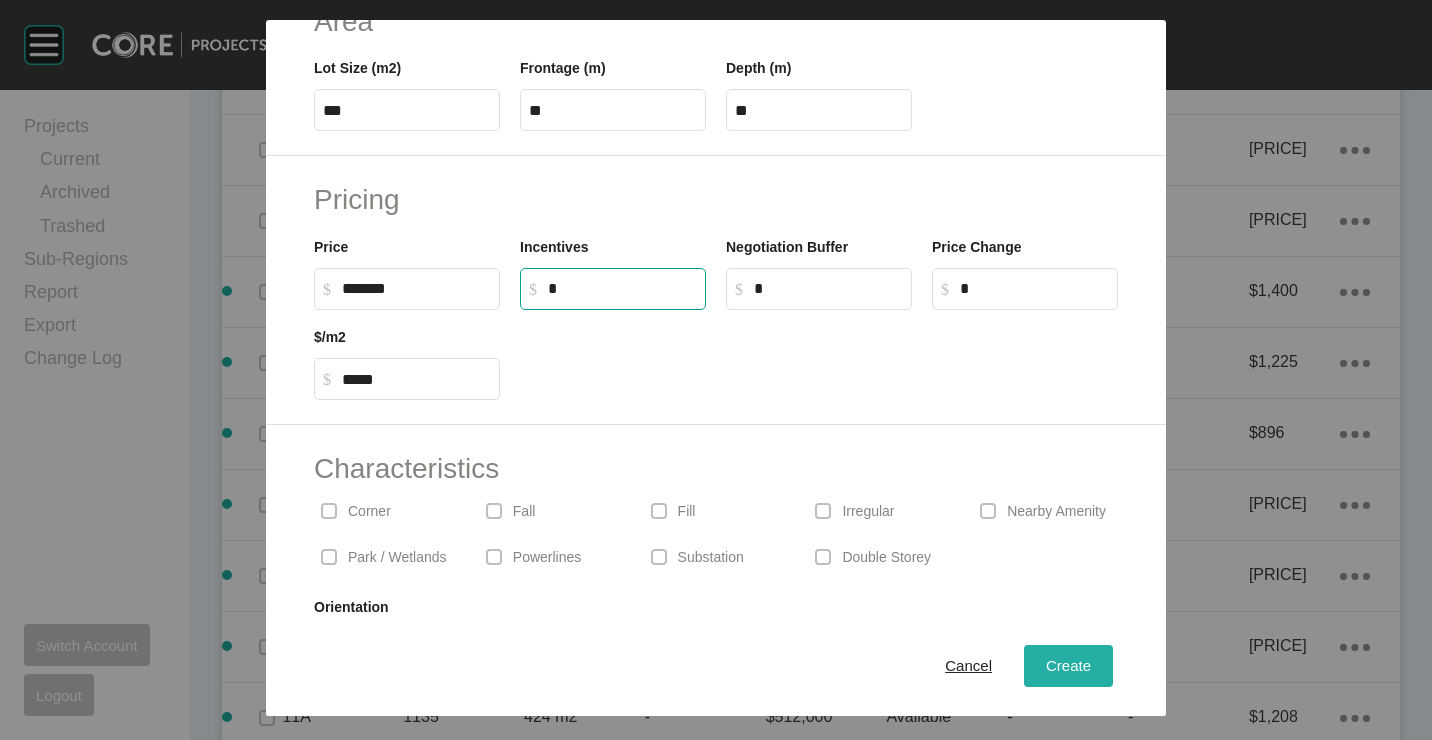 click on "Create" at bounding box center [1068, 665] 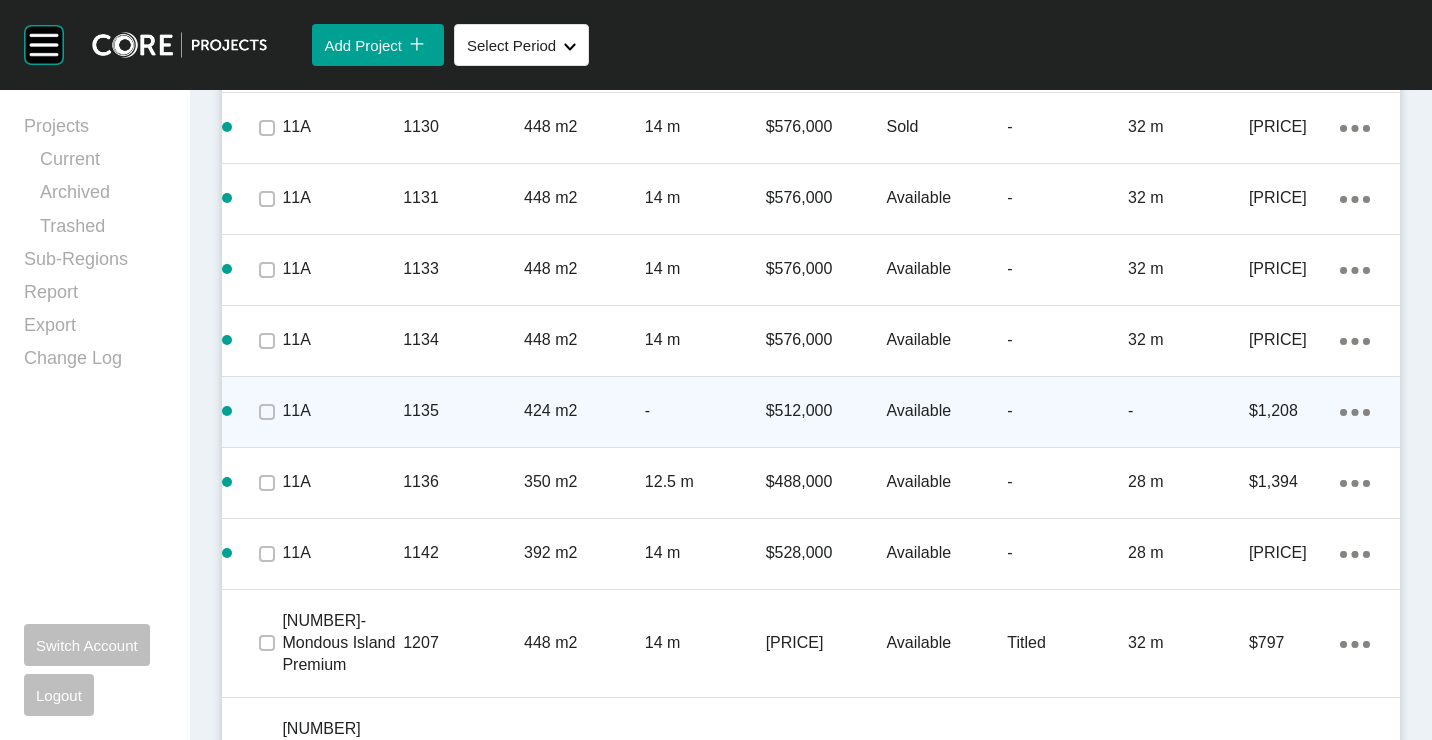 scroll, scrollTop: 2586, scrollLeft: 0, axis: vertical 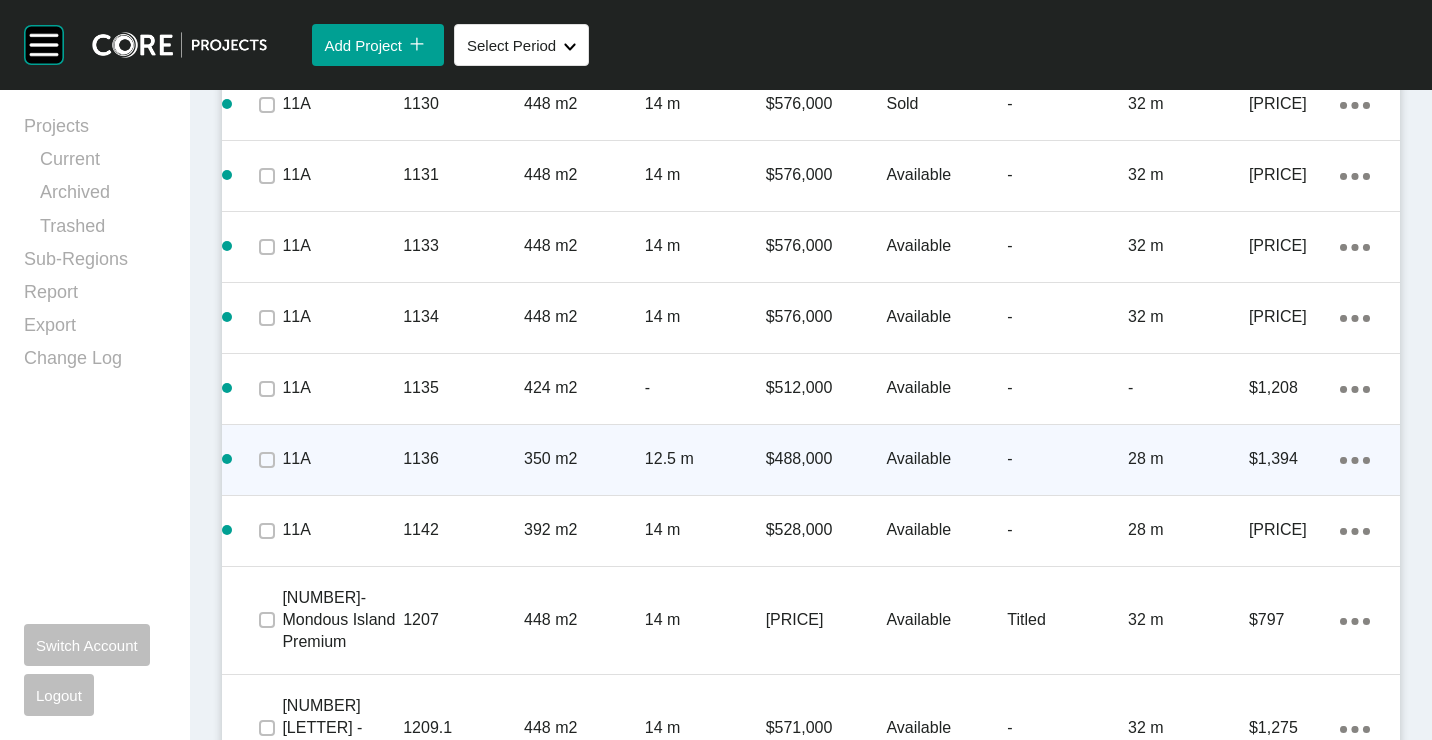 click 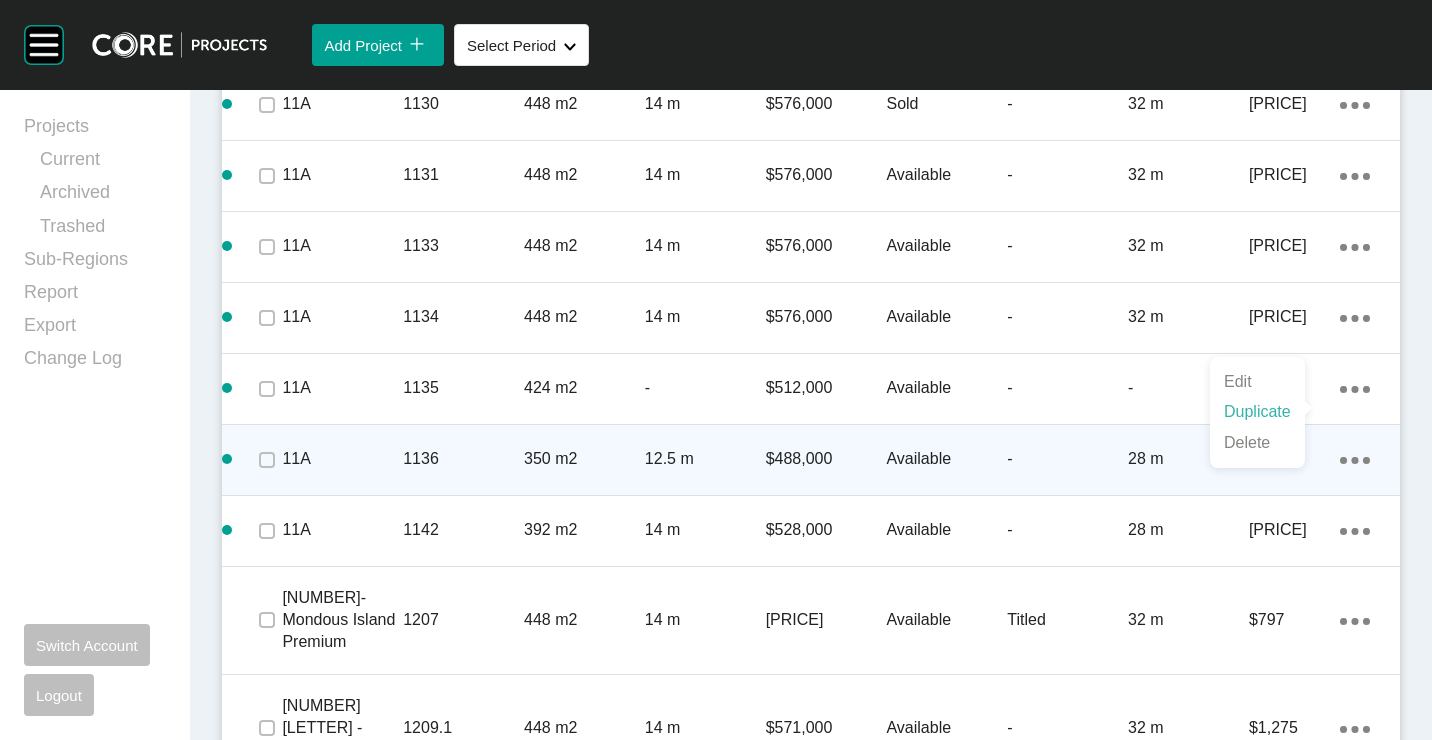 click on "Duplicate" at bounding box center (1257, 412) 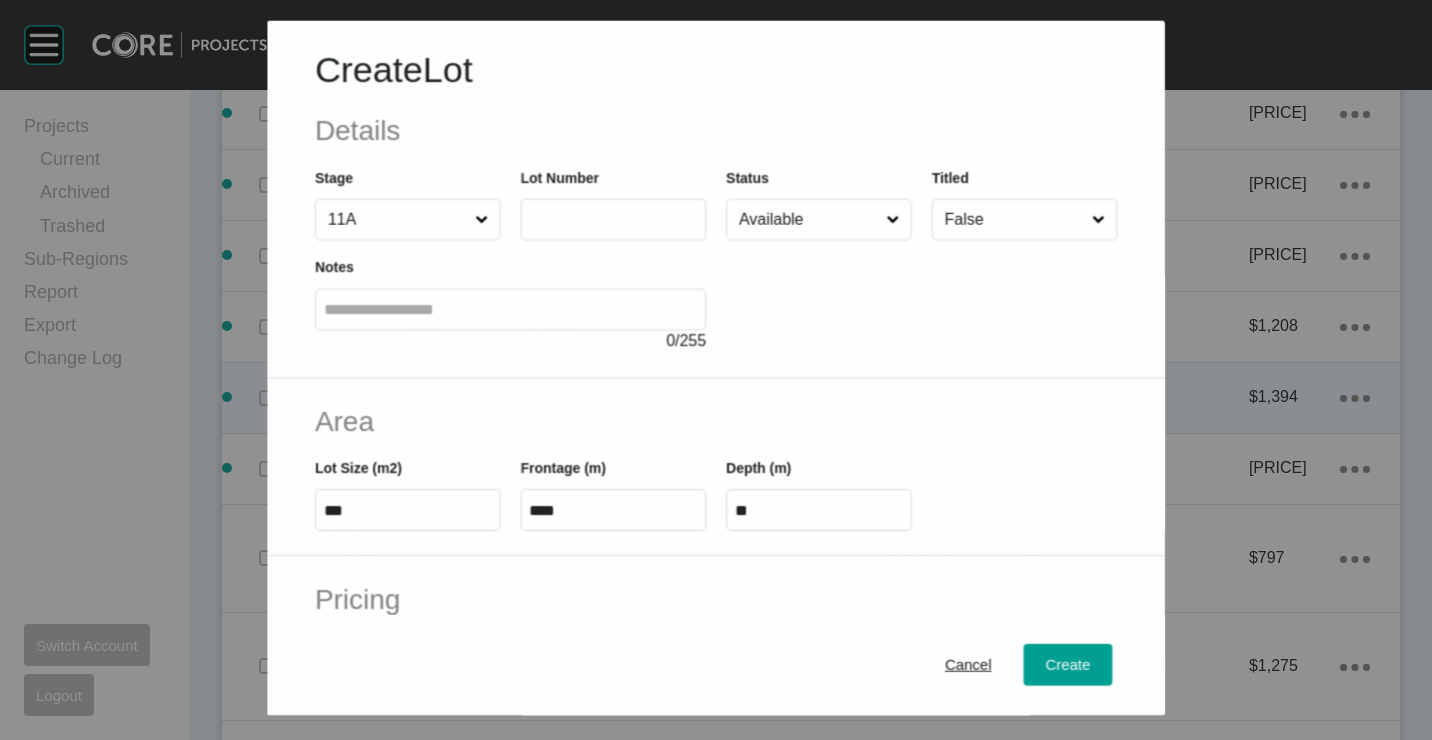 click at bounding box center (613, 219) 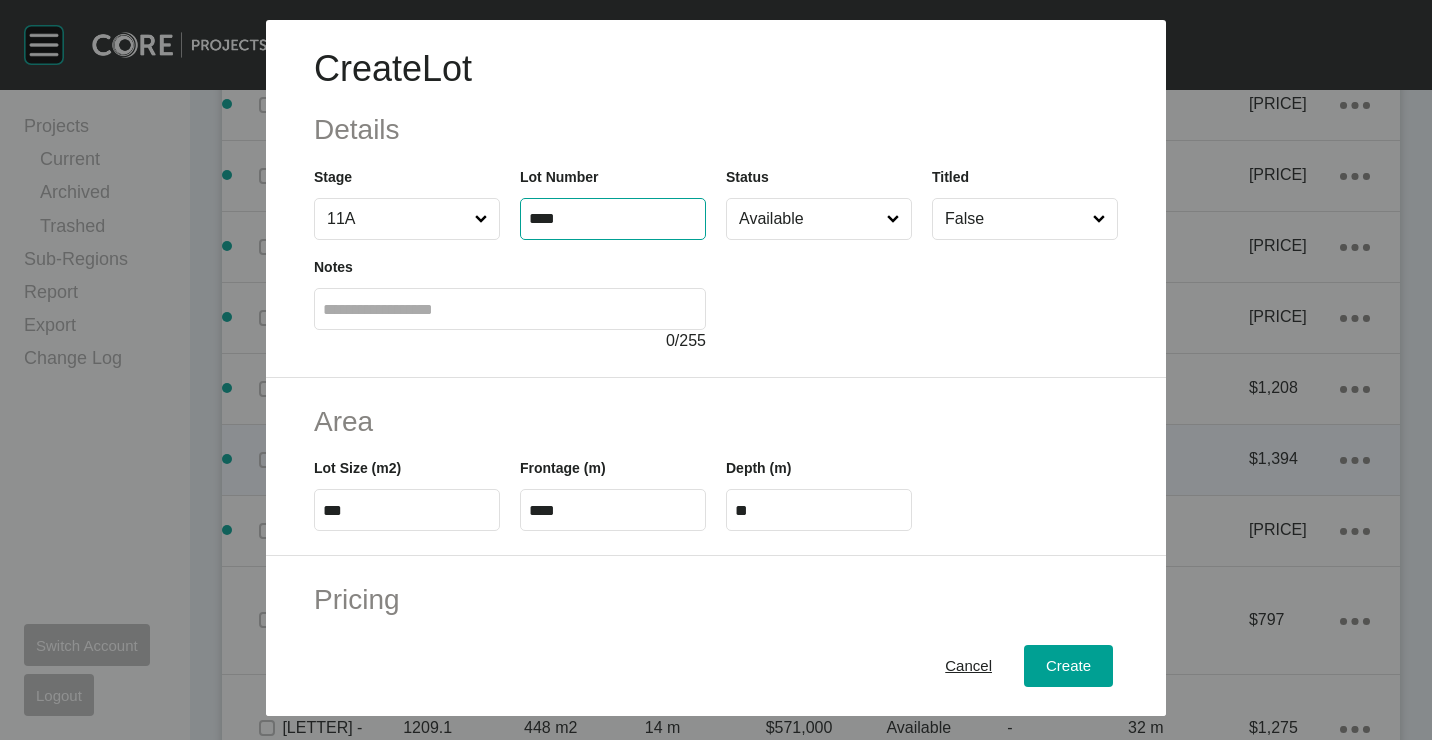 type on "****" 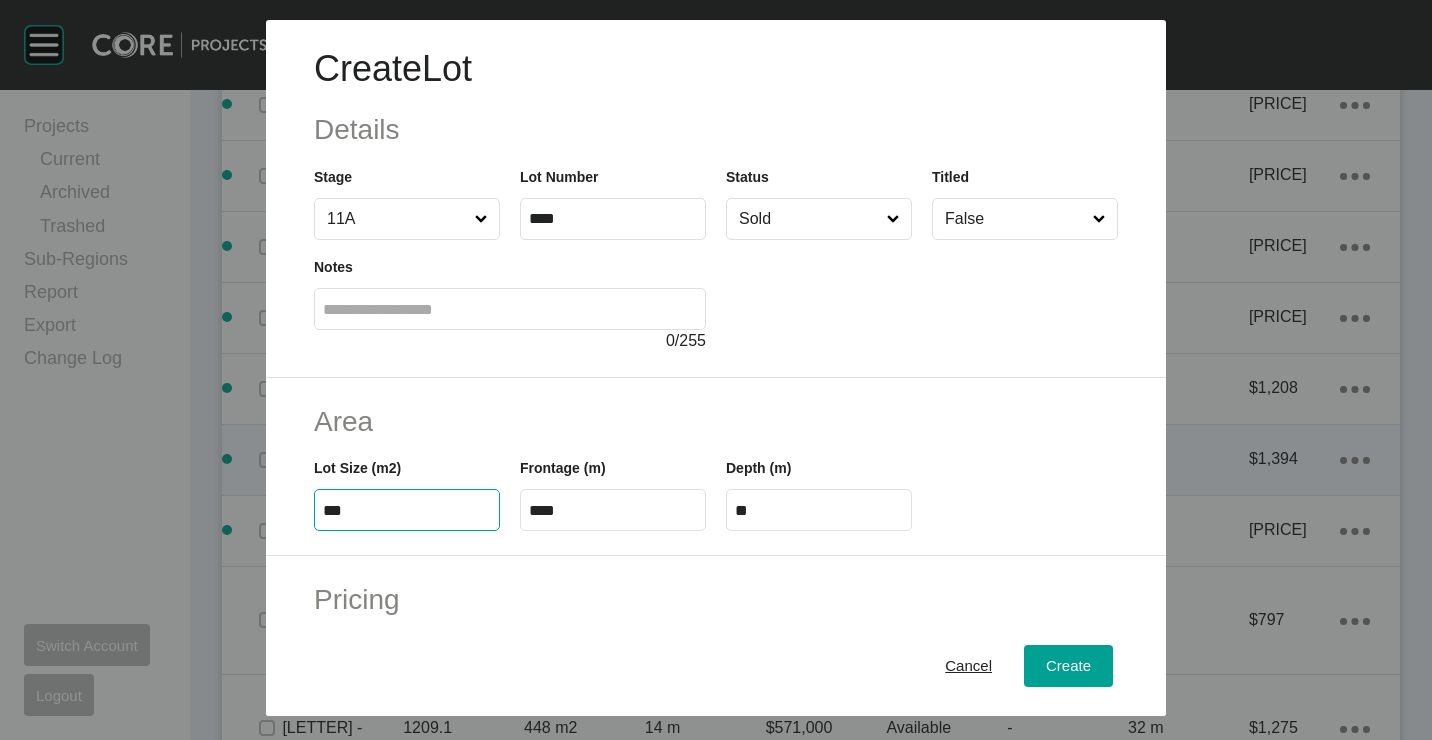 type on "***" 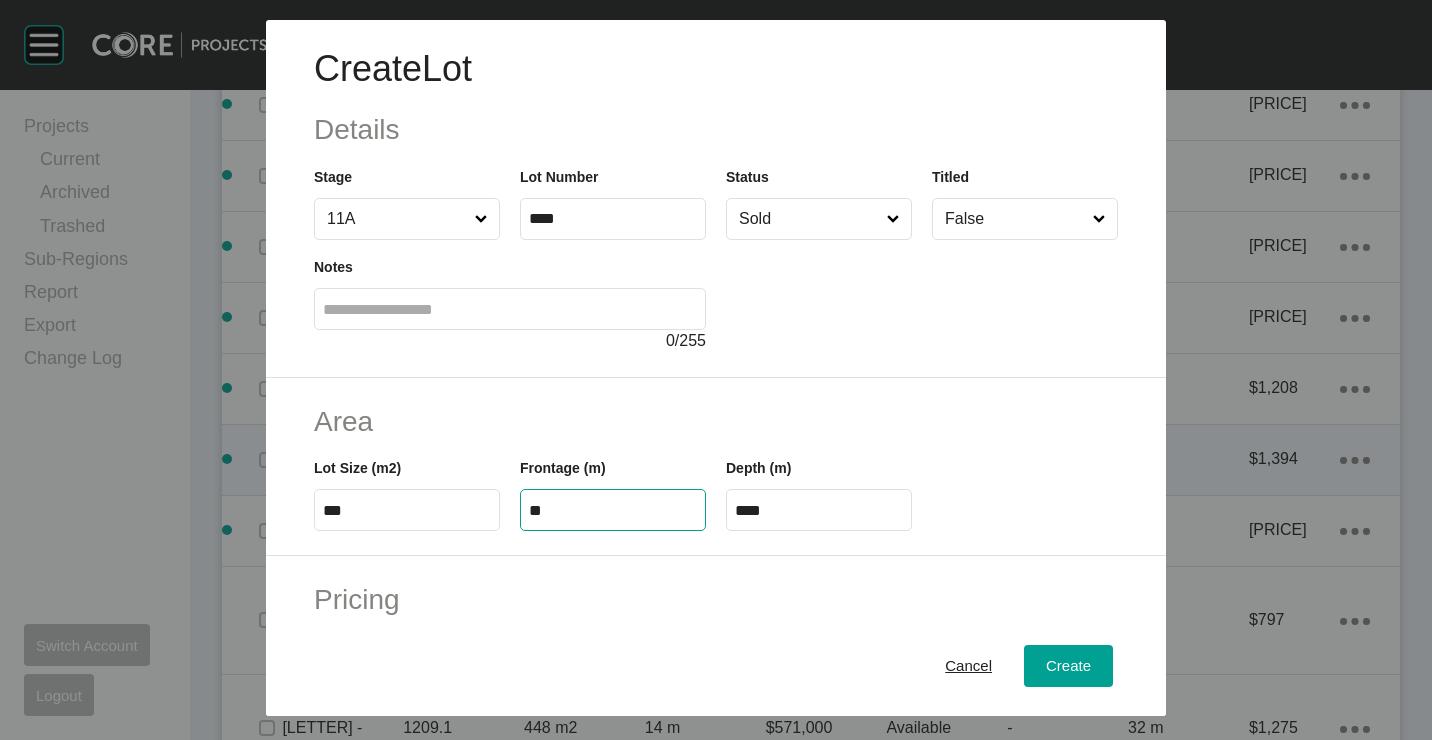 type on "**" 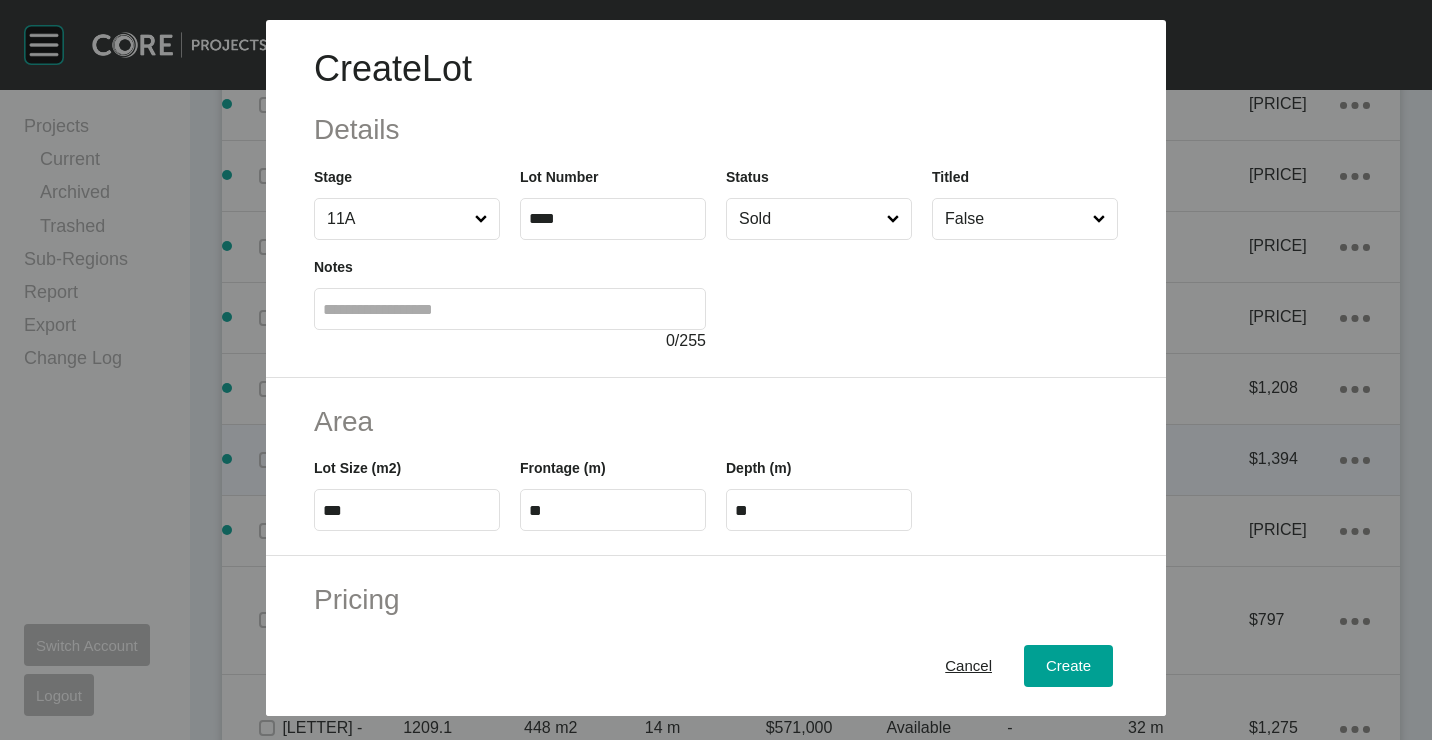 type on "*" 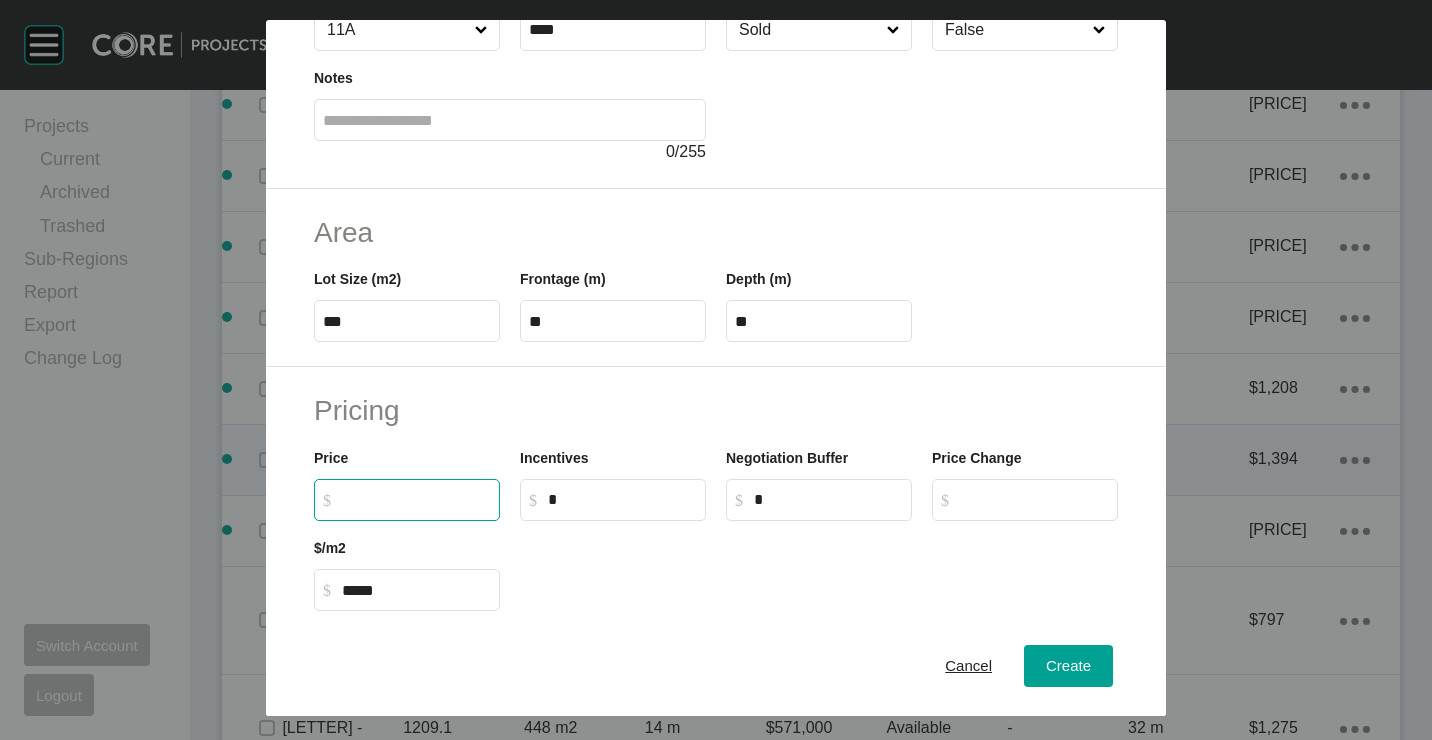 scroll, scrollTop: 200, scrollLeft: 0, axis: vertical 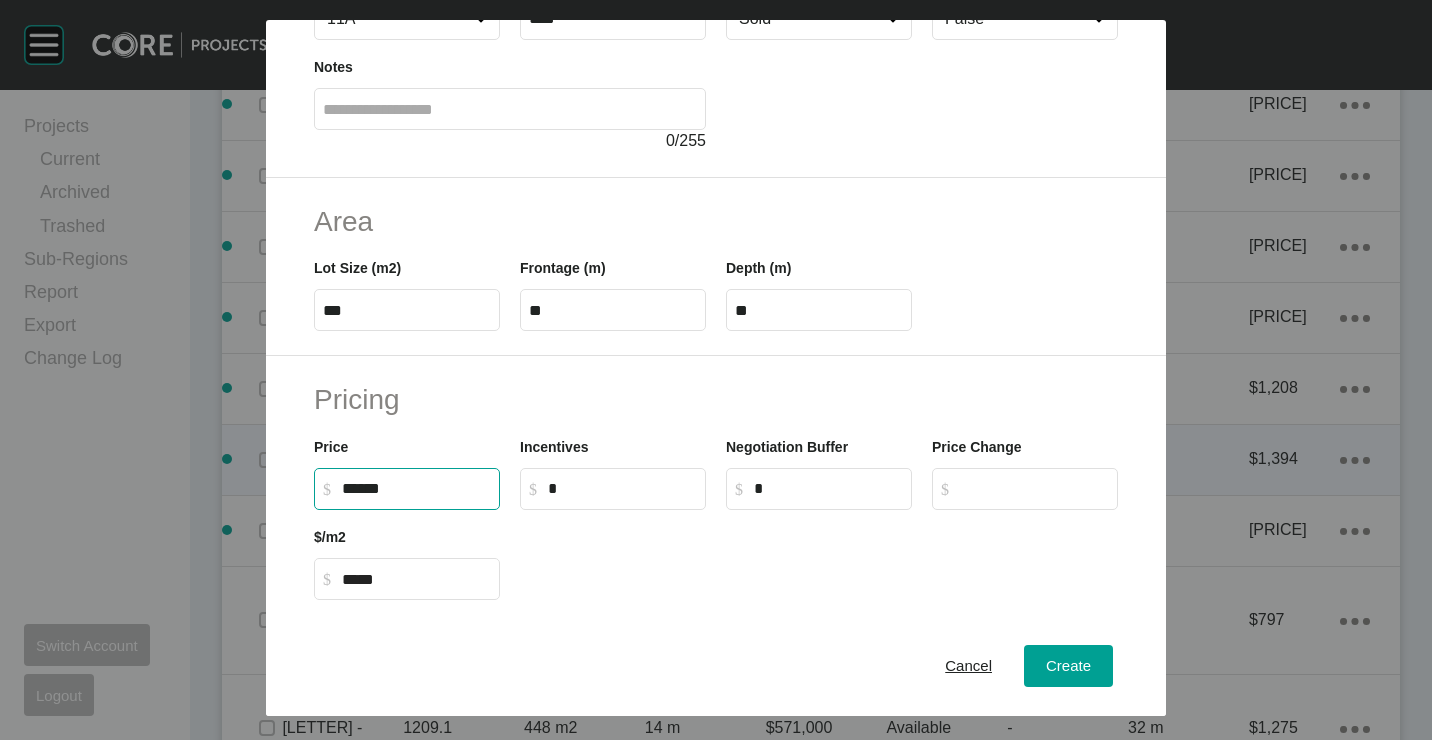 type on "*******" 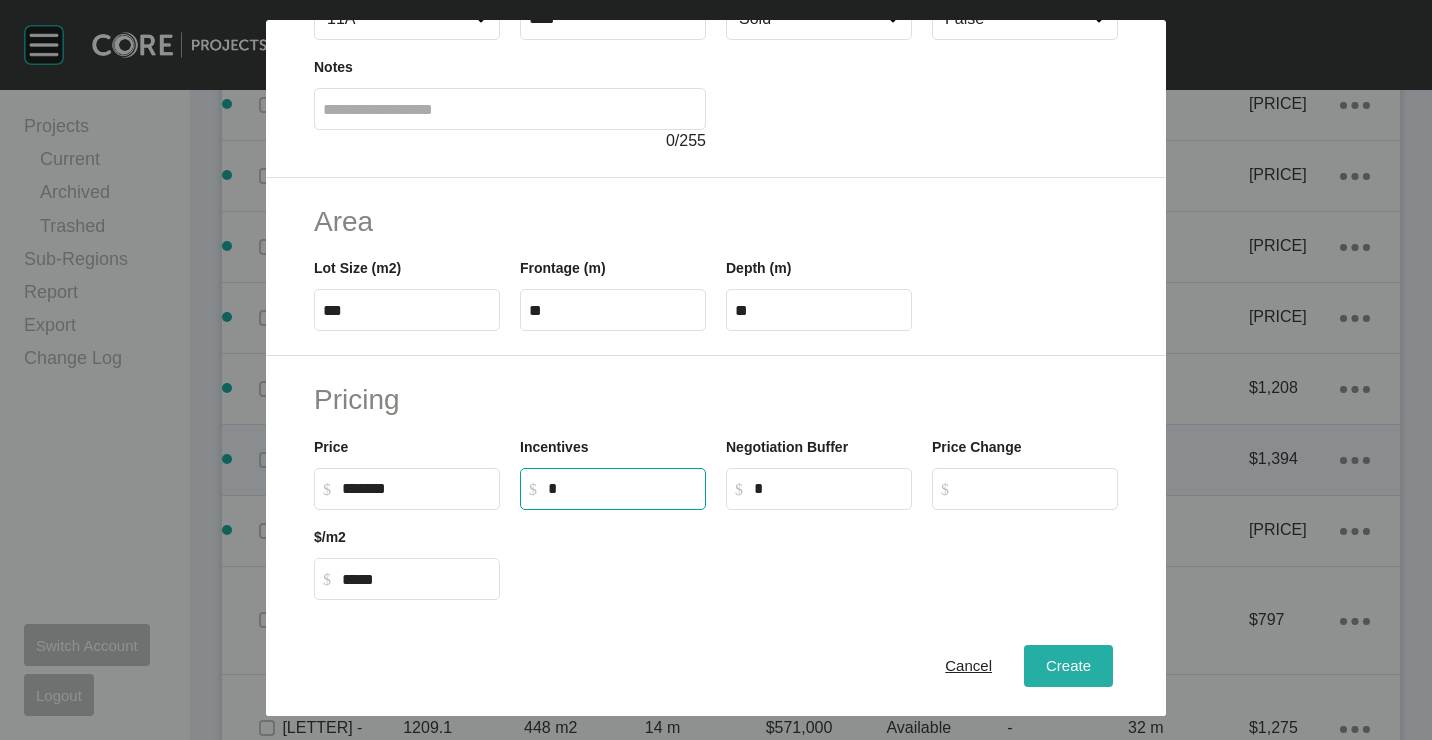 click on "Create" at bounding box center [1068, 666] 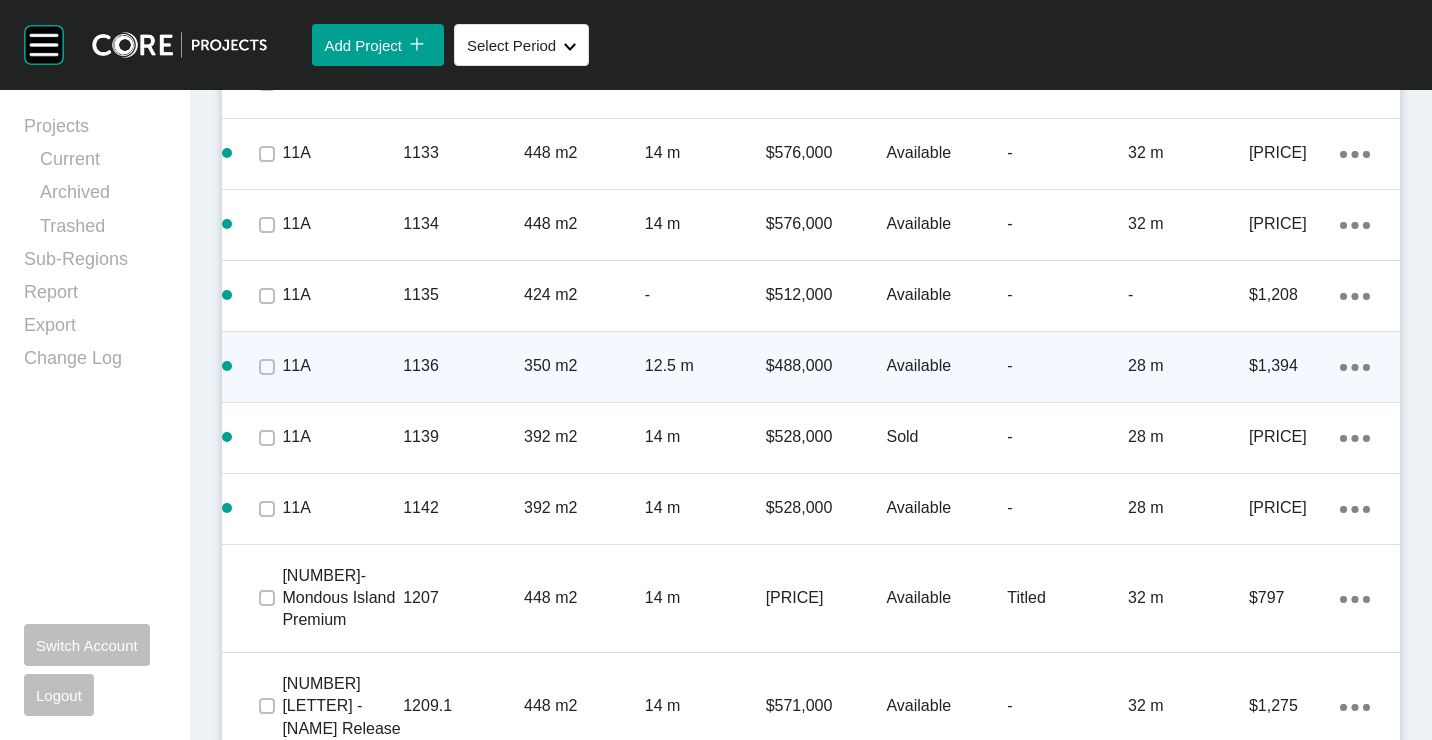 scroll, scrollTop: 2786, scrollLeft: 0, axis: vertical 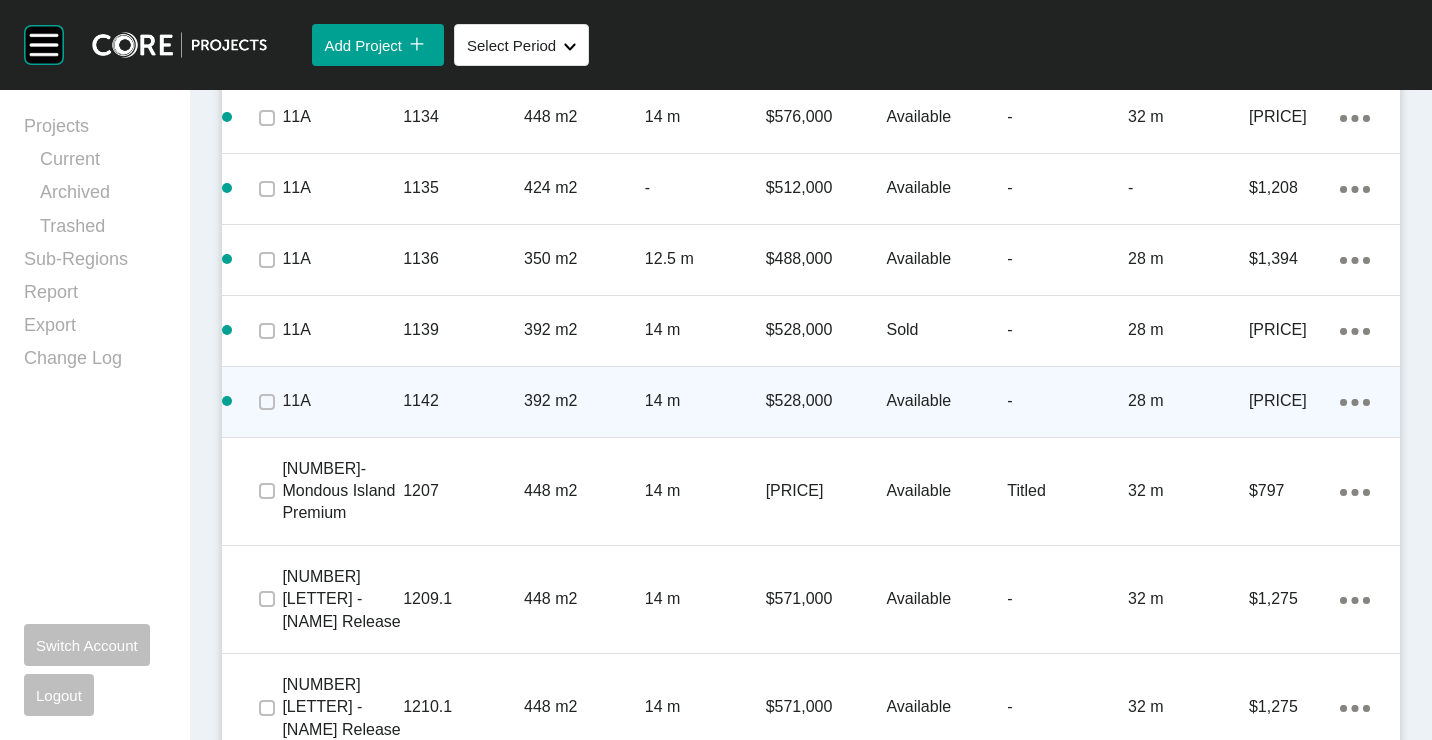 drag, startPoint x: 1339, startPoint y: 348, endPoint x: 1316, endPoint y: 350, distance: 23.086792 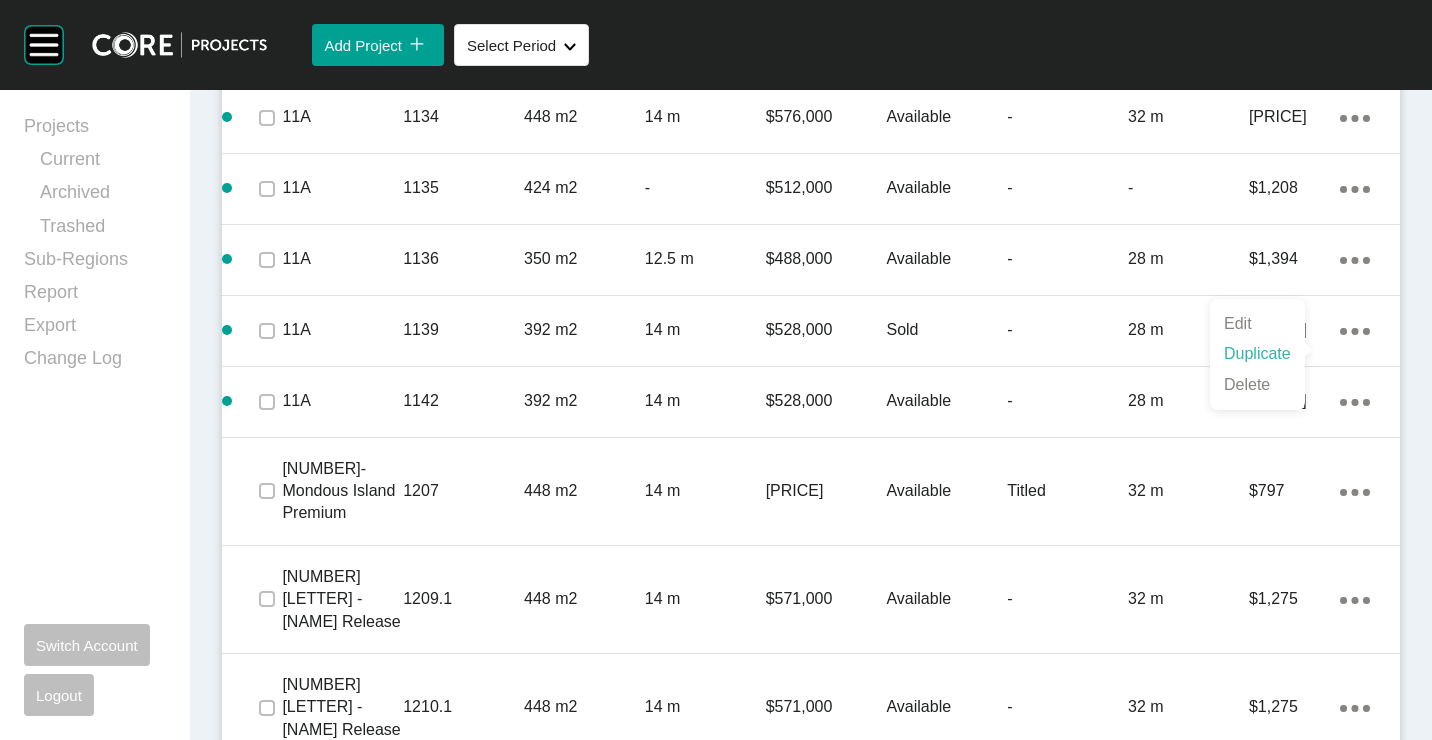 click on "Duplicate" at bounding box center [1257, 354] 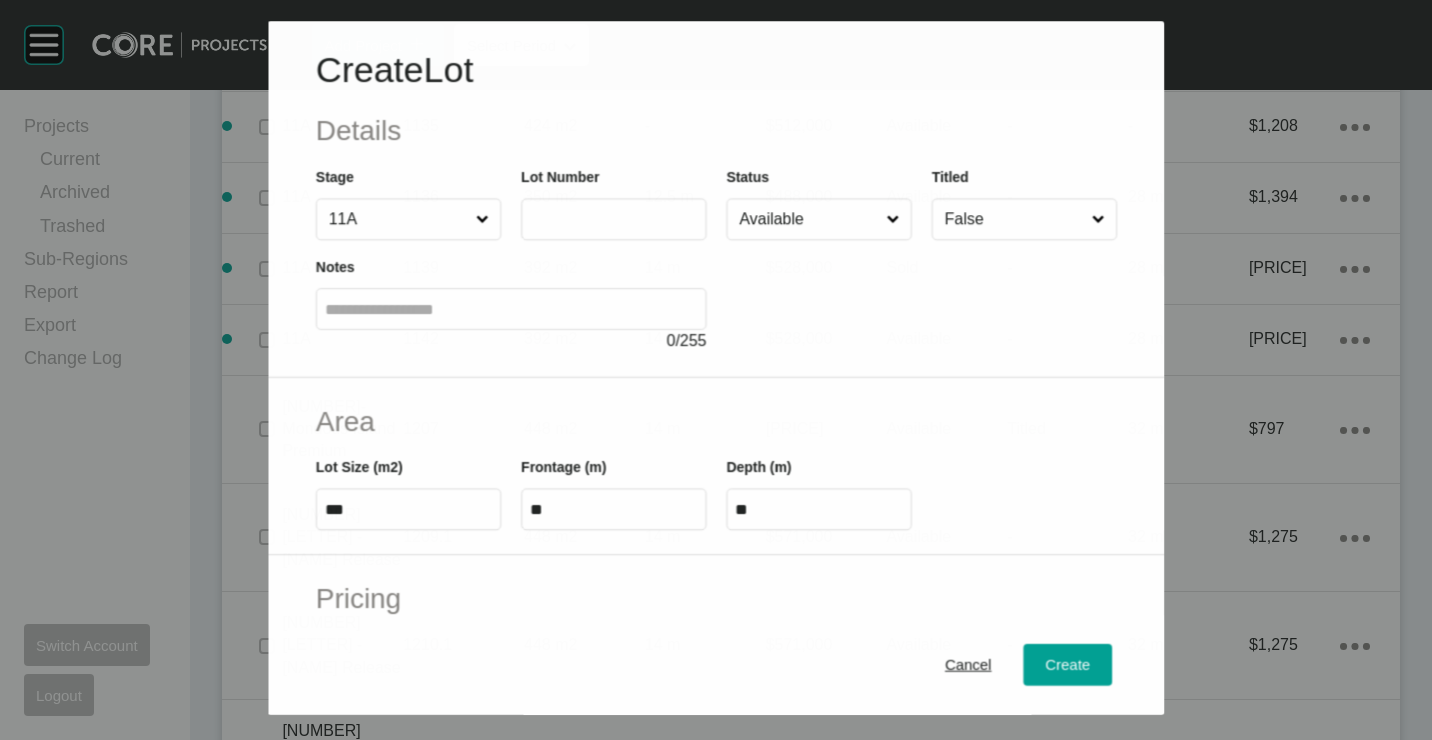 scroll, scrollTop: 2724, scrollLeft: 0, axis: vertical 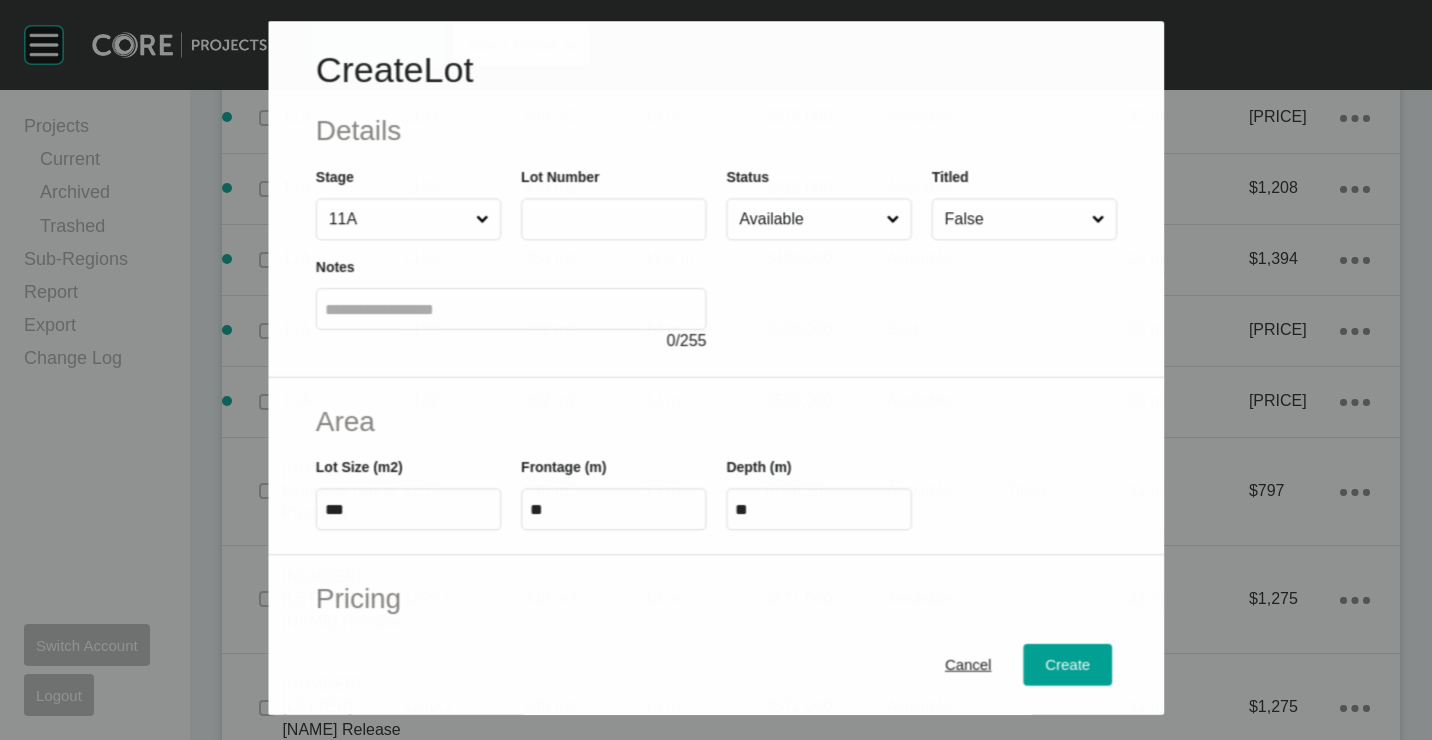 click at bounding box center [613, 219] 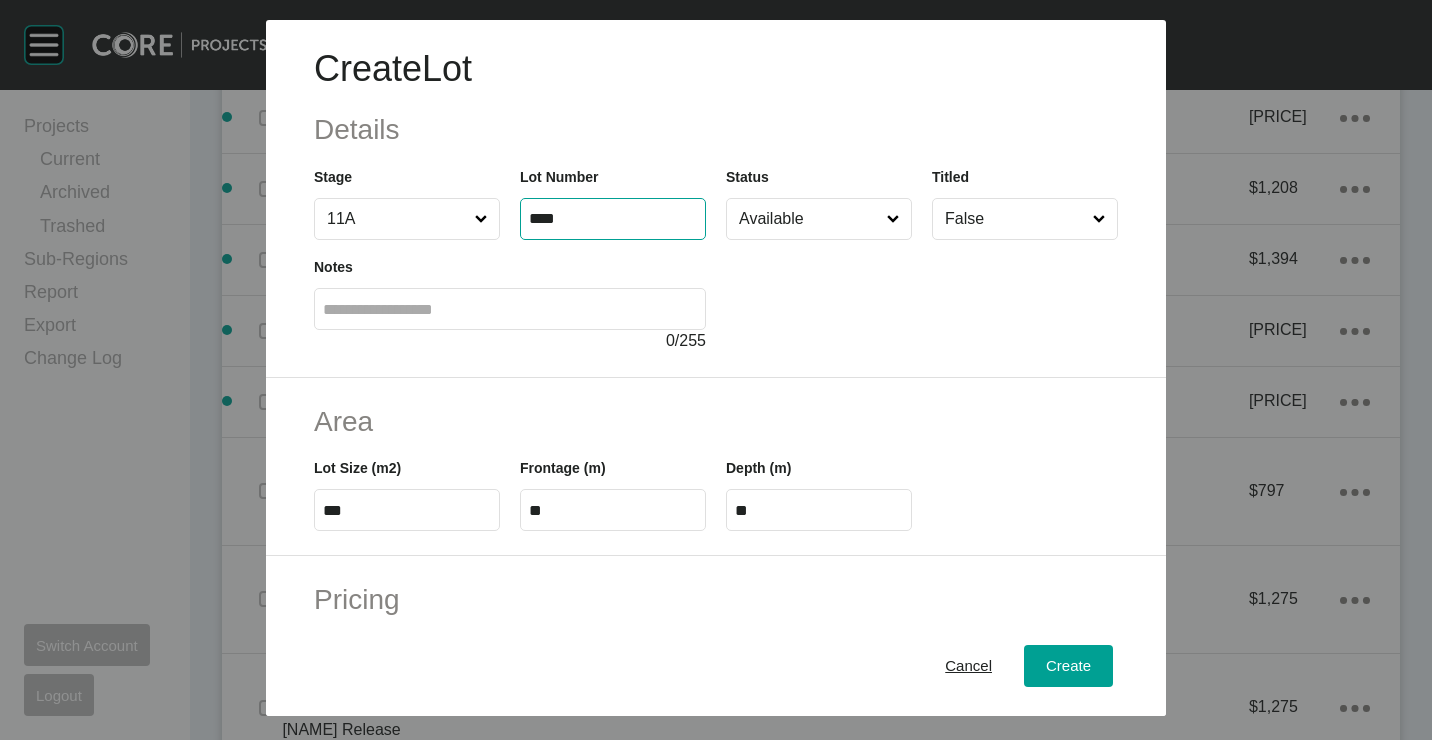 type on "****" 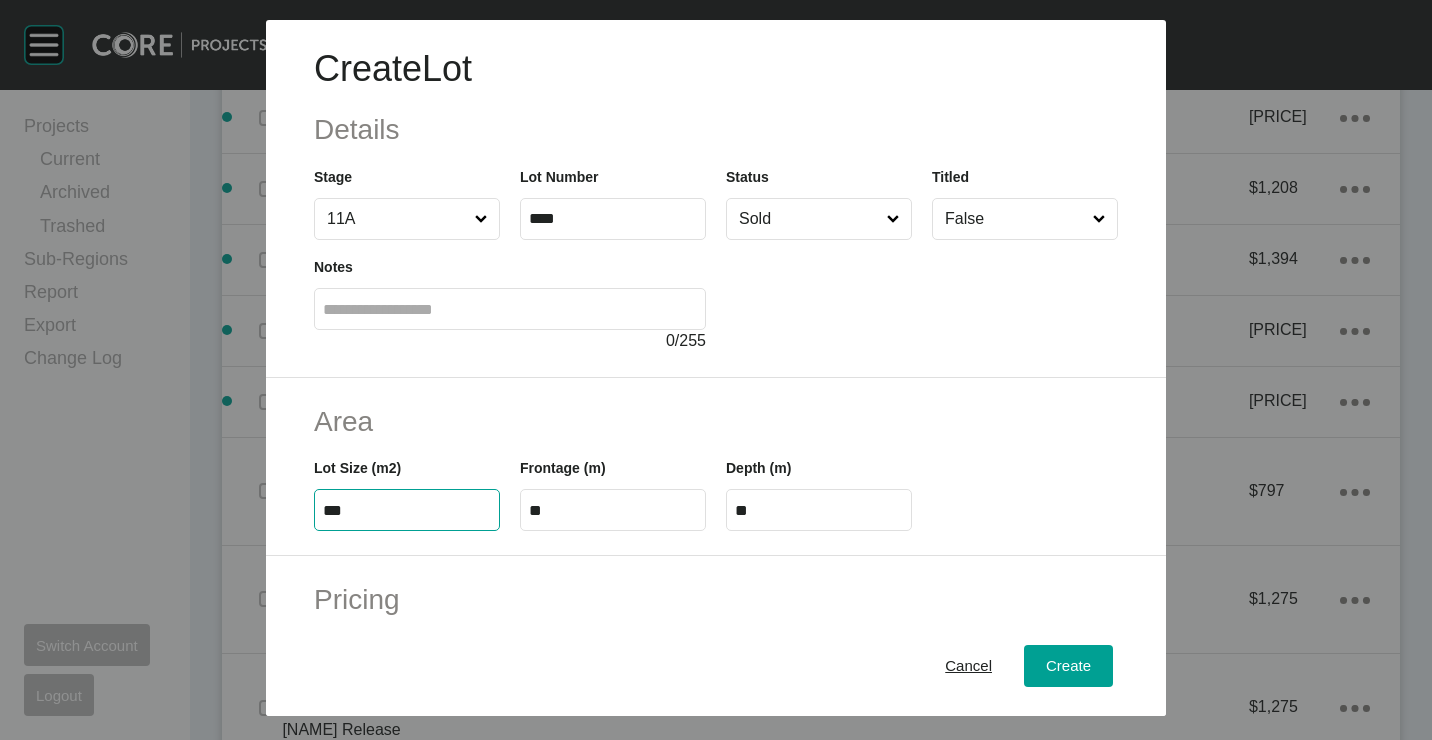 type on "***" 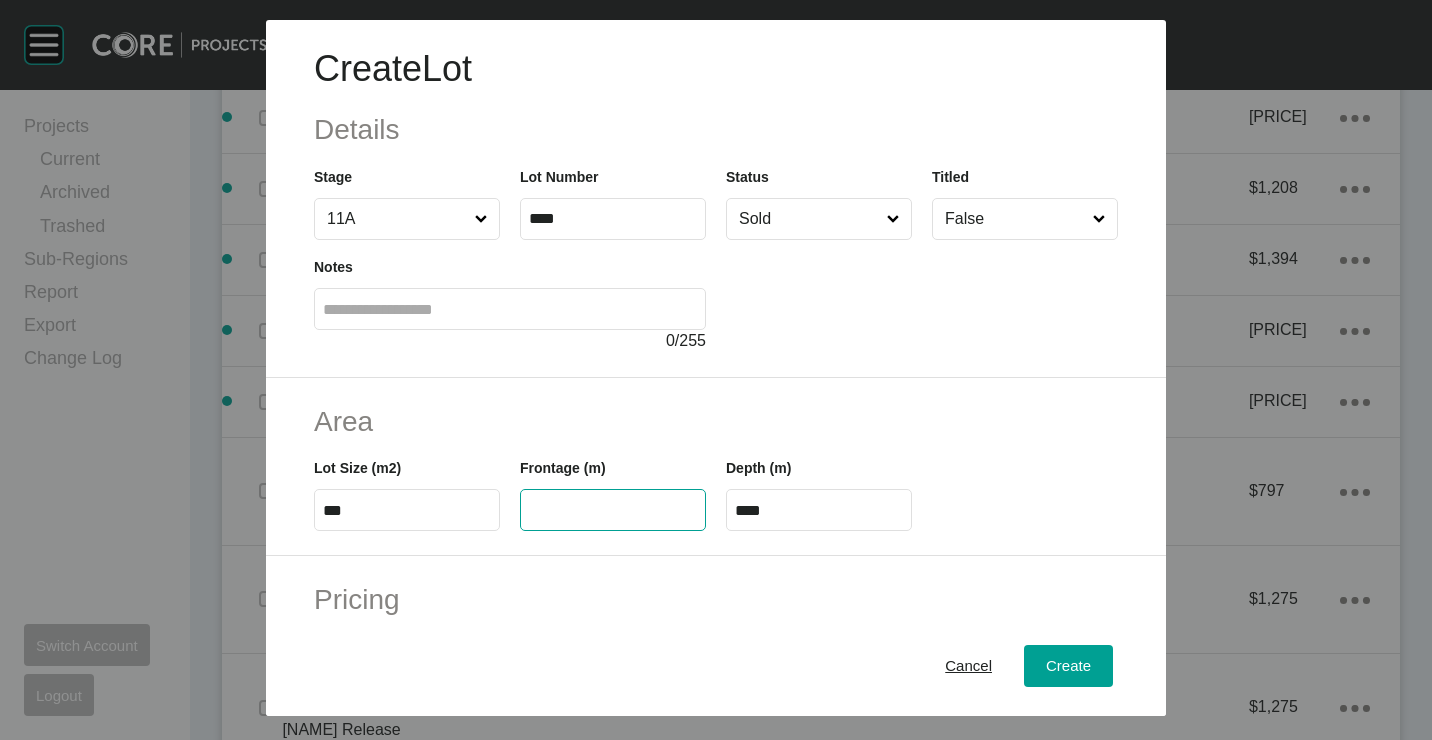 type 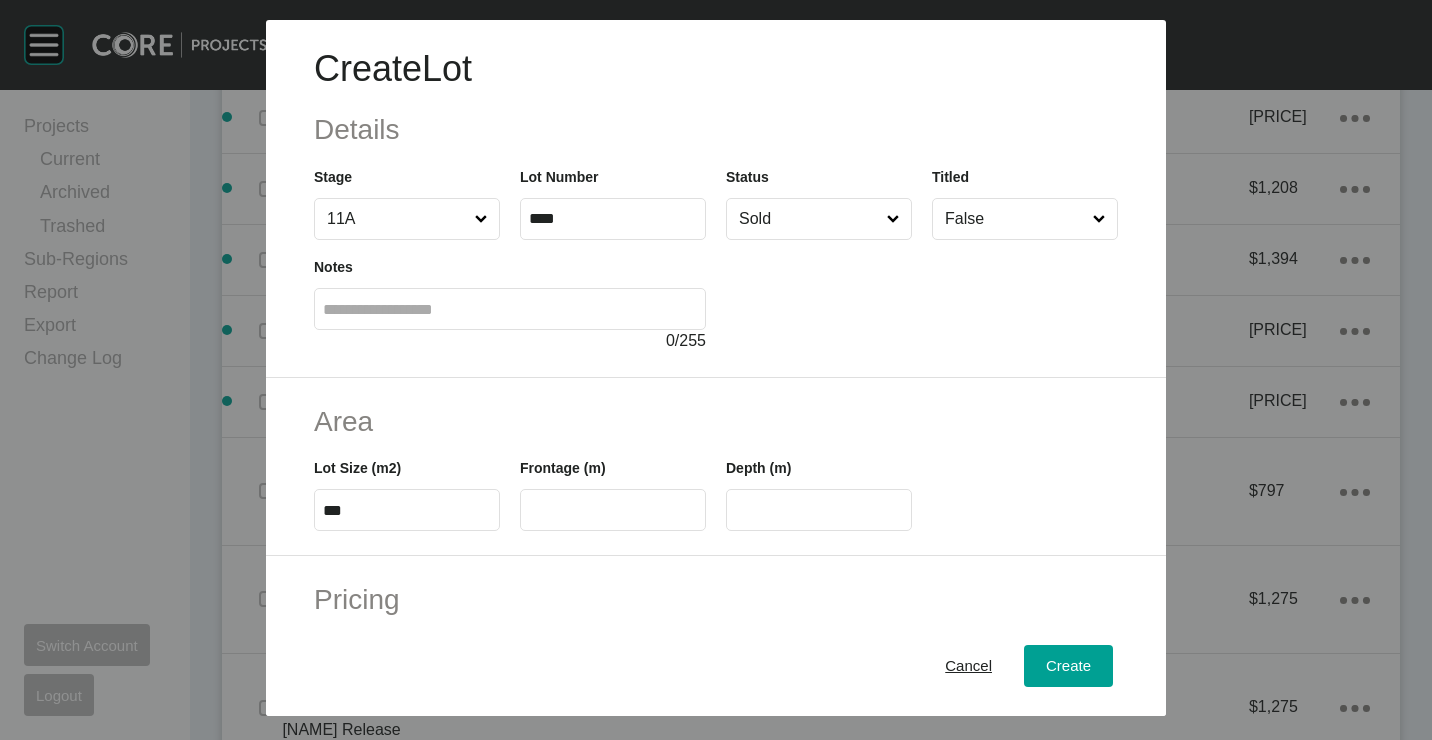type on "*" 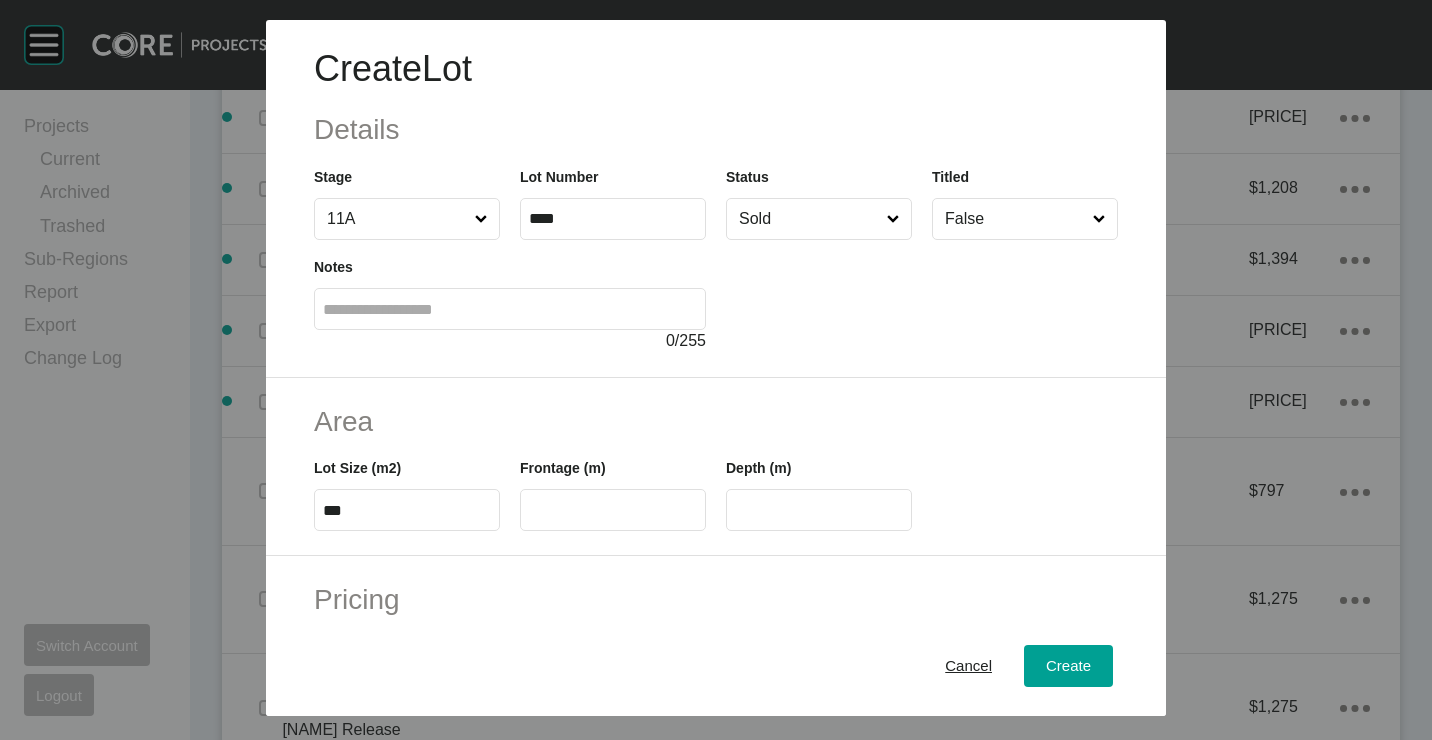 type on "*******" 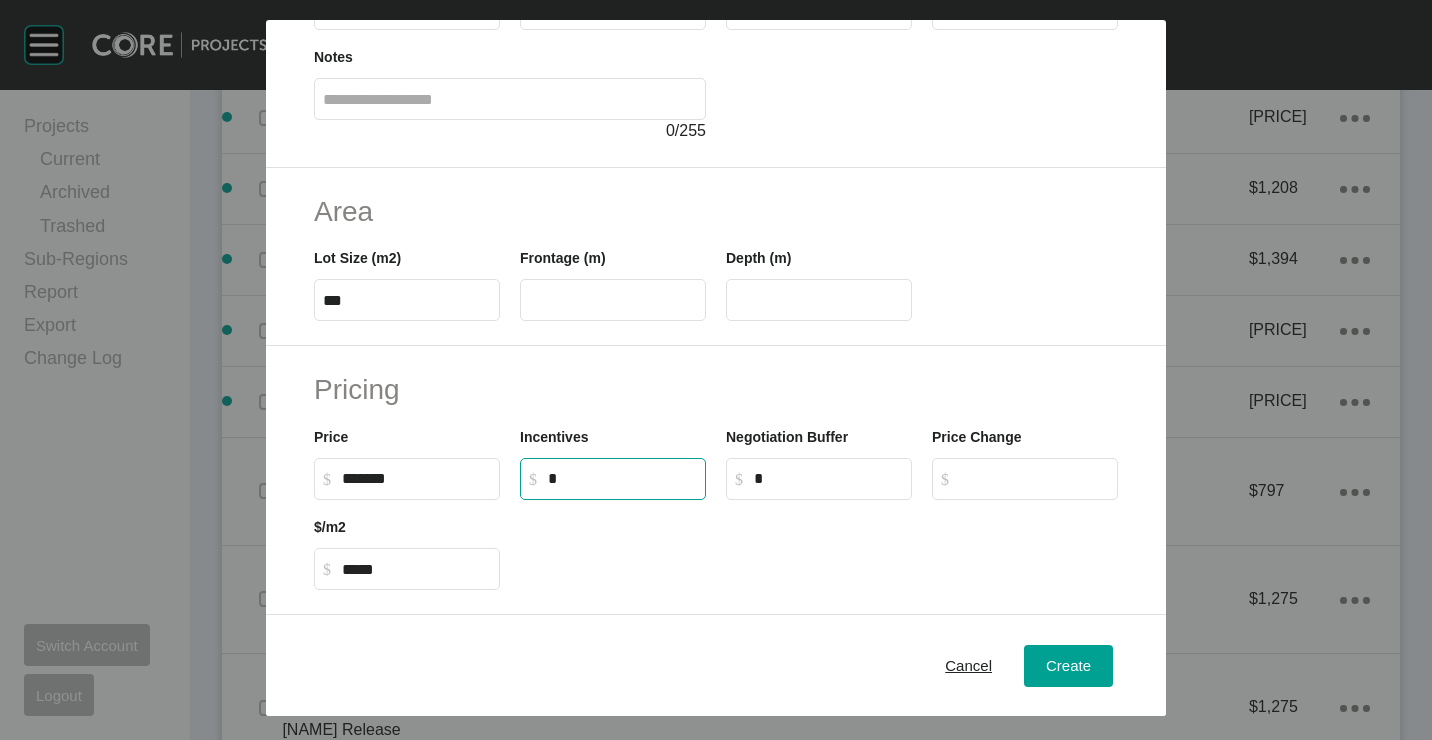scroll, scrollTop: 300, scrollLeft: 0, axis: vertical 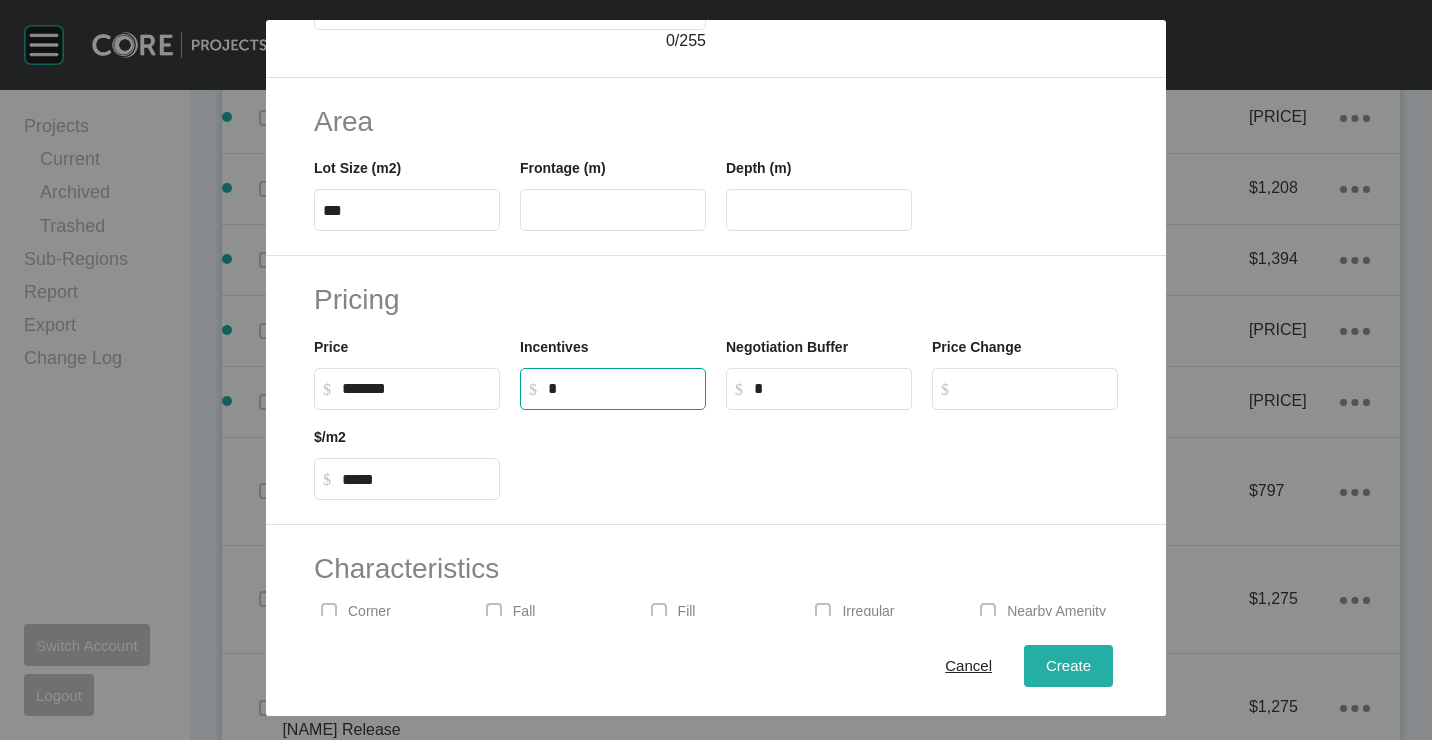 click on "Create" at bounding box center [1068, 665] 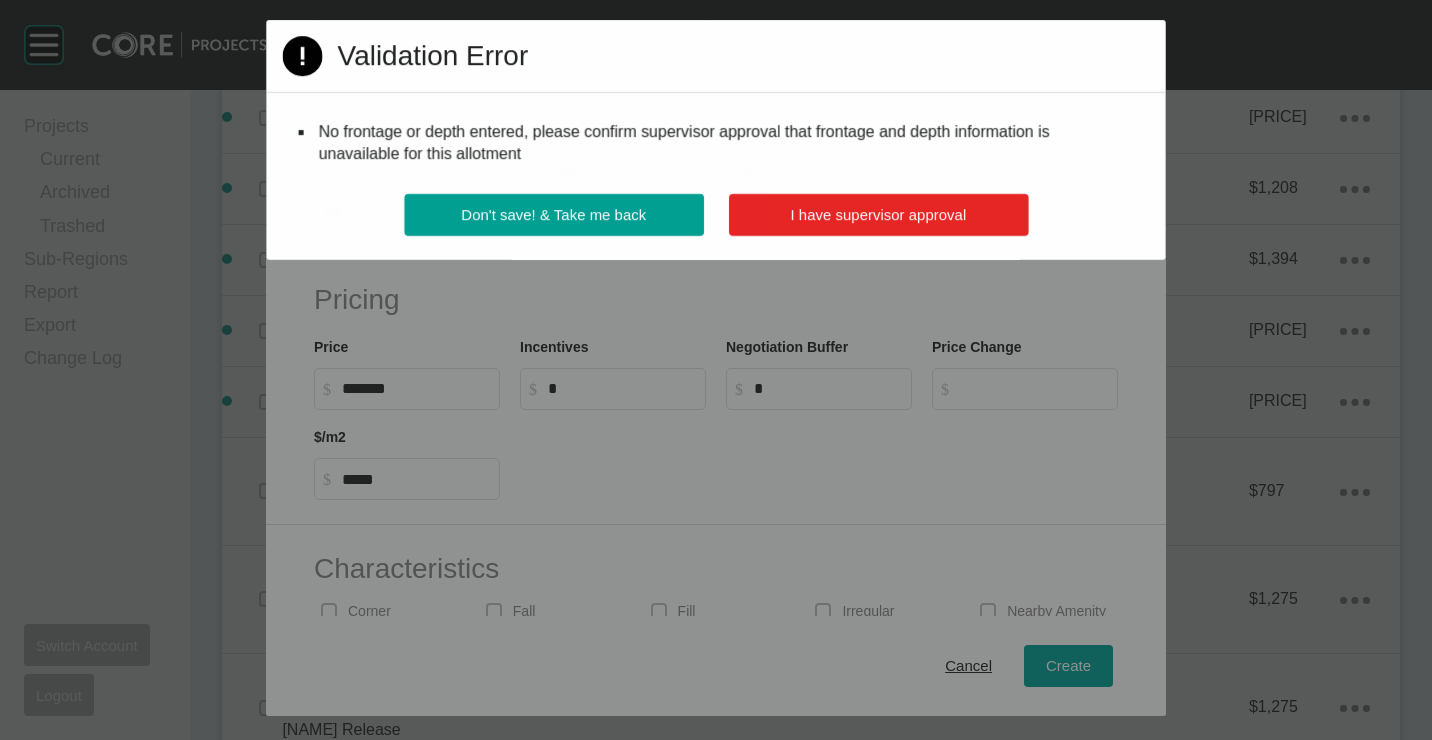 click on "I have supervisor approval" at bounding box center (878, 215) 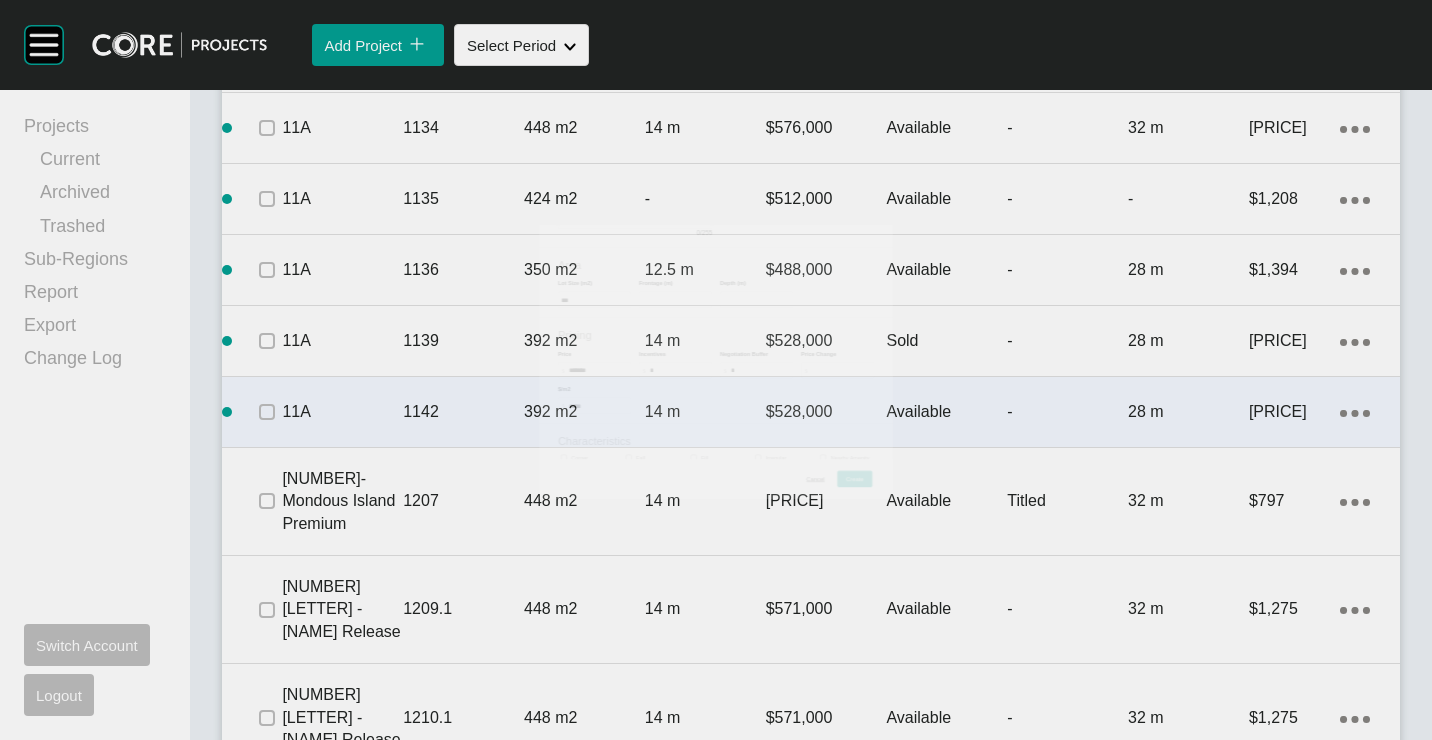 scroll, scrollTop: 2786, scrollLeft: 0, axis: vertical 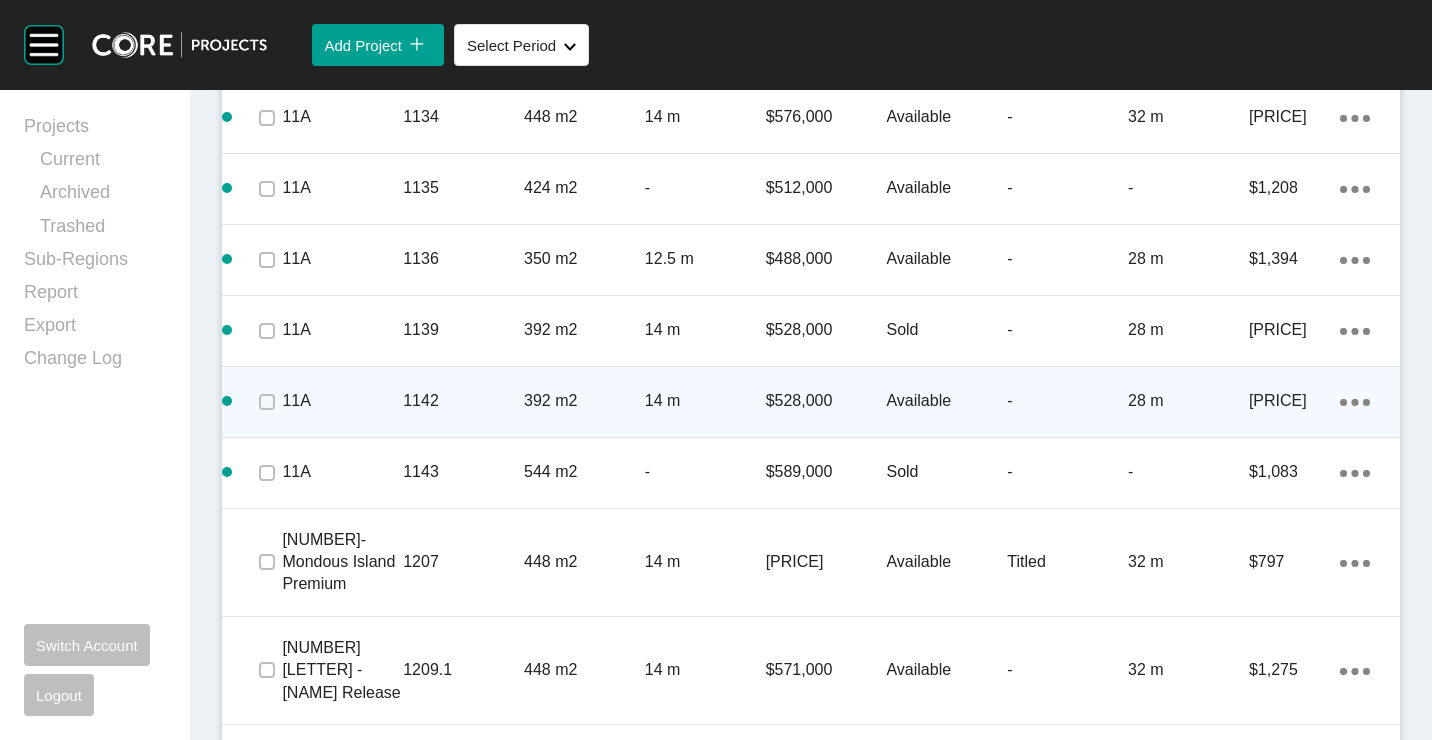 click 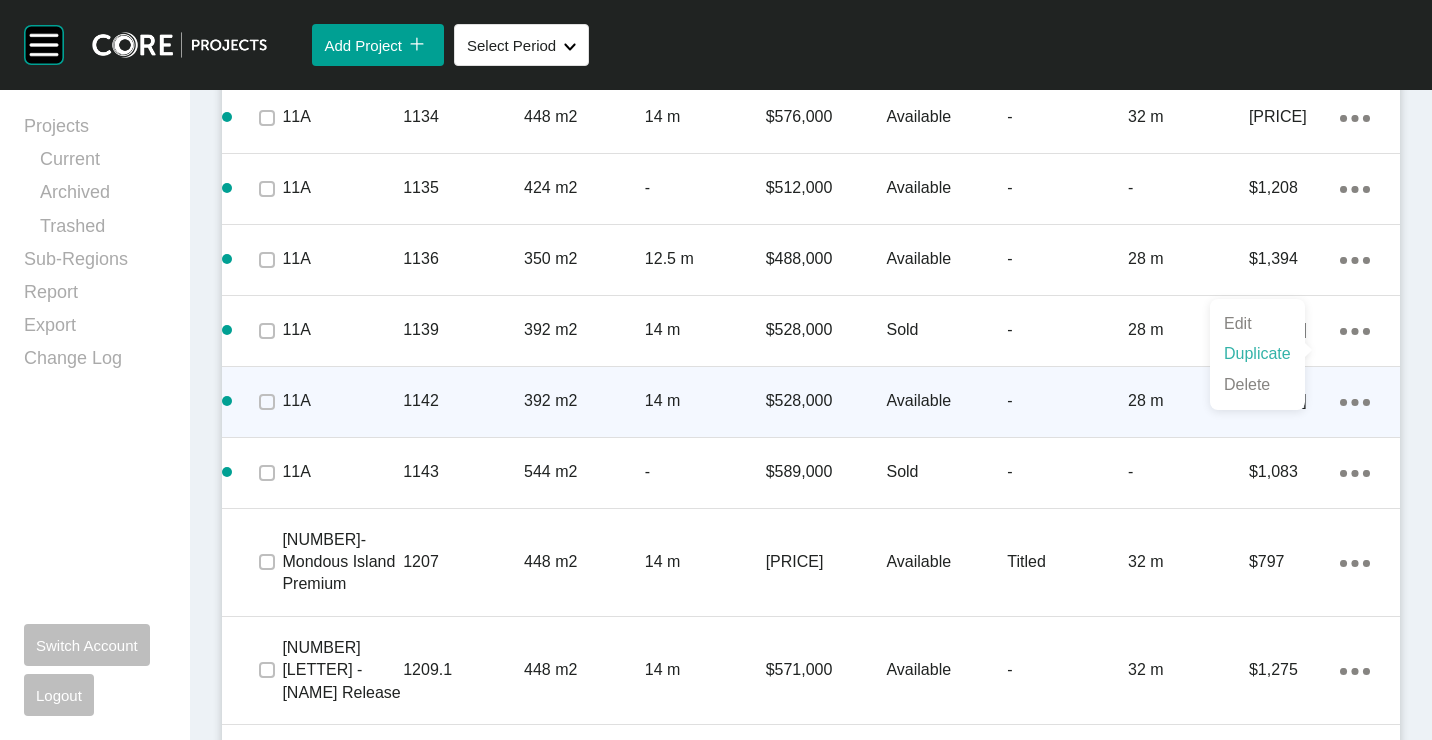 click on "Duplicate" at bounding box center [1257, 354] 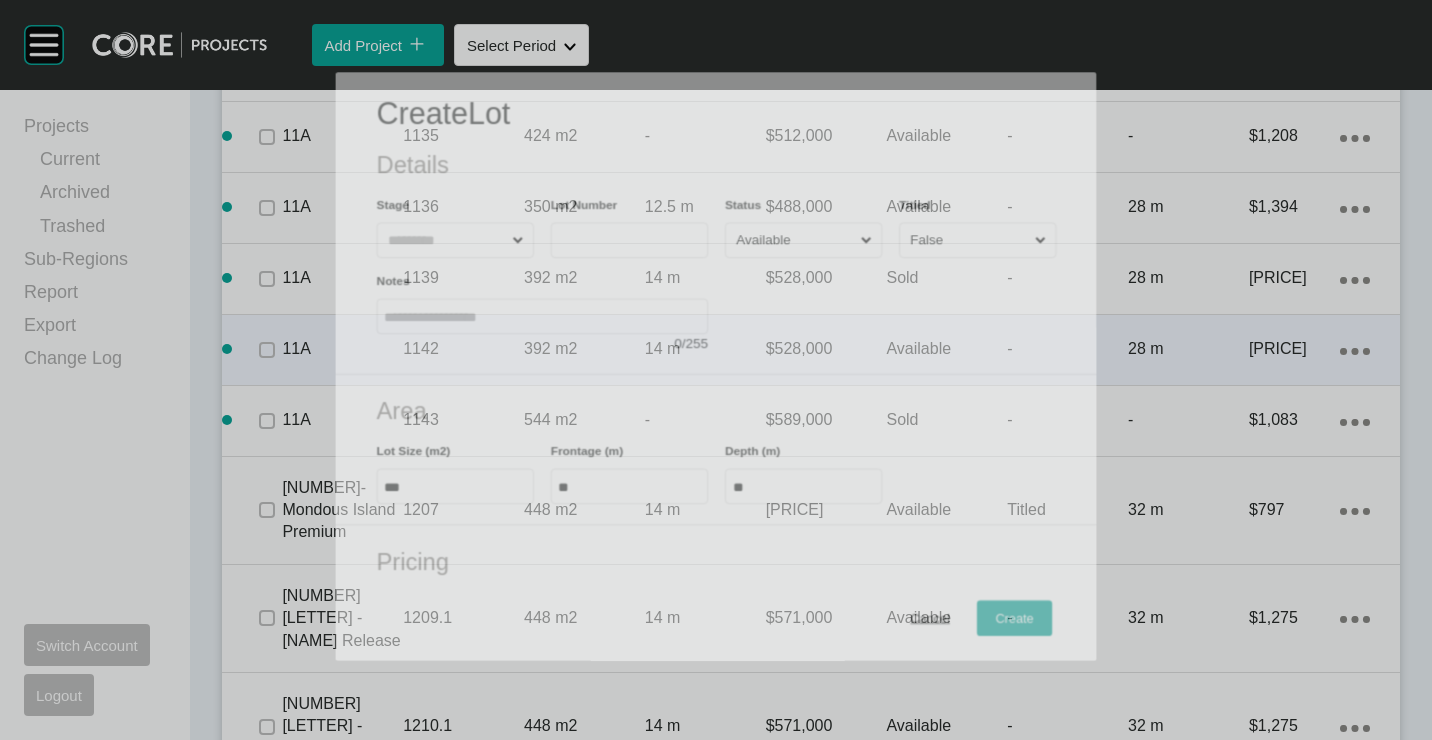 scroll, scrollTop: 2724, scrollLeft: 0, axis: vertical 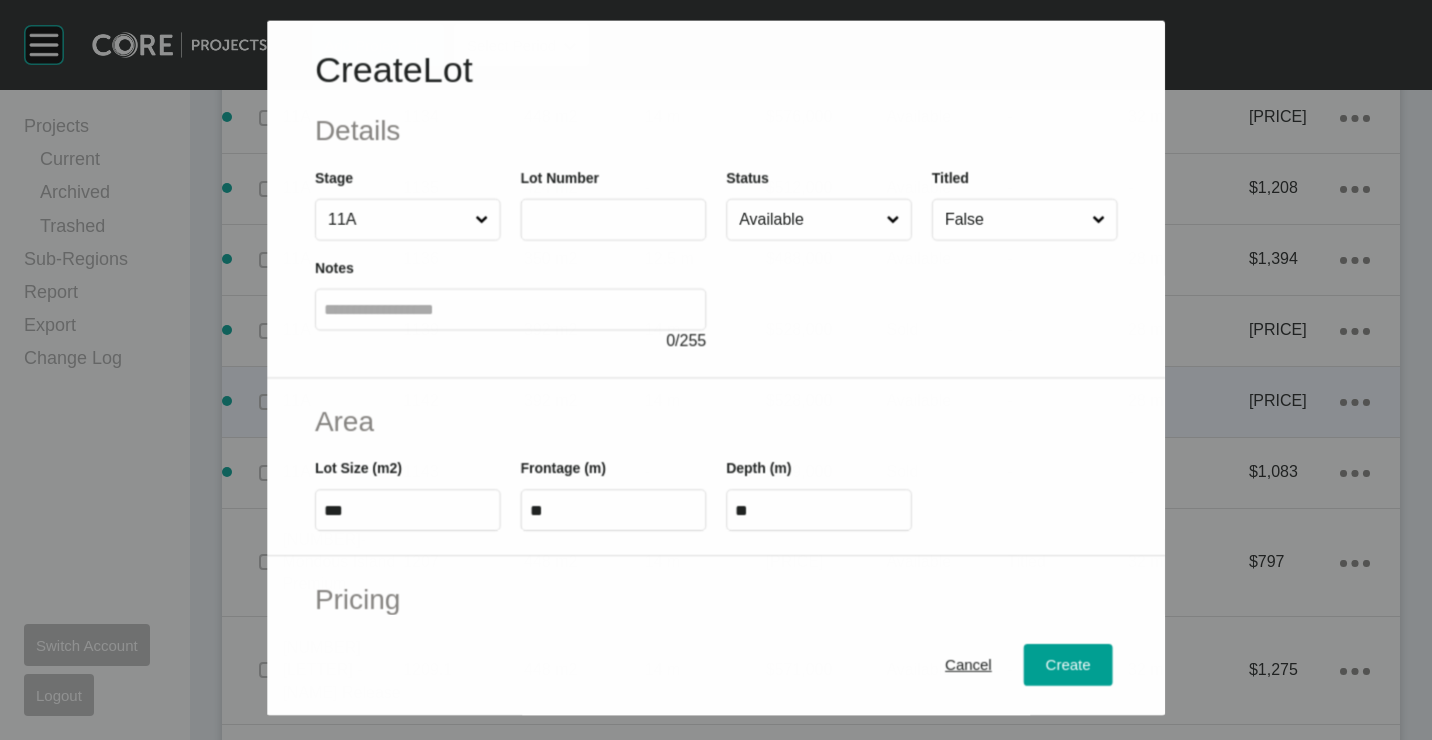 click at bounding box center (613, 219) 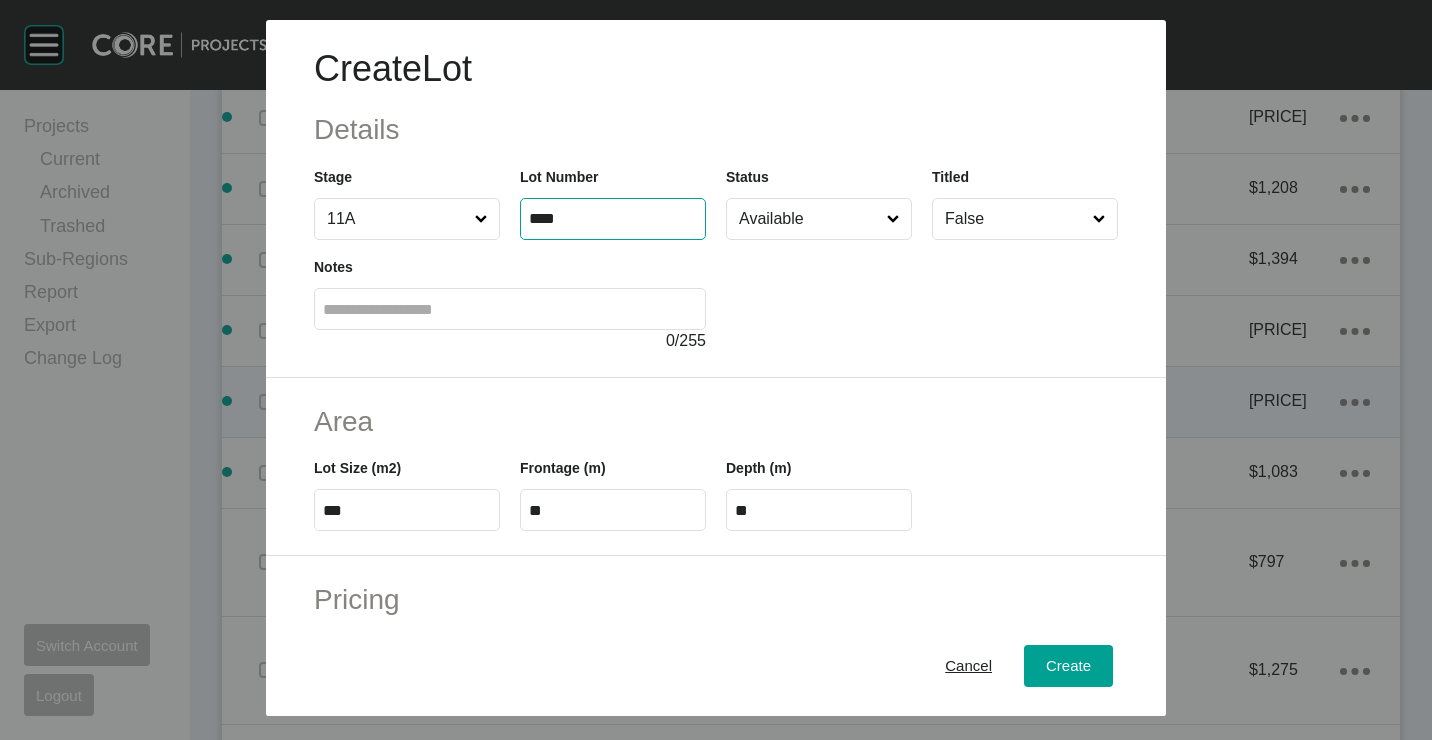 type on "****" 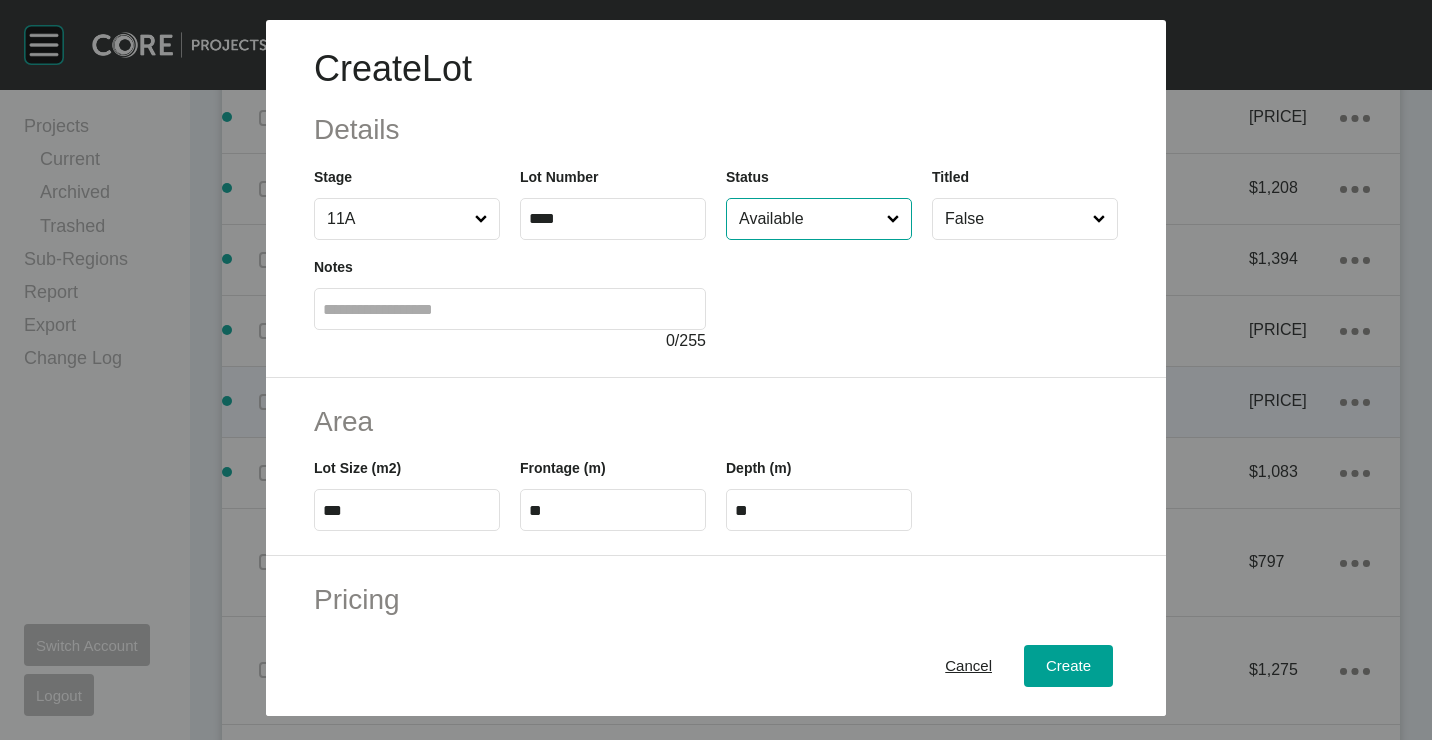 click on "Available" at bounding box center [809, 219] 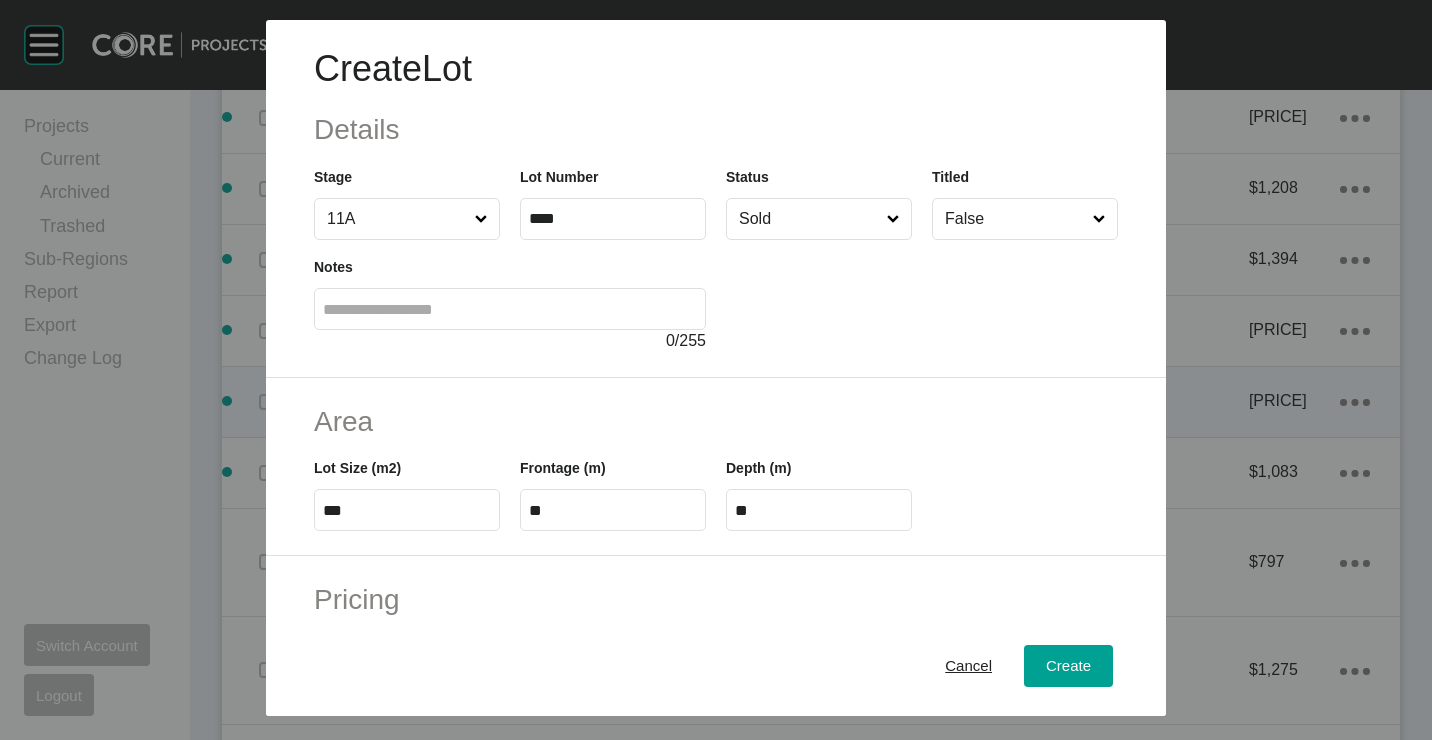 click on "***" at bounding box center (407, 510) 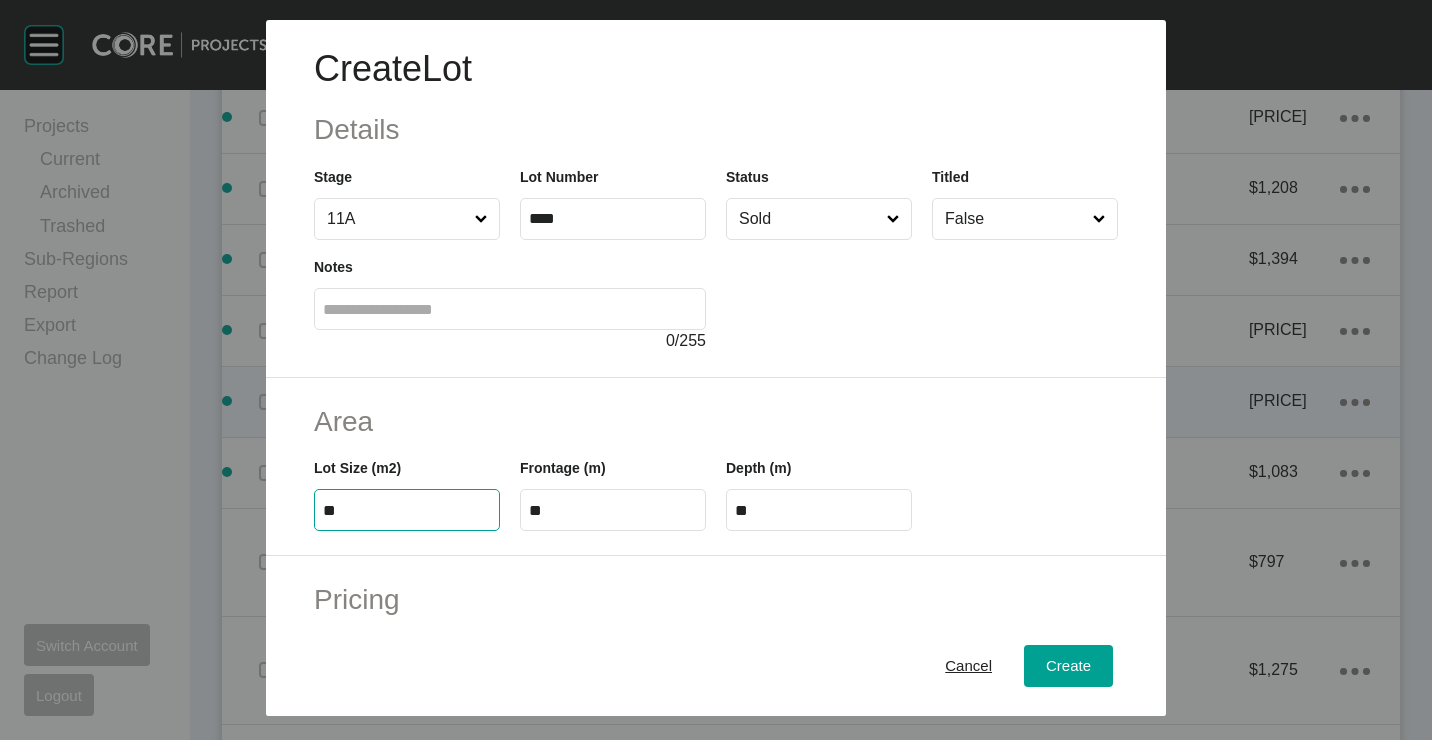 type on "*" 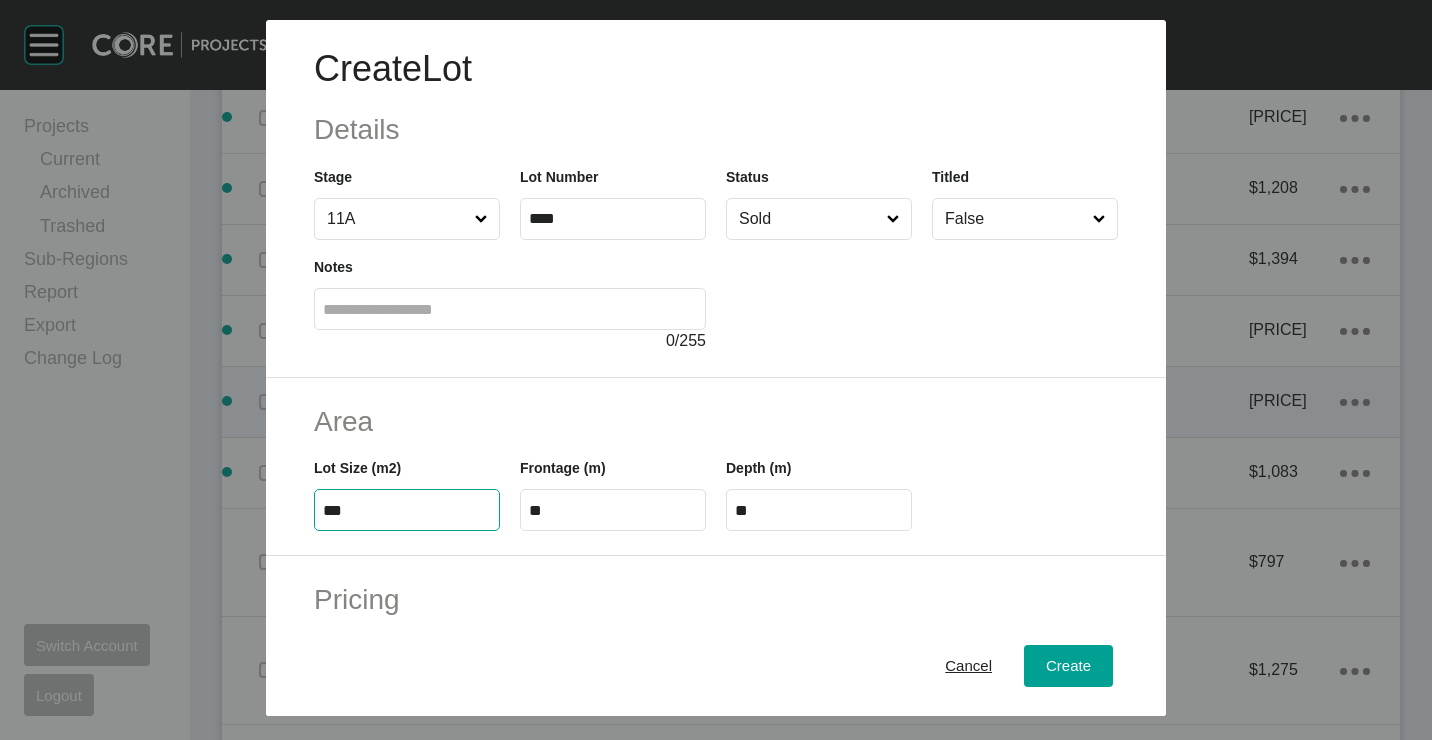 type on "***" 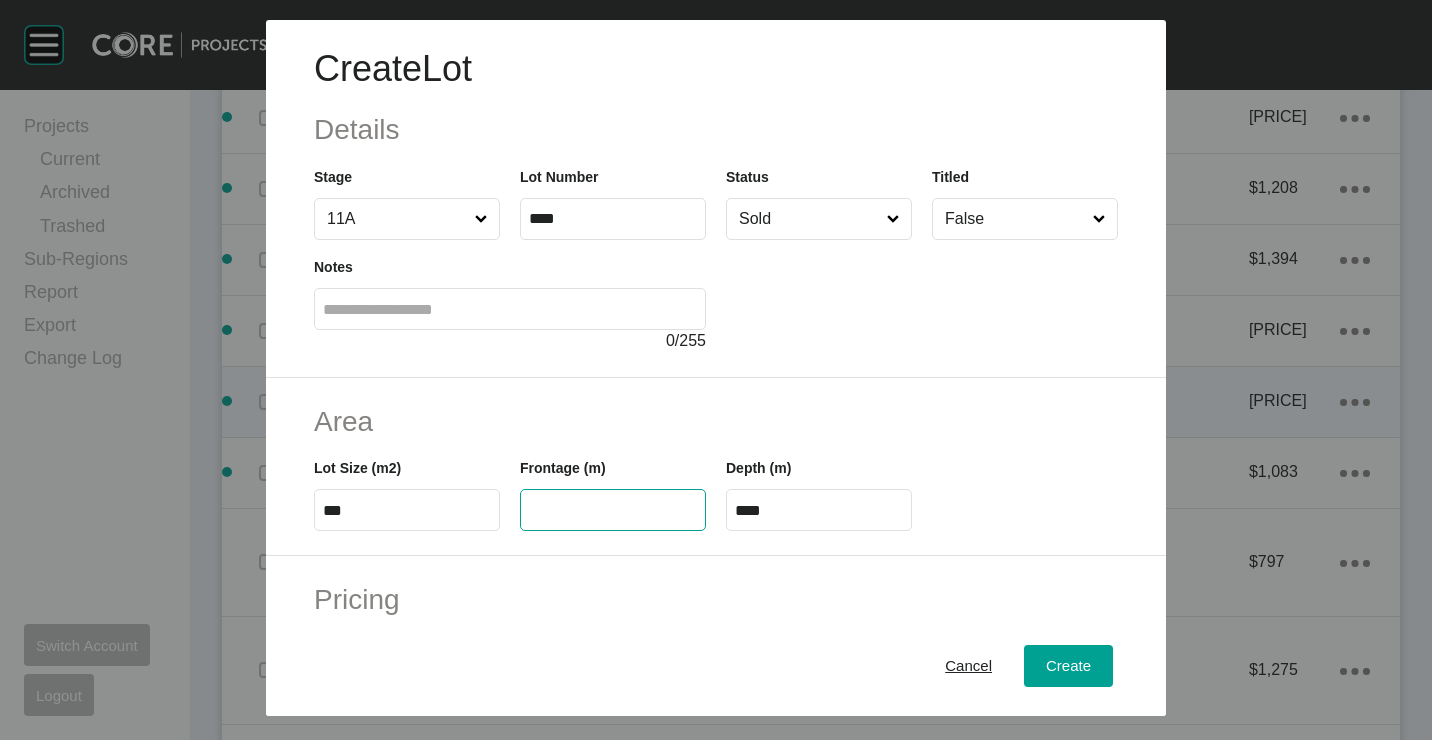 type 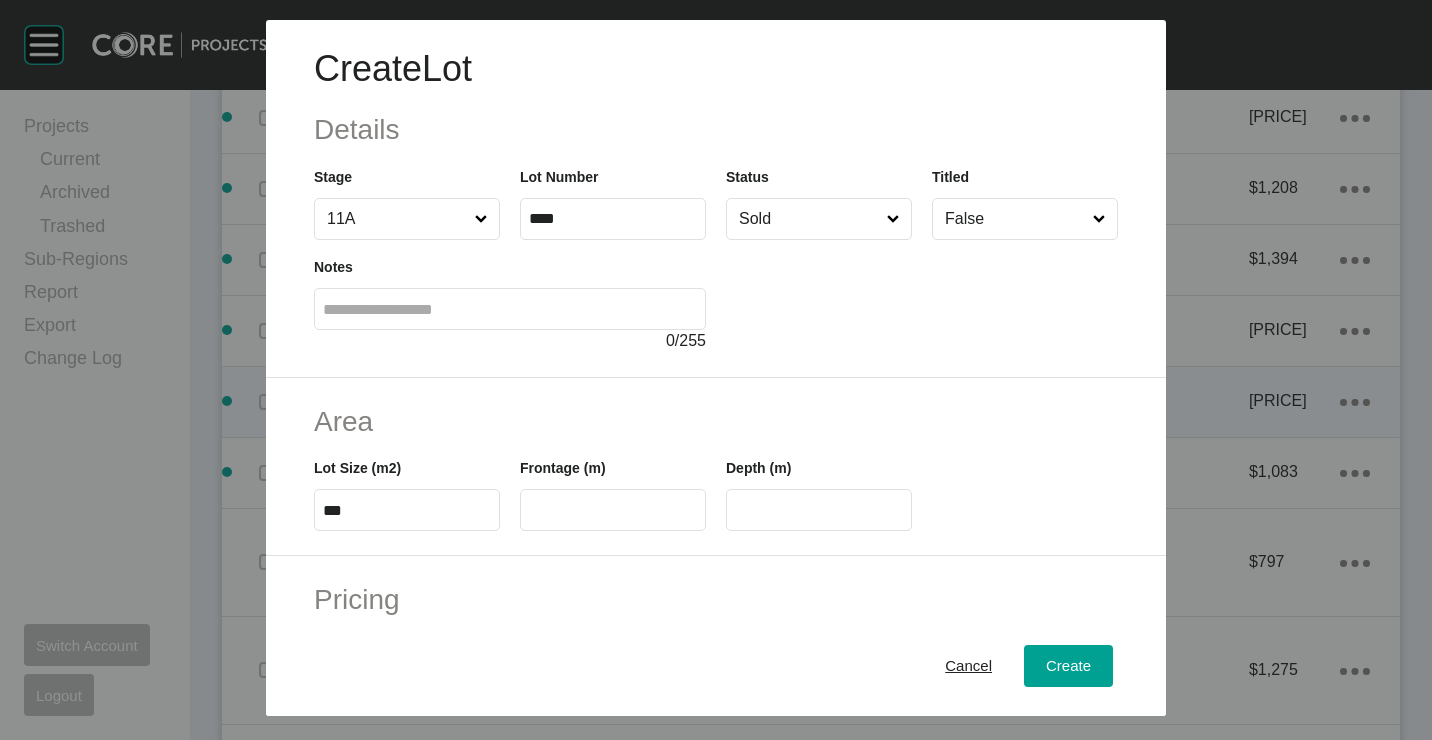type on "*" 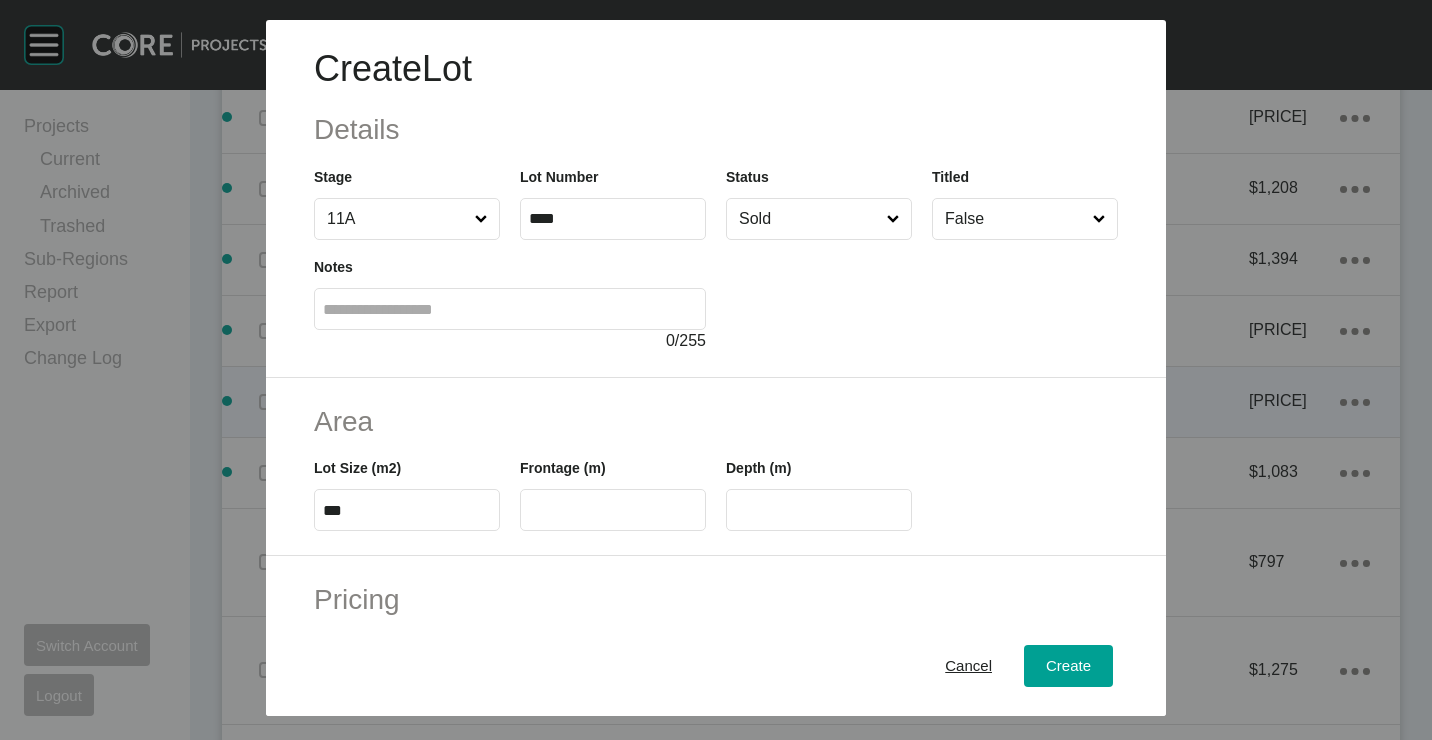 type on "******" 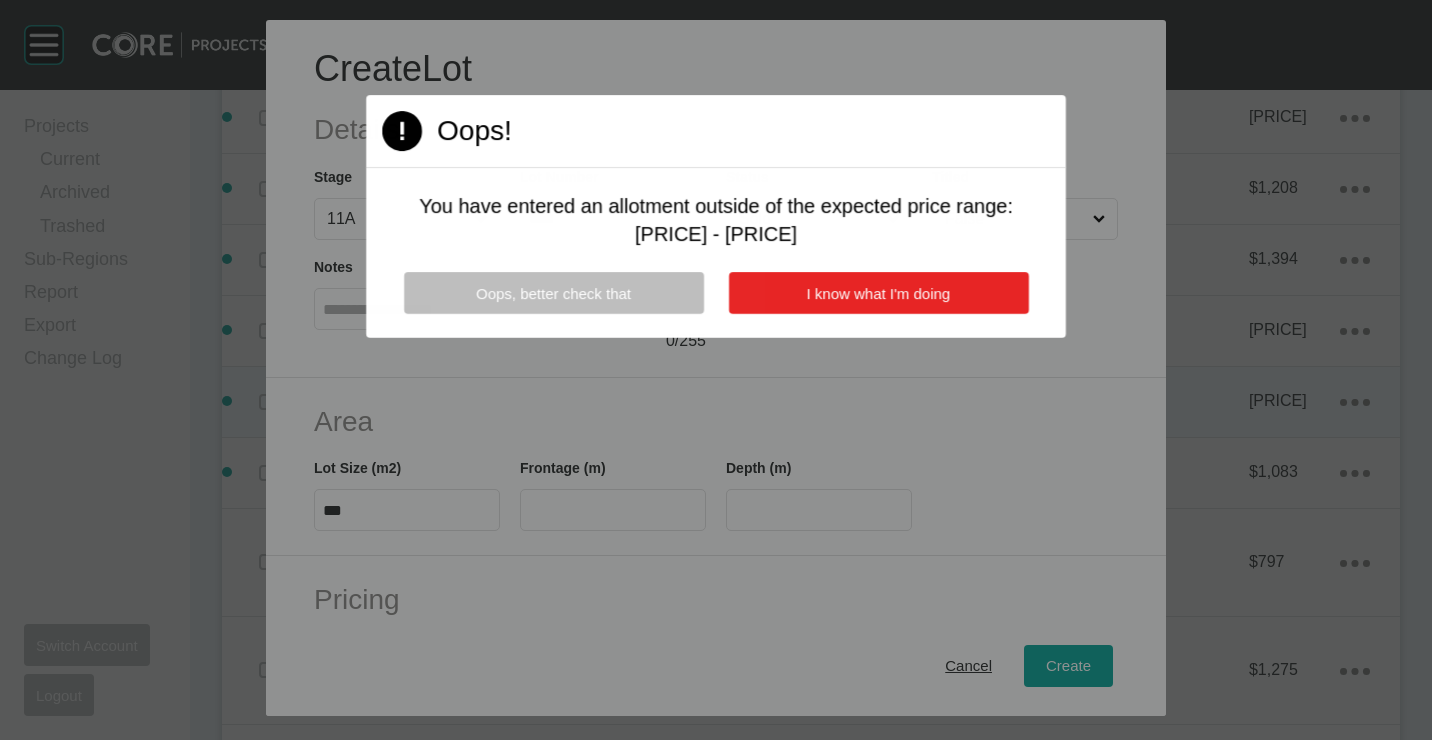 drag, startPoint x: 852, startPoint y: 273, endPoint x: 857, endPoint y: 300, distance: 27.45906 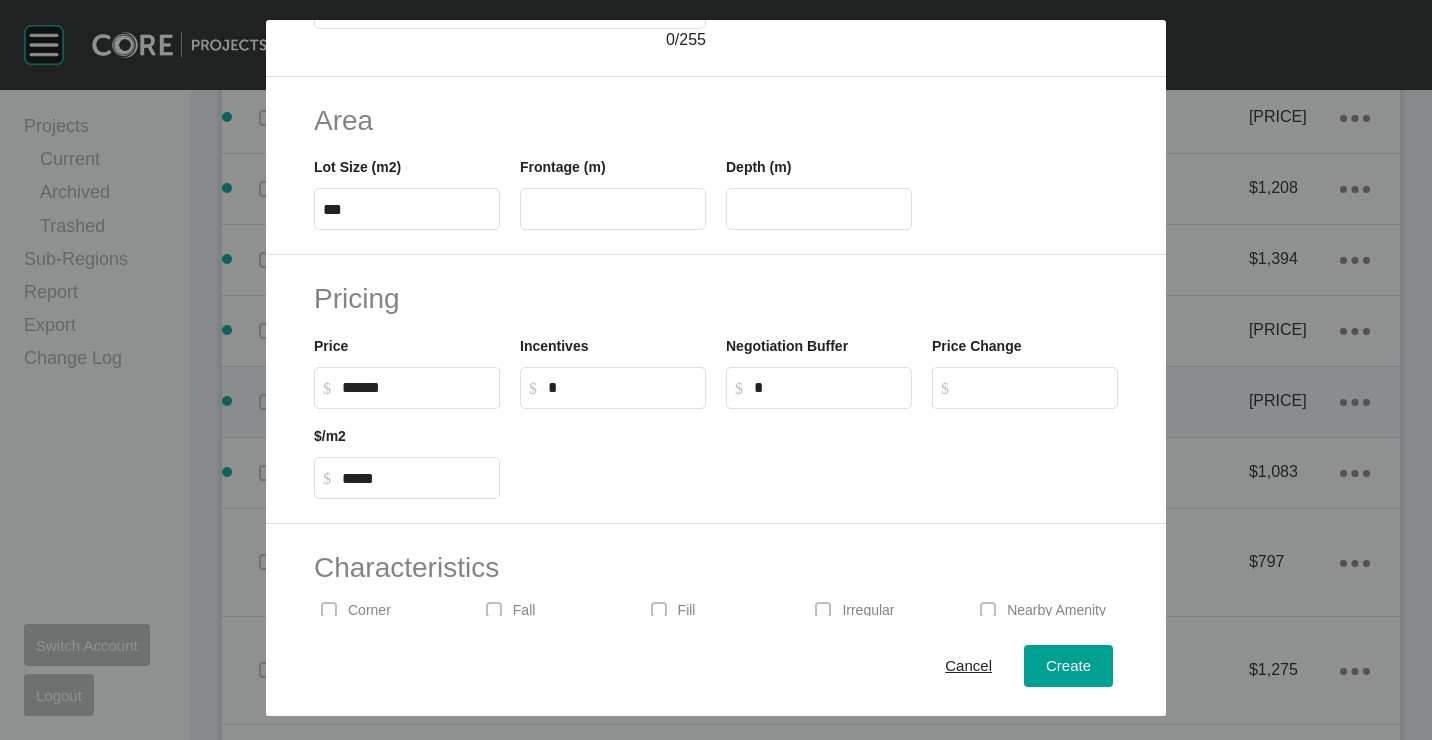 scroll, scrollTop: 480, scrollLeft: 0, axis: vertical 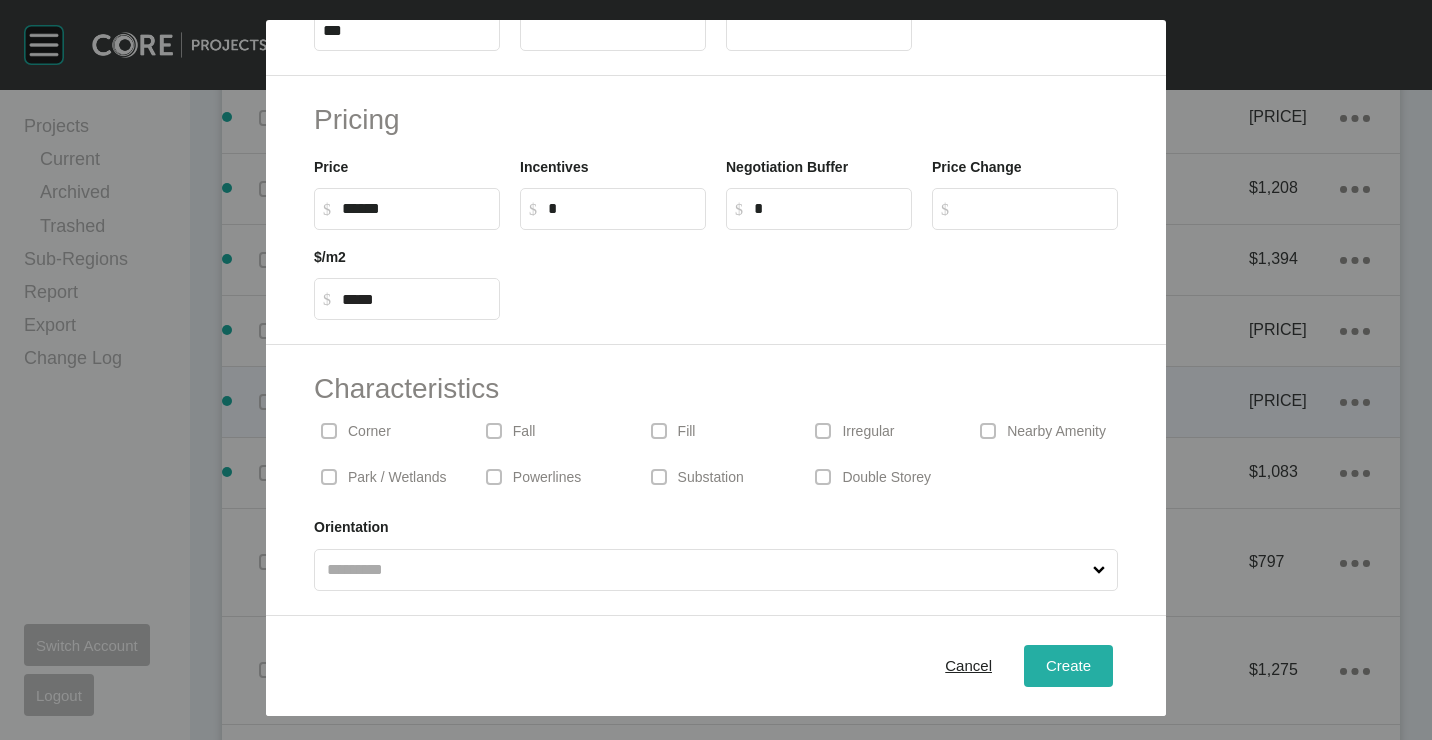 click on "Create" at bounding box center [1068, 666] 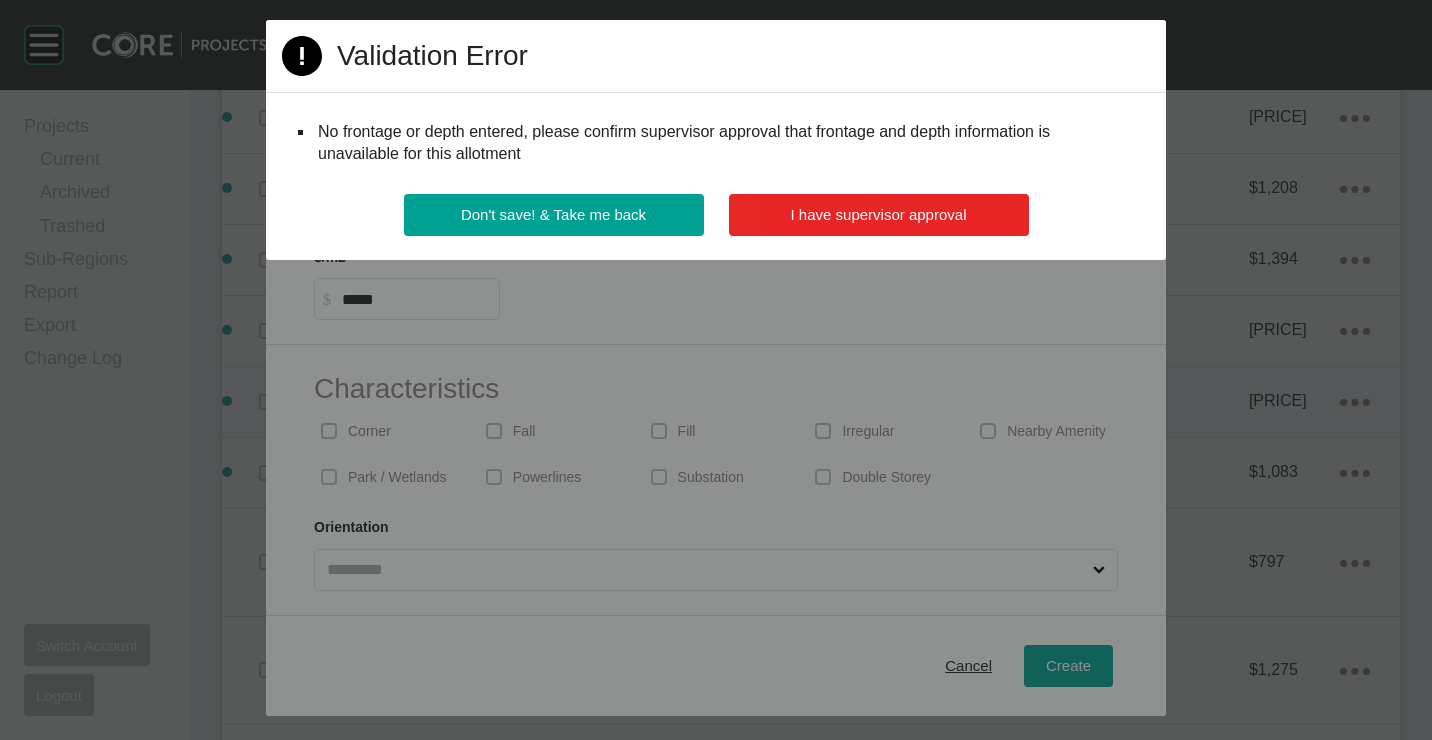 click on "I have supervisor approval" at bounding box center [879, 214] 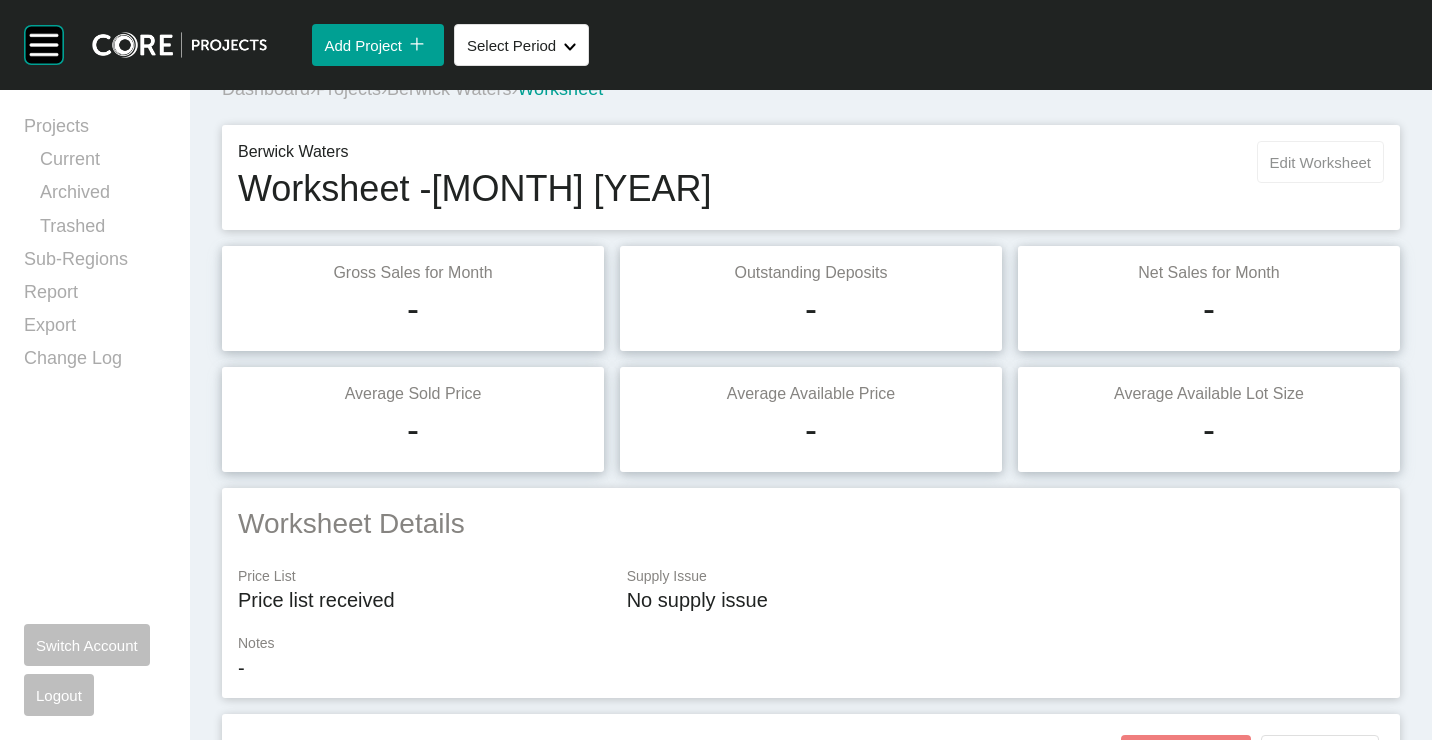 scroll, scrollTop: 0, scrollLeft: 0, axis: both 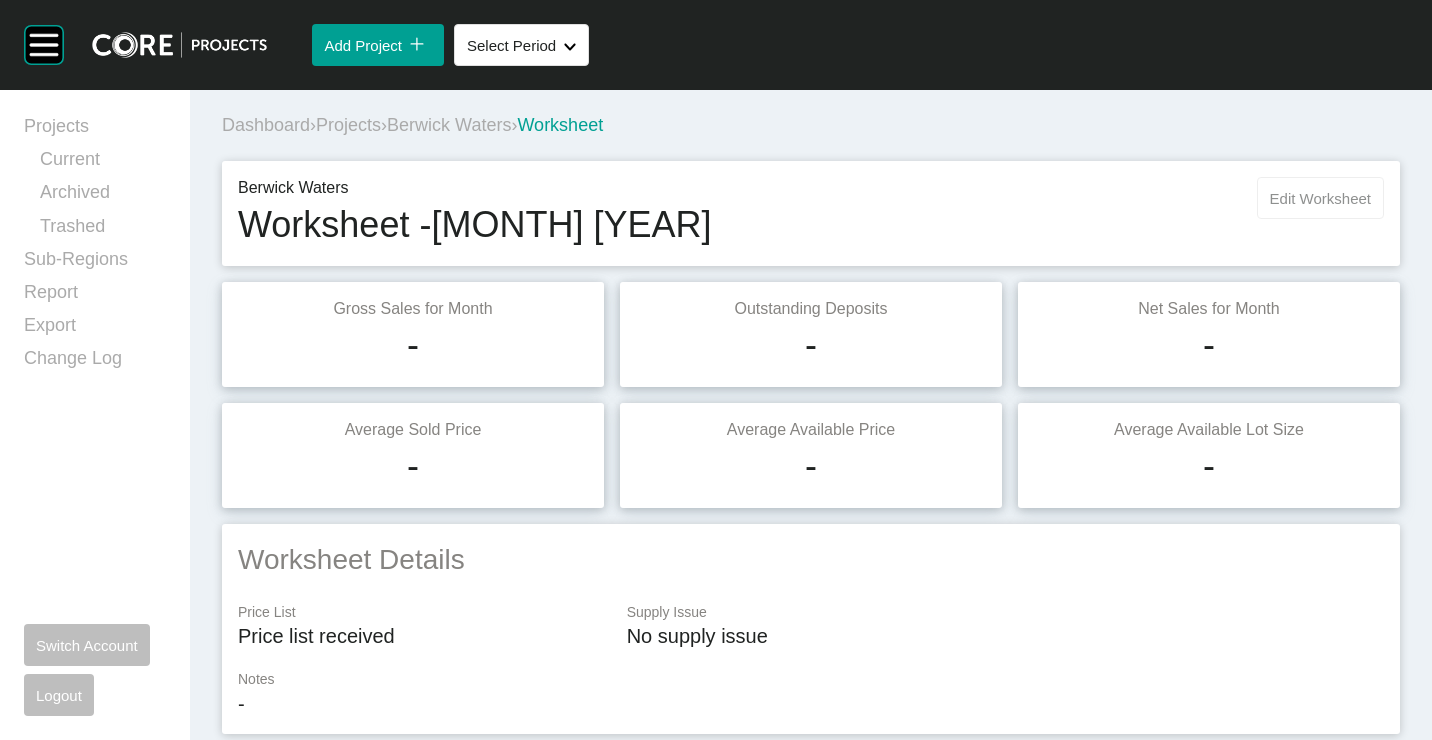 click on "Edit Worksheet" at bounding box center [1320, 198] 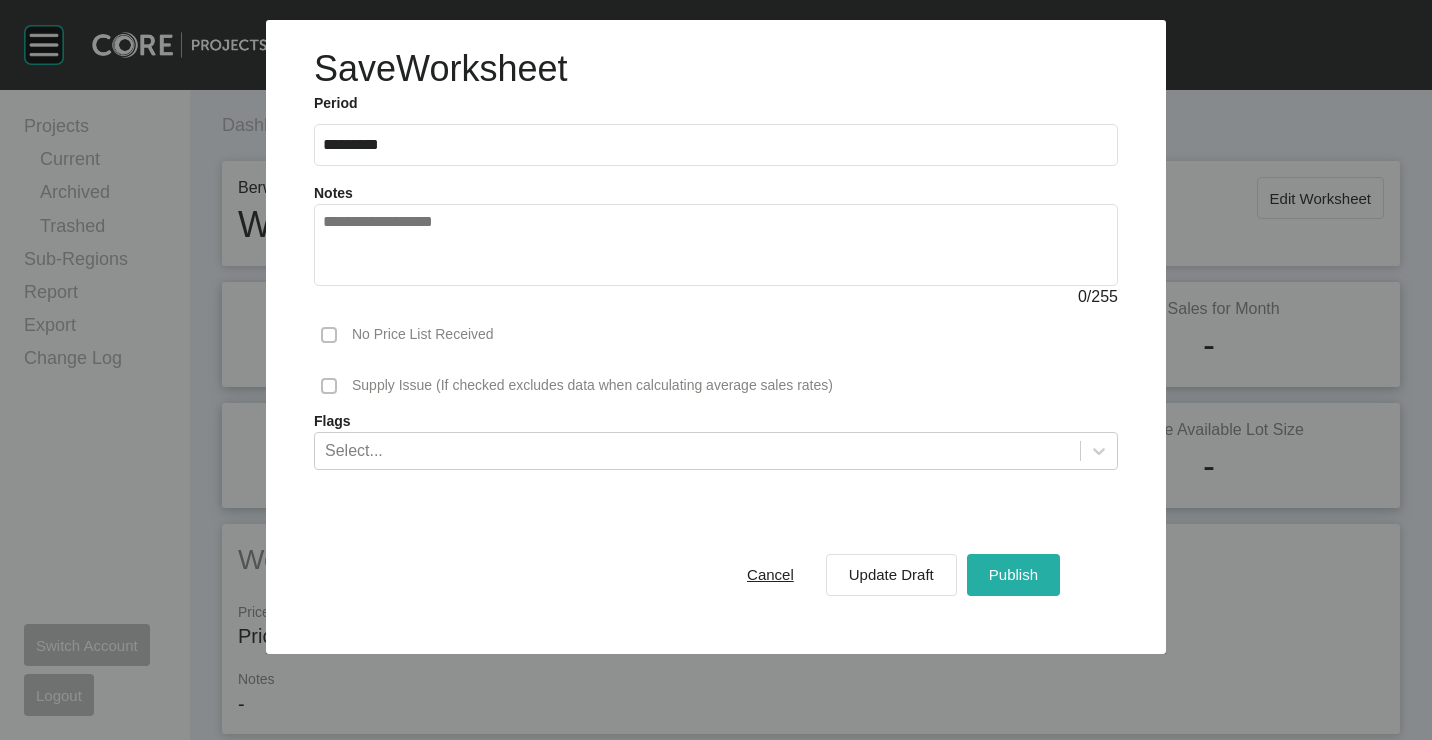 click on "Publish" at bounding box center [1013, 574] 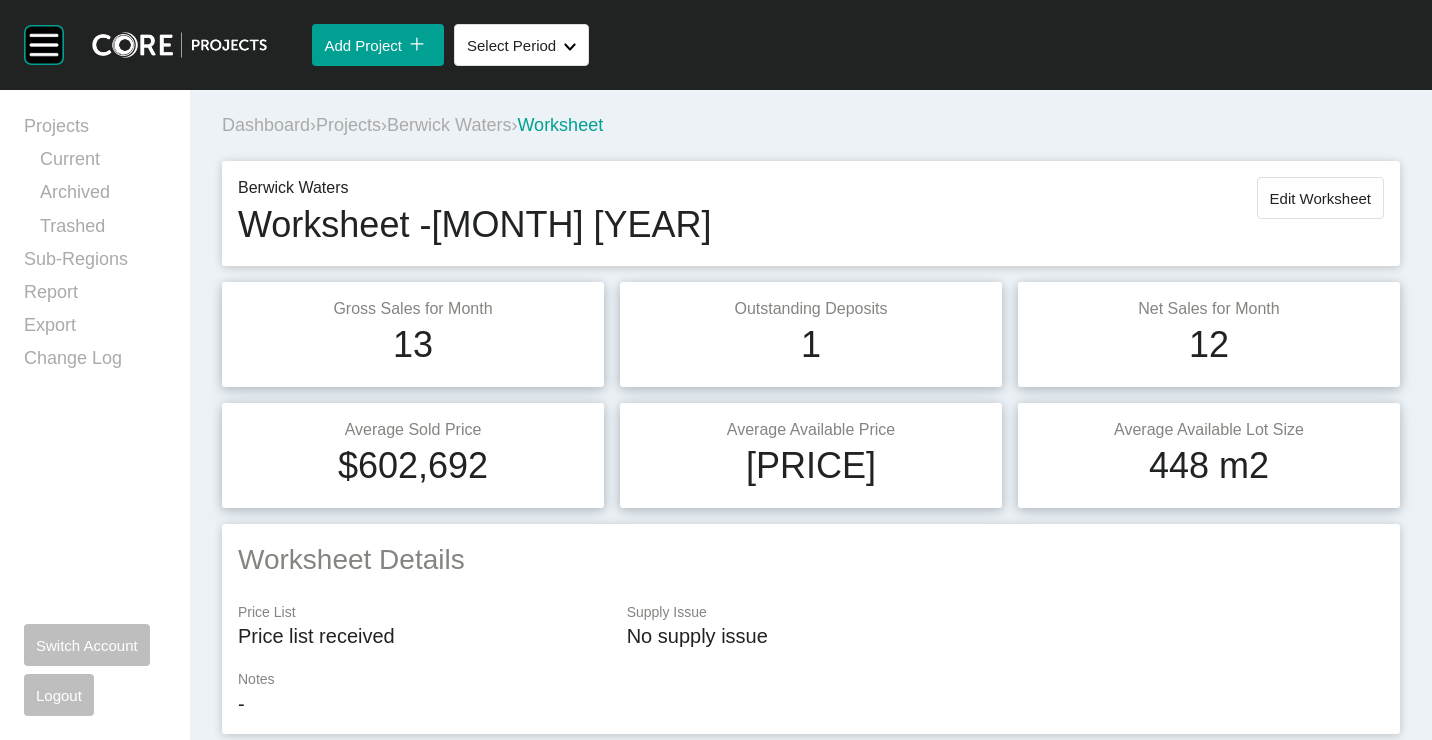 click on "Edit Worksheet" at bounding box center [1320, 198] 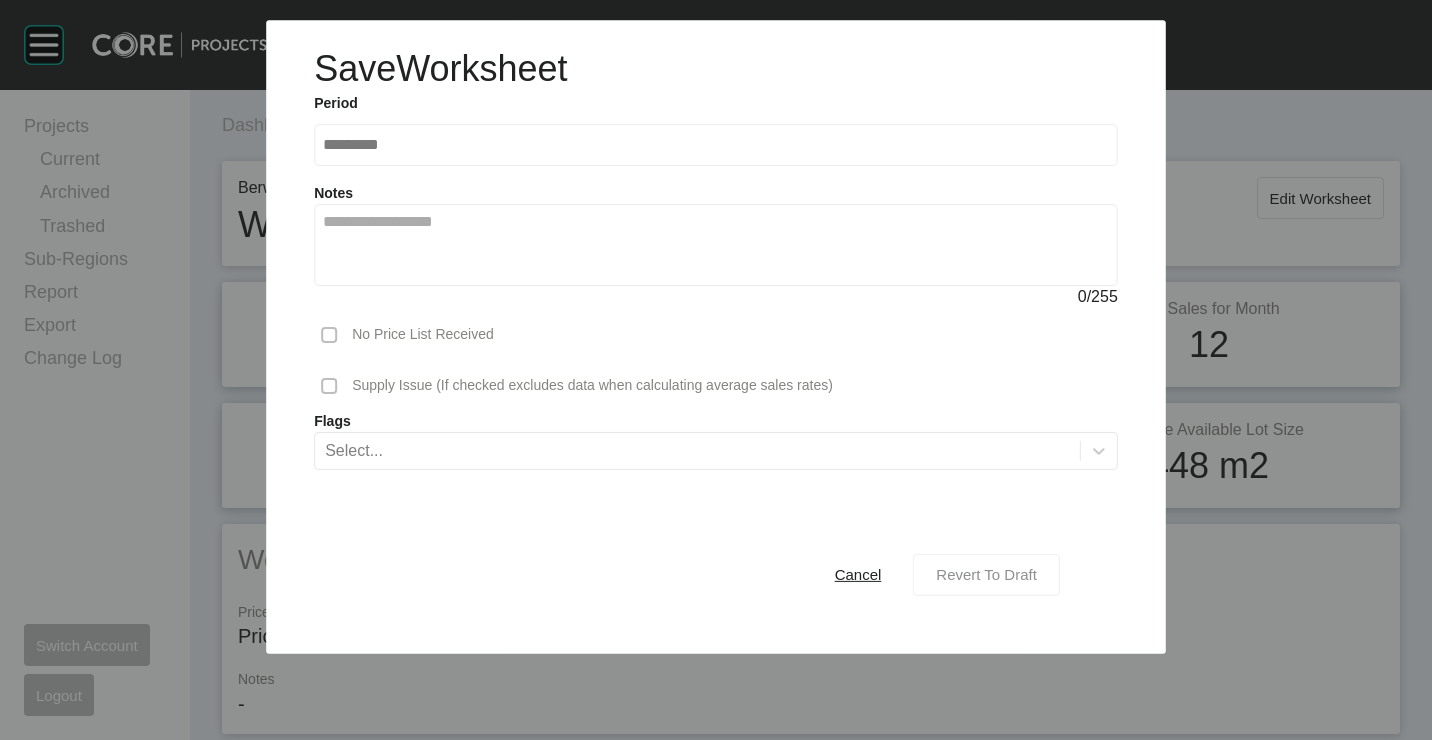 click on "Revert To Draft" at bounding box center [986, 574] 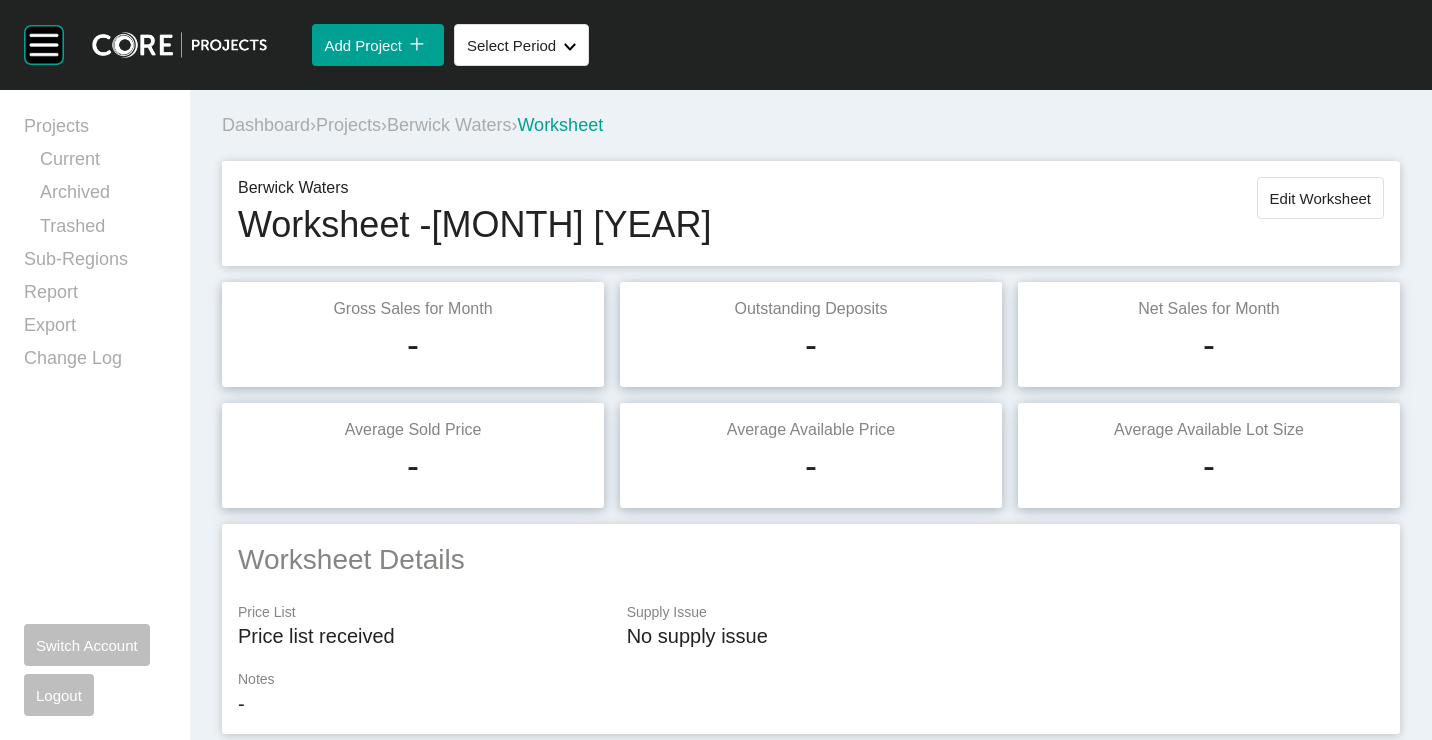 click on "Average Available Lot Size -" at bounding box center [1209, 455] 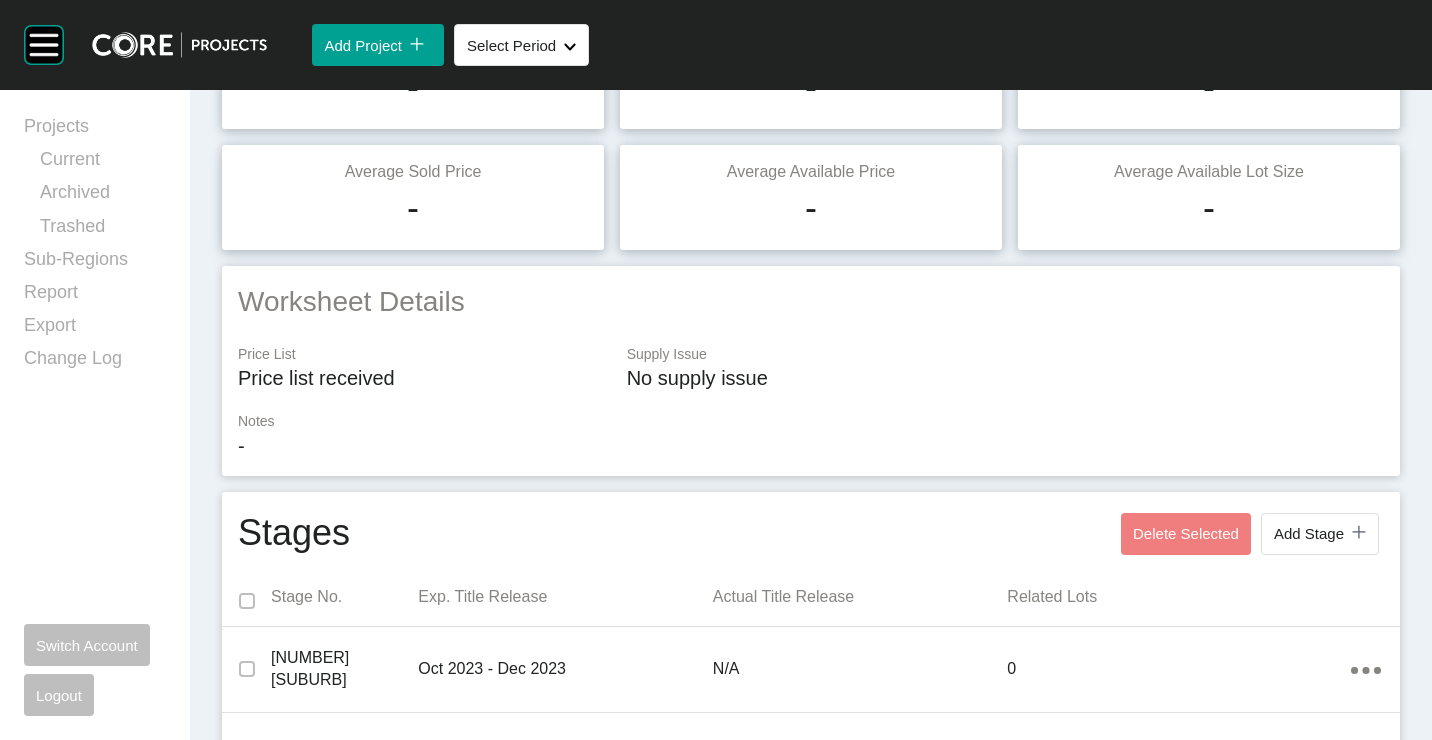 scroll, scrollTop: 0, scrollLeft: 0, axis: both 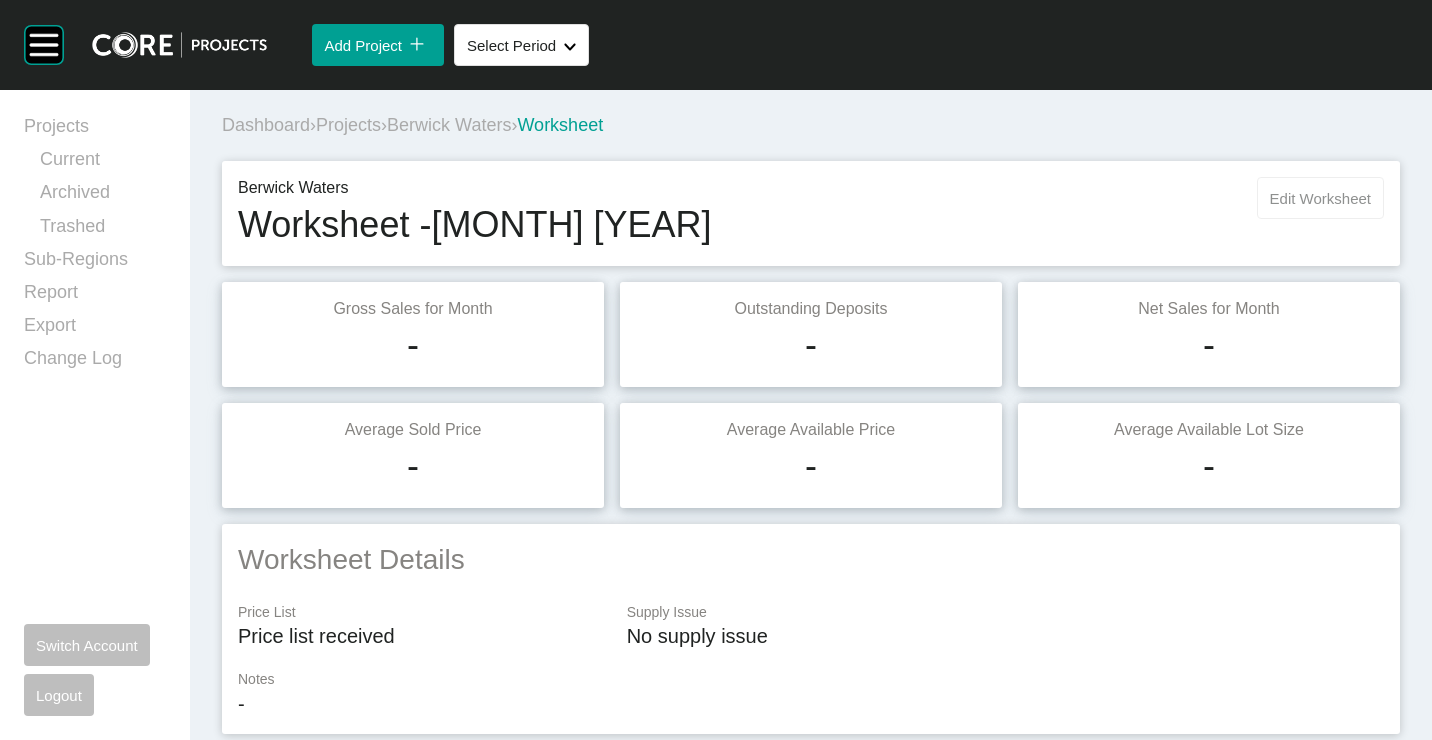 click on "Edit Worksheet" at bounding box center (1320, 198) 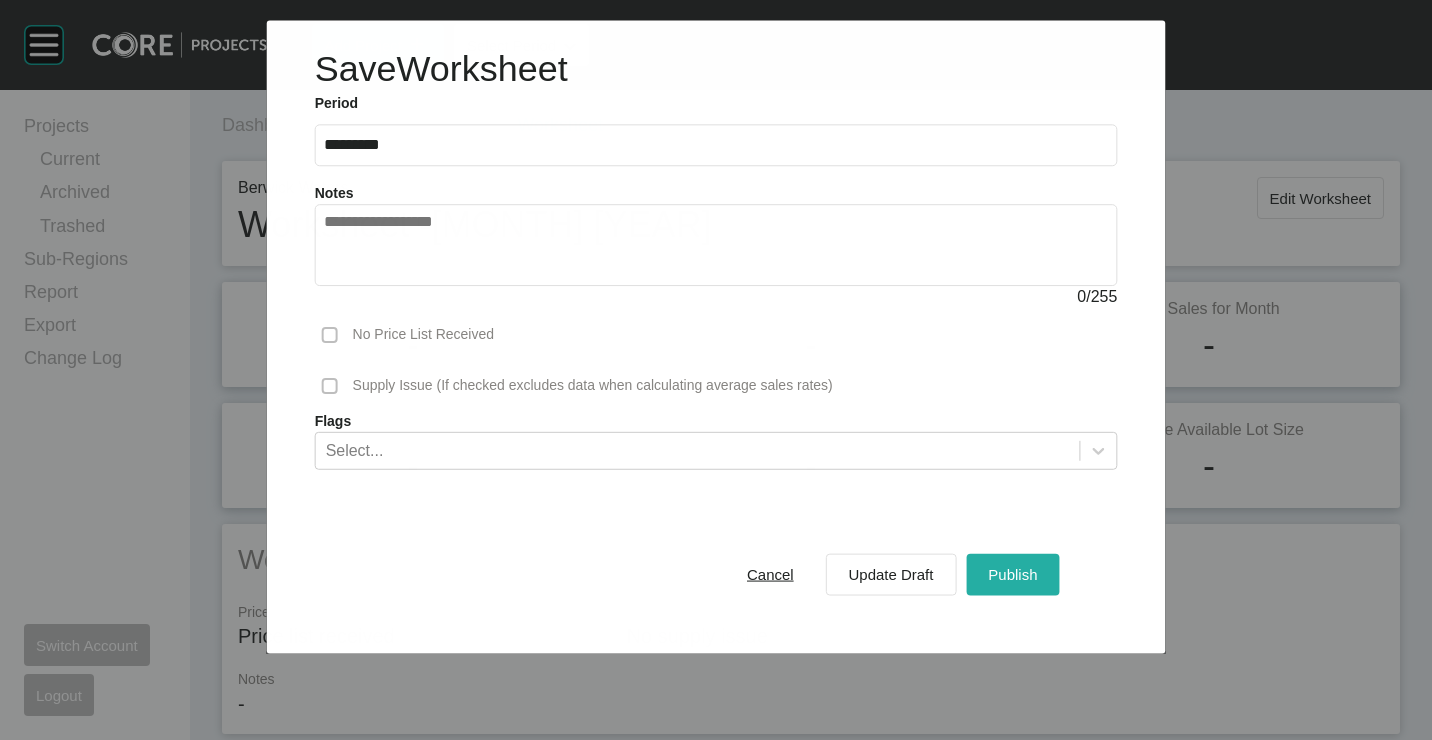 click on "Publish" at bounding box center [1012, 574] 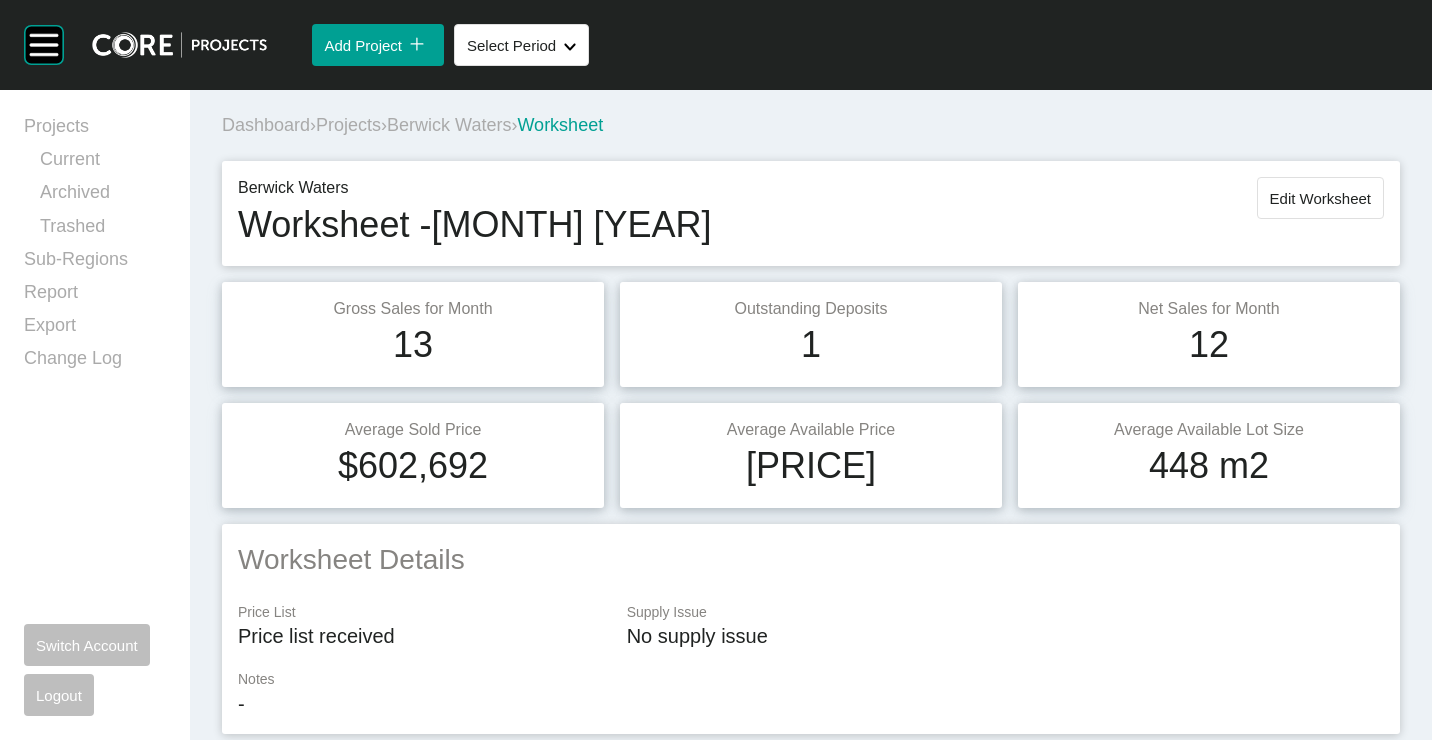 click on "Projects" at bounding box center (348, 125) 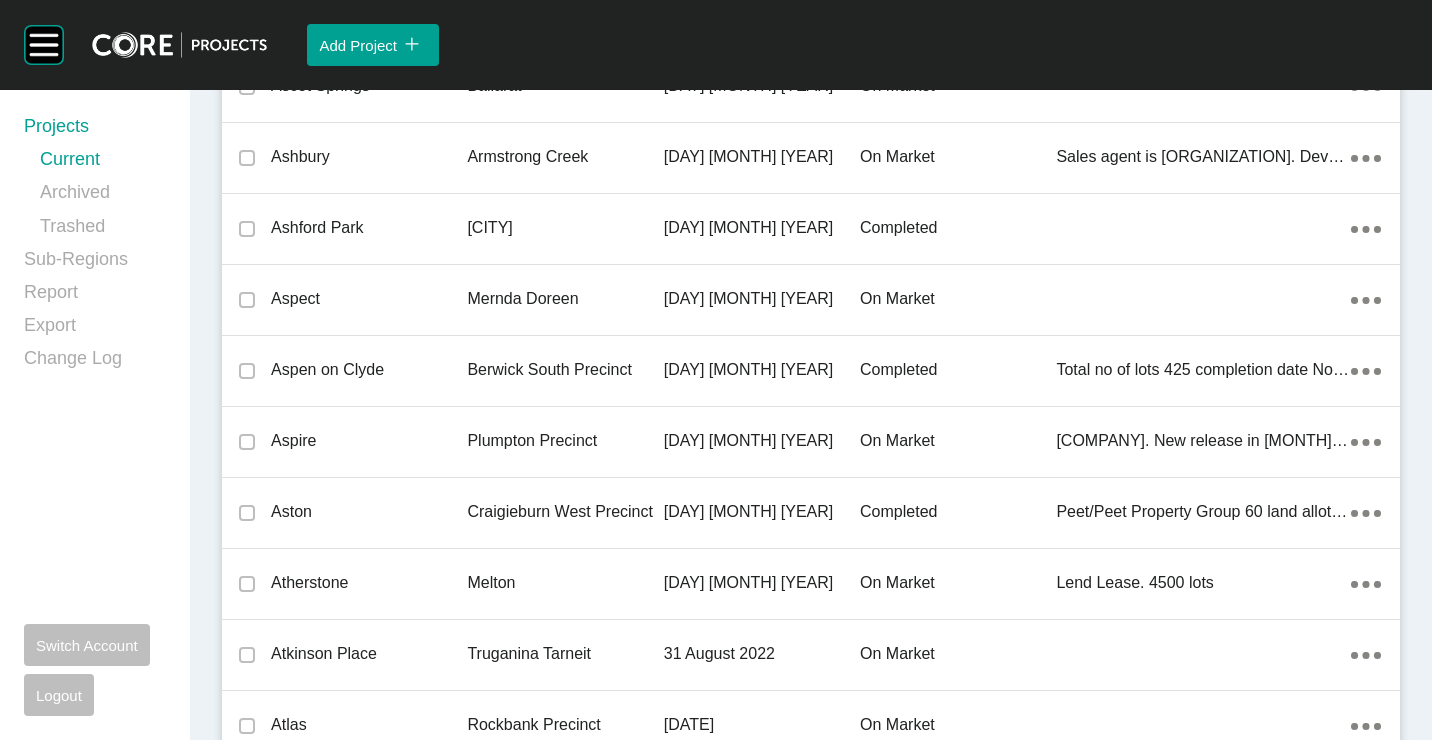 scroll, scrollTop: 6783, scrollLeft: 0, axis: vertical 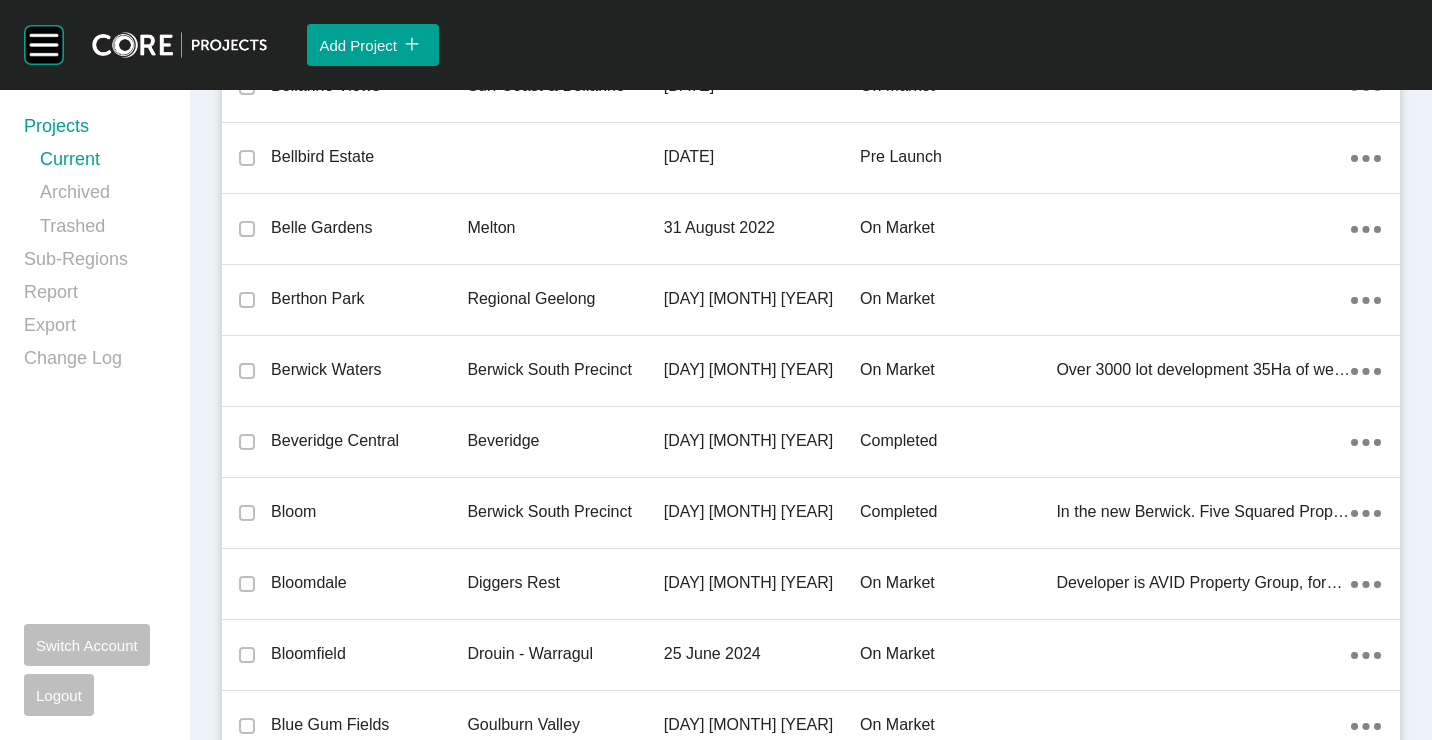 click on "Berwick South Precinct" at bounding box center [565, 370] 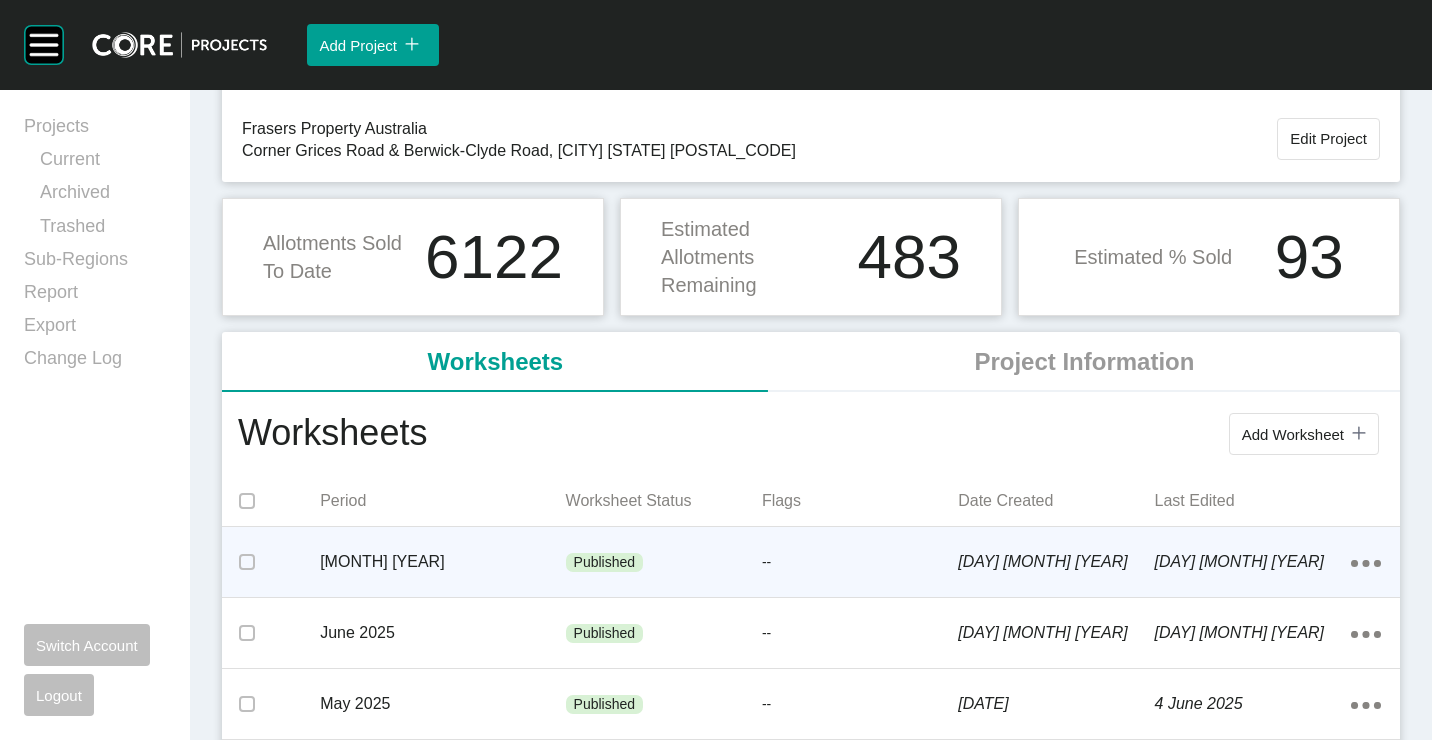 scroll, scrollTop: 200, scrollLeft: 0, axis: vertical 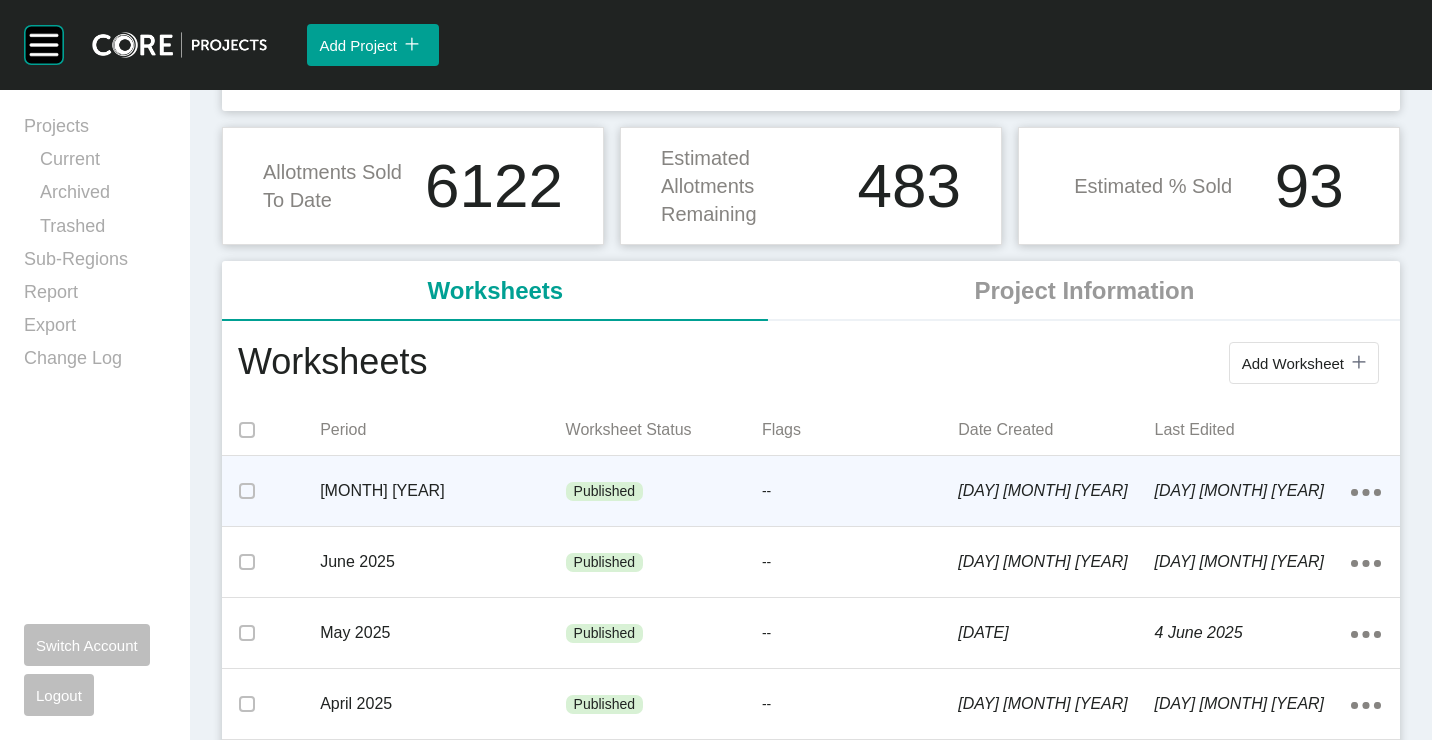 click on "--" at bounding box center [860, 492] 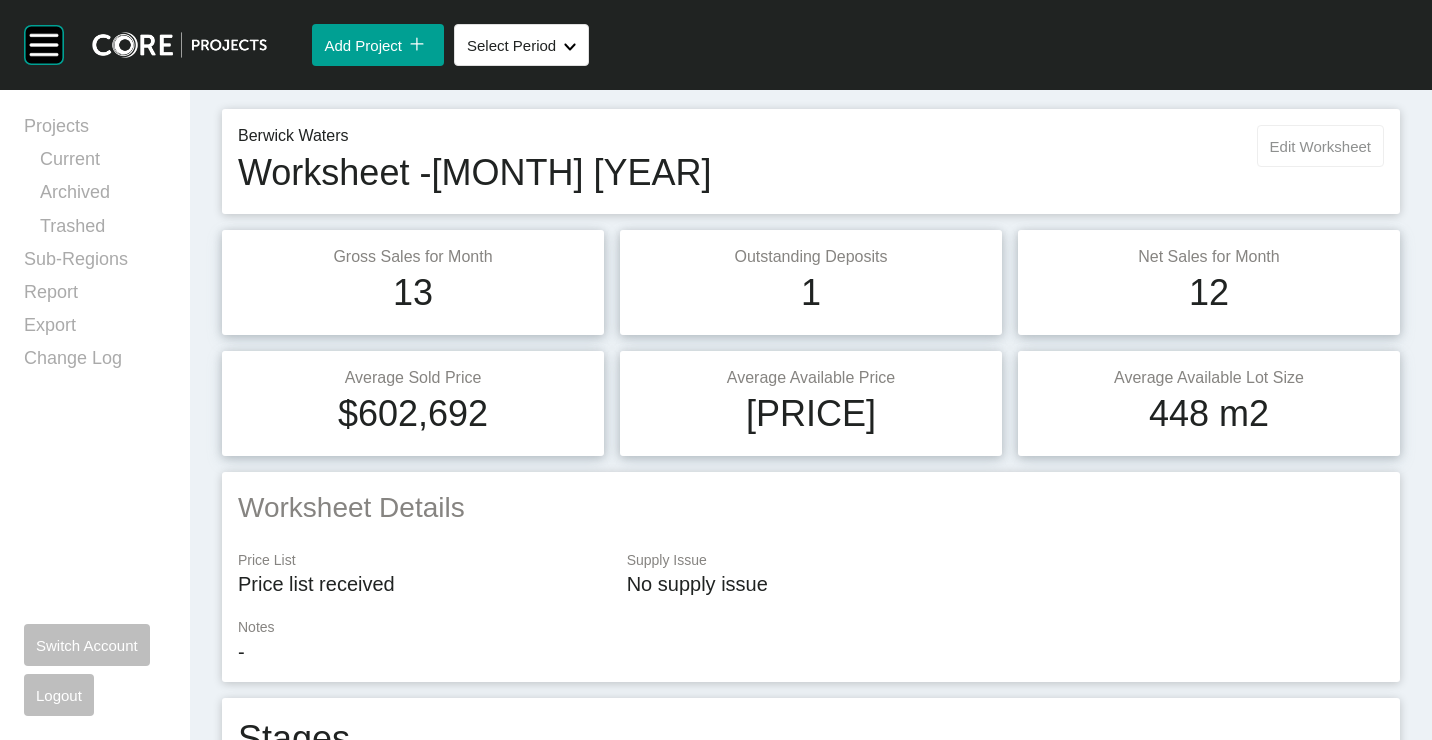 scroll, scrollTop: 0, scrollLeft: 0, axis: both 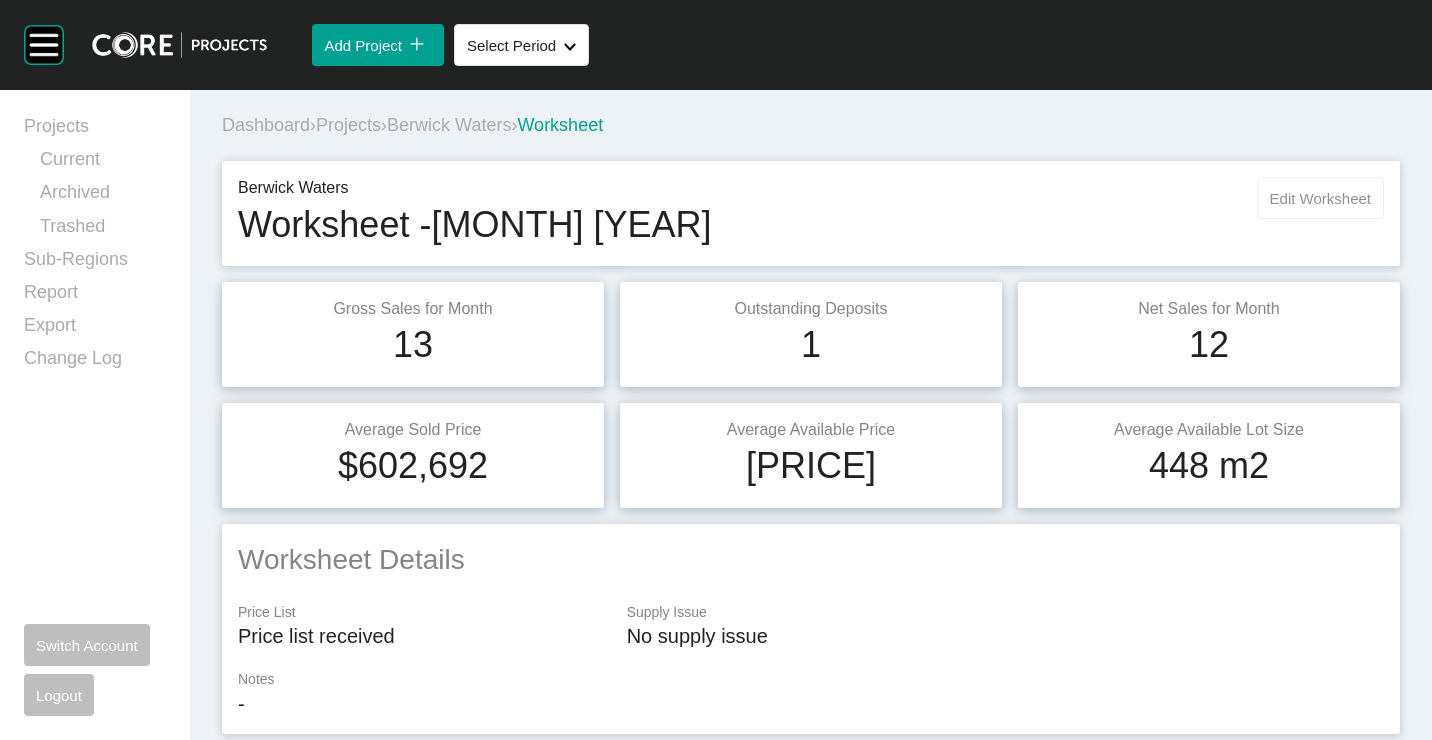 click on "Edit Worksheet" at bounding box center [1320, 198] 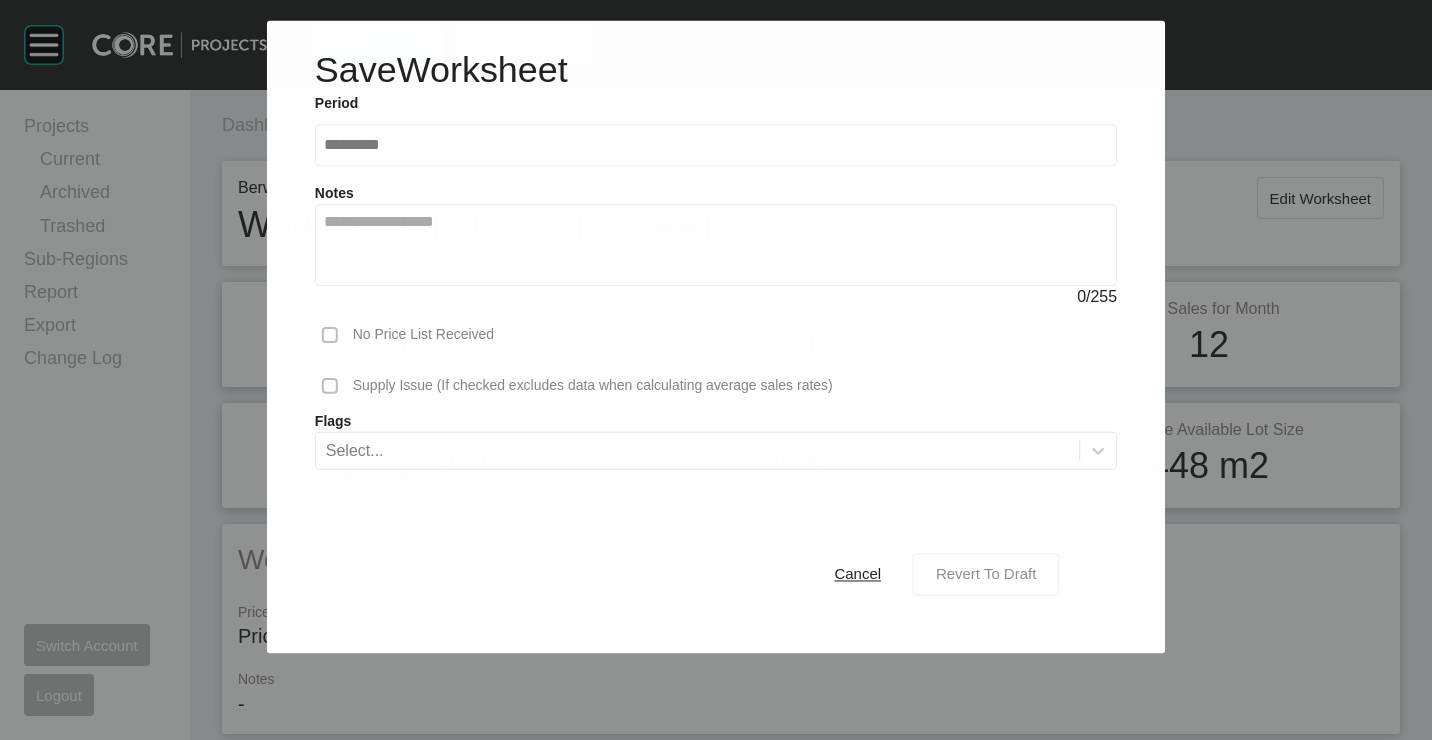 click on "Revert To Draft" at bounding box center [986, 574] 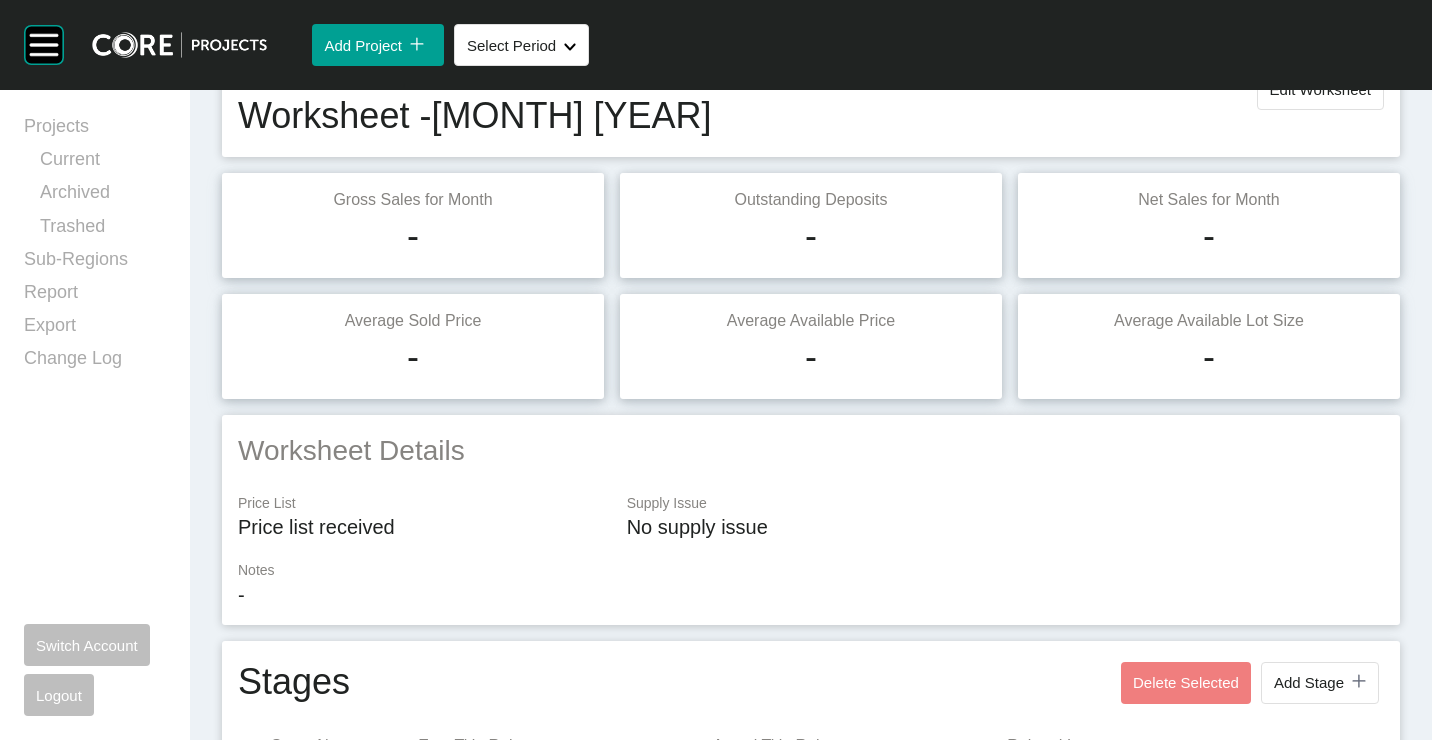 scroll, scrollTop: 0, scrollLeft: 0, axis: both 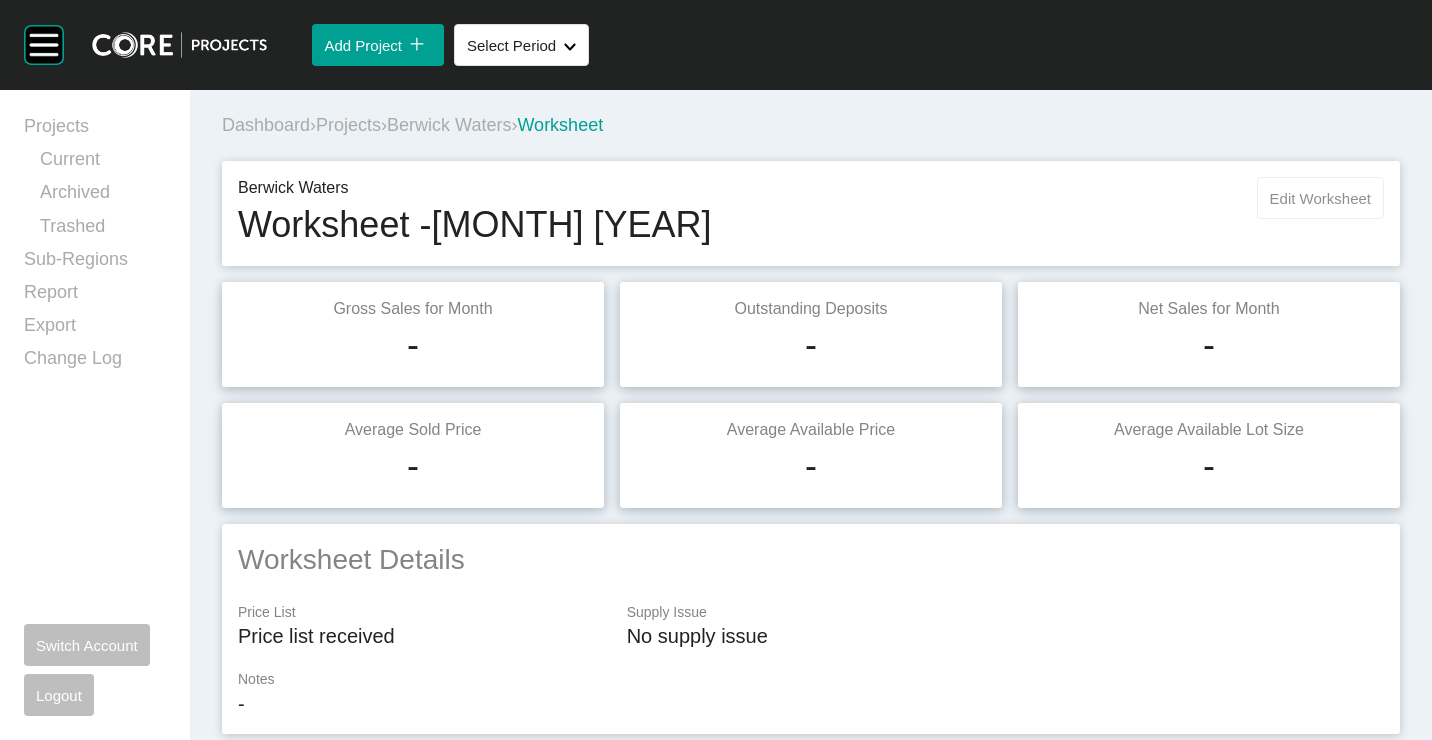 click on "Edit Worksheet" at bounding box center (1320, 198) 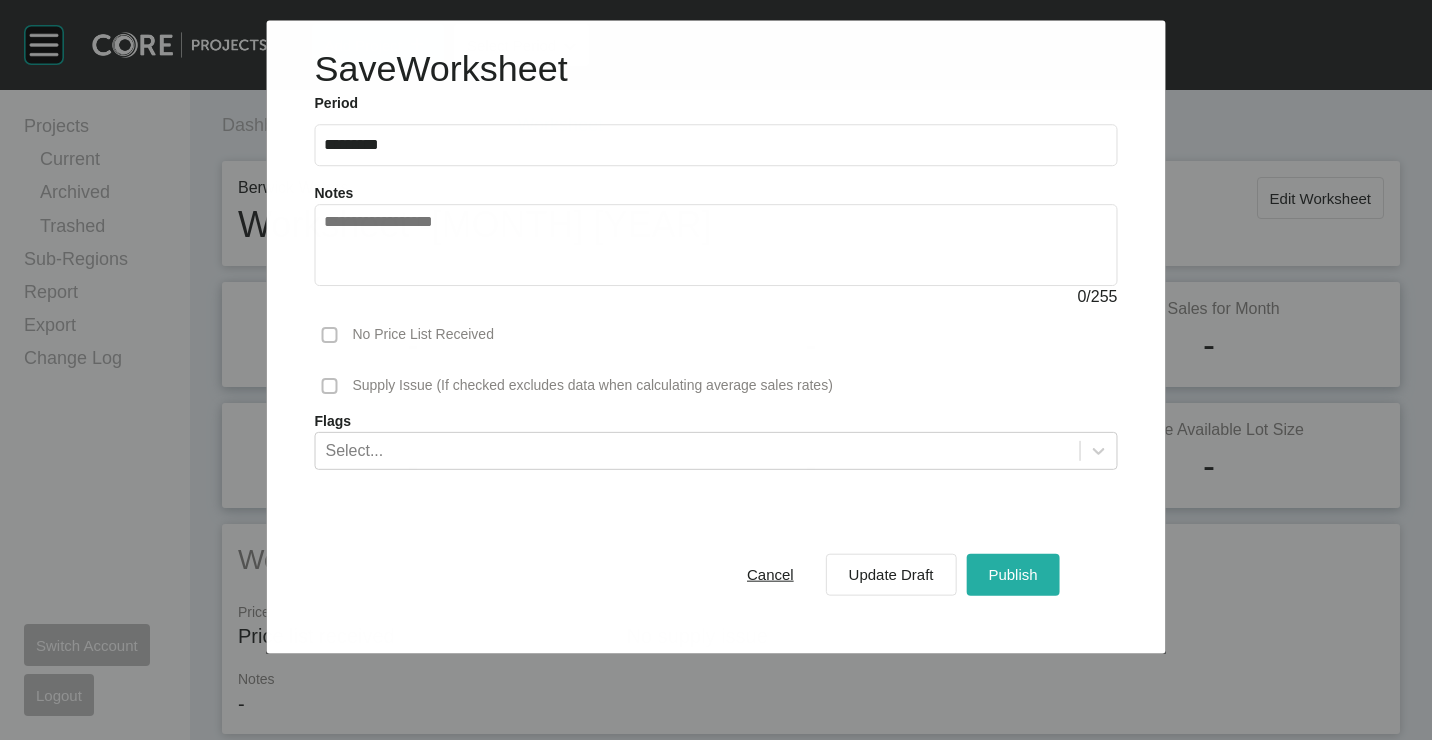 click on "Publish" at bounding box center [1012, 574] 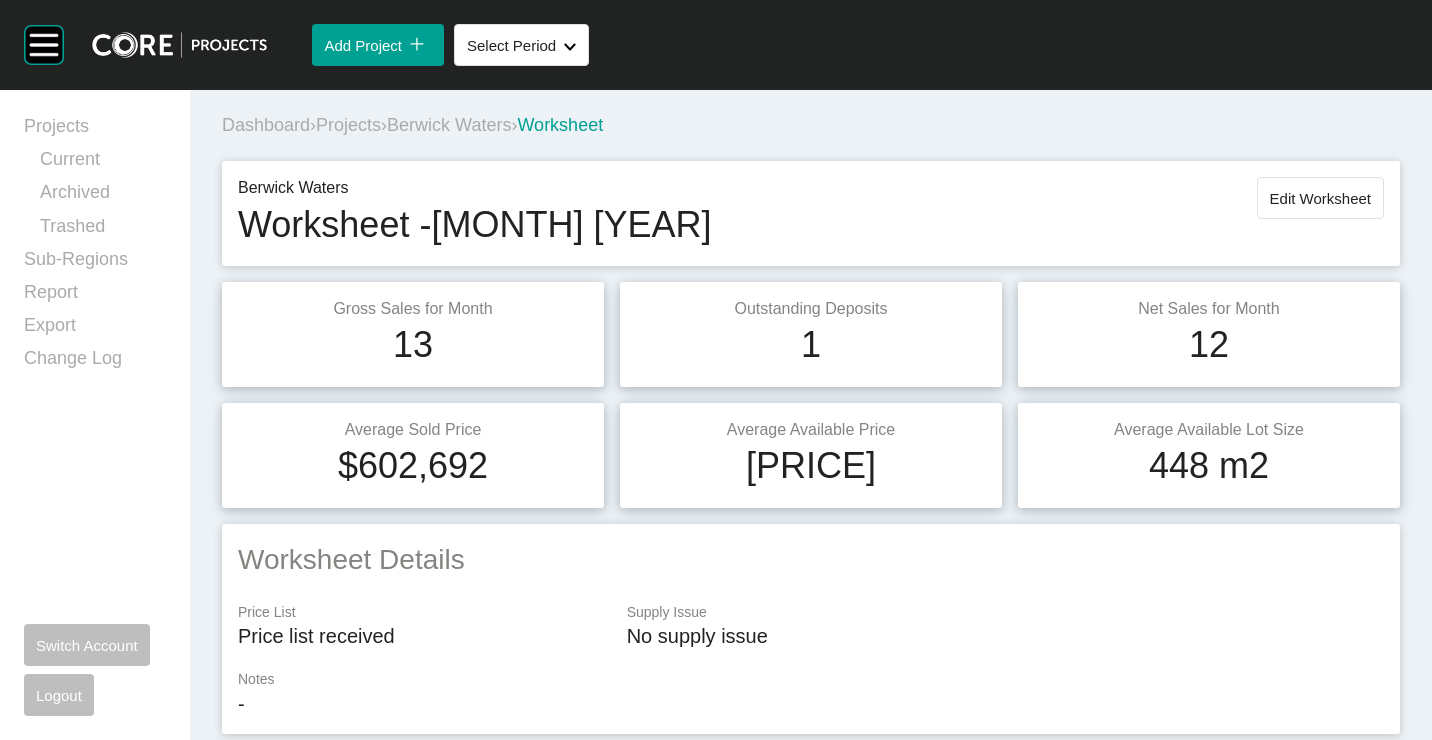 click on "Projects" at bounding box center (348, 125) 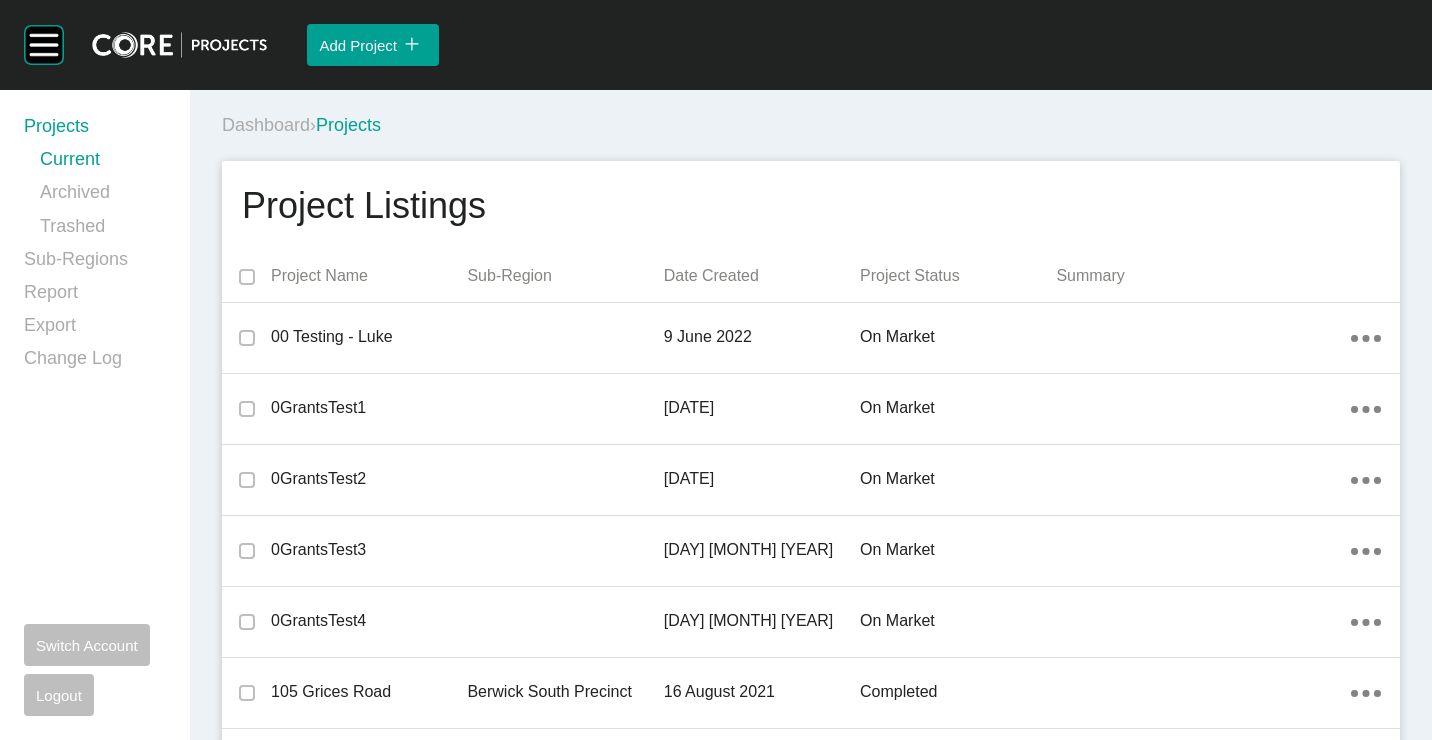 scroll, scrollTop: 26734, scrollLeft: 0, axis: vertical 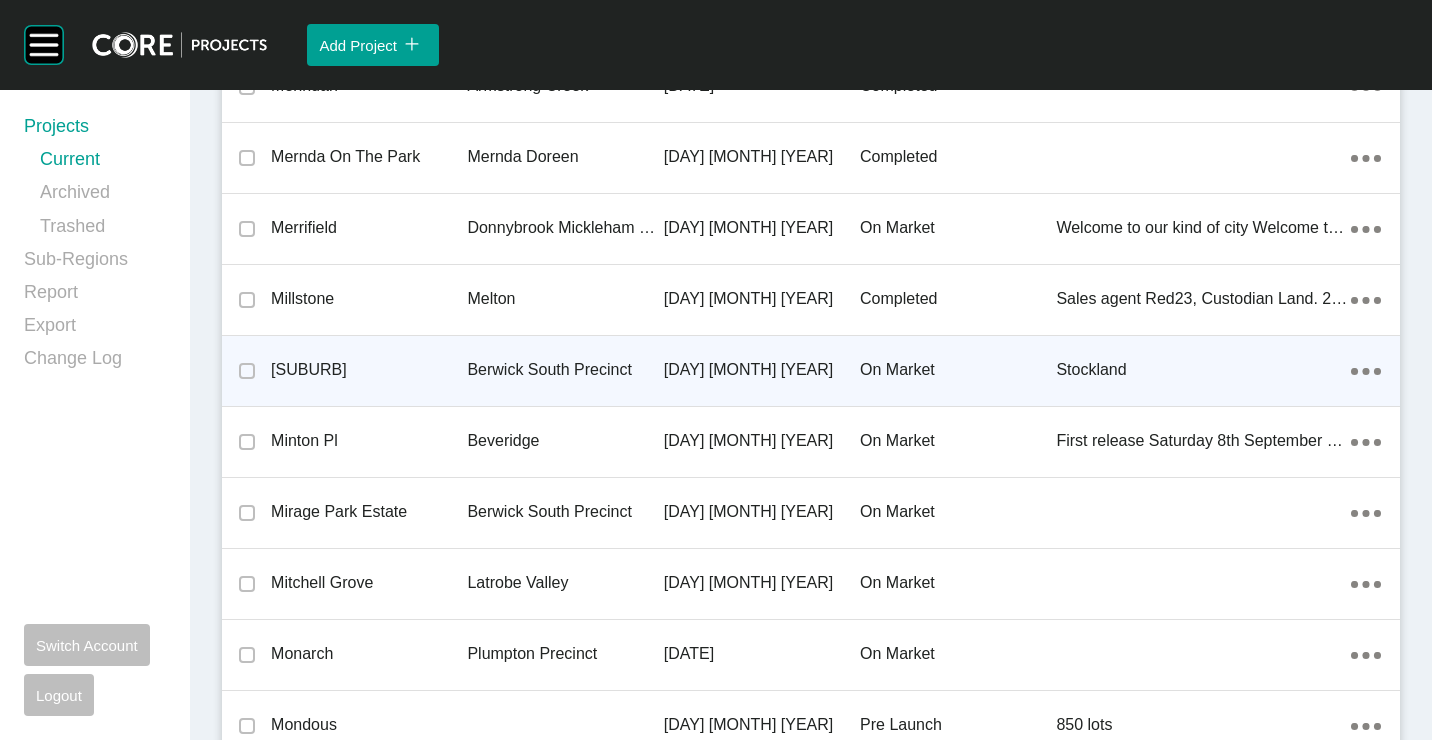 click on "Berwick South Precinct" at bounding box center [565, 370] 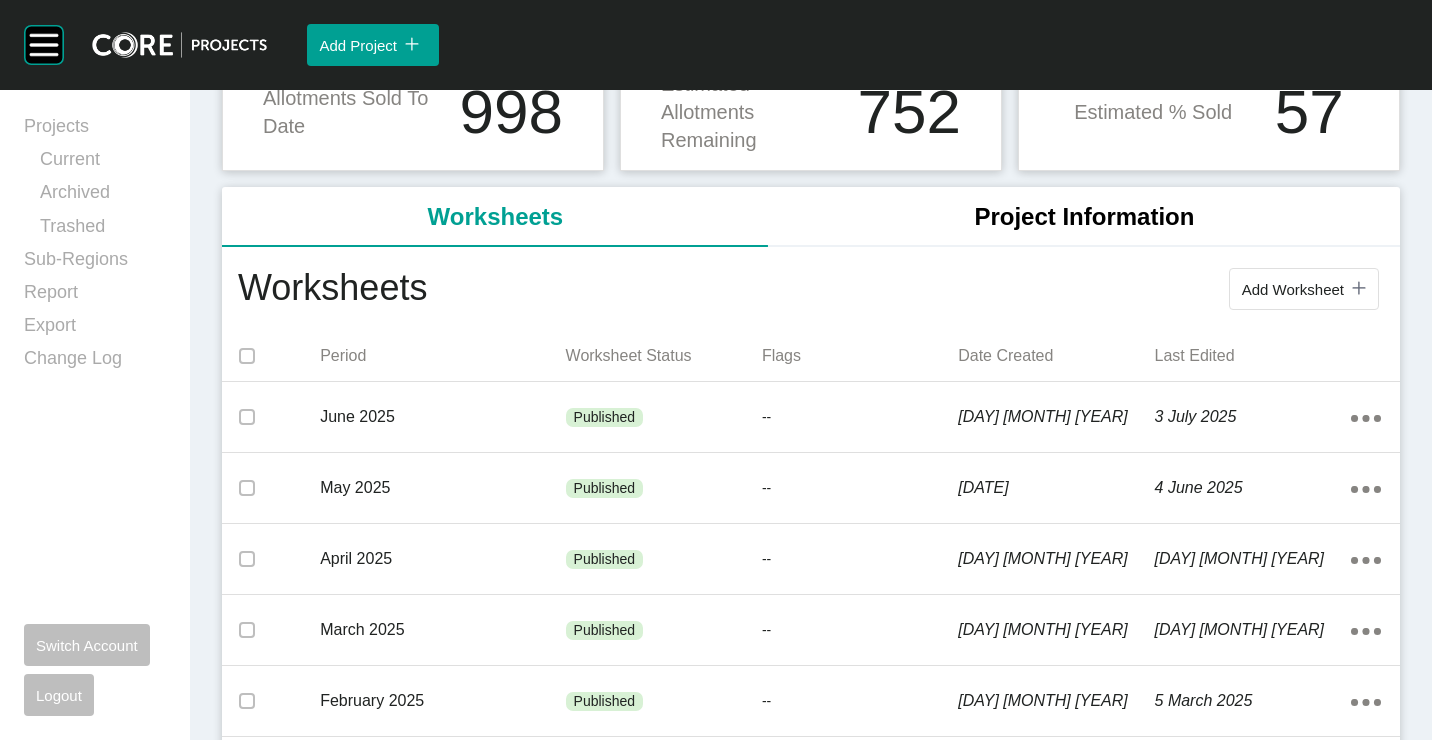 scroll, scrollTop: 200, scrollLeft: 0, axis: vertical 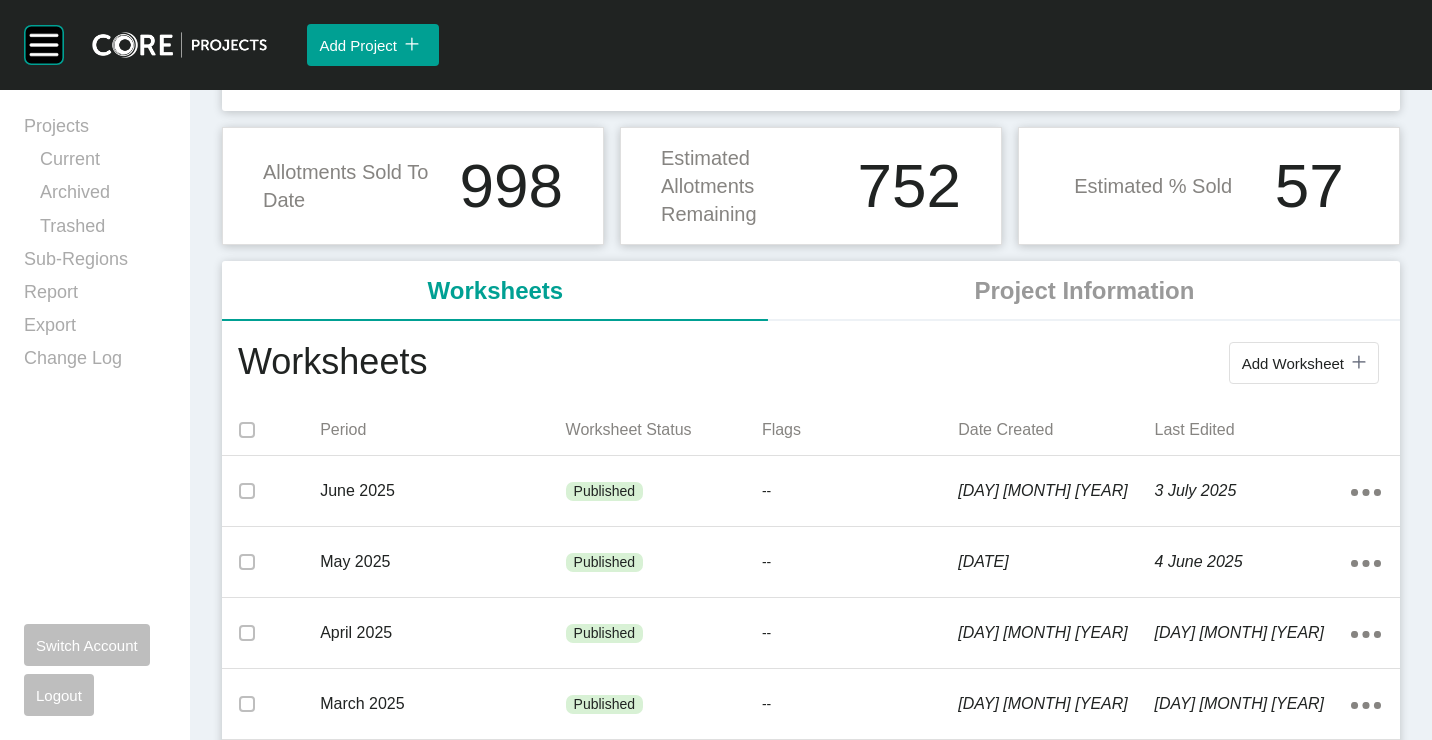 click on "Add Worksheet" at bounding box center (1293, 363) 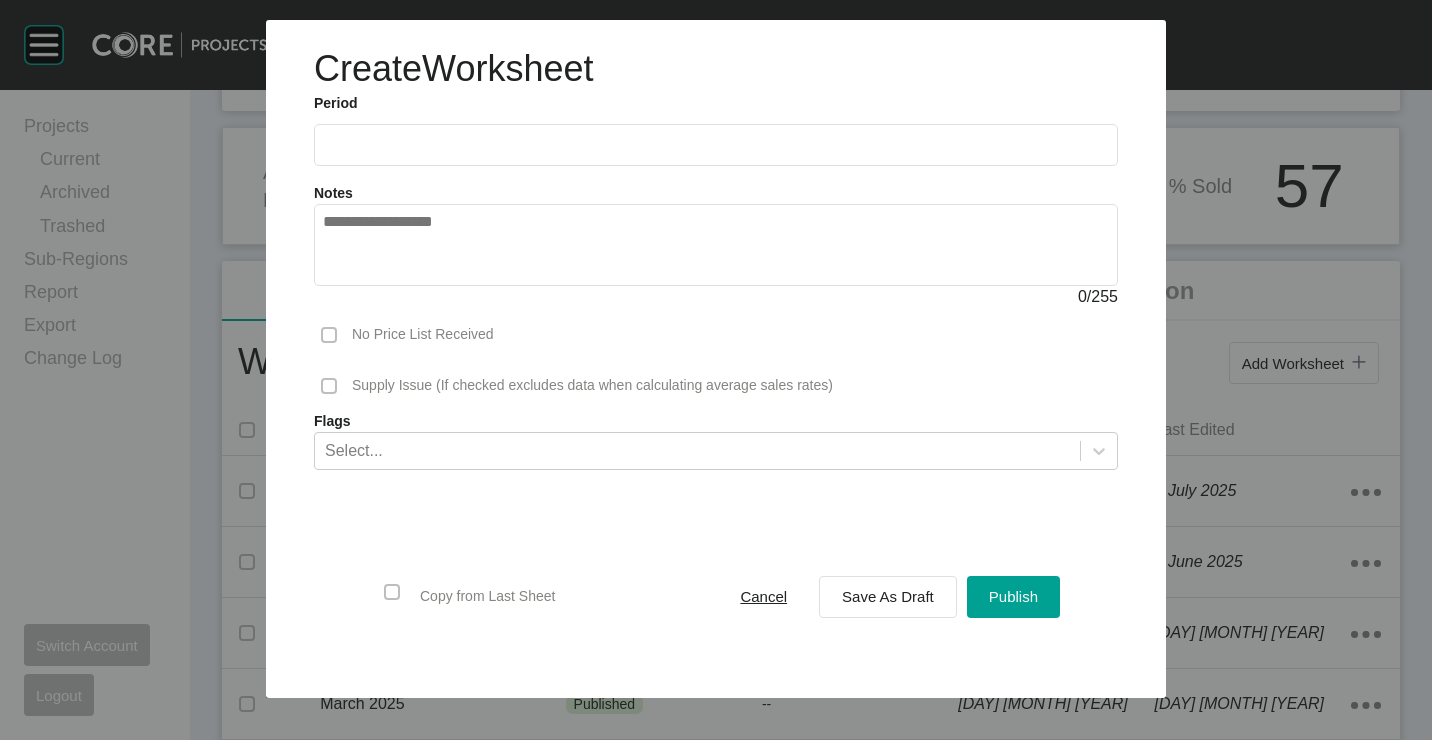 click at bounding box center (716, 145) 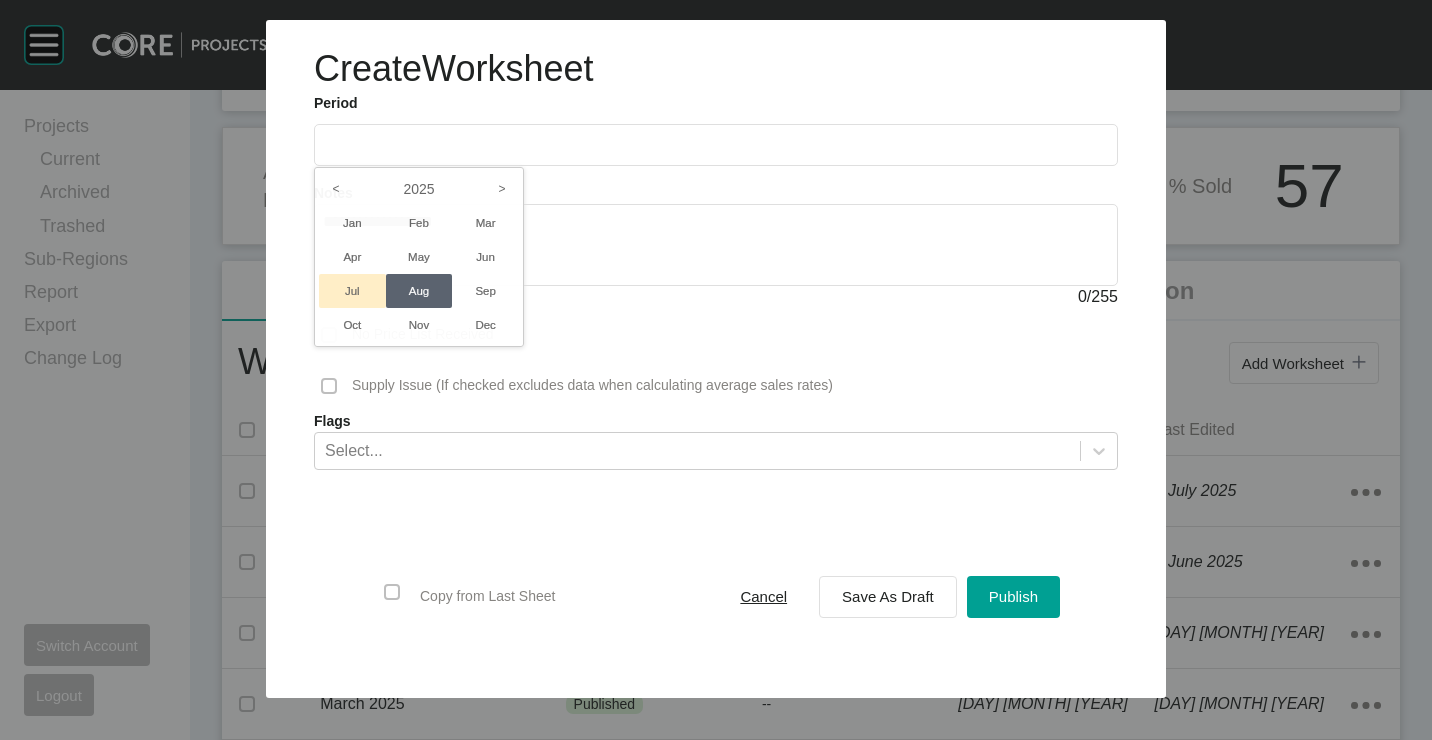 click on "Jul" at bounding box center [352, 291] 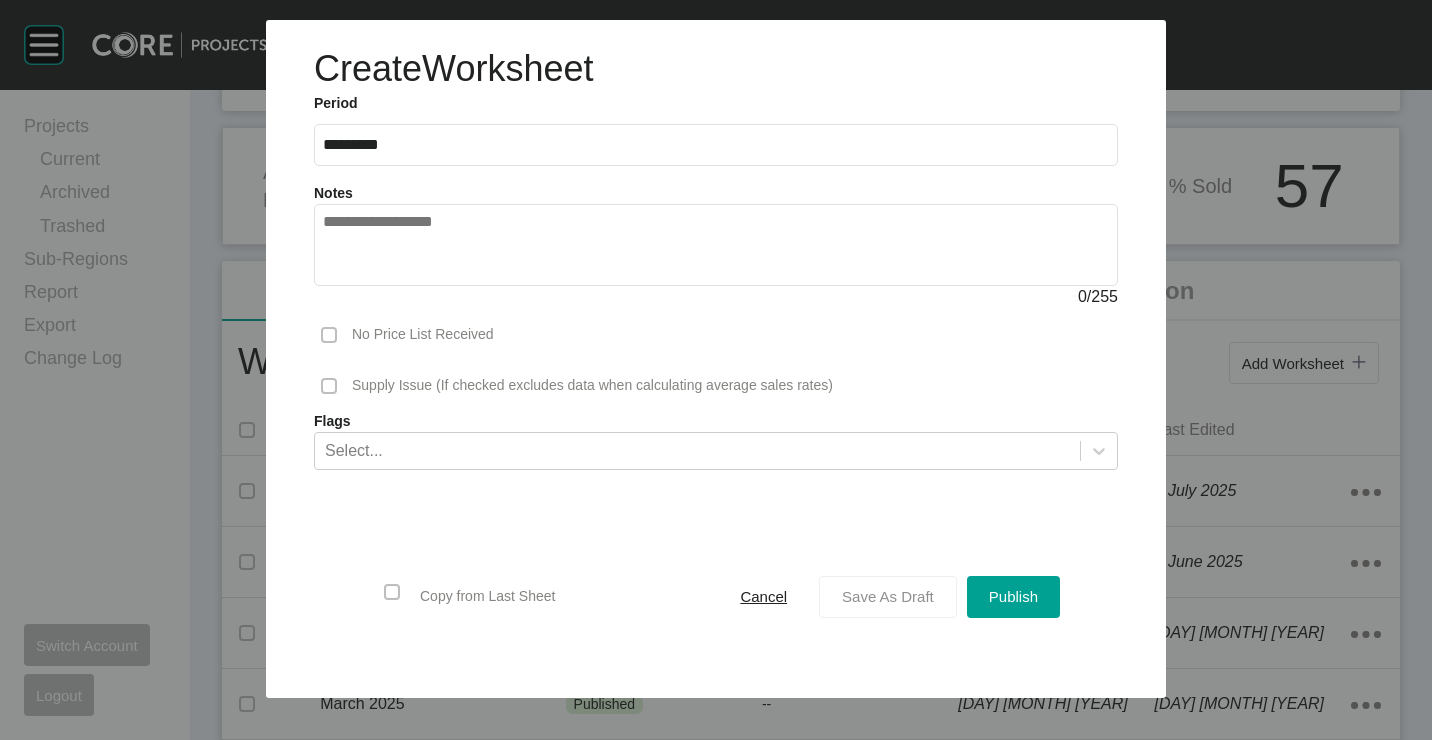 click on "Save As Draft" at bounding box center [888, 596] 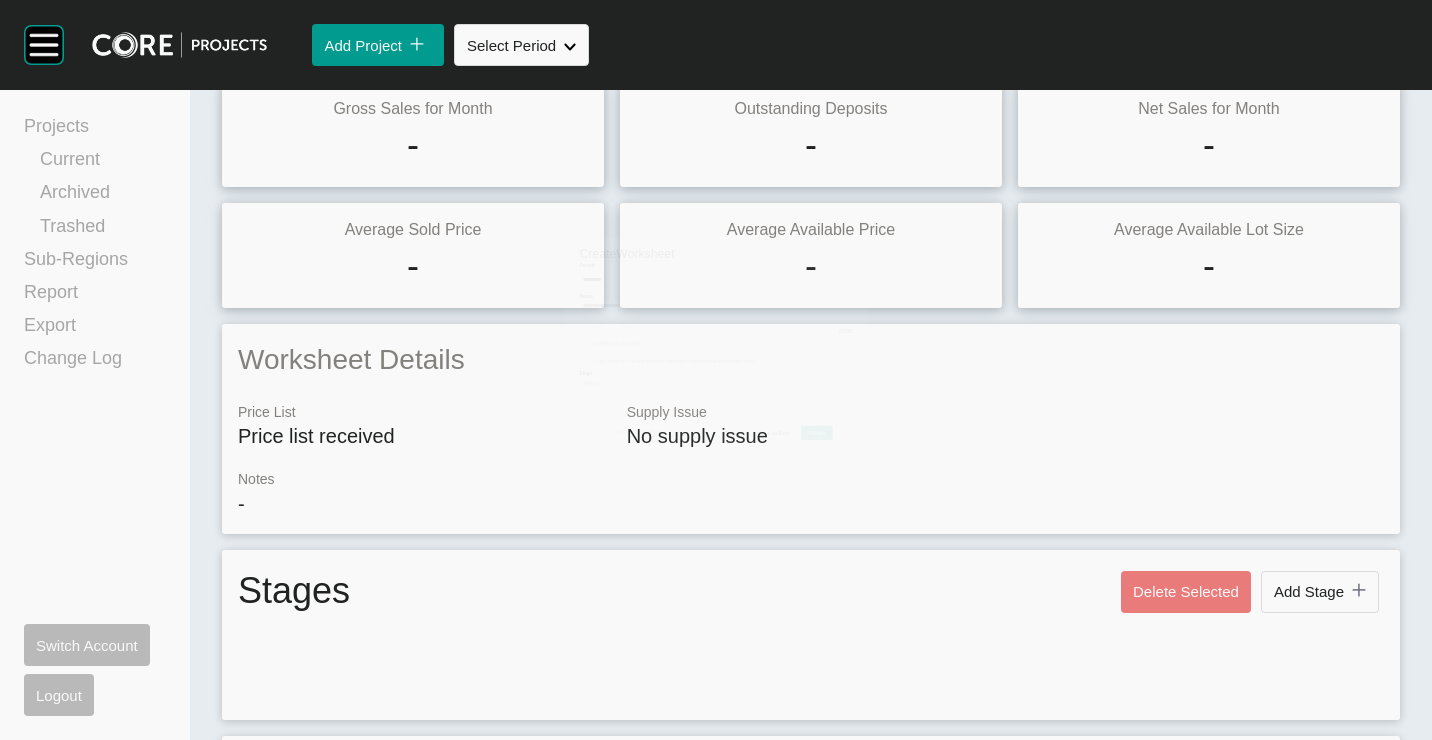 scroll, scrollTop: 0, scrollLeft: 0, axis: both 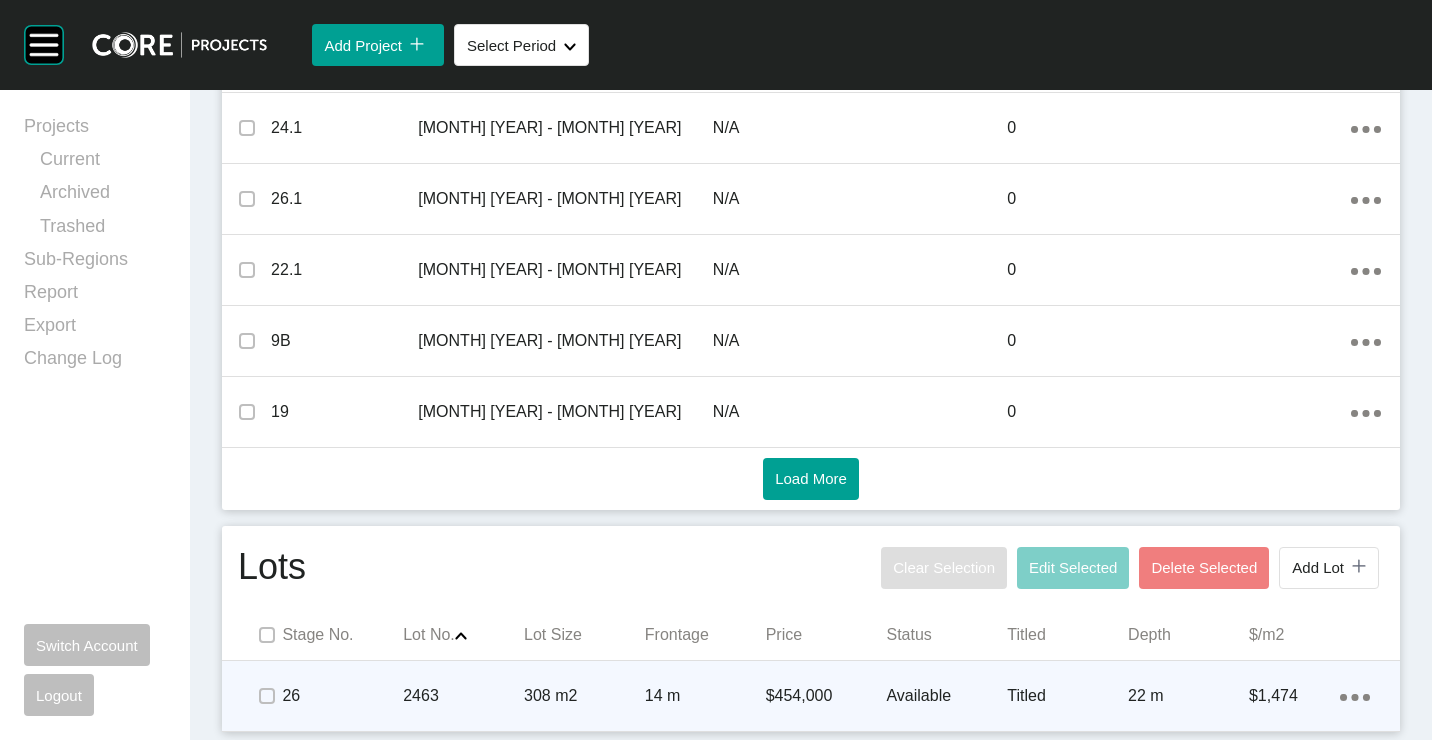 click on "14 m" at bounding box center (705, 696) 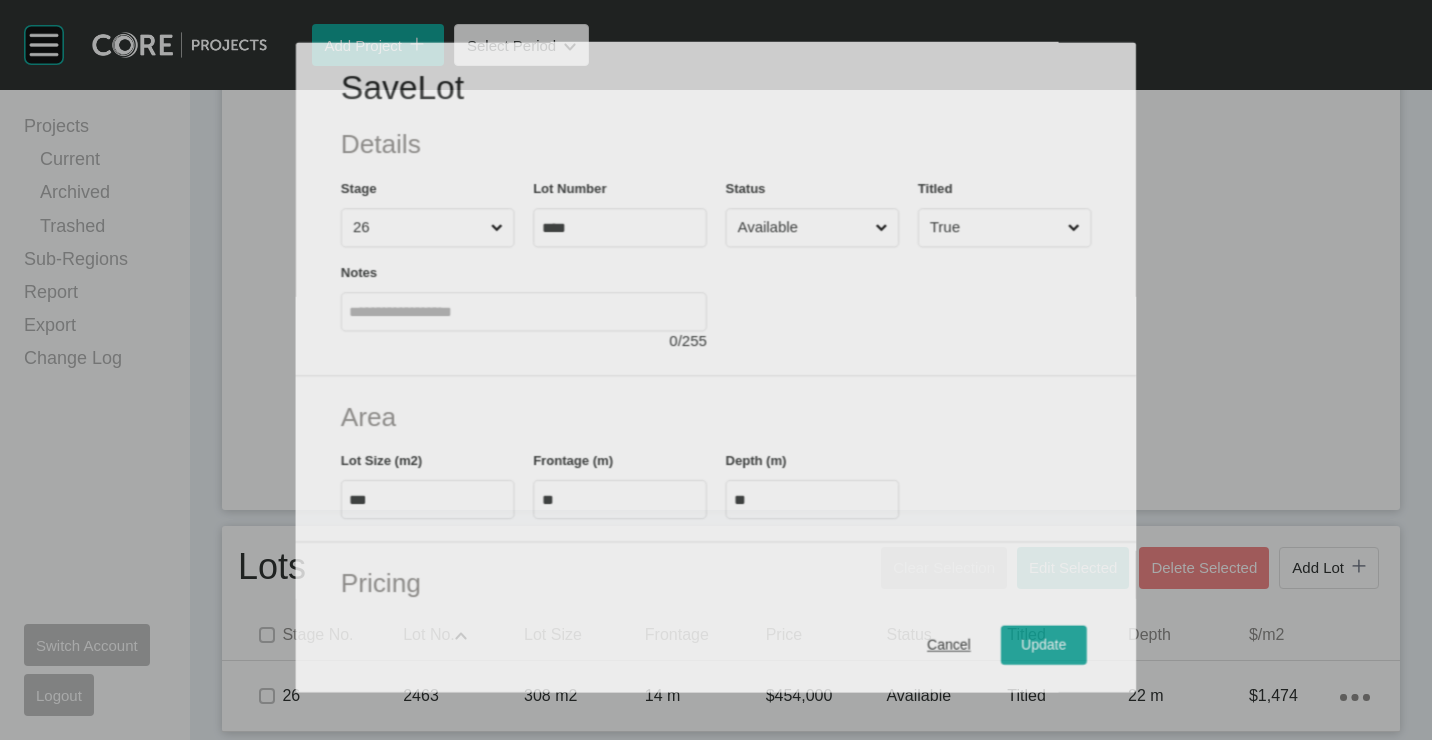 scroll, scrollTop: 730, scrollLeft: 0, axis: vertical 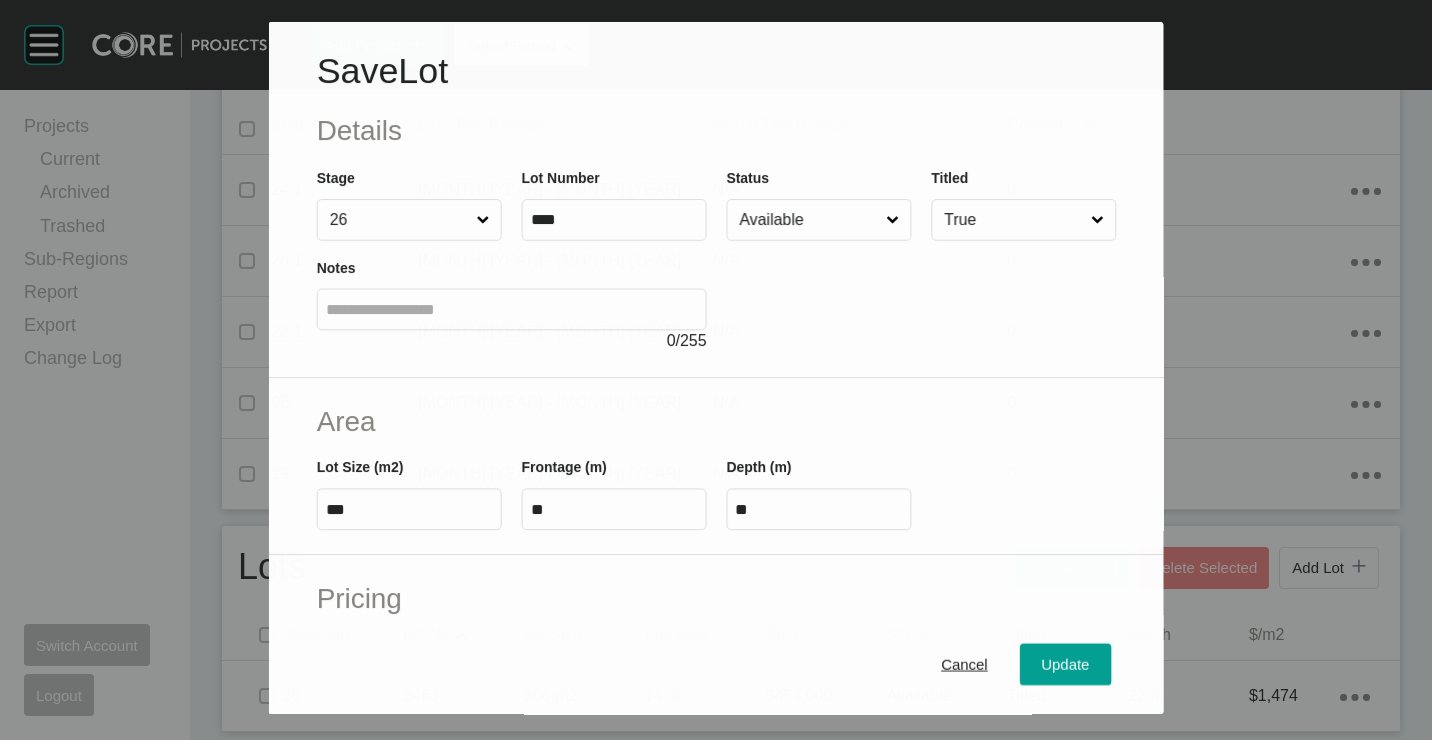 click at bounding box center (921, 297) 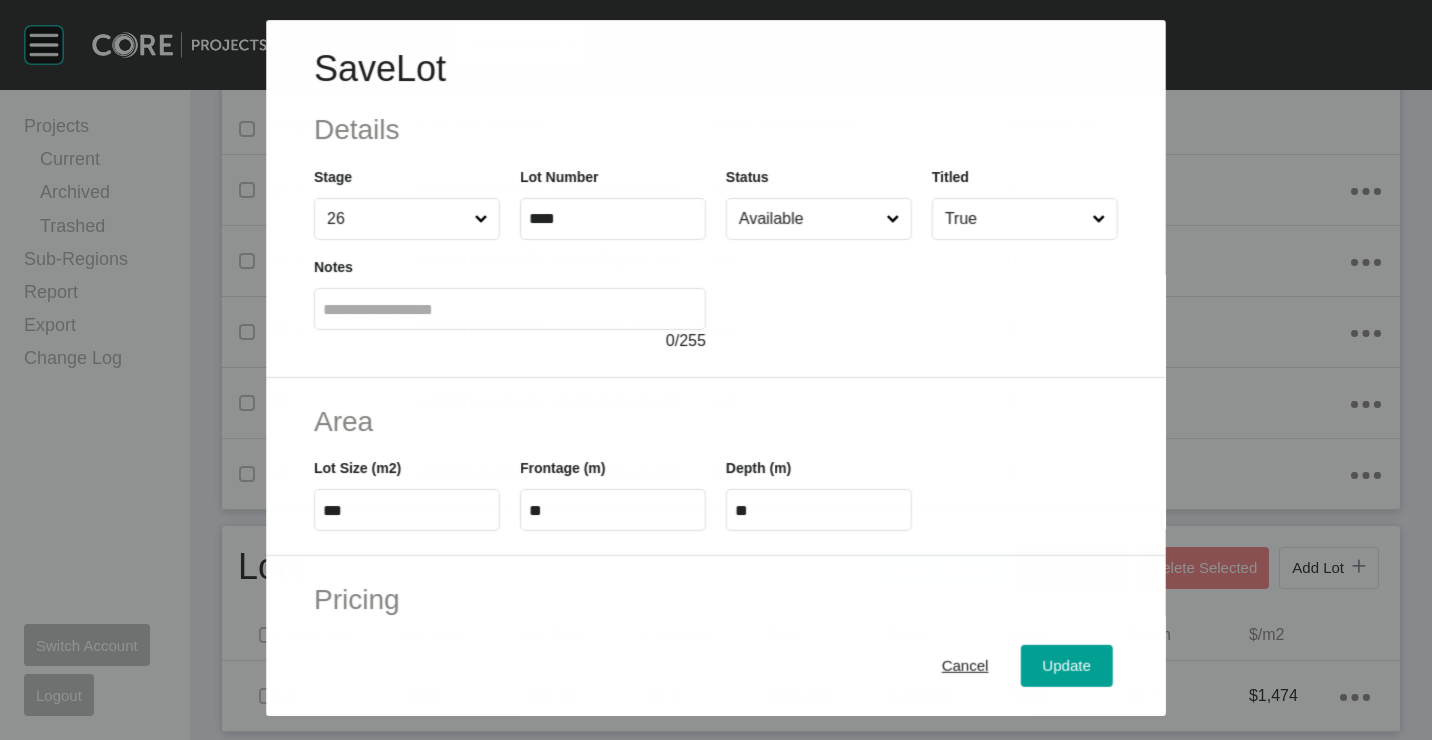 click on "Available" at bounding box center [808, 219] 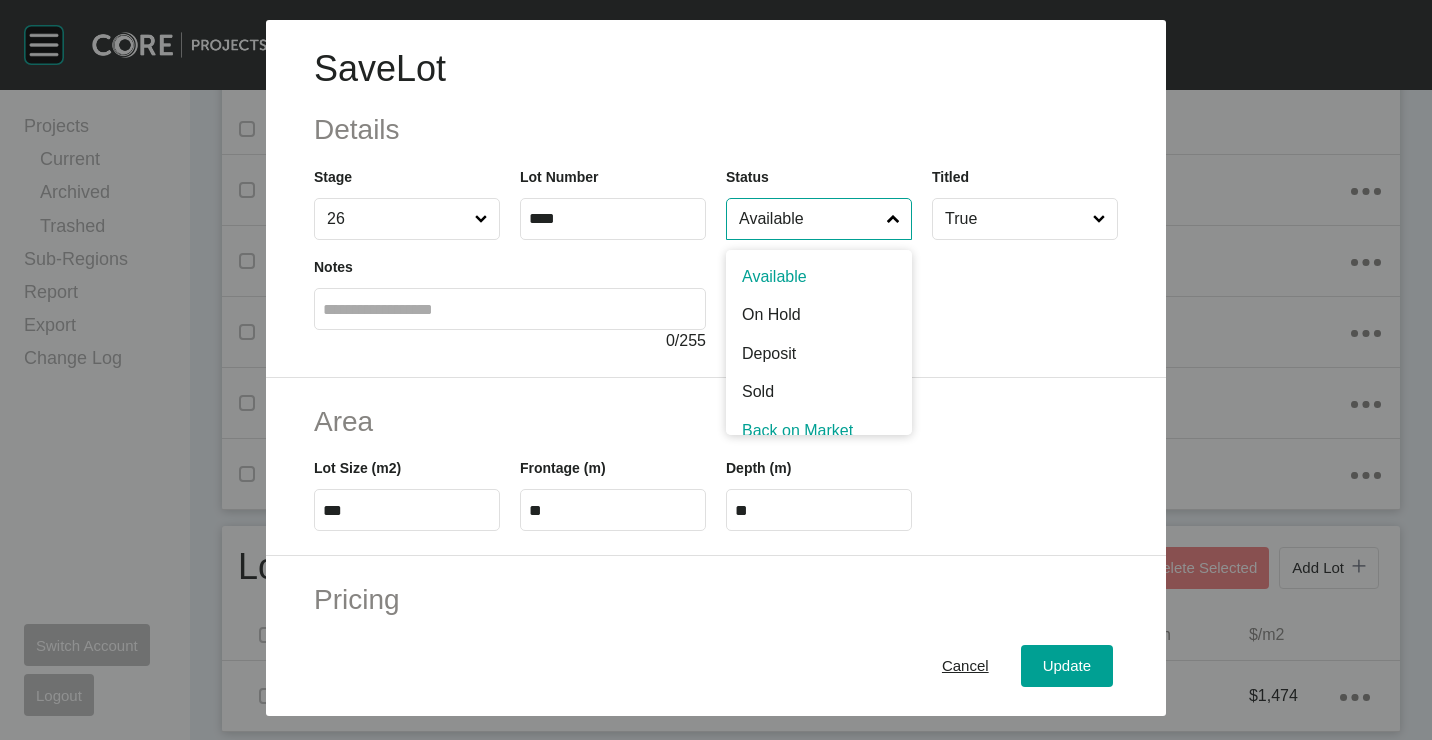 scroll, scrollTop: 15, scrollLeft: 0, axis: vertical 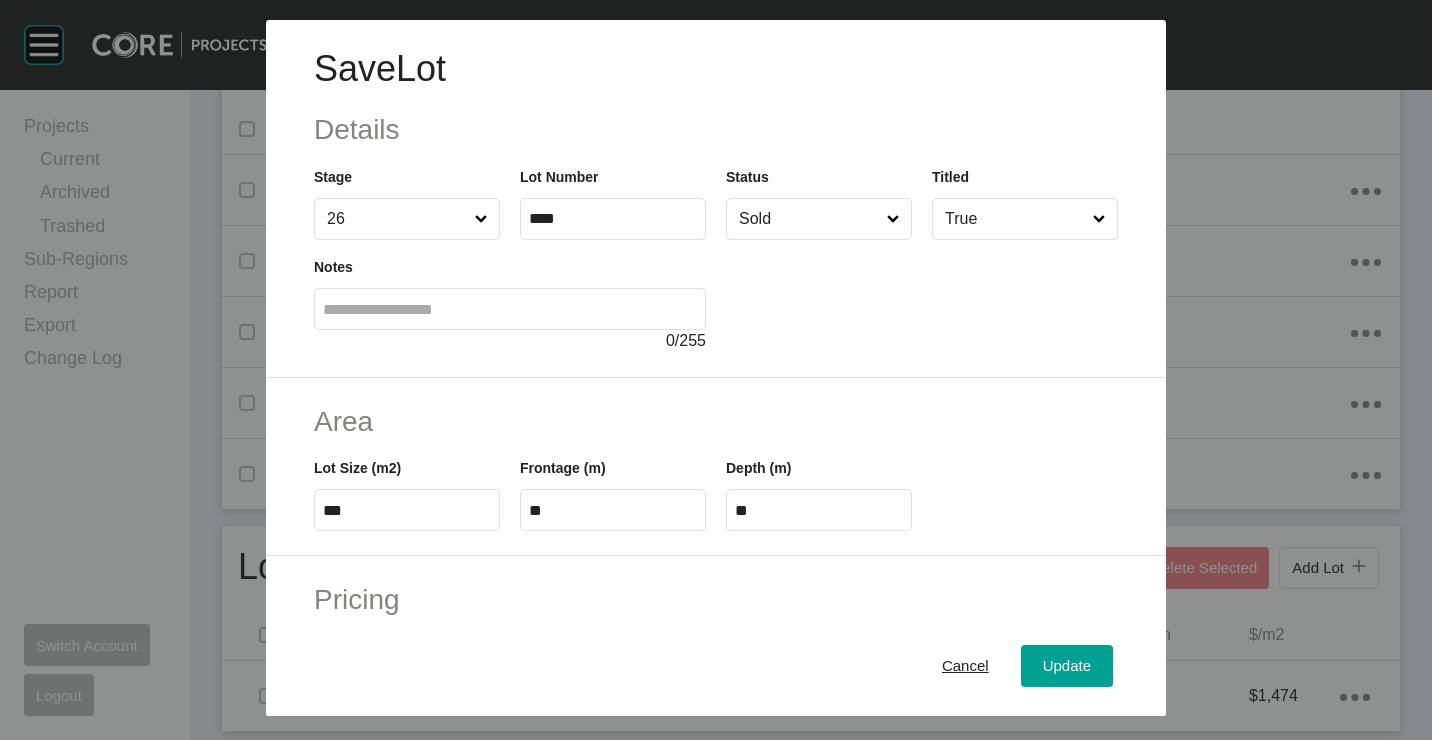 drag, startPoint x: 1042, startPoint y: 656, endPoint x: 1098, endPoint y: 459, distance: 204.80478 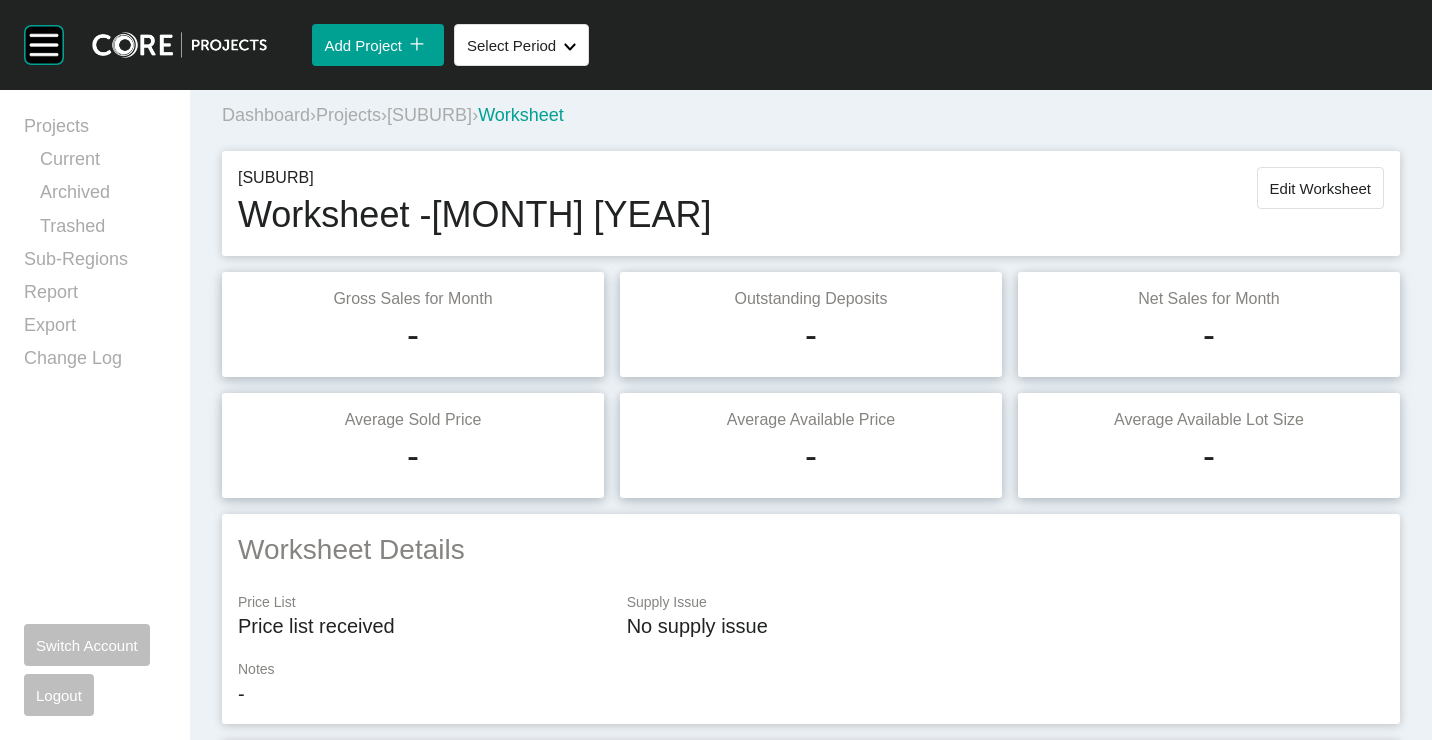 scroll, scrollTop: 0, scrollLeft: 0, axis: both 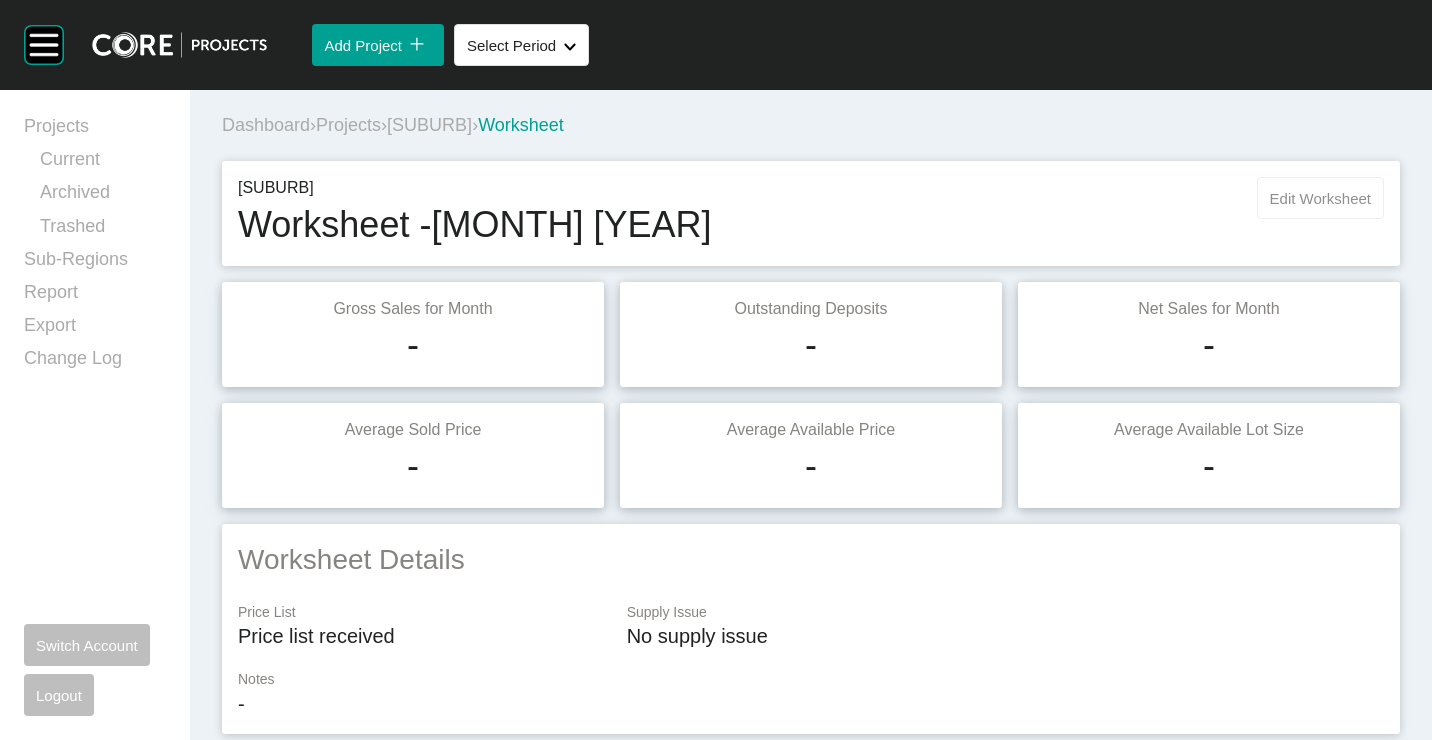 click on "Edit Worksheet" at bounding box center [1320, 198] 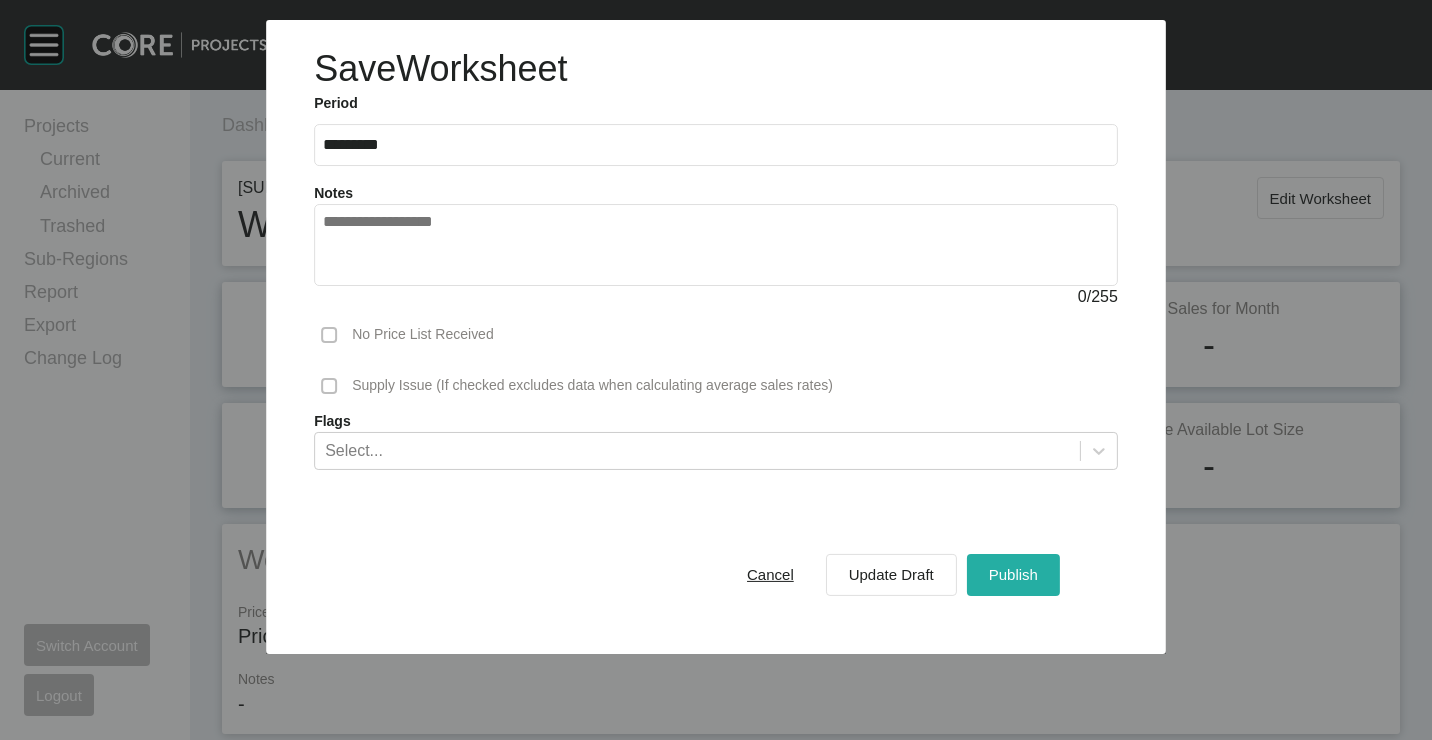 click on "Publish" at bounding box center (1013, 574) 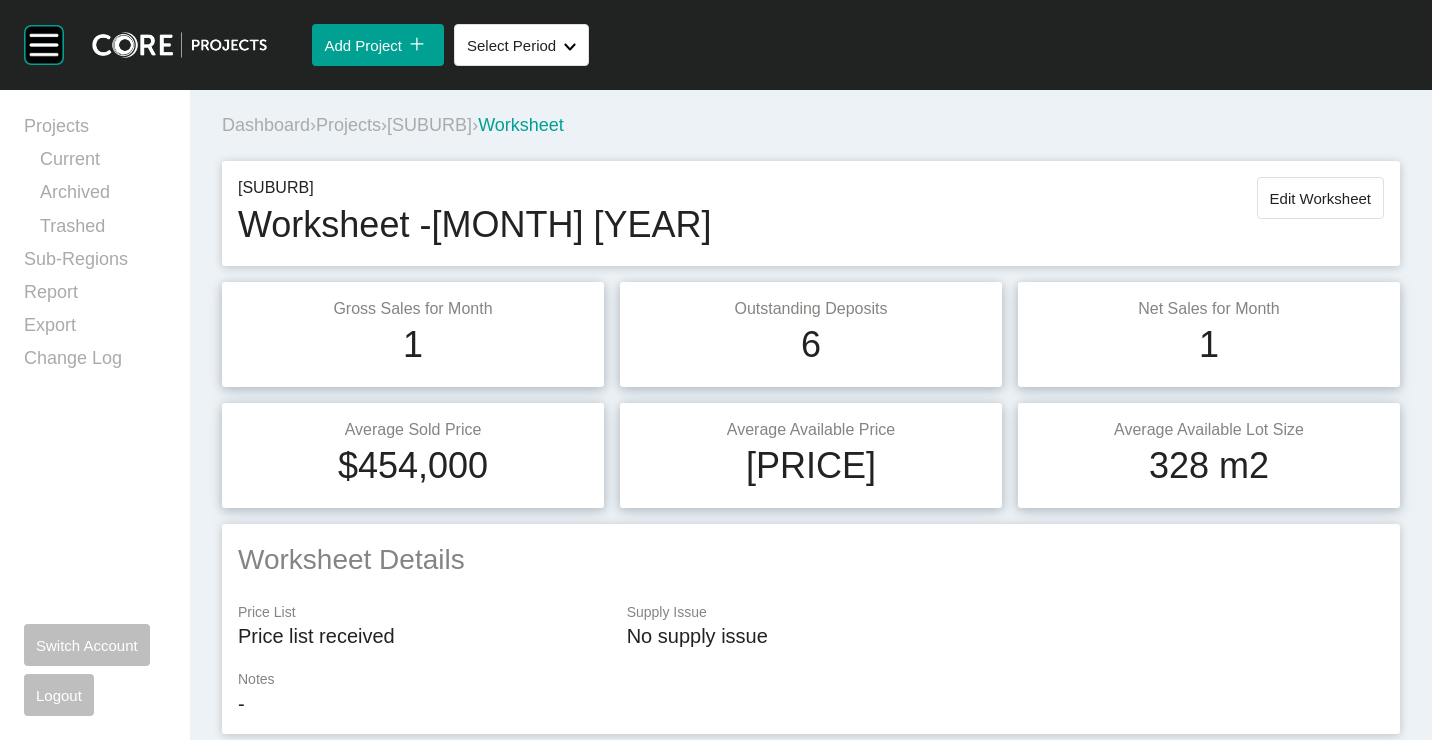 click on "Projects" at bounding box center [348, 125] 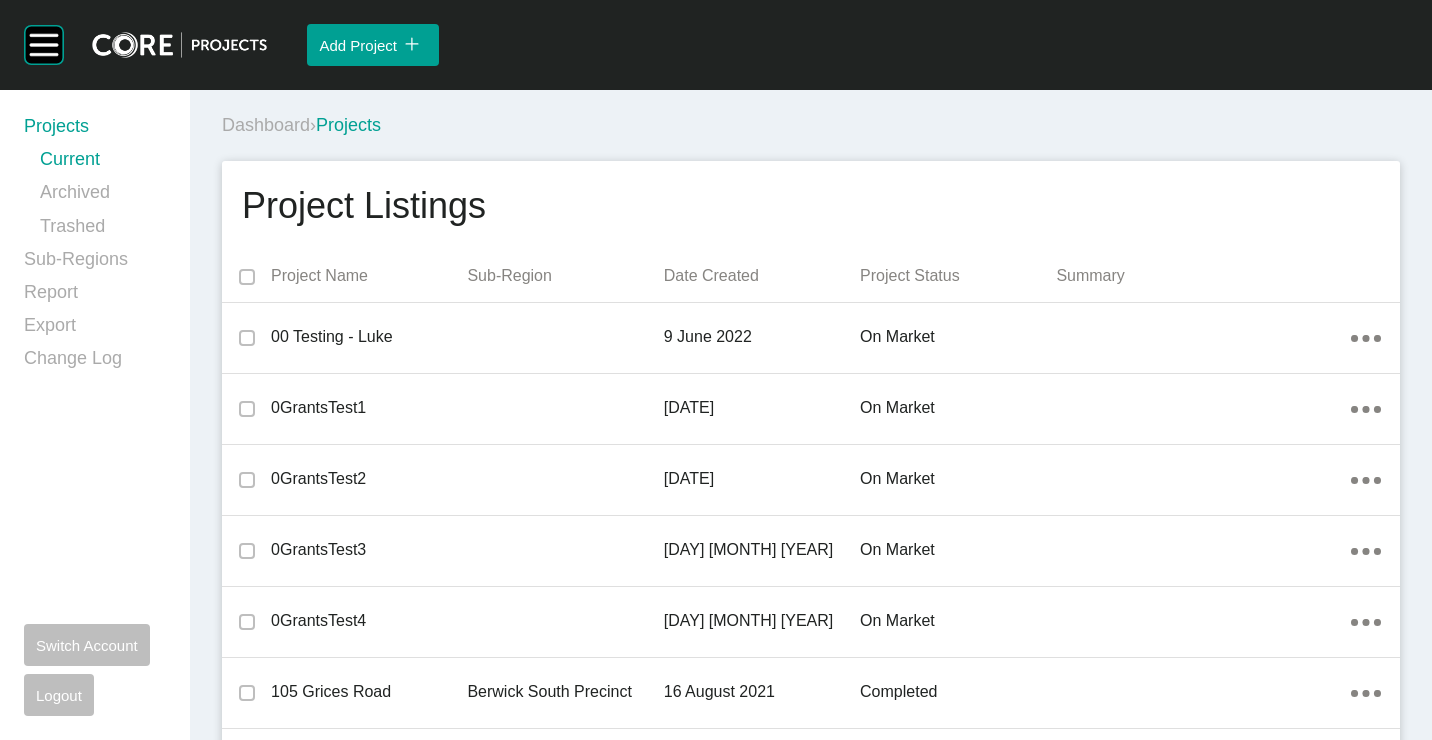 scroll, scrollTop: 26876, scrollLeft: 0, axis: vertical 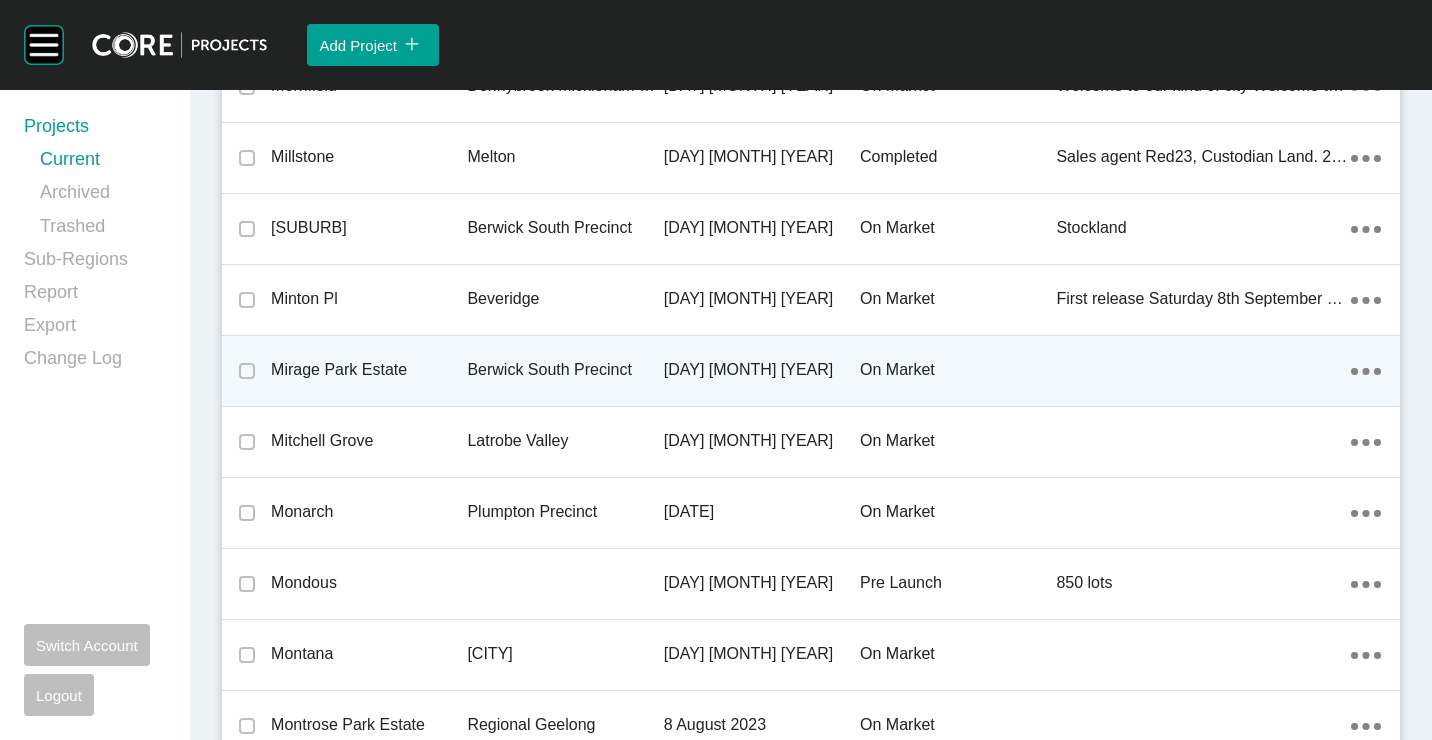 click on "Berwick South Precinct" at bounding box center (565, 370) 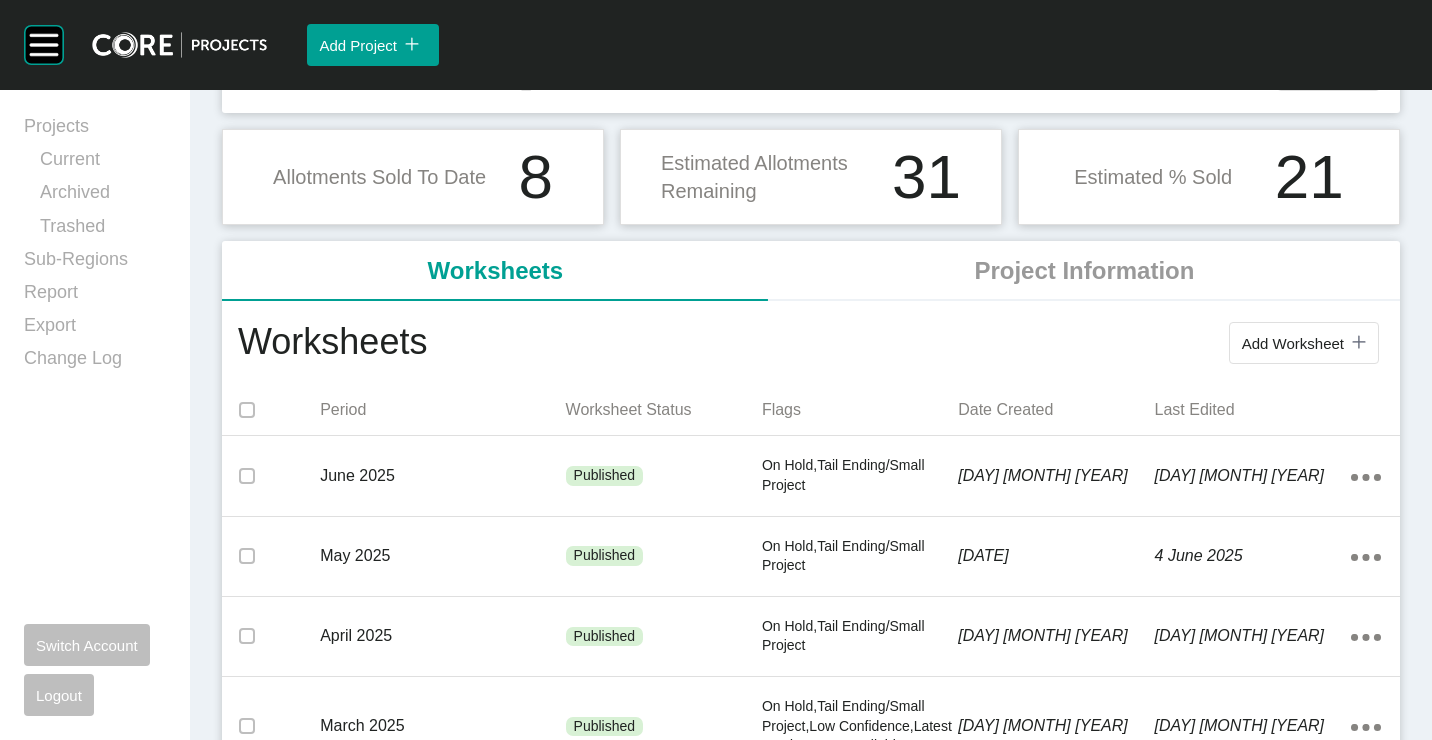 scroll, scrollTop: 200, scrollLeft: 0, axis: vertical 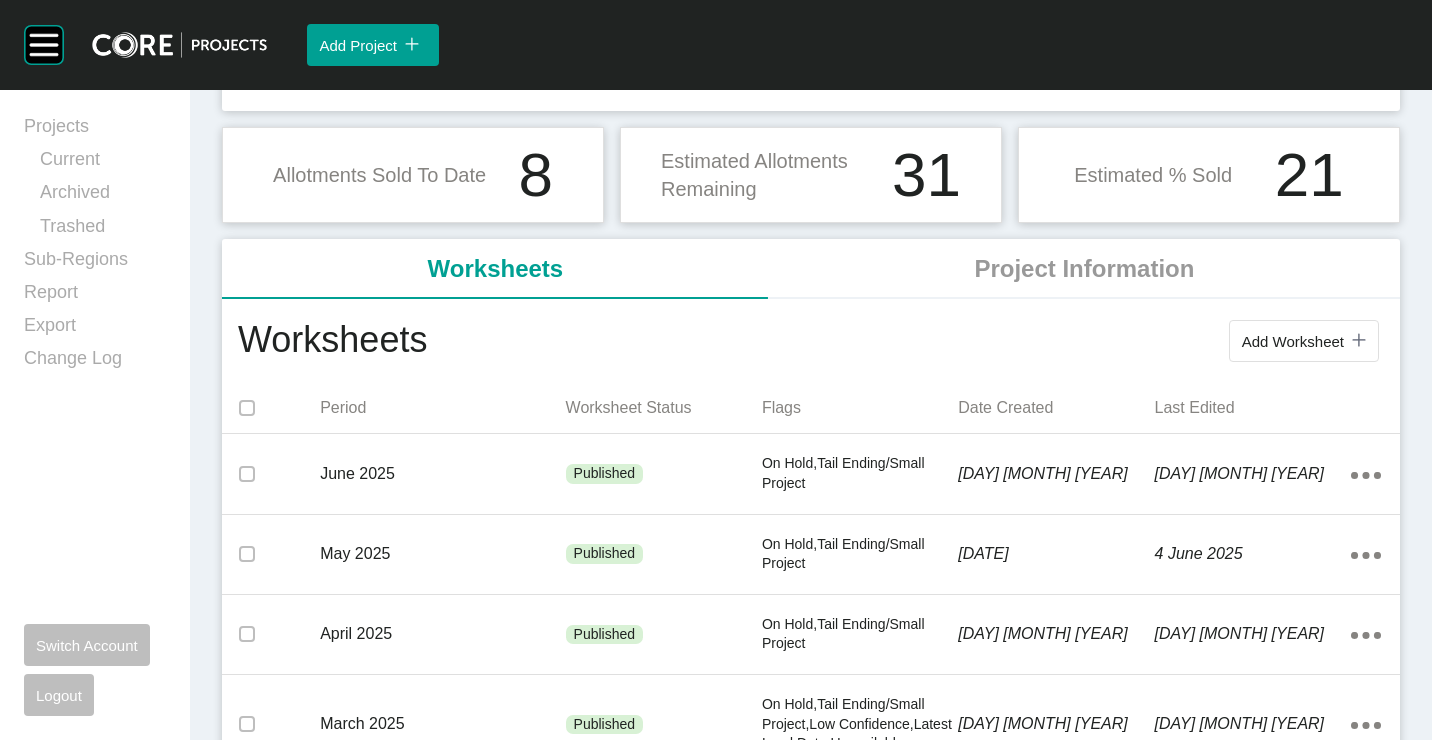 drag, startPoint x: 1265, startPoint y: 346, endPoint x: 1230, endPoint y: 326, distance: 40.311287 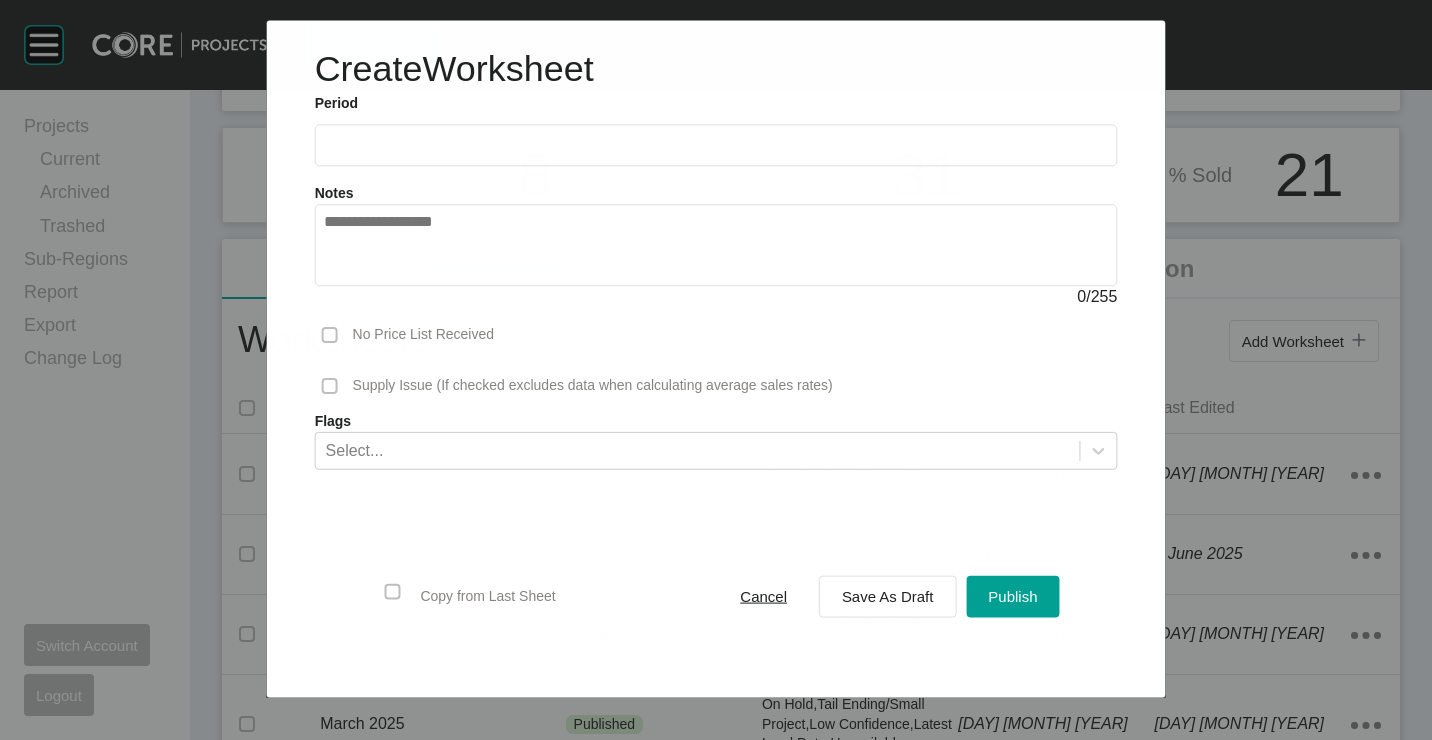 click at bounding box center [716, 145] 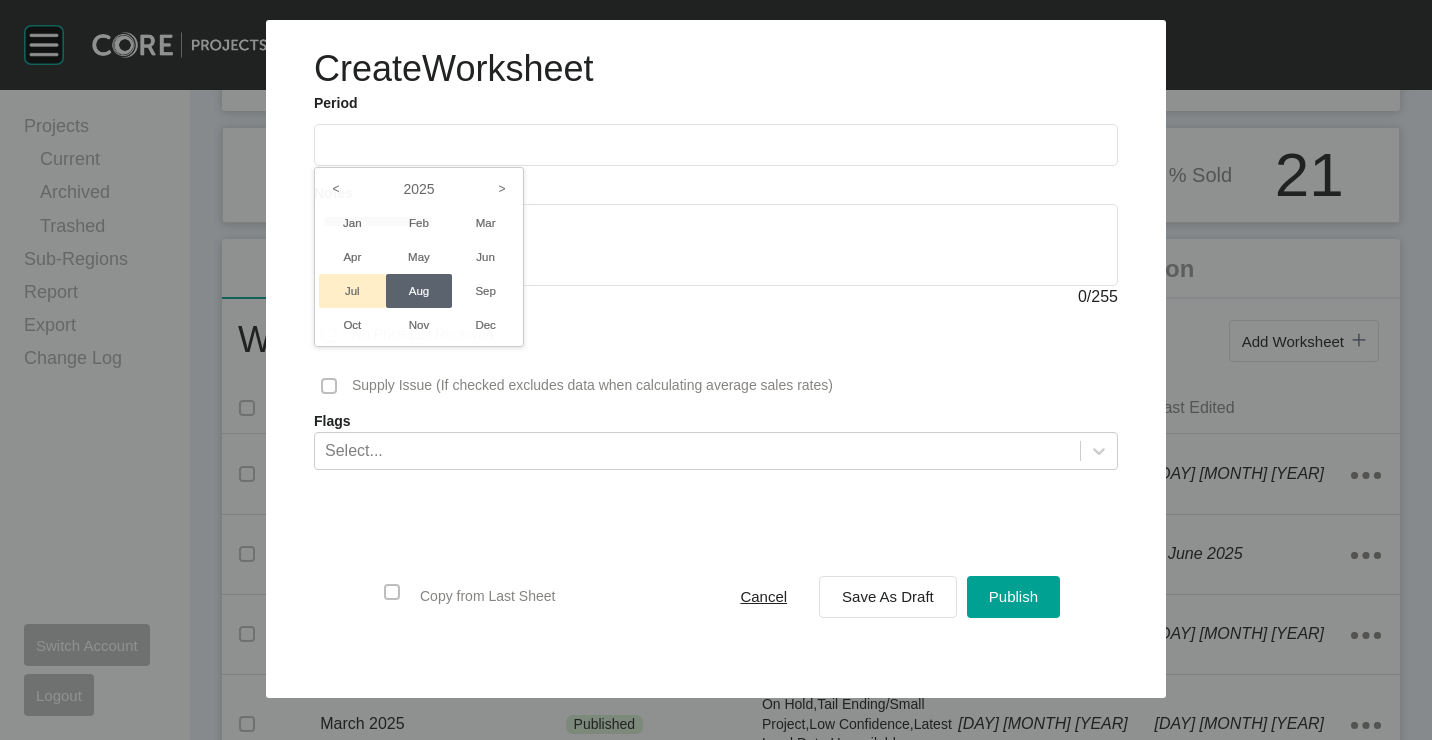 click on "Jul" at bounding box center [352, 291] 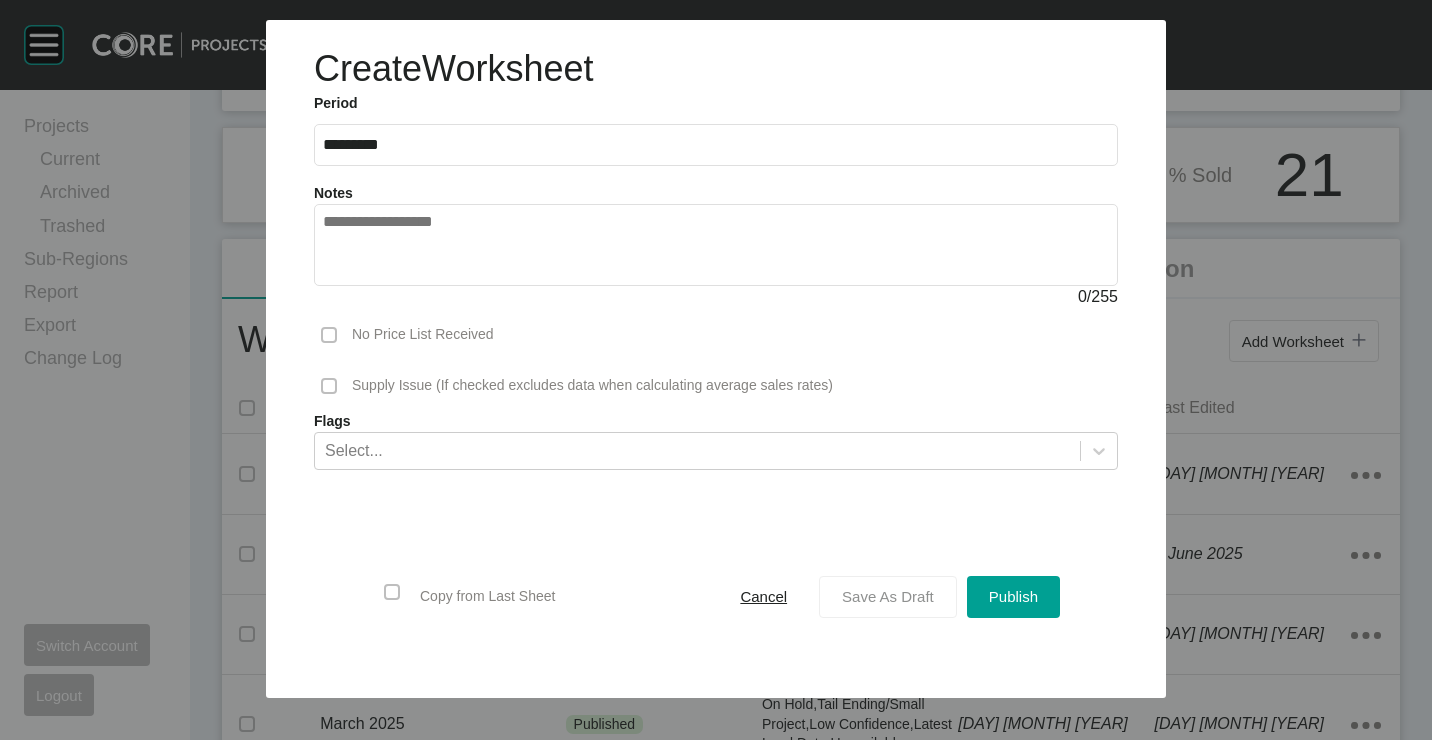 click on "Save As Draft" at bounding box center (888, 597) 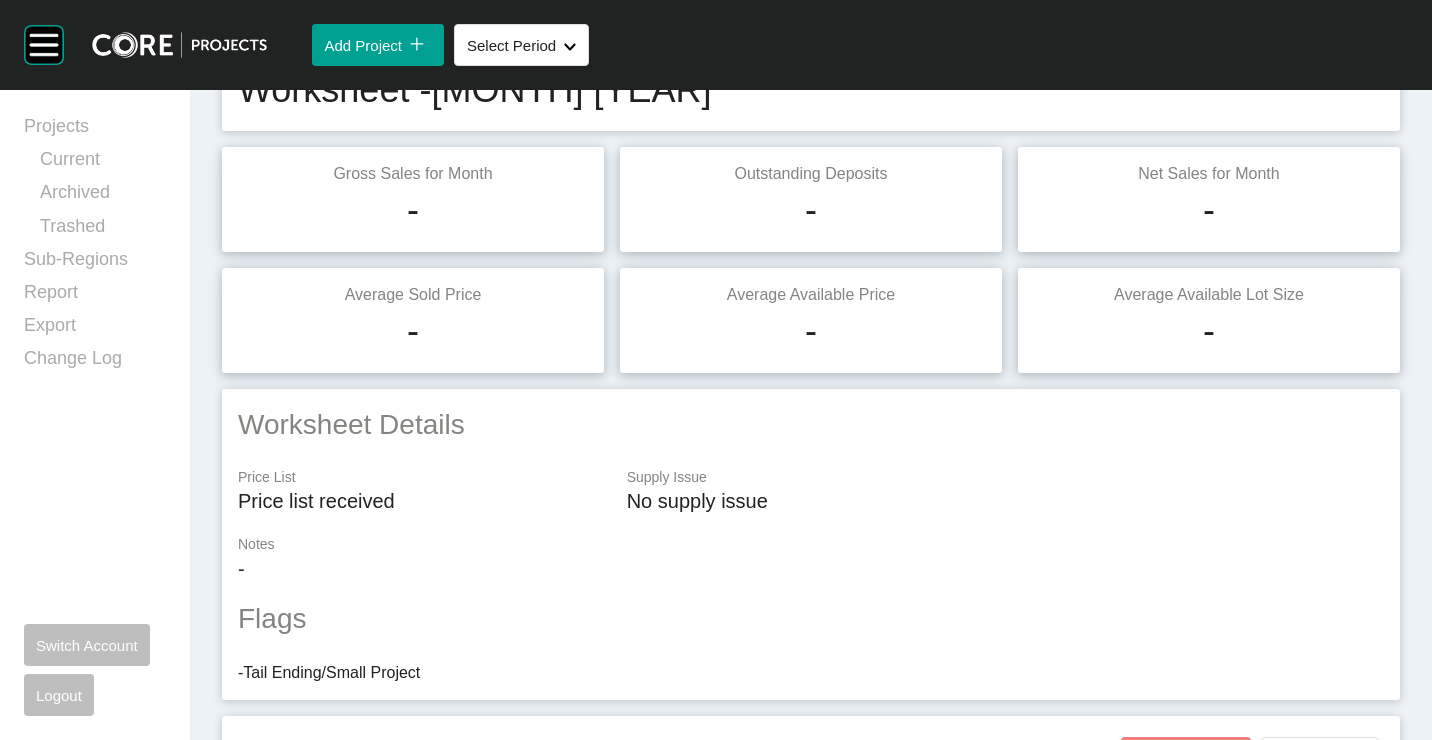 scroll, scrollTop: 0, scrollLeft: 0, axis: both 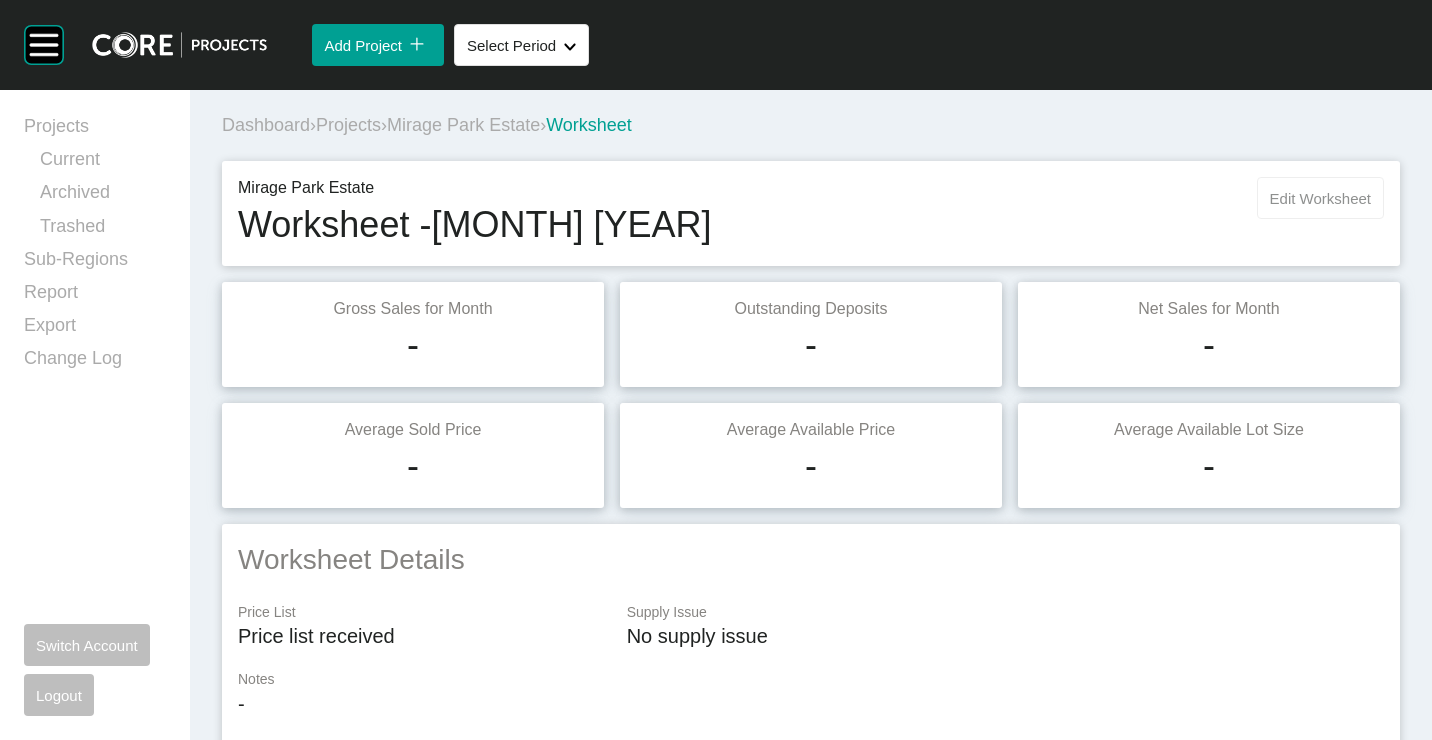 click on "Edit Worksheet" at bounding box center (1320, 198) 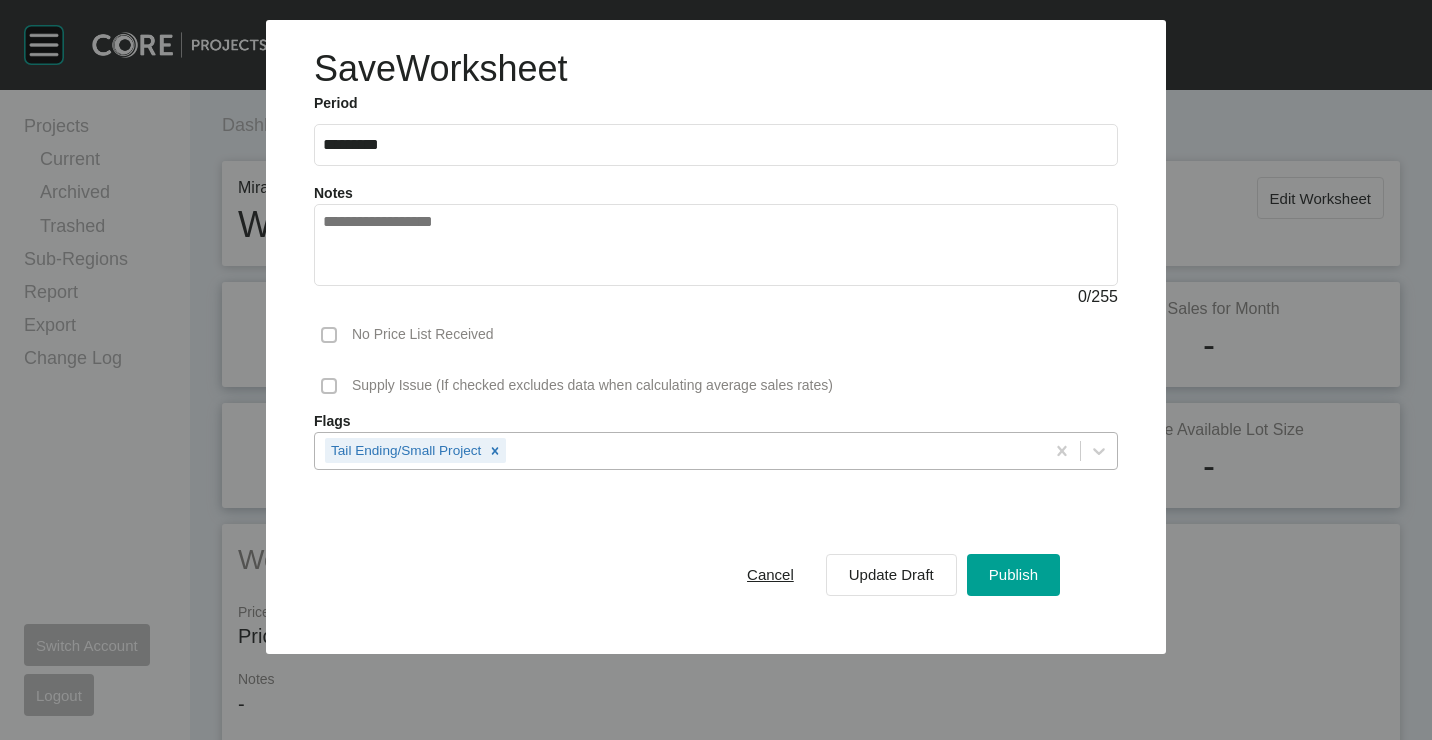 click on "Tail Ending/Small Project" at bounding box center [679, 450] 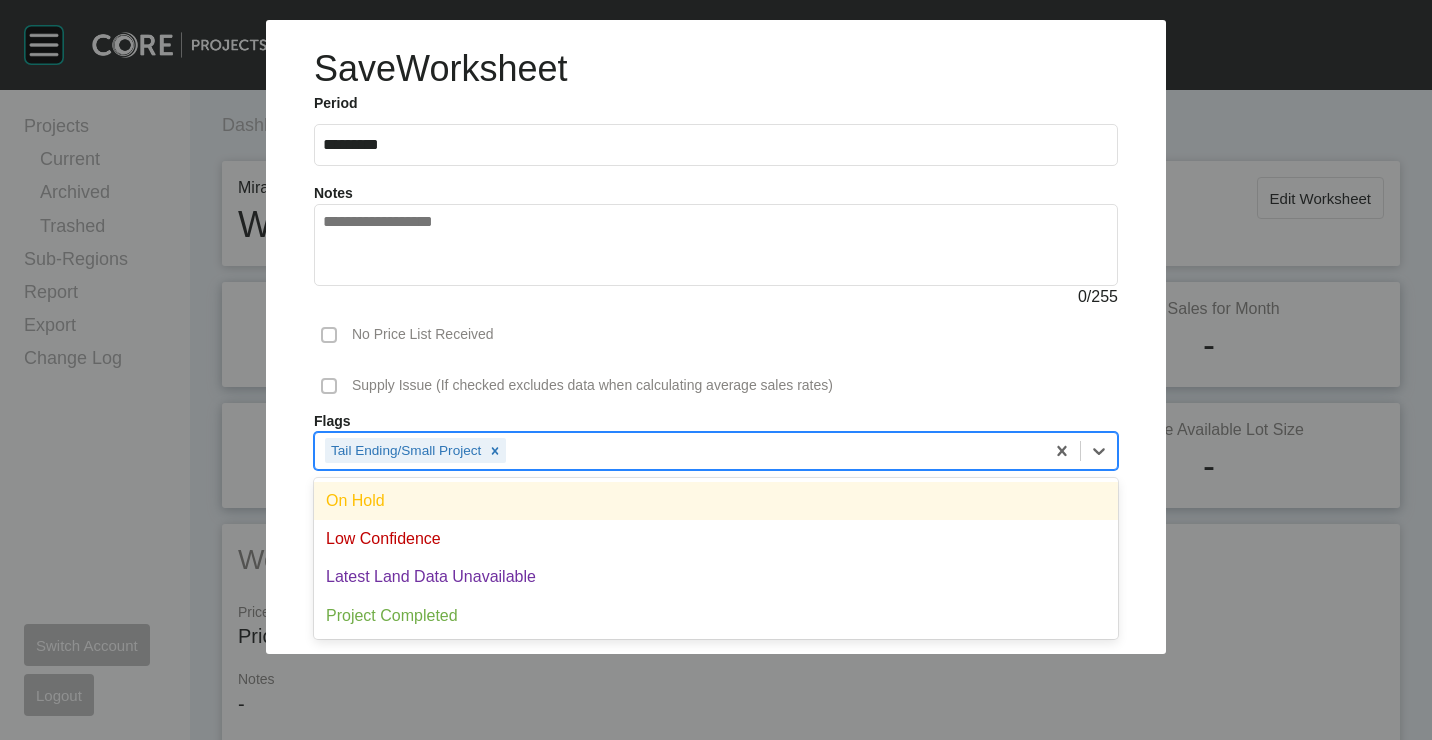 click on "On Hold" at bounding box center [716, 501] 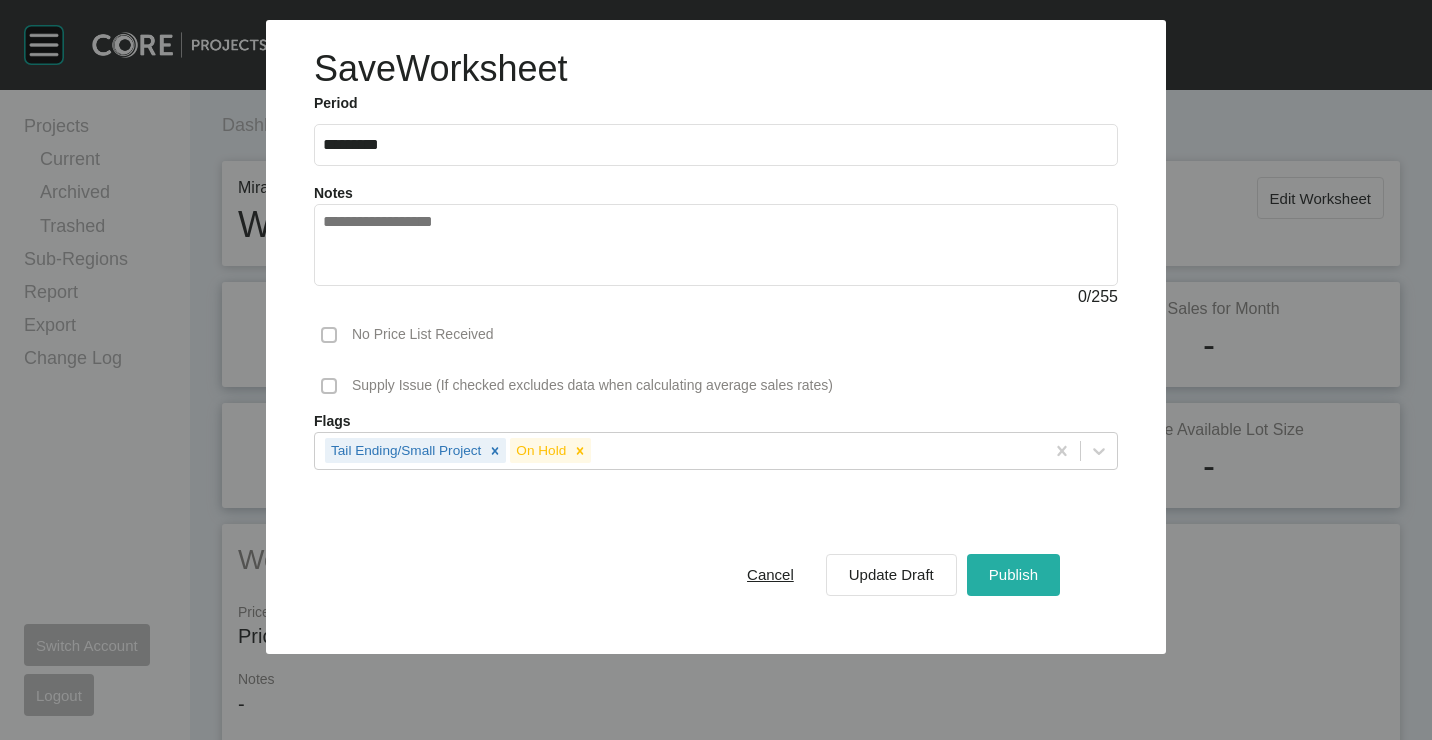 click on "Publish" at bounding box center [1013, 574] 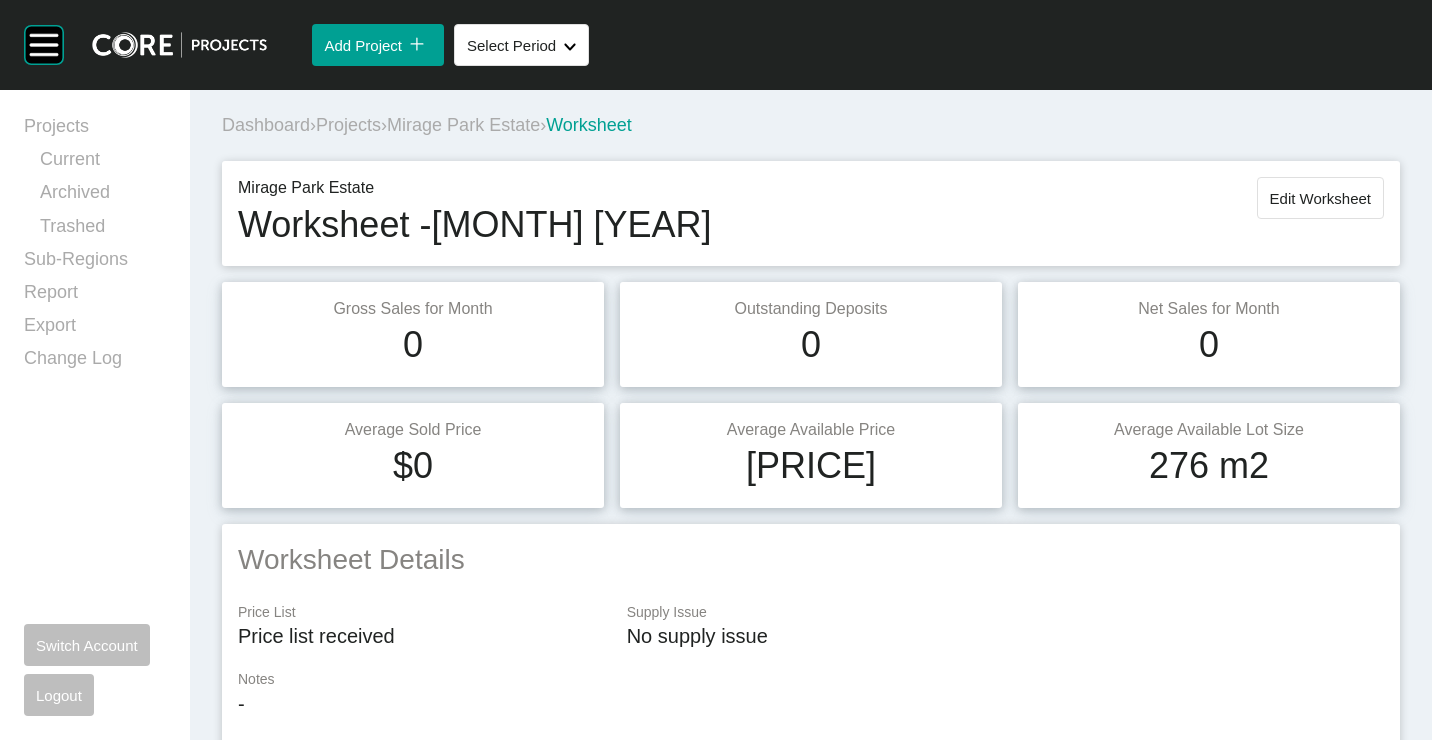 click on "Projects" at bounding box center [348, 125] 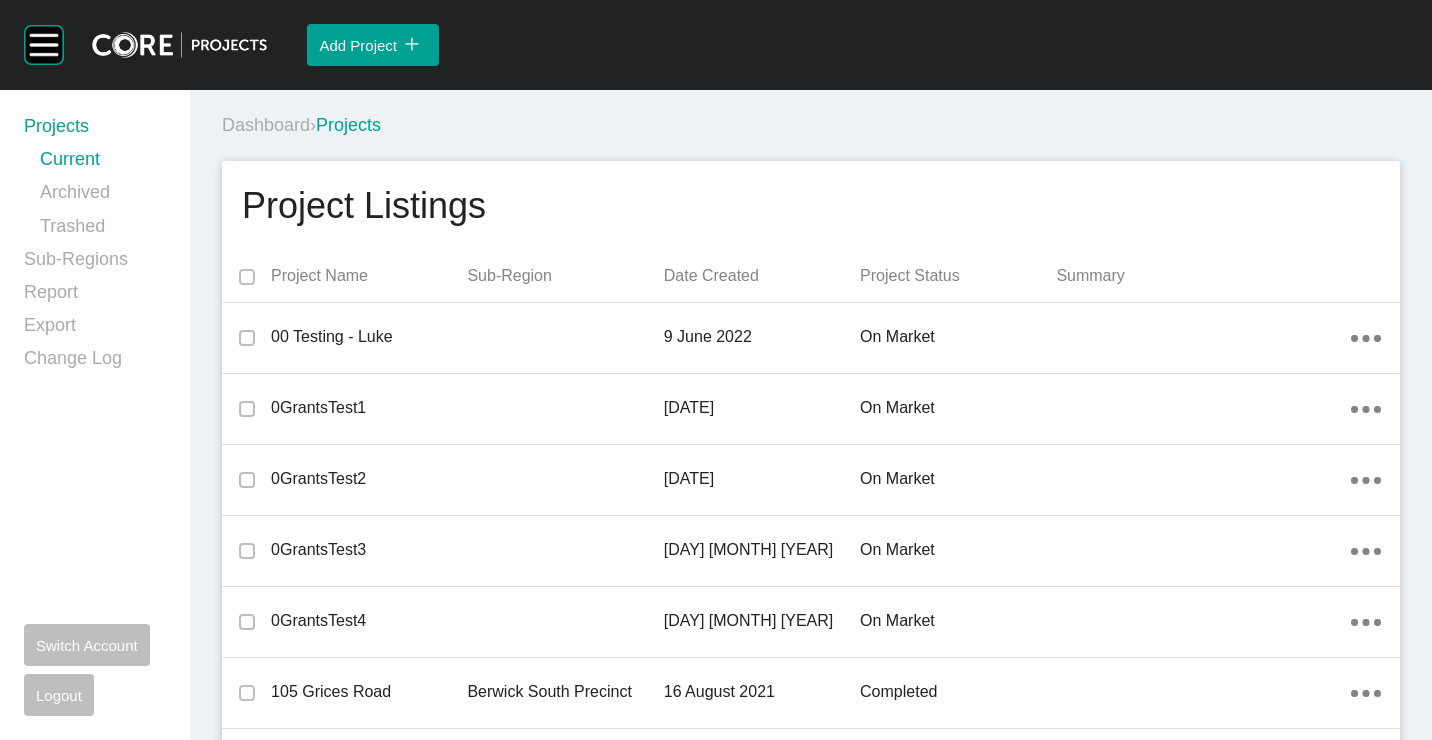 scroll, scrollTop: 37313, scrollLeft: 0, axis: vertical 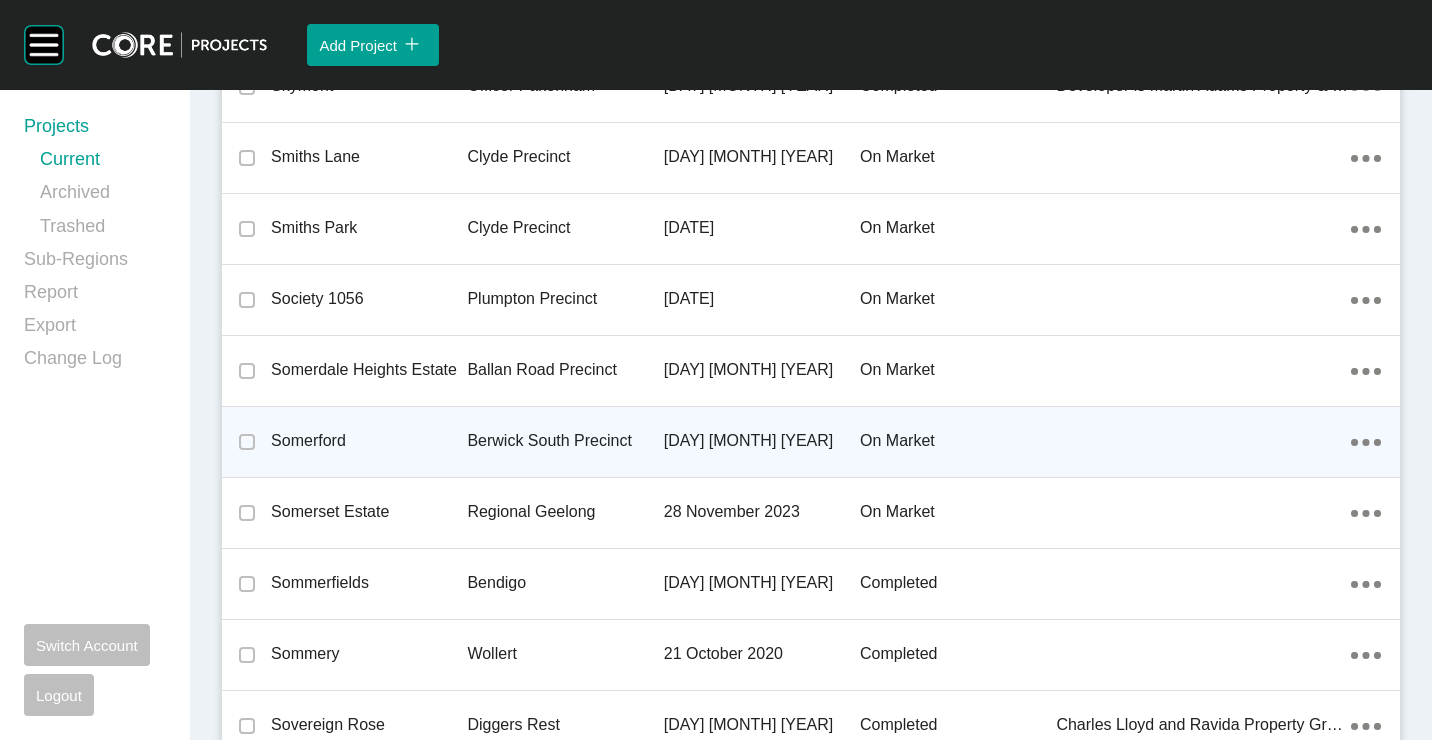 click on "Berwick South Precinct" at bounding box center (565, 441) 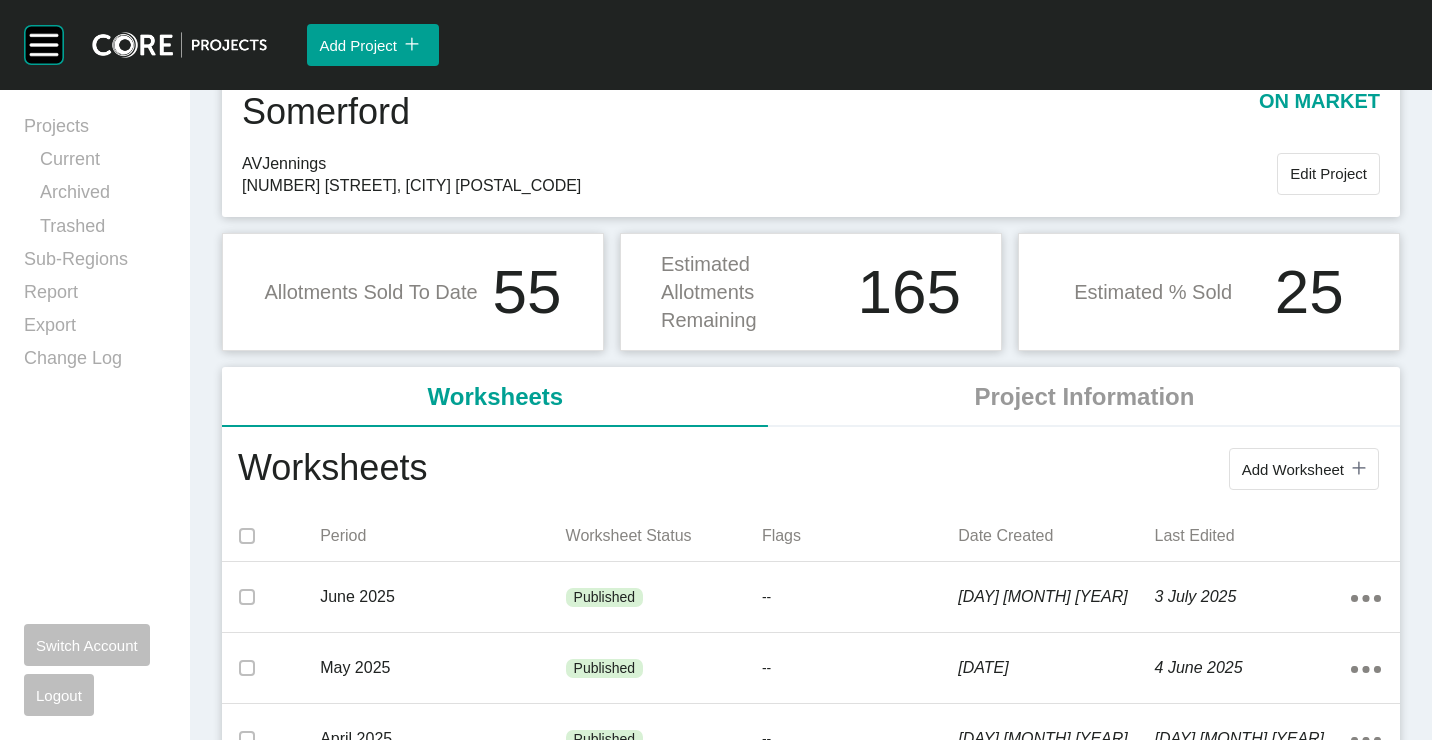 scroll, scrollTop: 100, scrollLeft: 0, axis: vertical 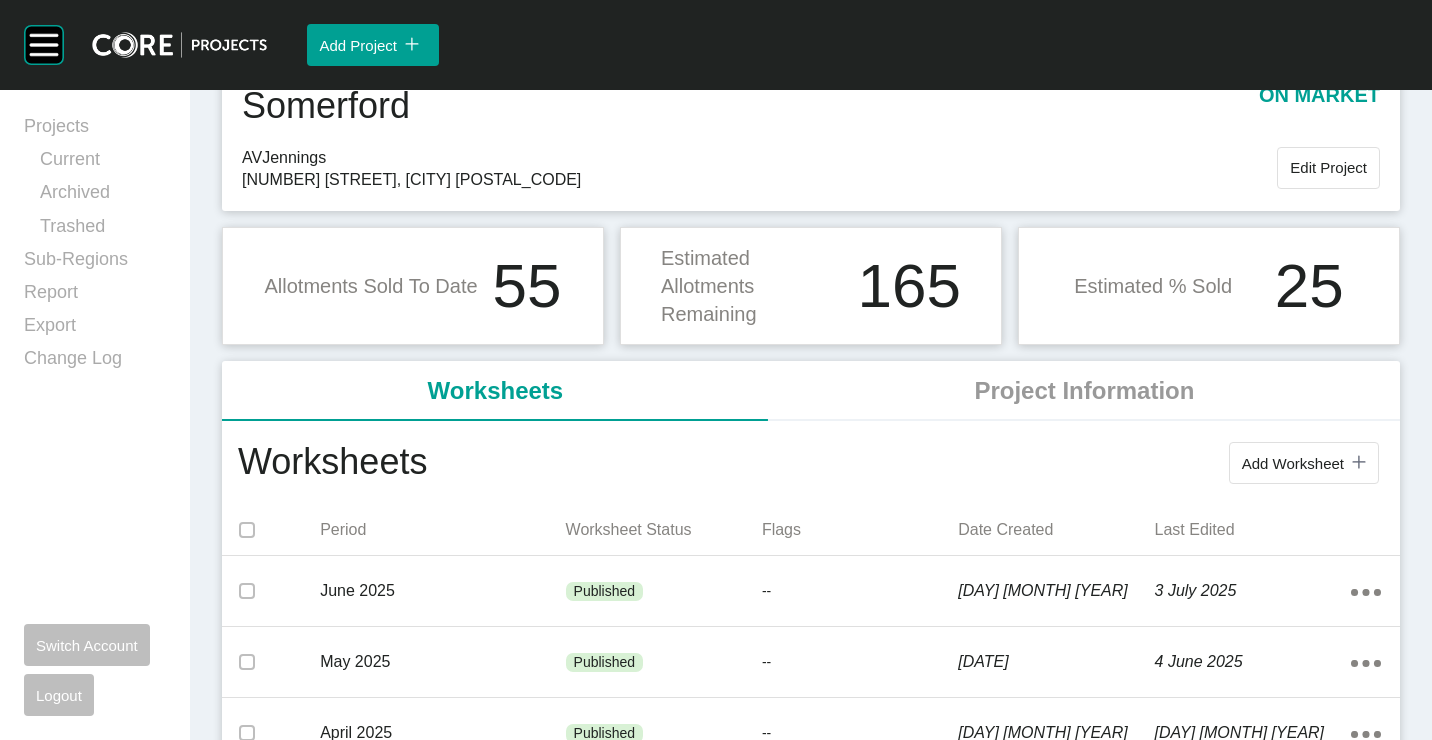 click on "Add Worksheet icon/tick copy 11 Created with Sketch." at bounding box center (1304, 463) 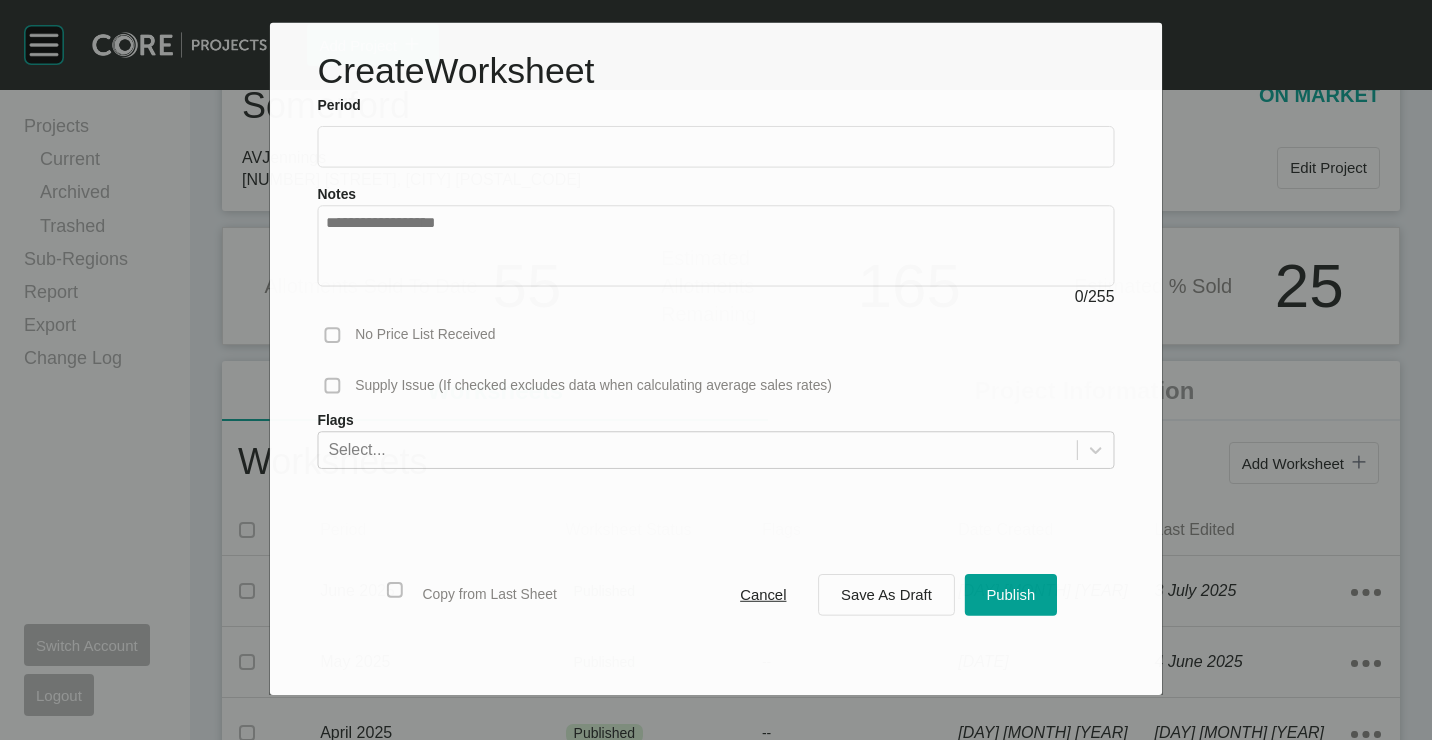 click at bounding box center [715, 146] 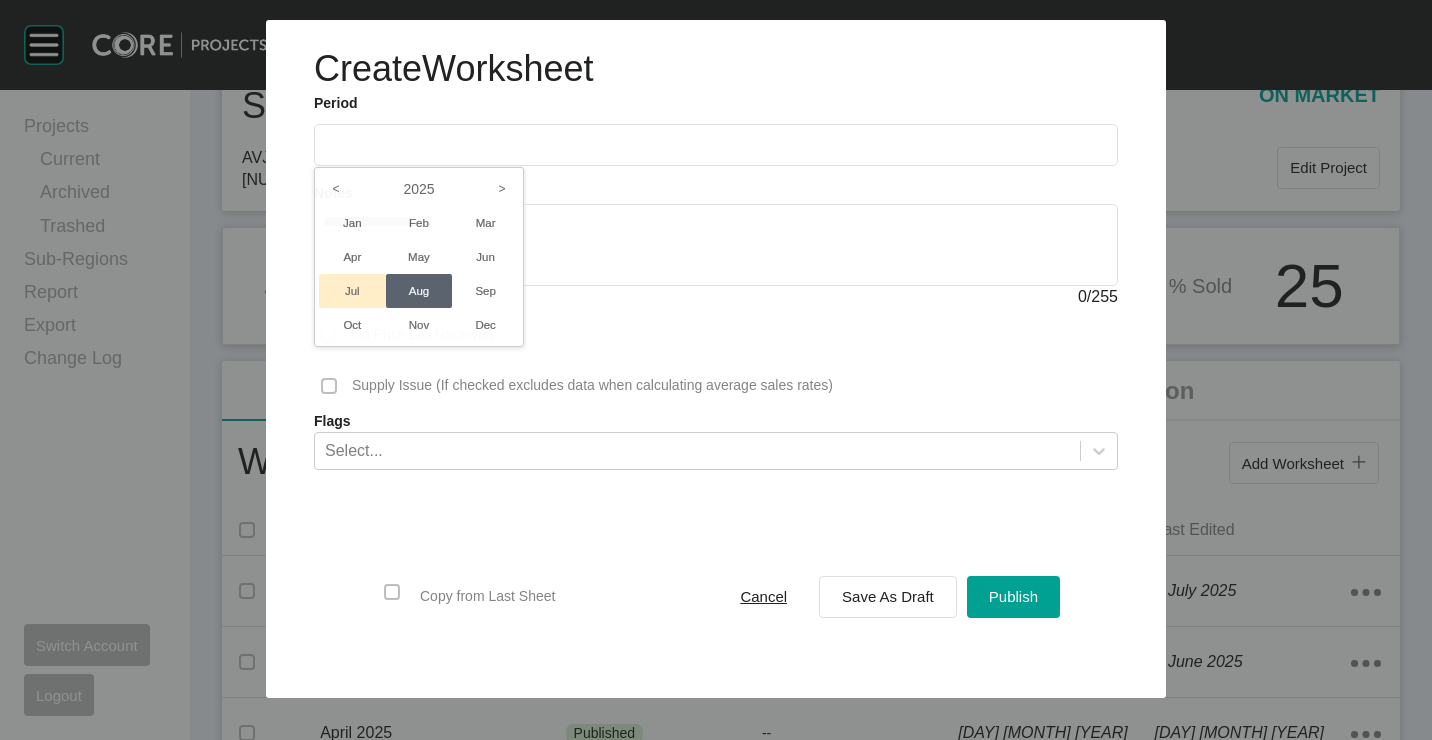 click on "Jul" at bounding box center [352, 291] 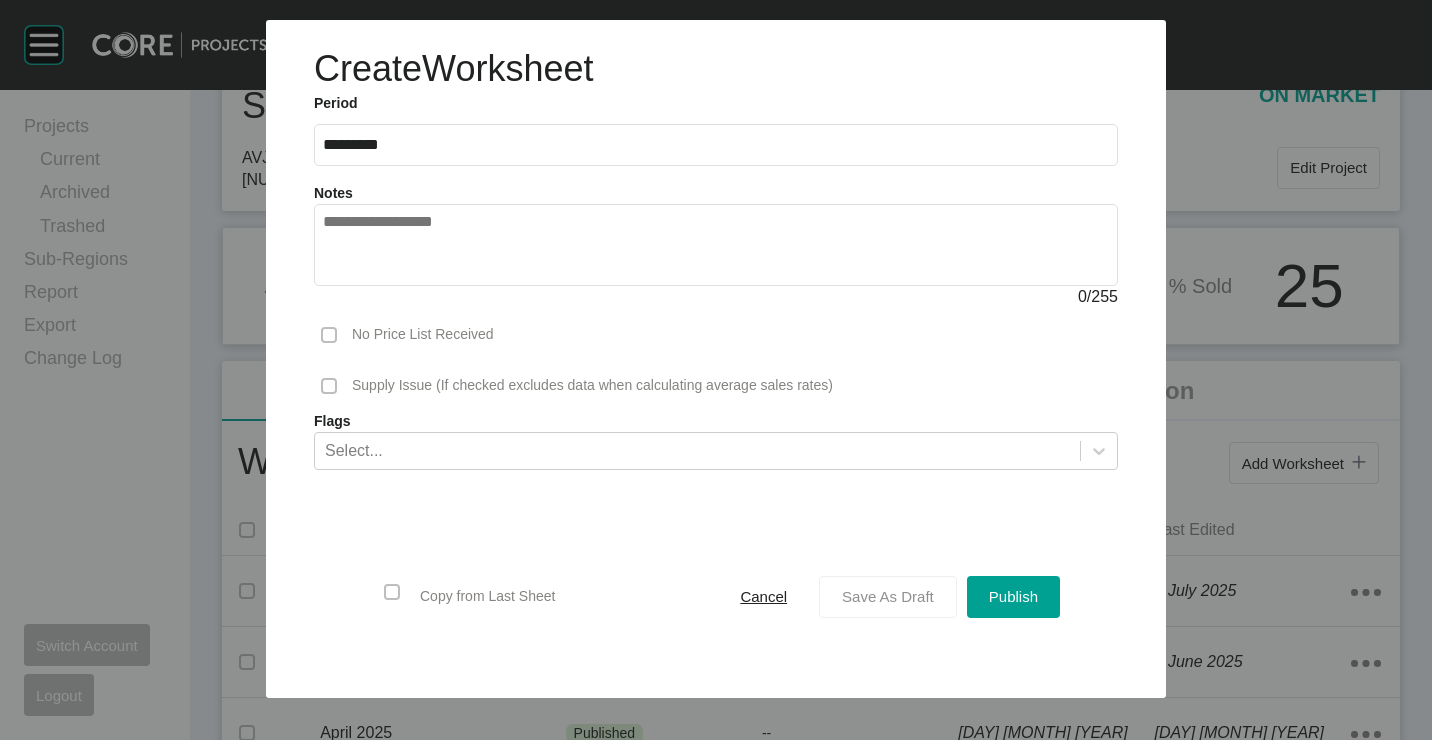 click on "Save As Draft" at bounding box center (888, 596) 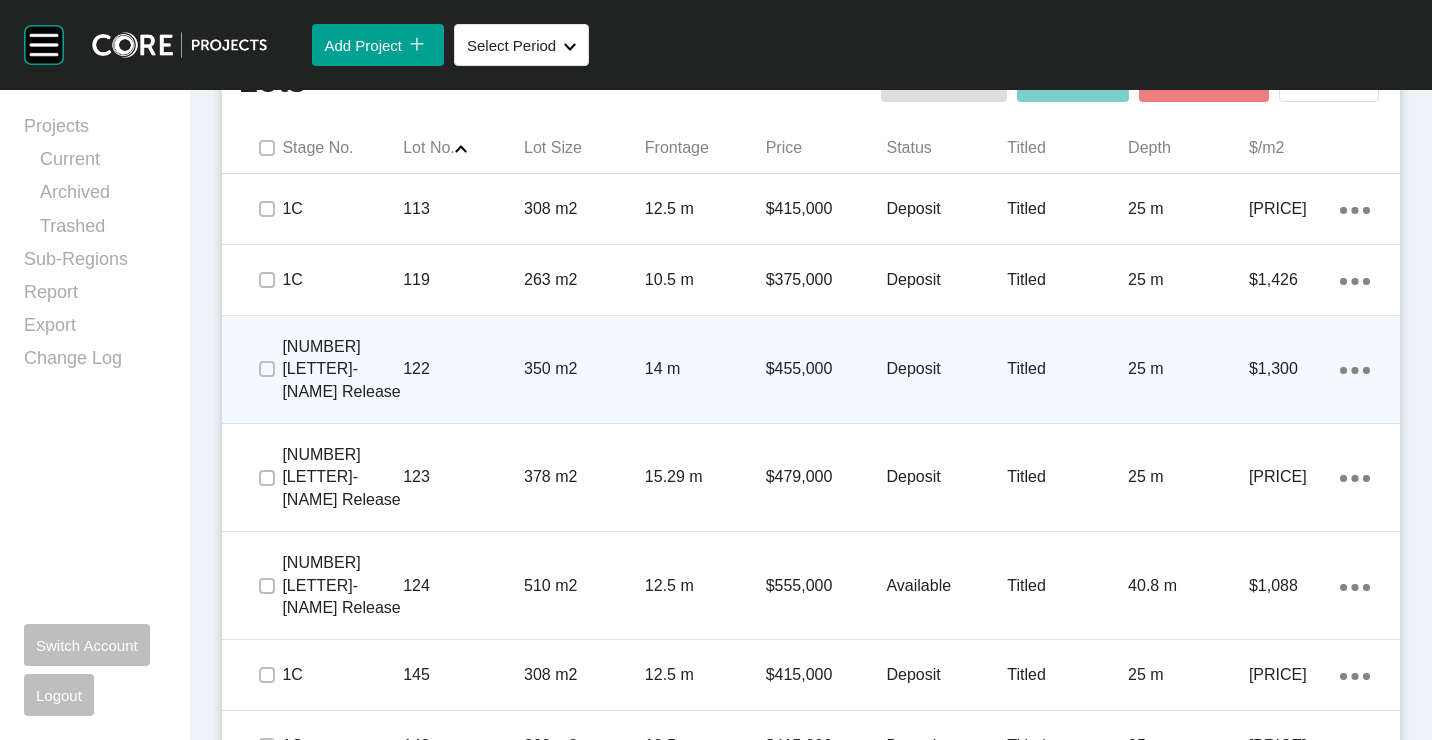 scroll, scrollTop: 1200, scrollLeft: 0, axis: vertical 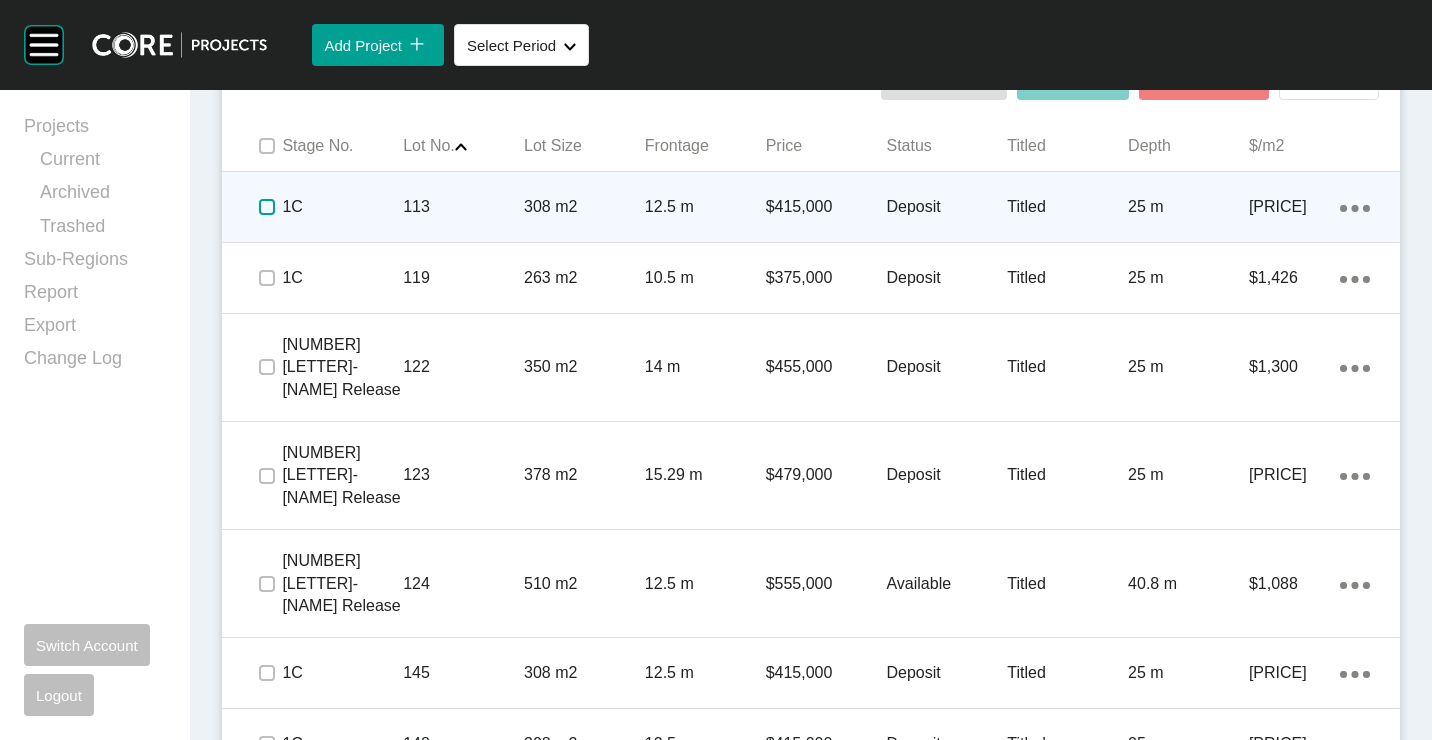 drag, startPoint x: 270, startPoint y: 182, endPoint x: 271, endPoint y: 221, distance: 39.012817 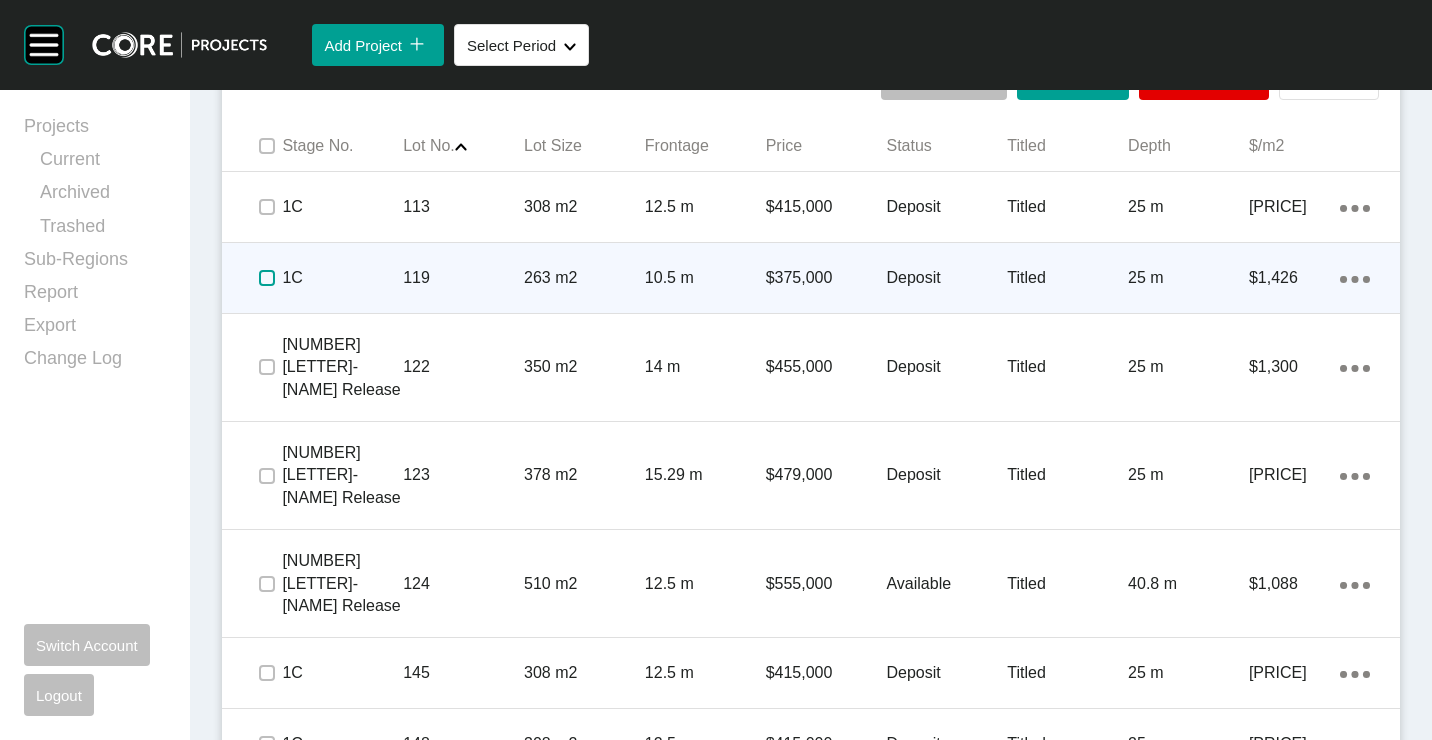 click at bounding box center (267, 278) 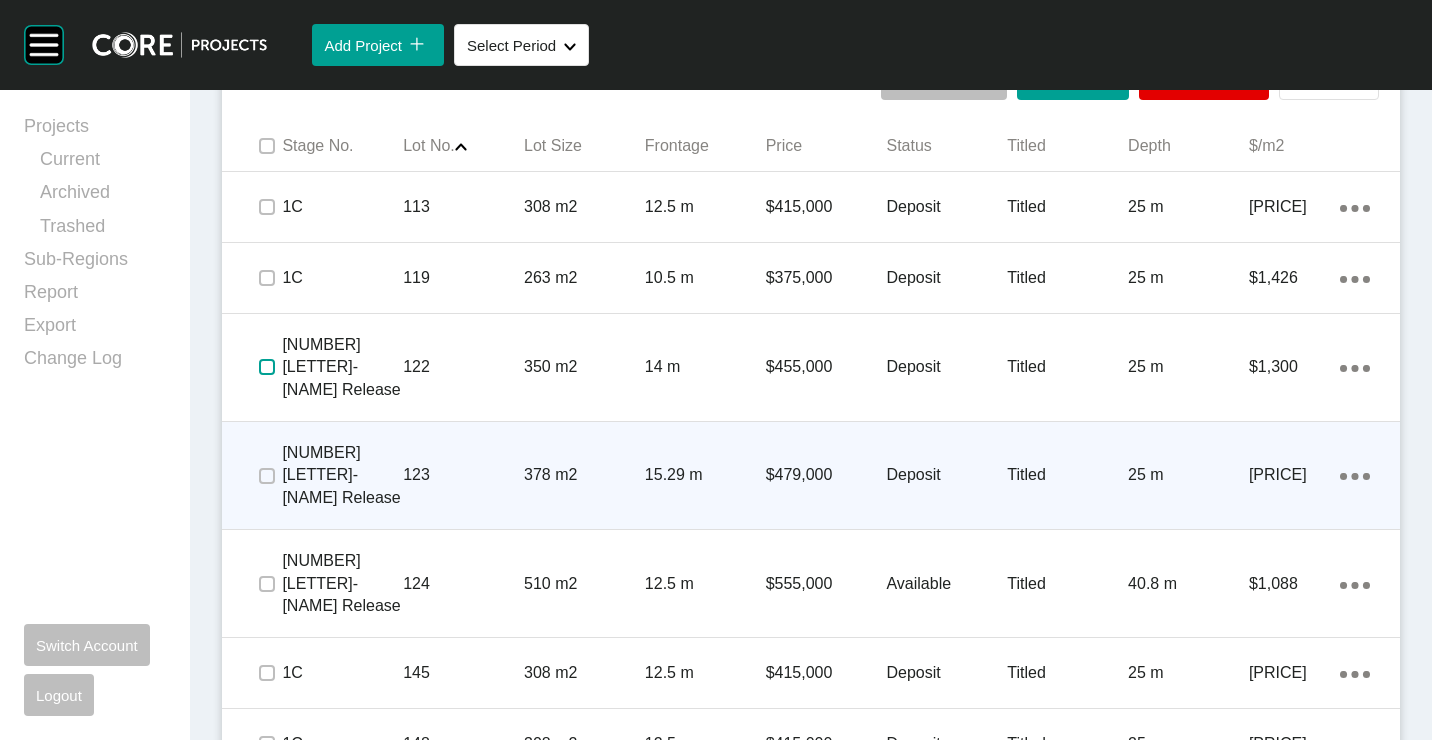 drag, startPoint x: 258, startPoint y: 330, endPoint x: 277, endPoint y: 385, distance: 58.189346 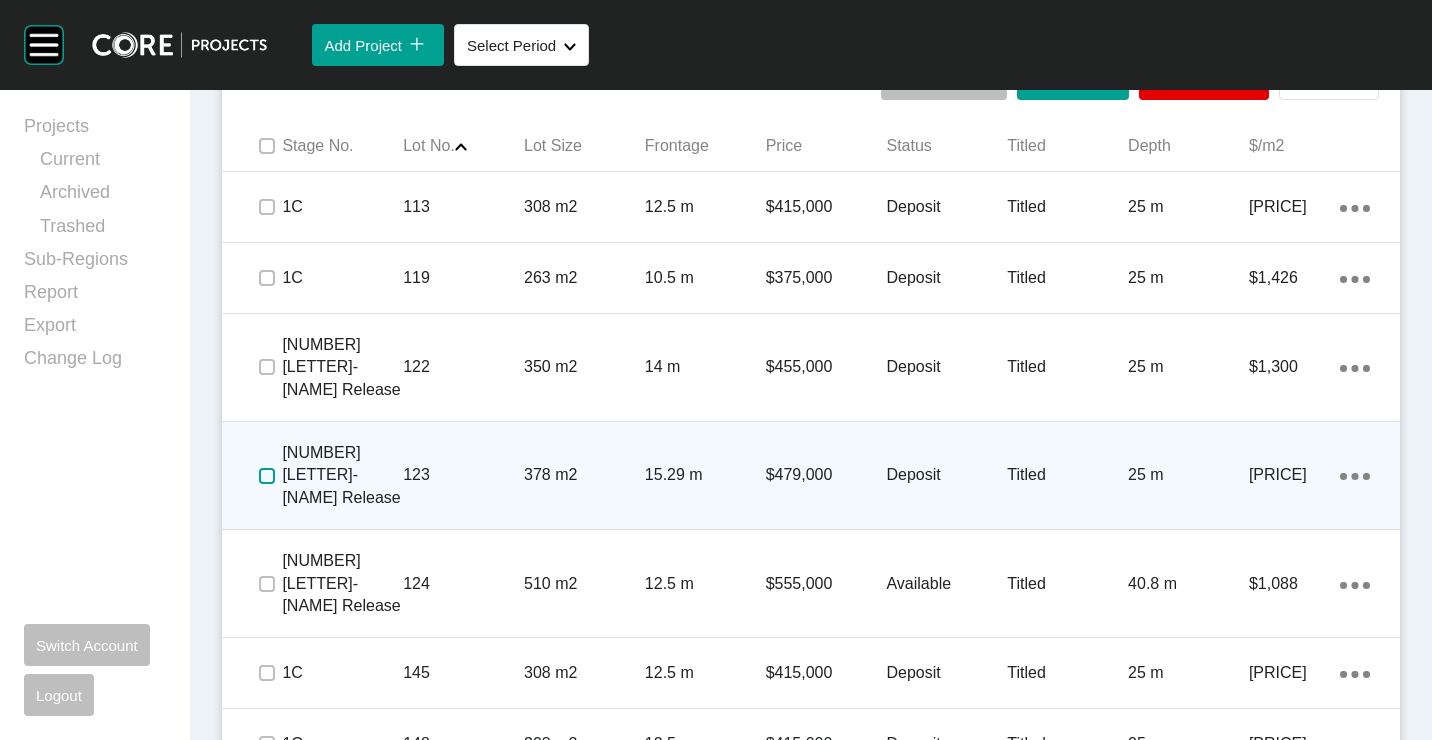 click at bounding box center [267, 476] 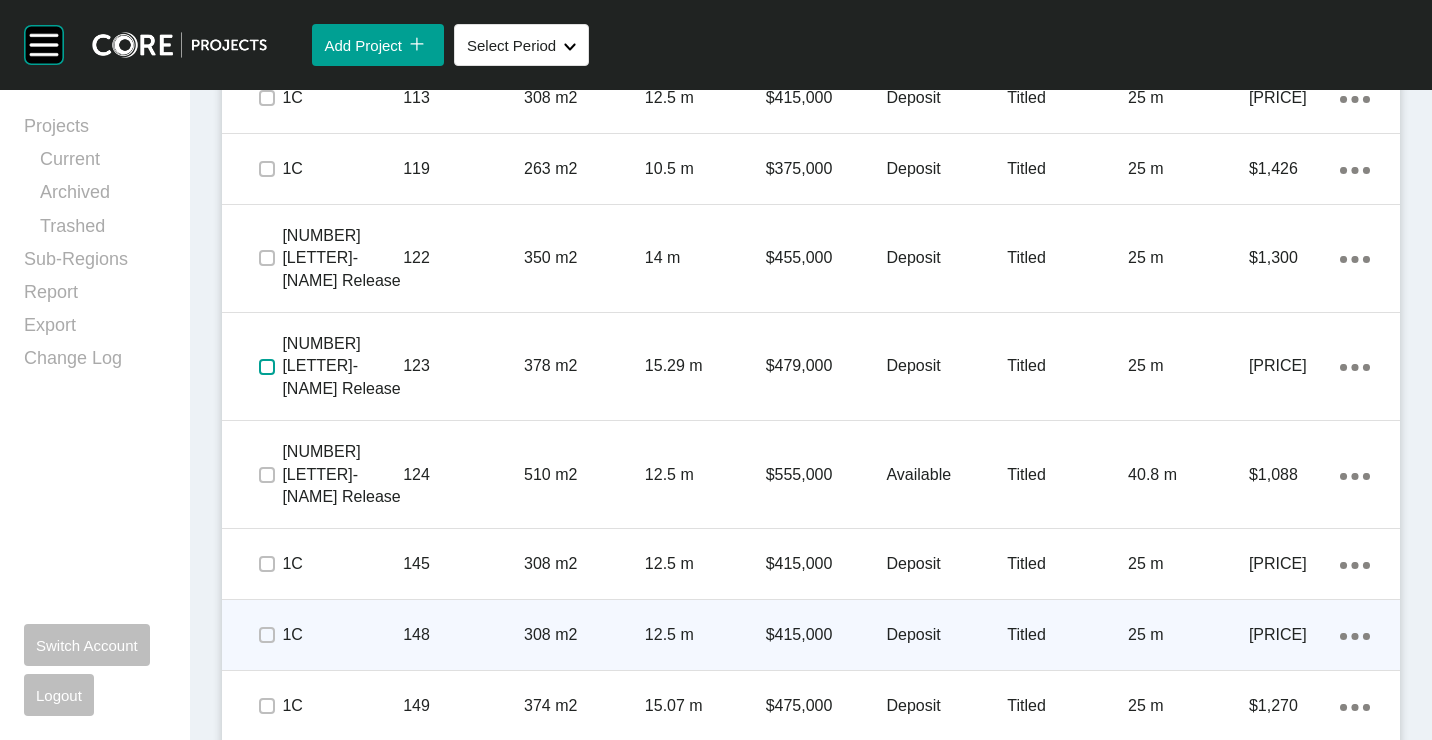 scroll, scrollTop: 1400, scrollLeft: 0, axis: vertical 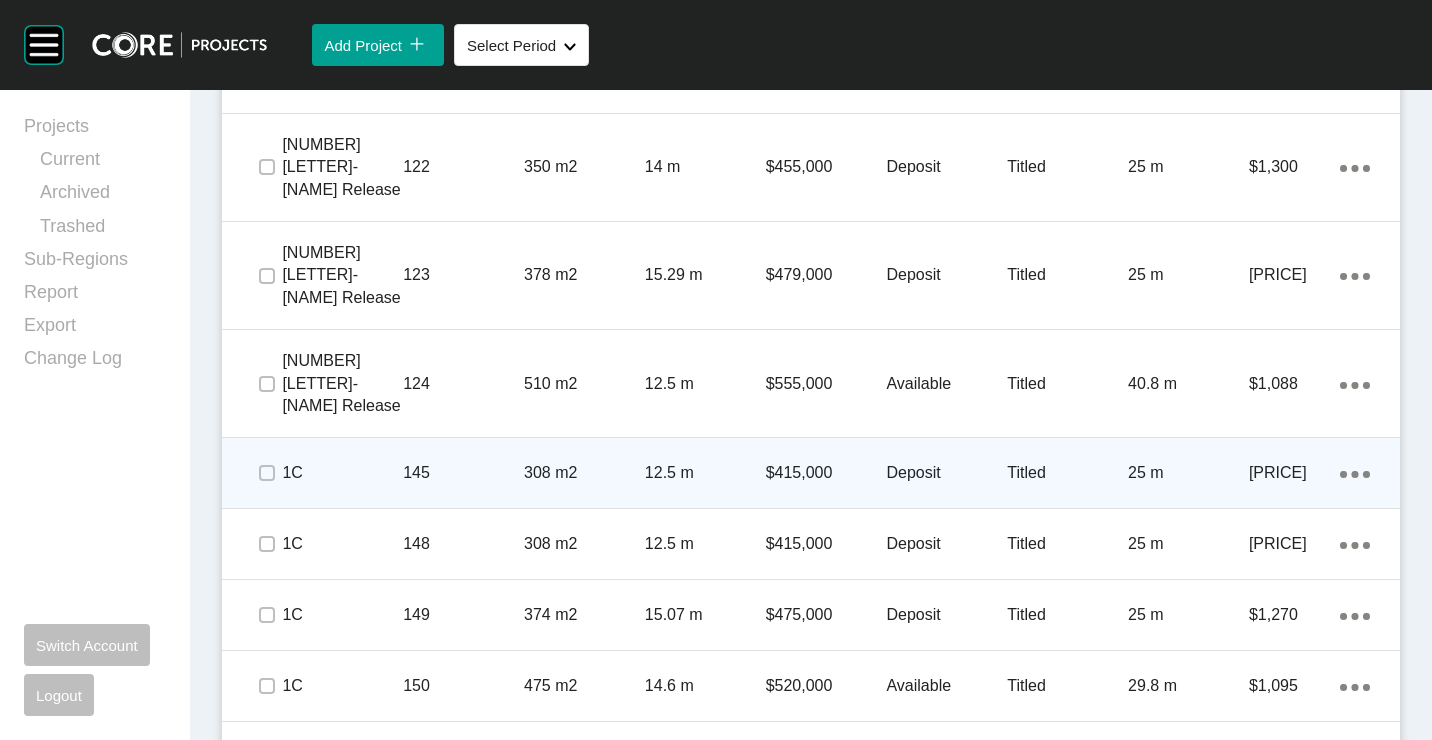 click on "308 m2" at bounding box center (584, 473) 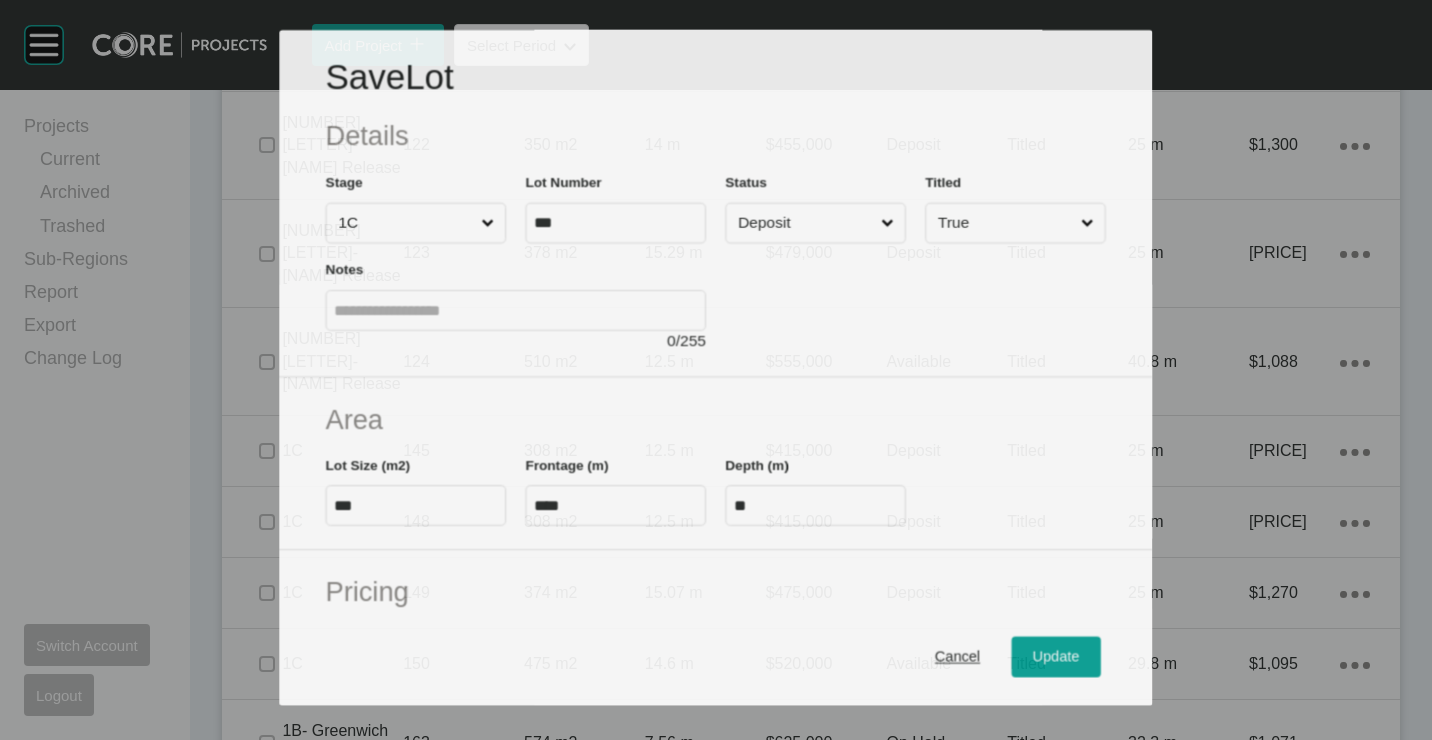 scroll, scrollTop: 1400, scrollLeft: 0, axis: vertical 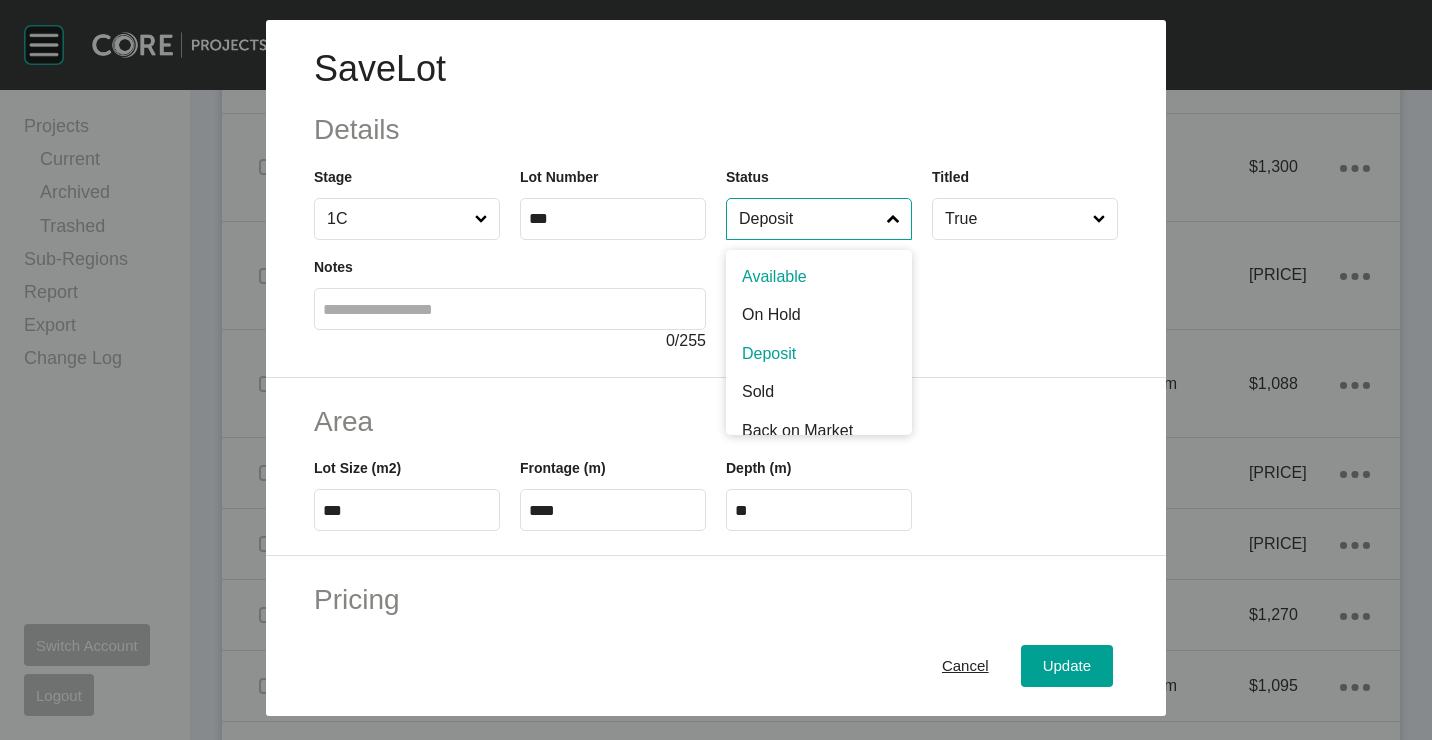 click on "Deposit" at bounding box center (809, 219) 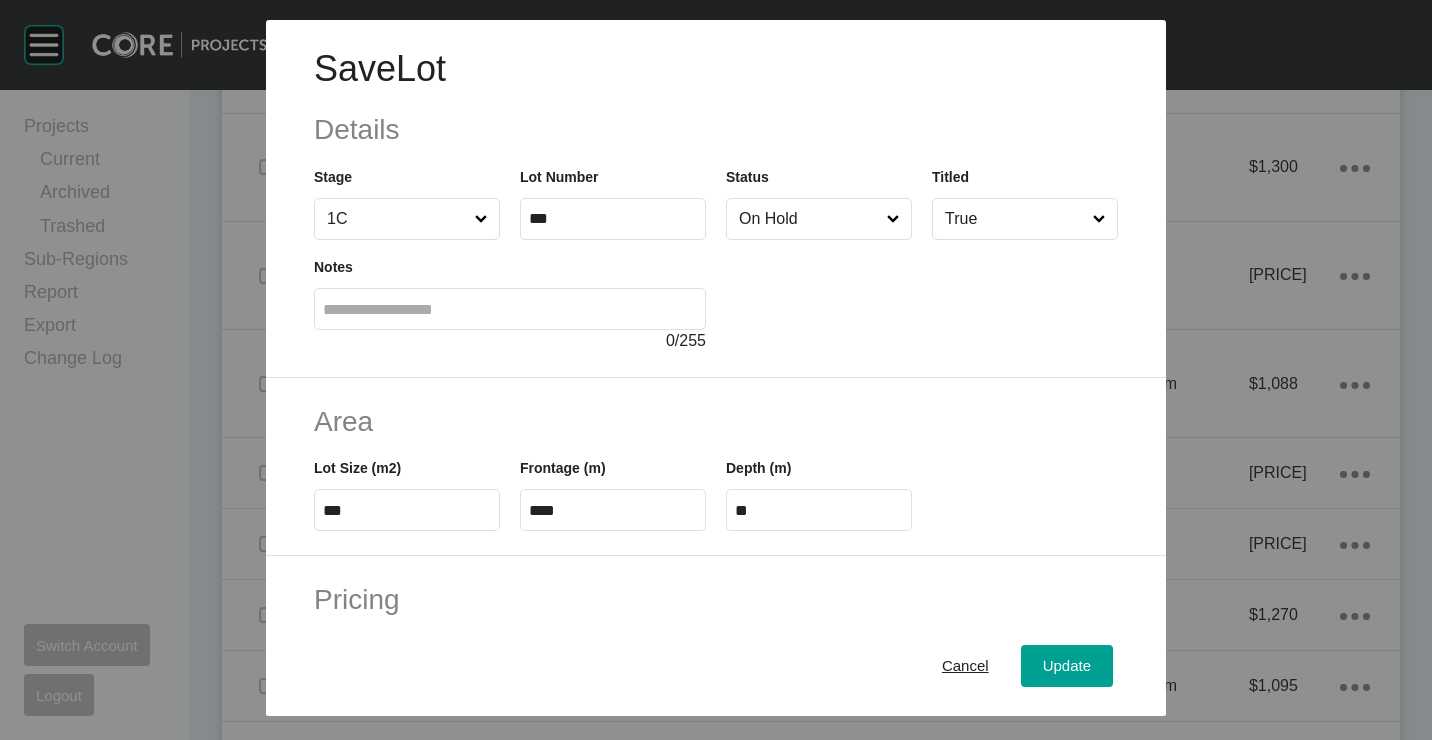 drag, startPoint x: 790, startPoint y: 307, endPoint x: 955, endPoint y: 550, distance: 293.72437 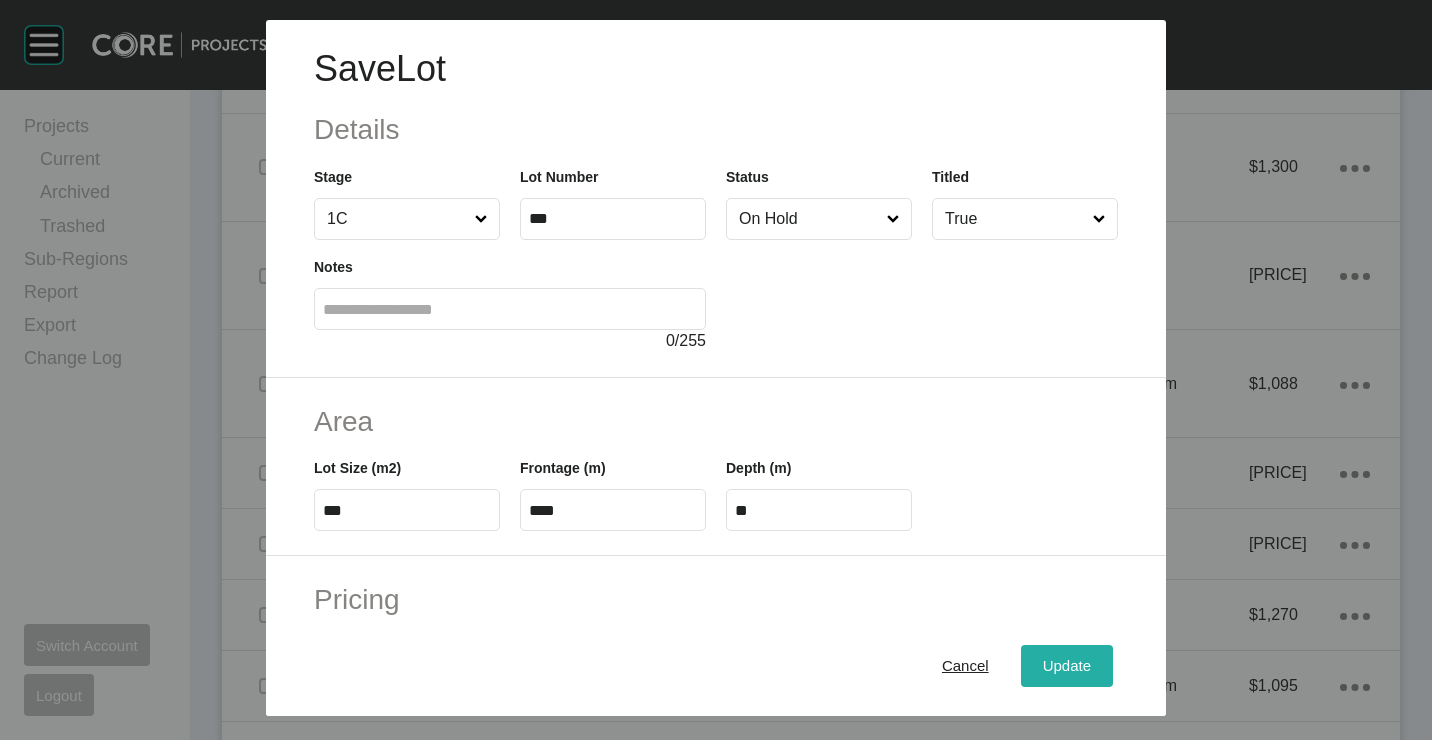 click on "Update" at bounding box center (1067, 665) 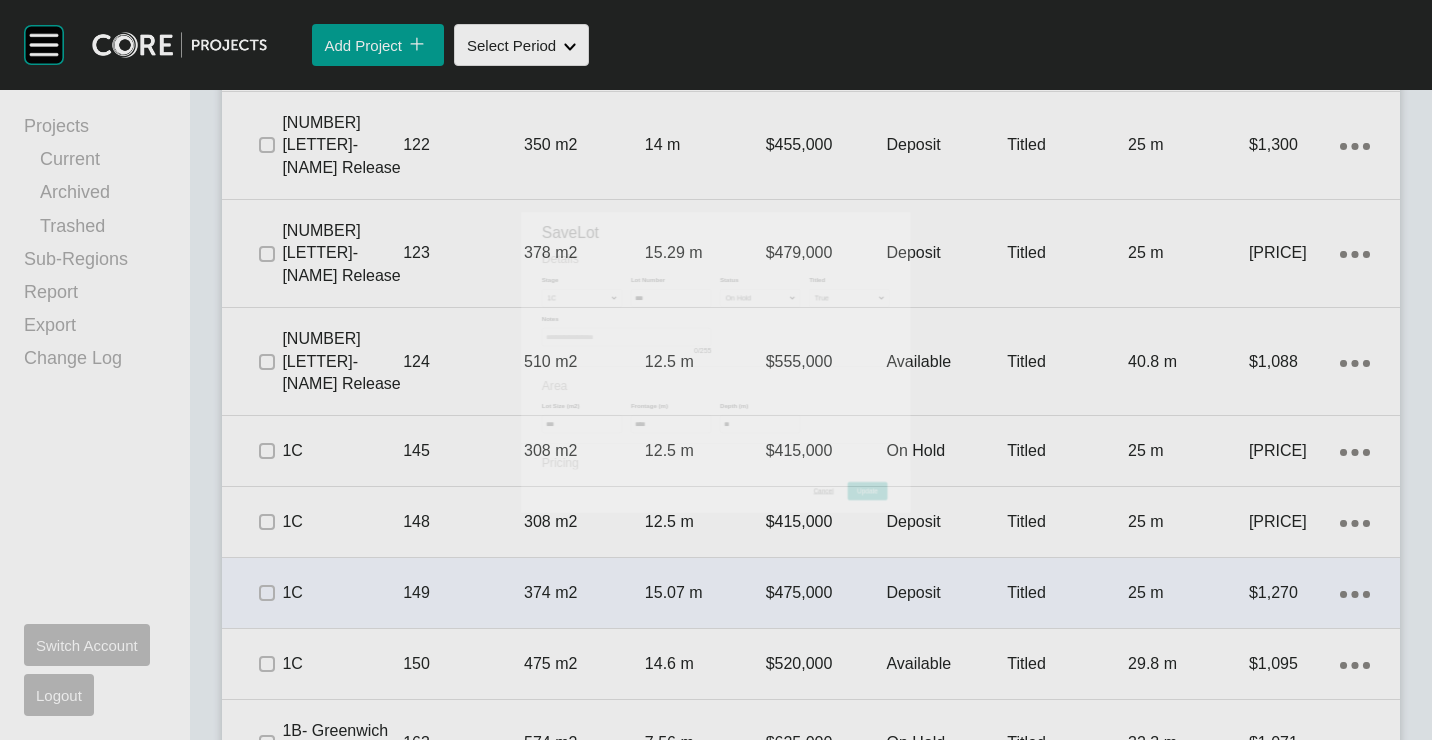 scroll, scrollTop: 1400, scrollLeft: 0, axis: vertical 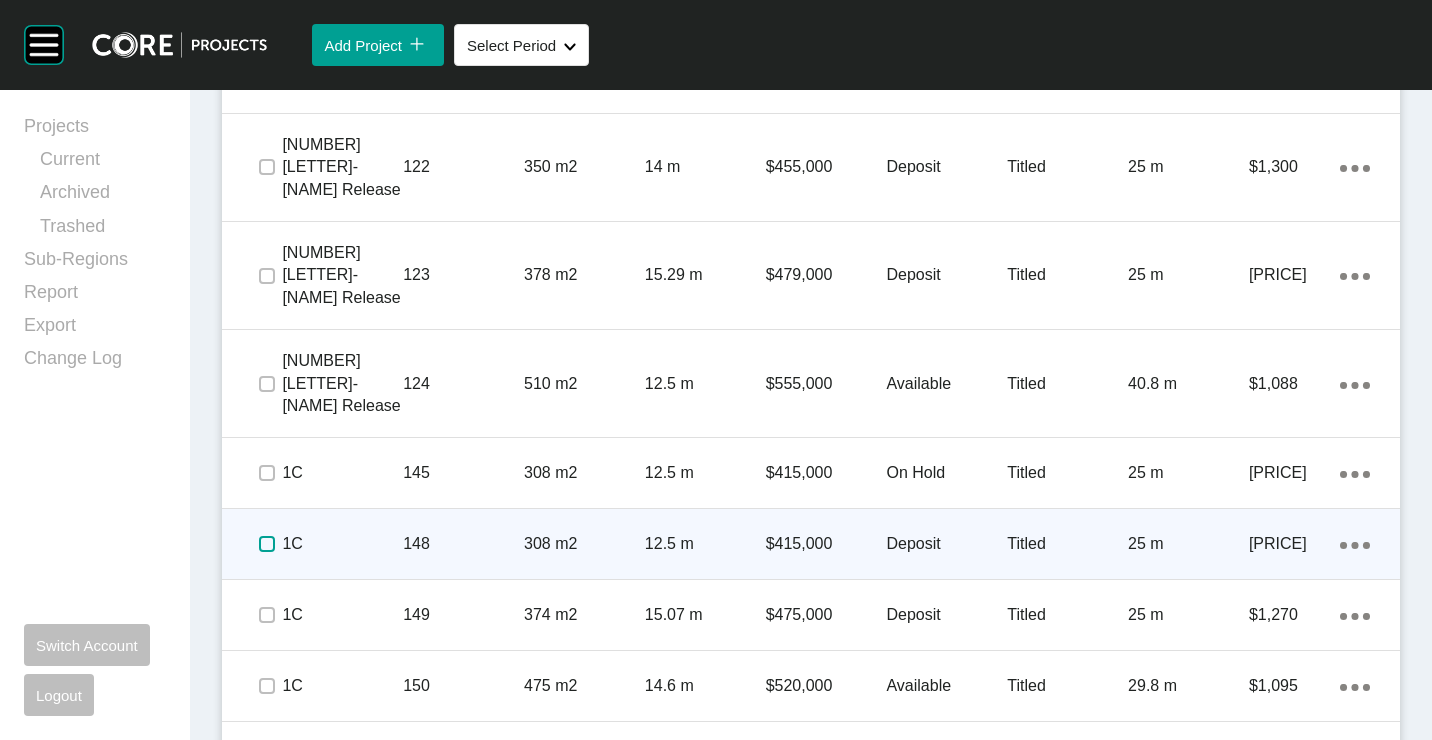 click at bounding box center (267, 544) 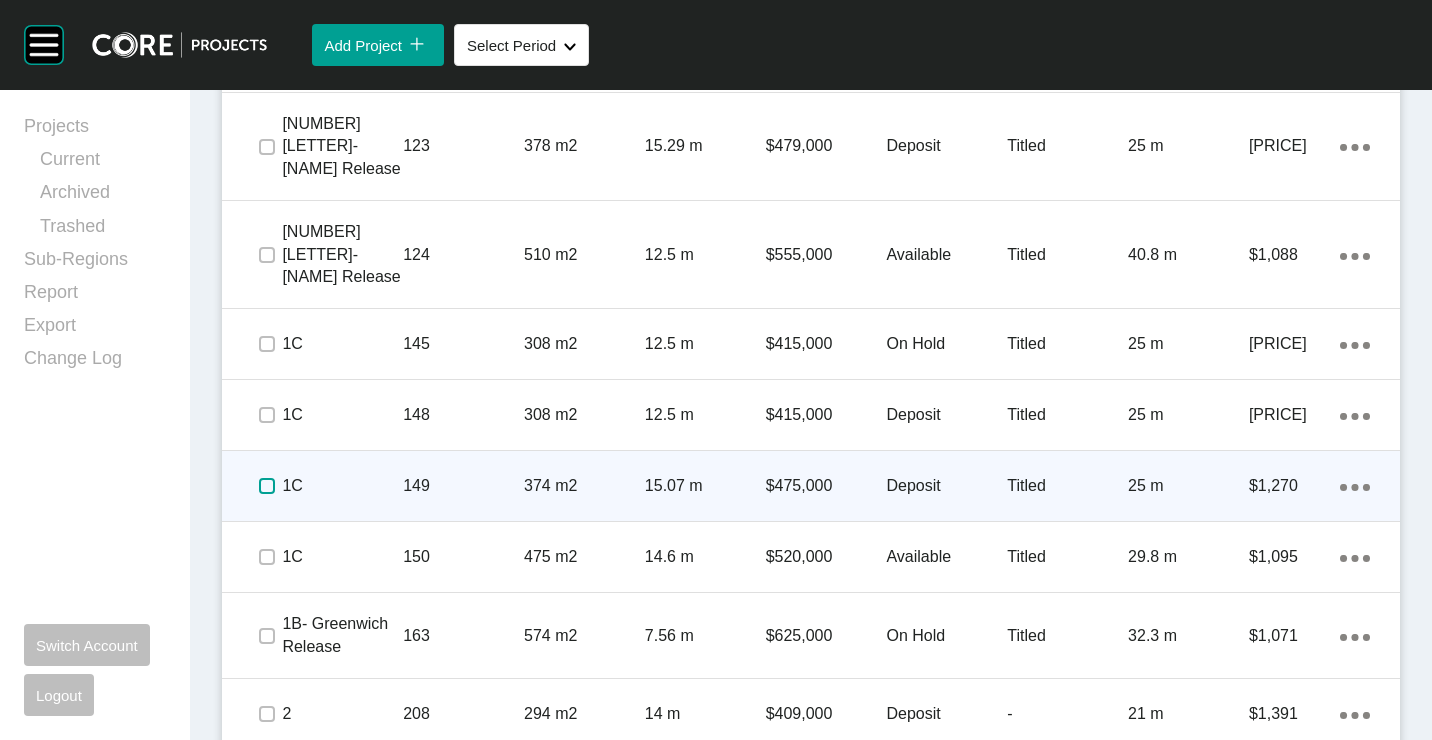click at bounding box center [267, 486] 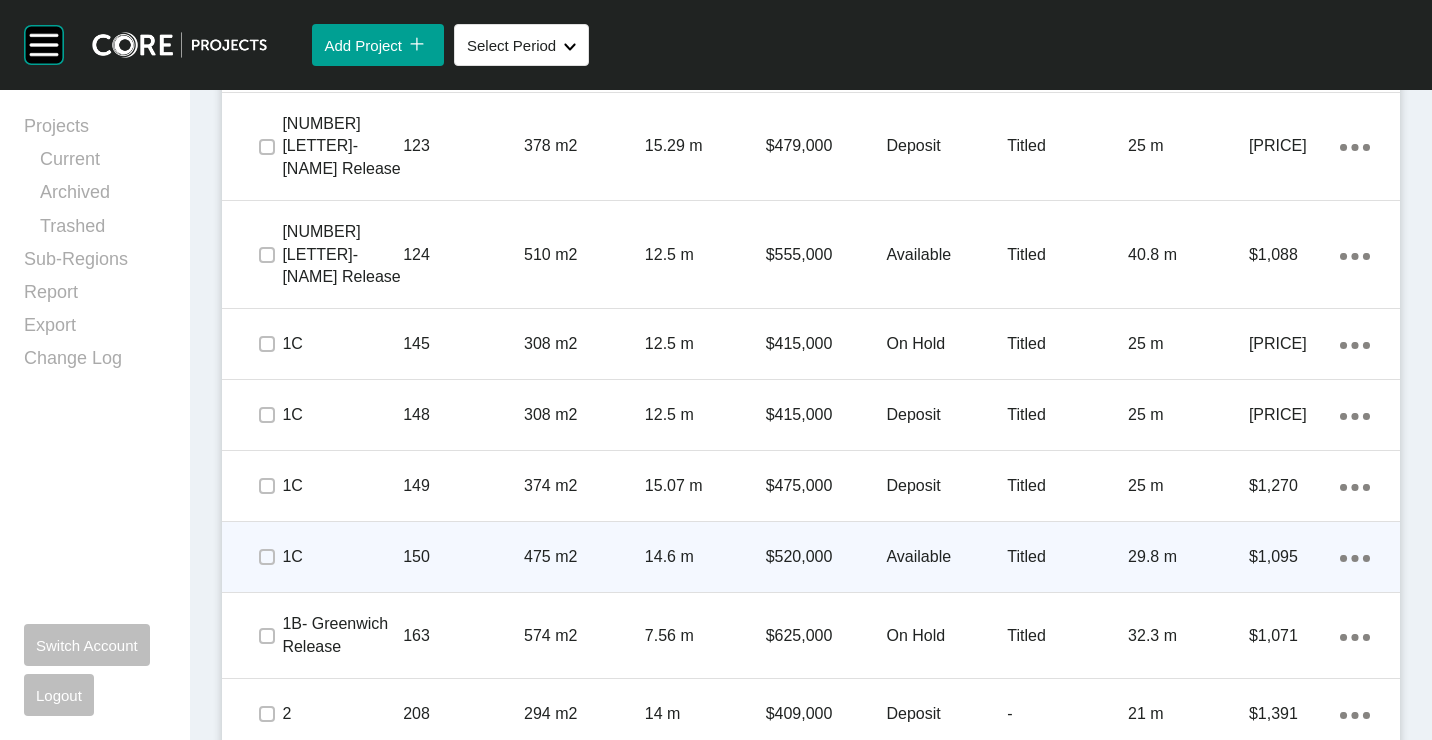 click on "150" at bounding box center (463, 557) 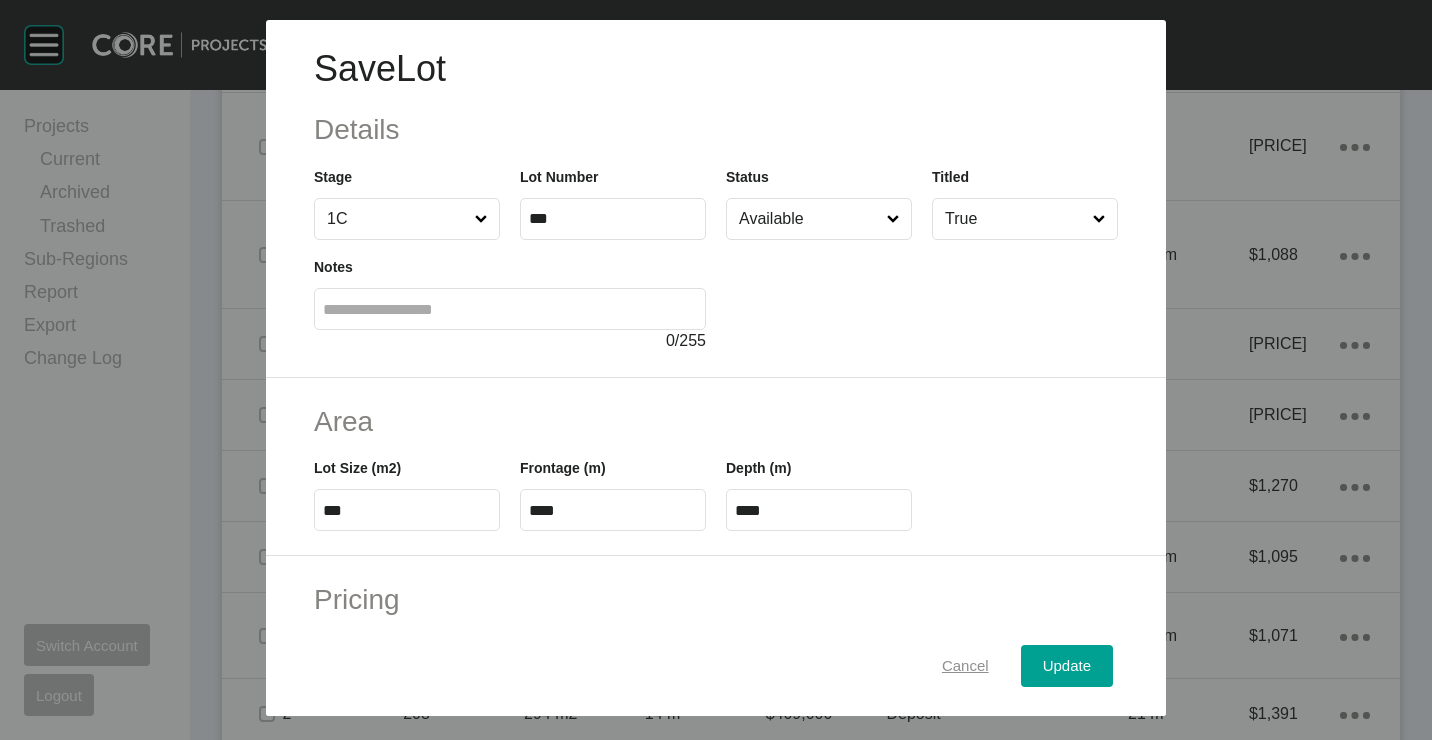 click on "Cancel" at bounding box center [965, 665] 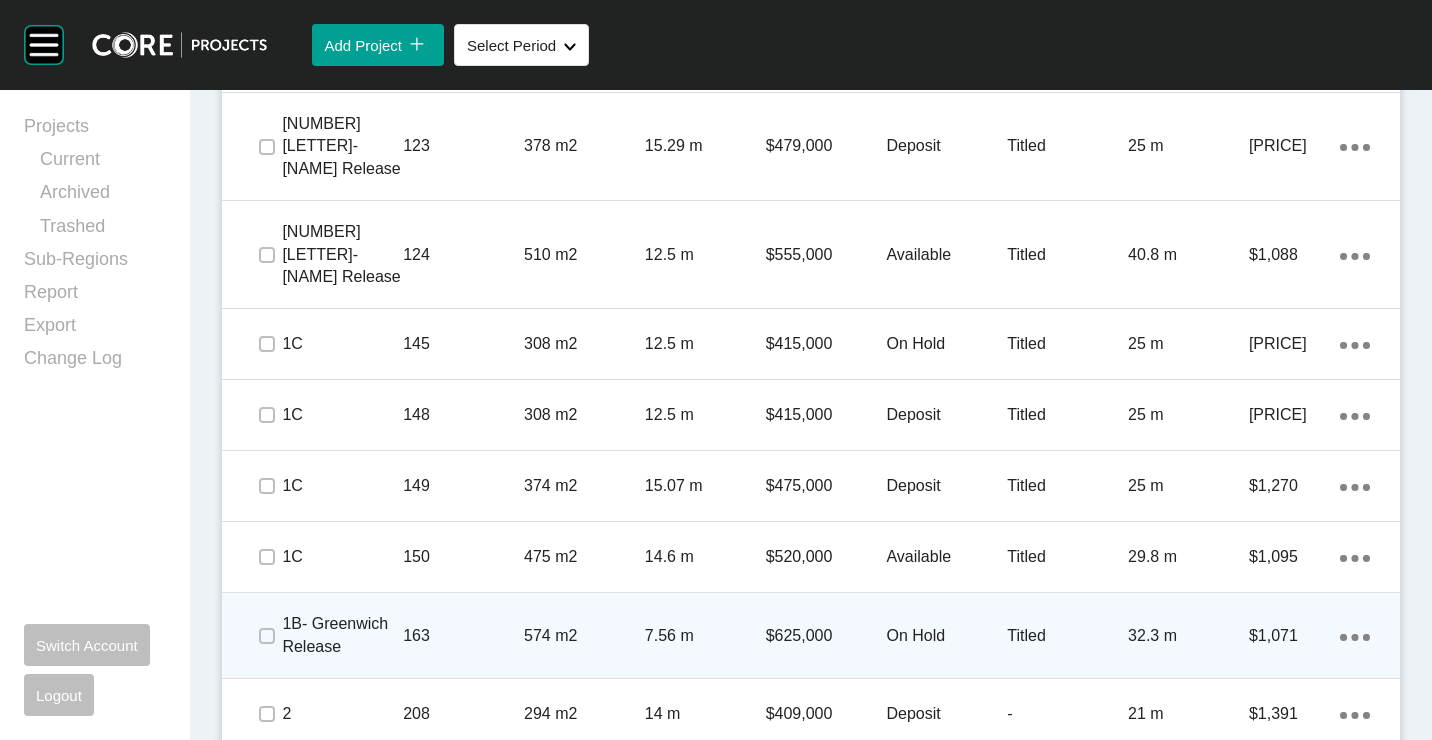 click on "163" at bounding box center (463, 636) 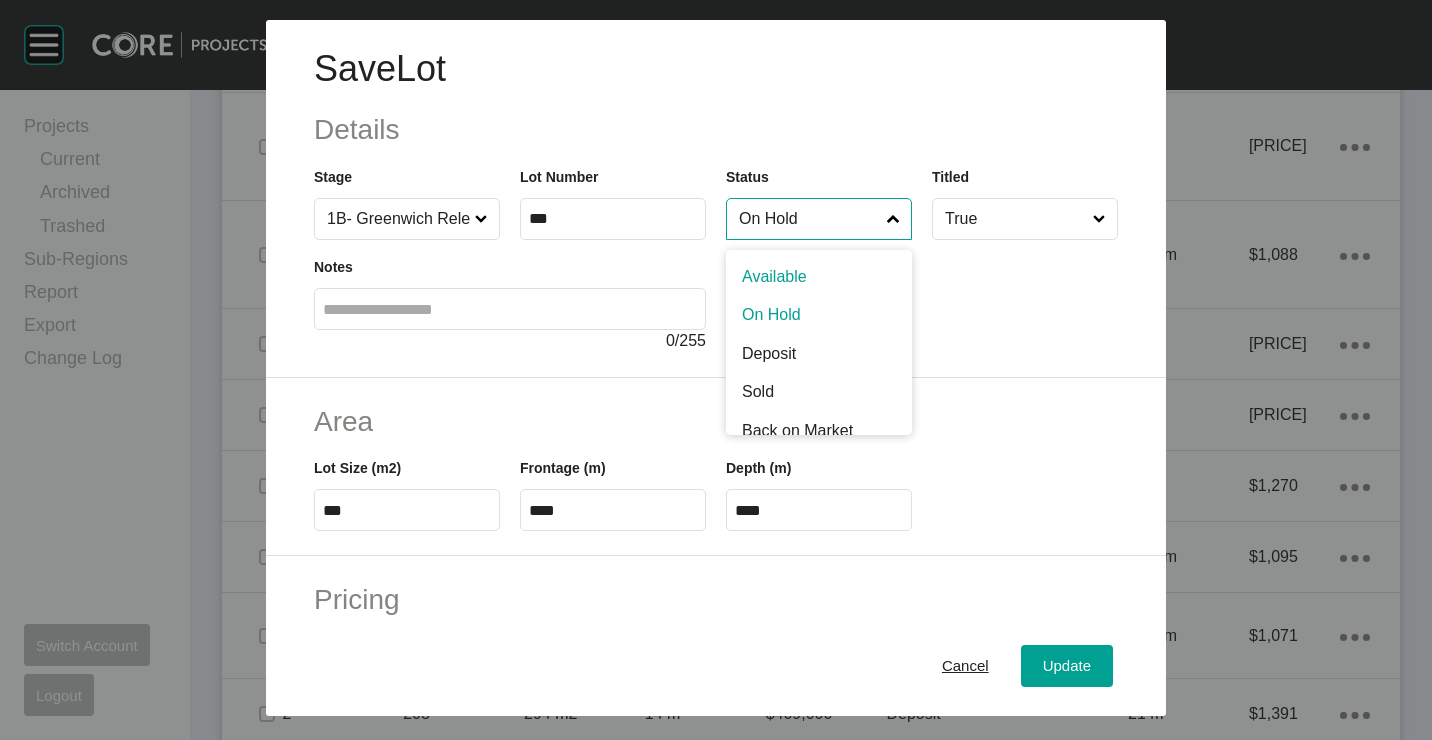 drag, startPoint x: 800, startPoint y: 215, endPoint x: 795, endPoint y: 233, distance: 18.681541 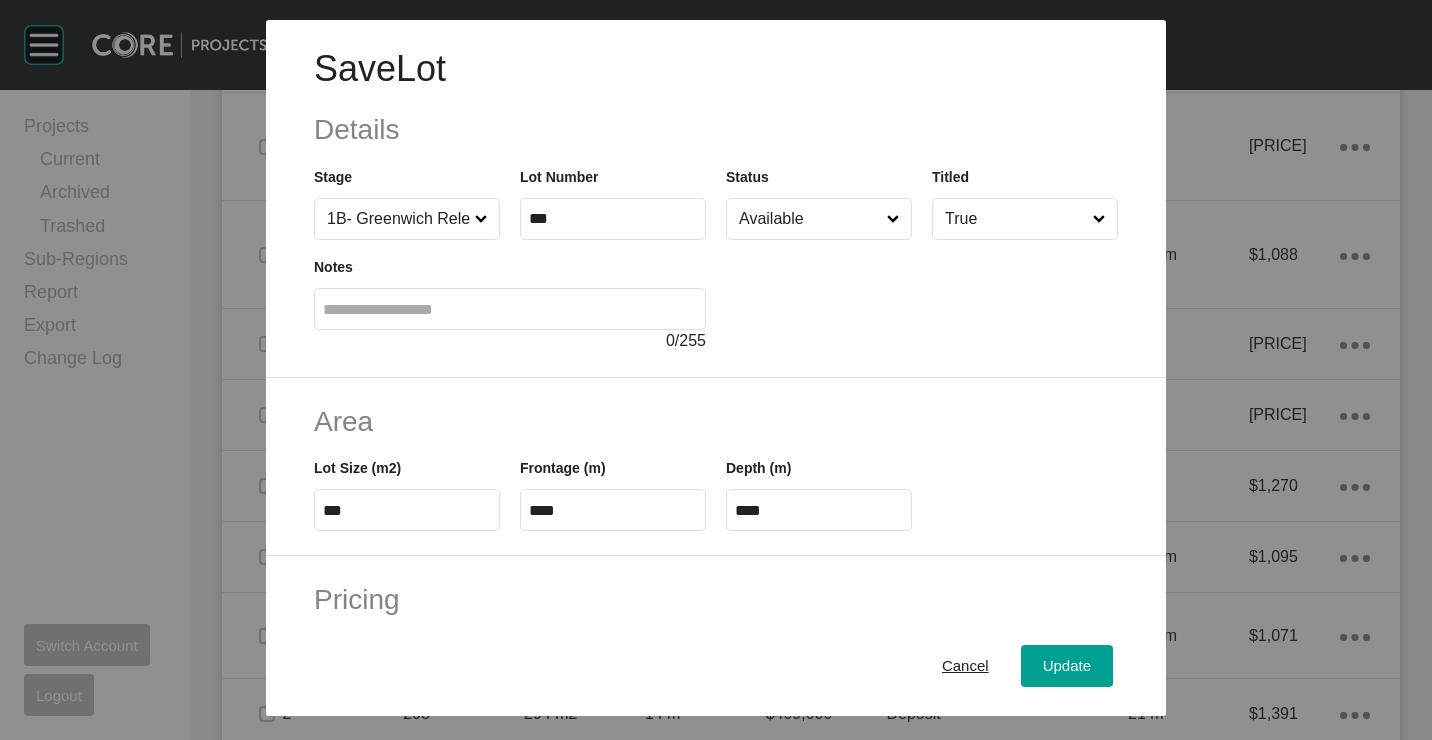 drag, startPoint x: 788, startPoint y: 264, endPoint x: 796, endPoint y: 293, distance: 30.083218 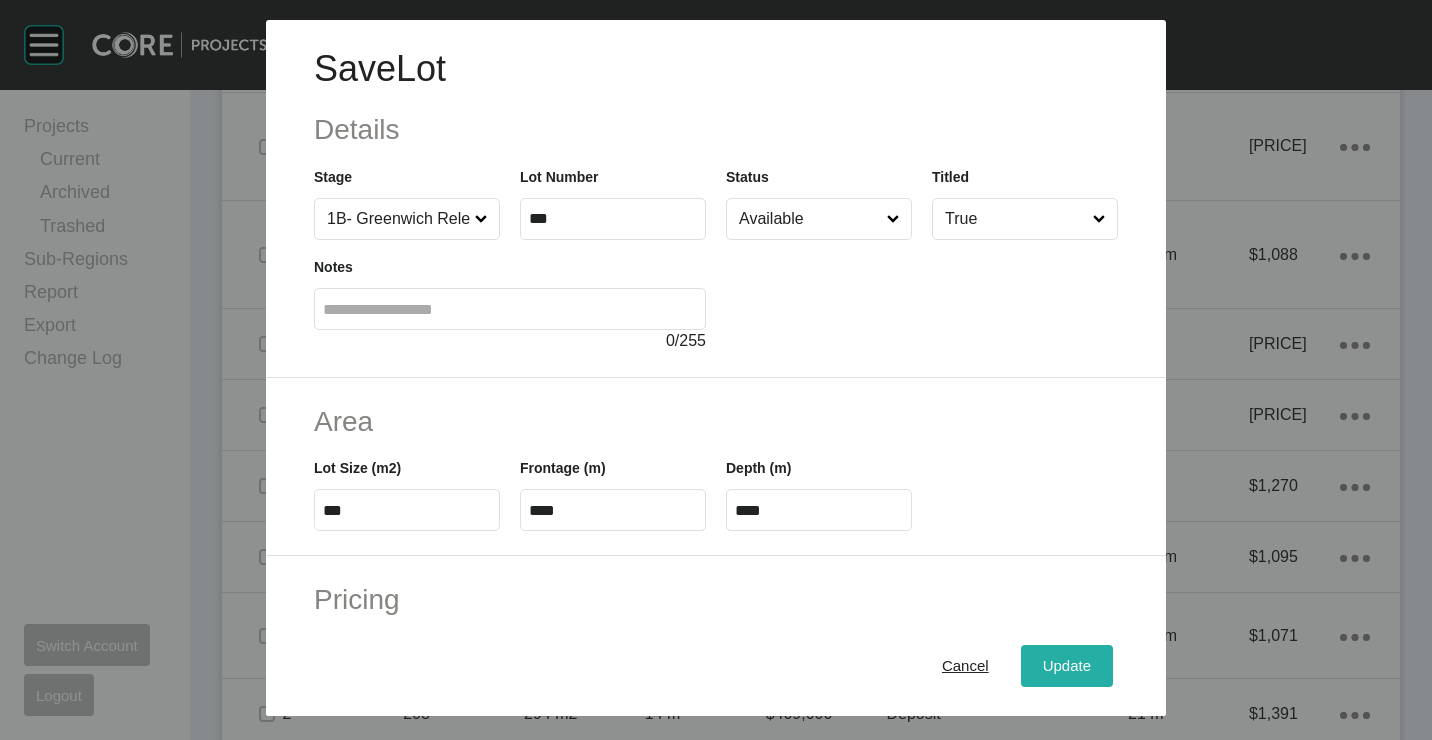 click on "Update" at bounding box center [1067, 665] 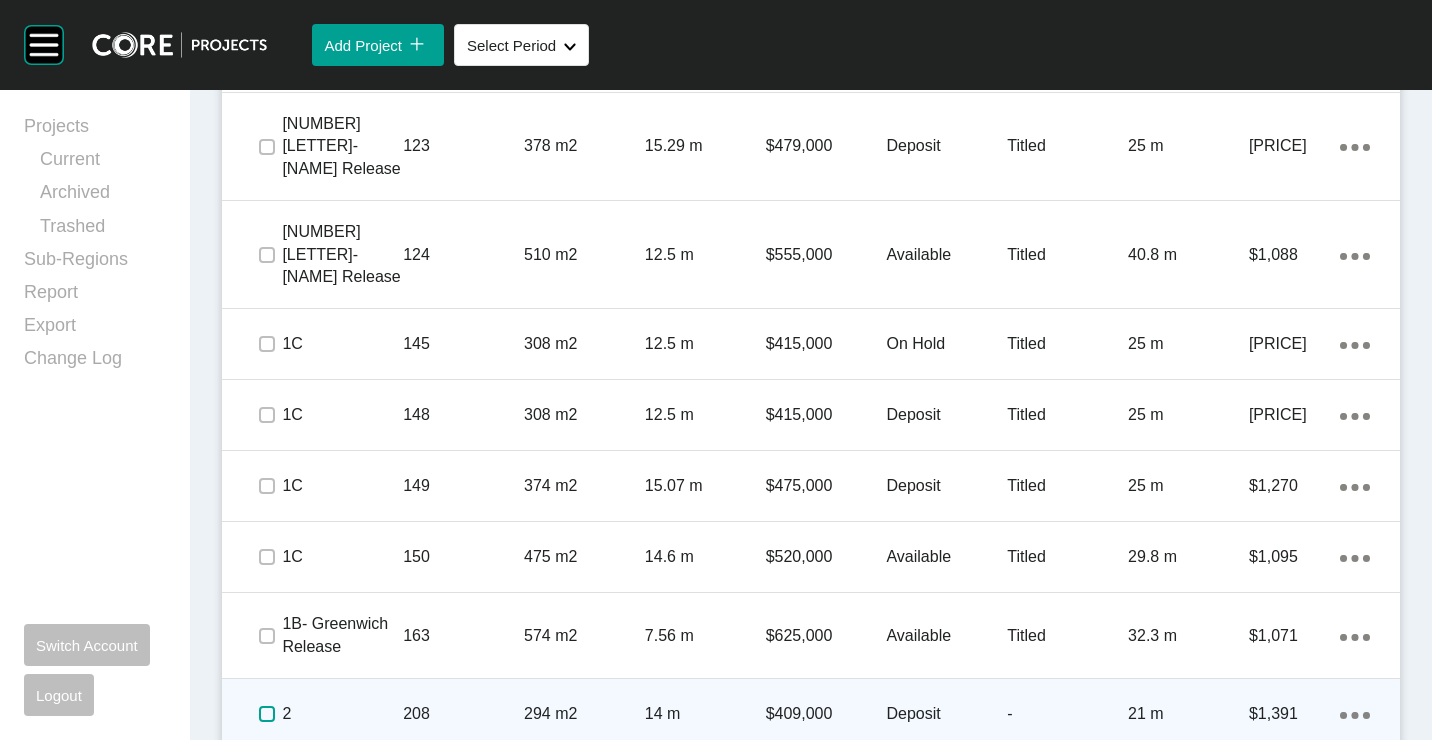 click at bounding box center [267, 714] 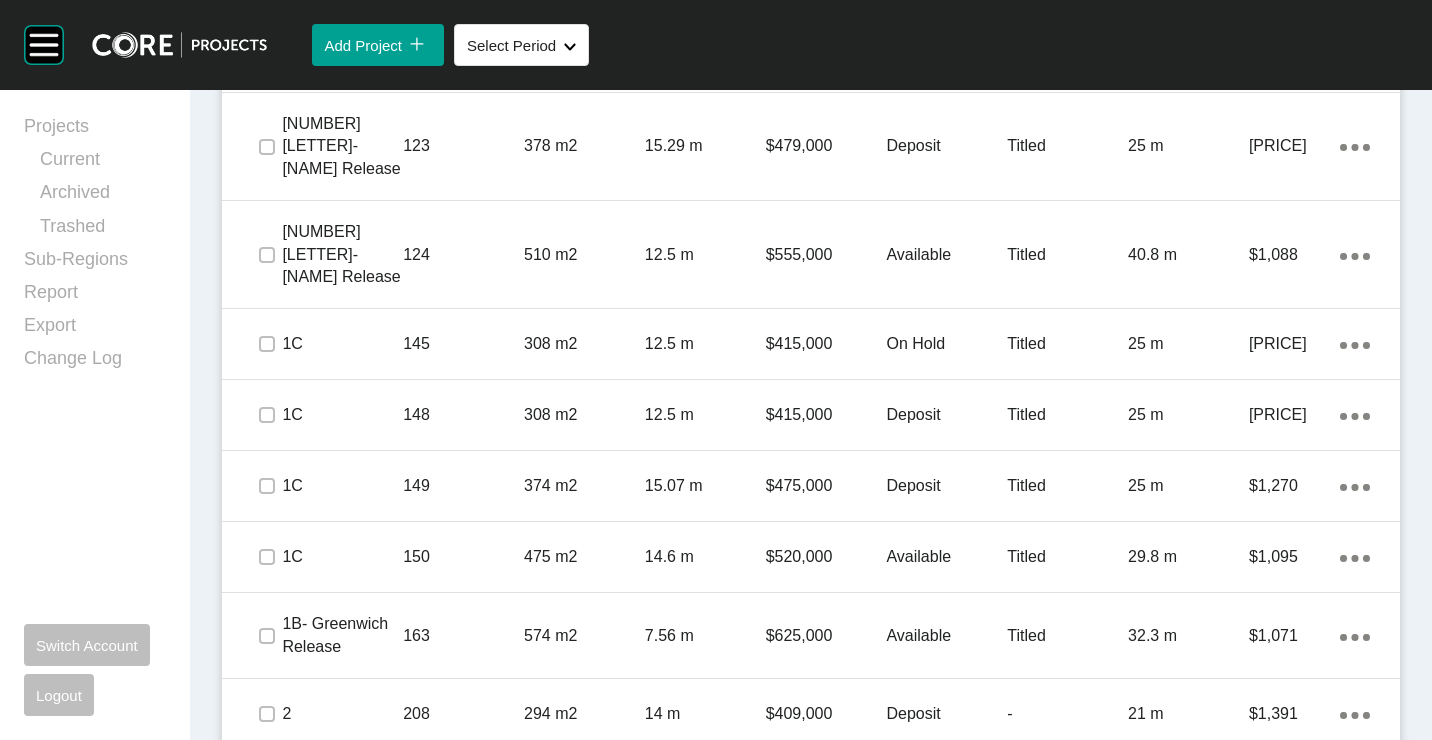 click at bounding box center [267, 785] 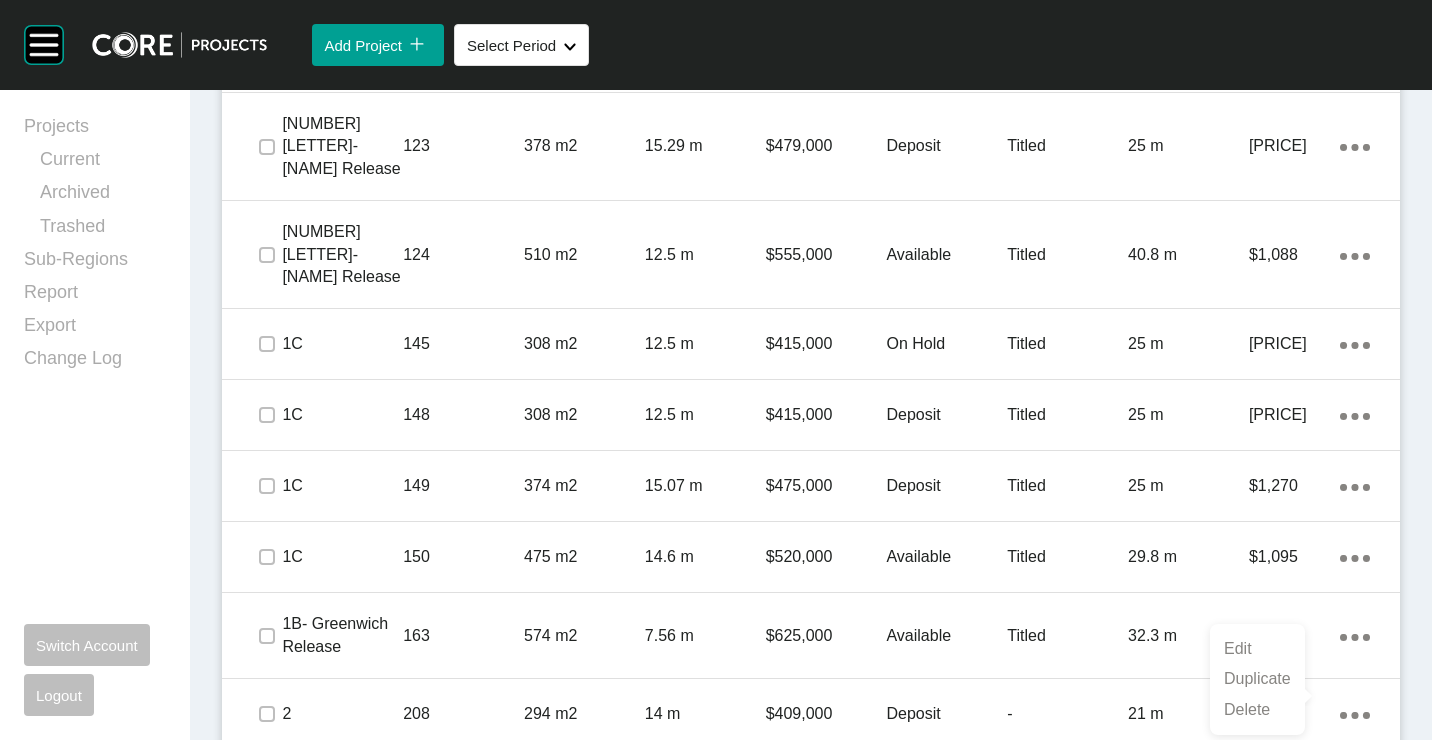 drag, startPoint x: 1268, startPoint y: 681, endPoint x: 1219, endPoint y: 651, distance: 57.45433 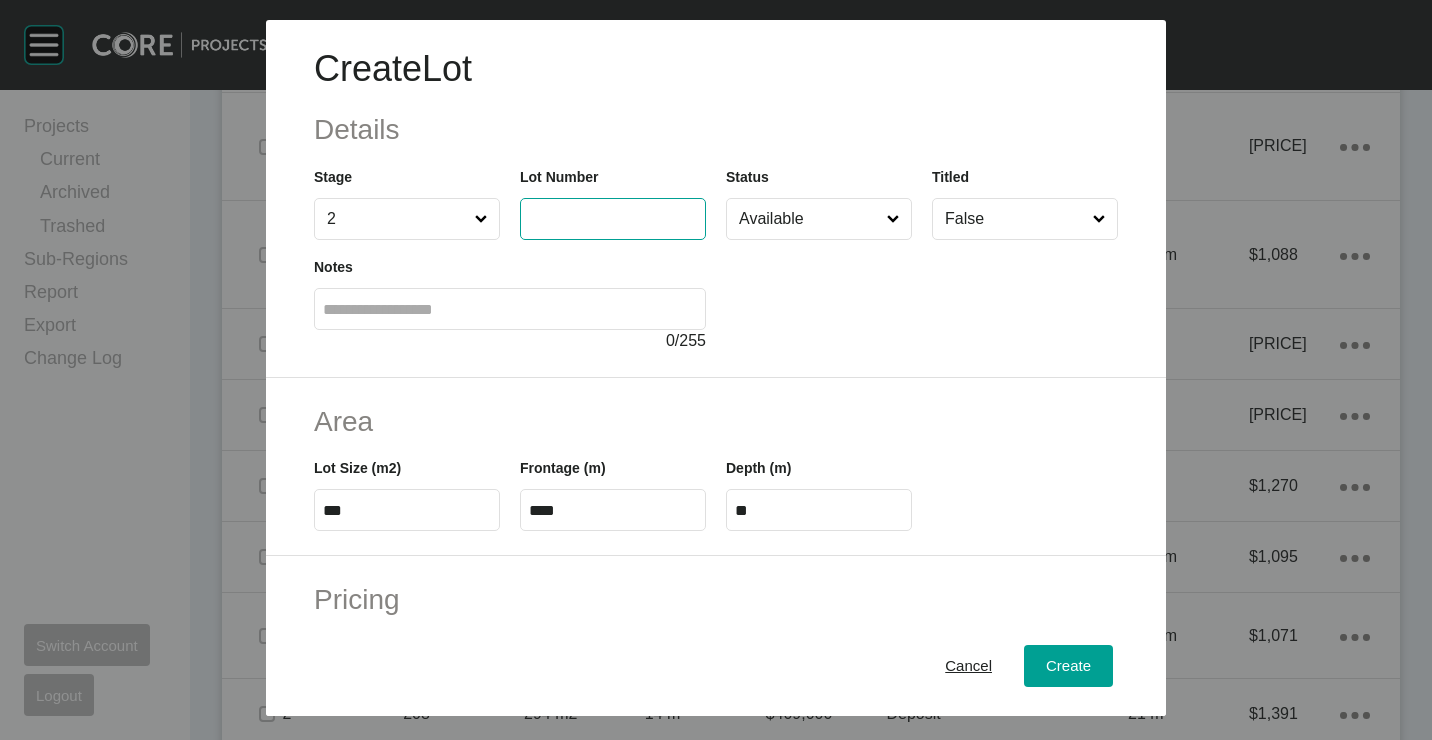 click at bounding box center (613, 218) 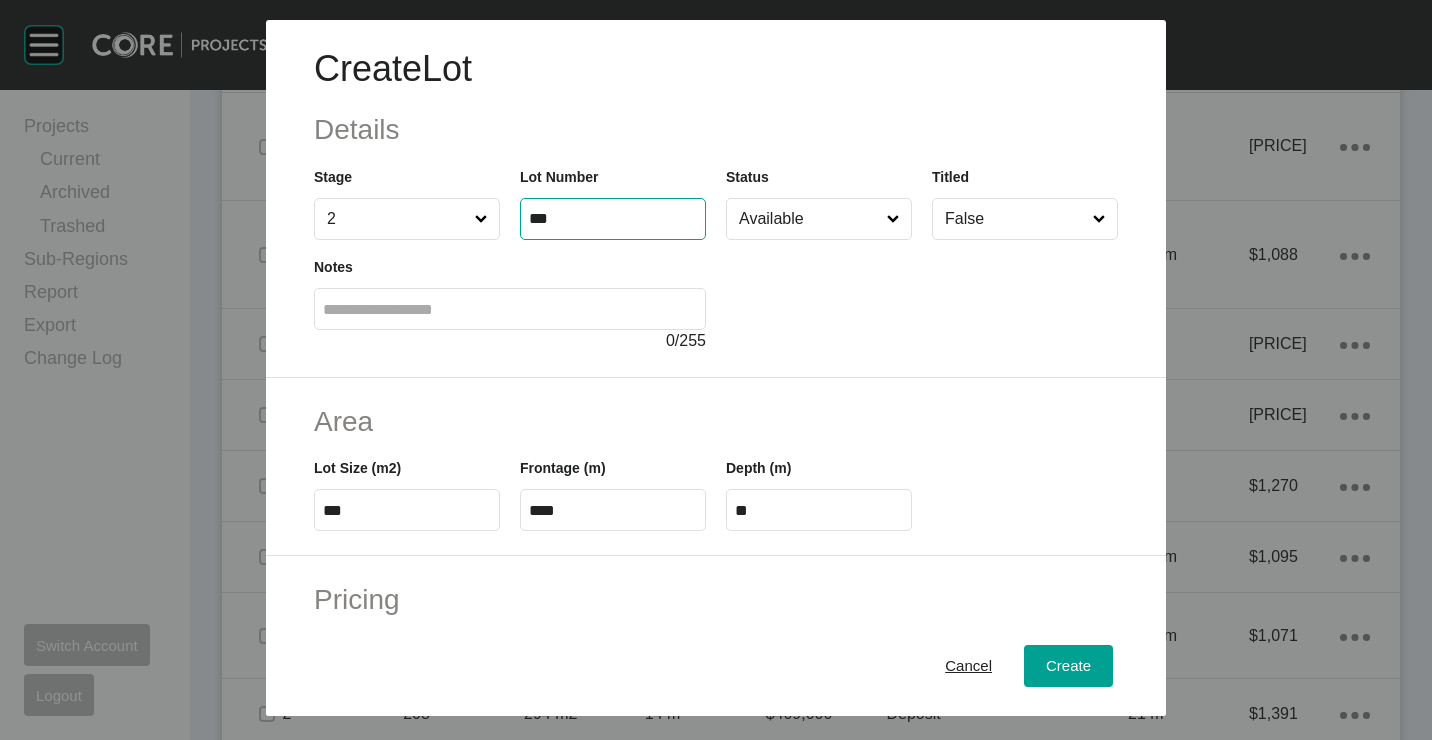 type on "***" 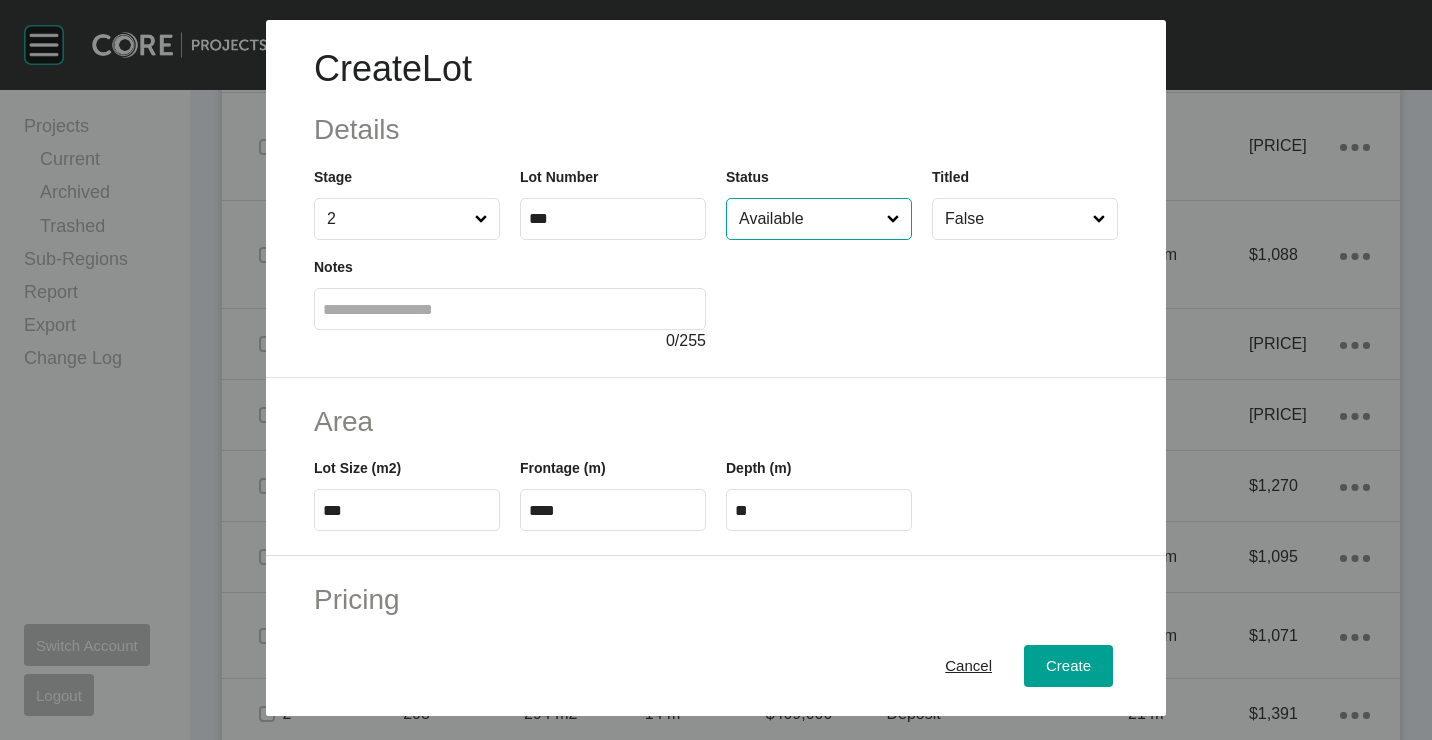 type on "*******" 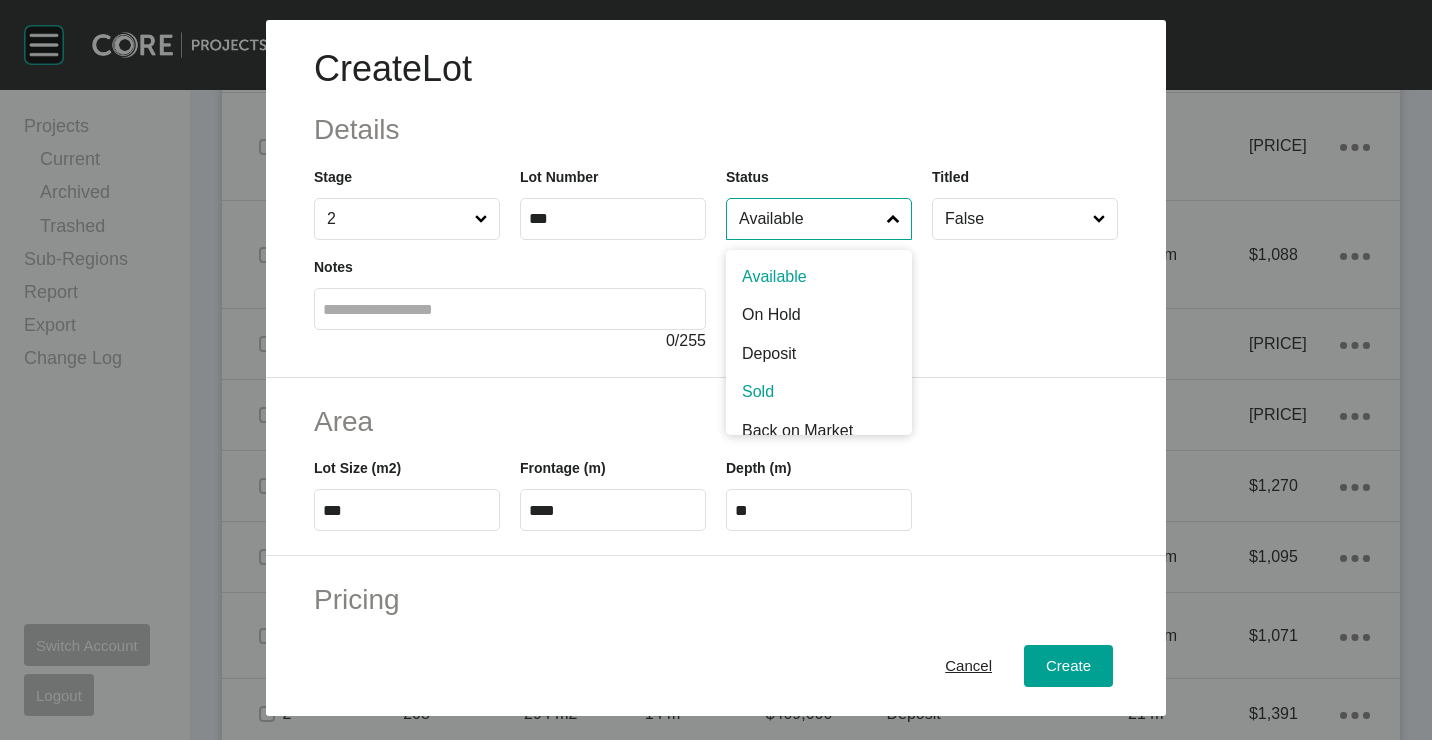 scroll, scrollTop: 15, scrollLeft: 0, axis: vertical 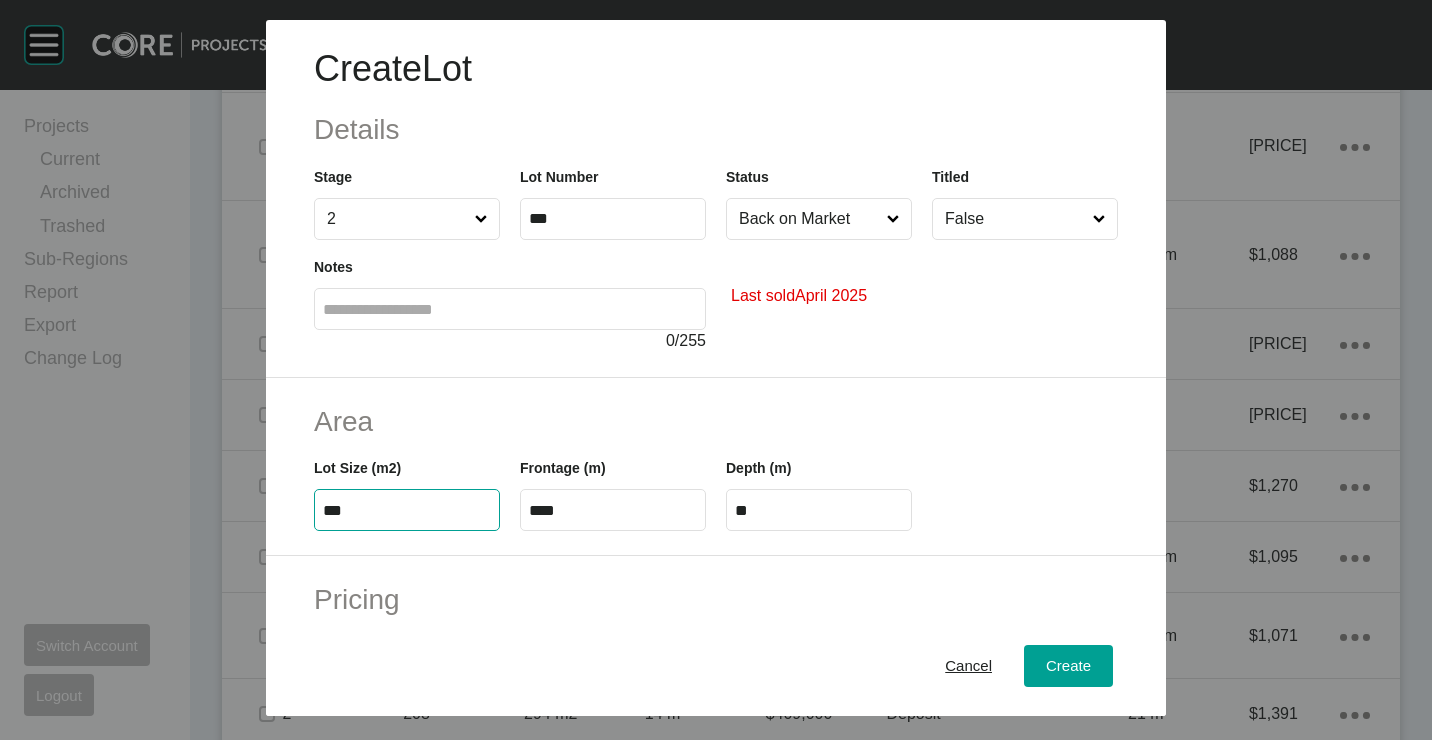 type on "***" 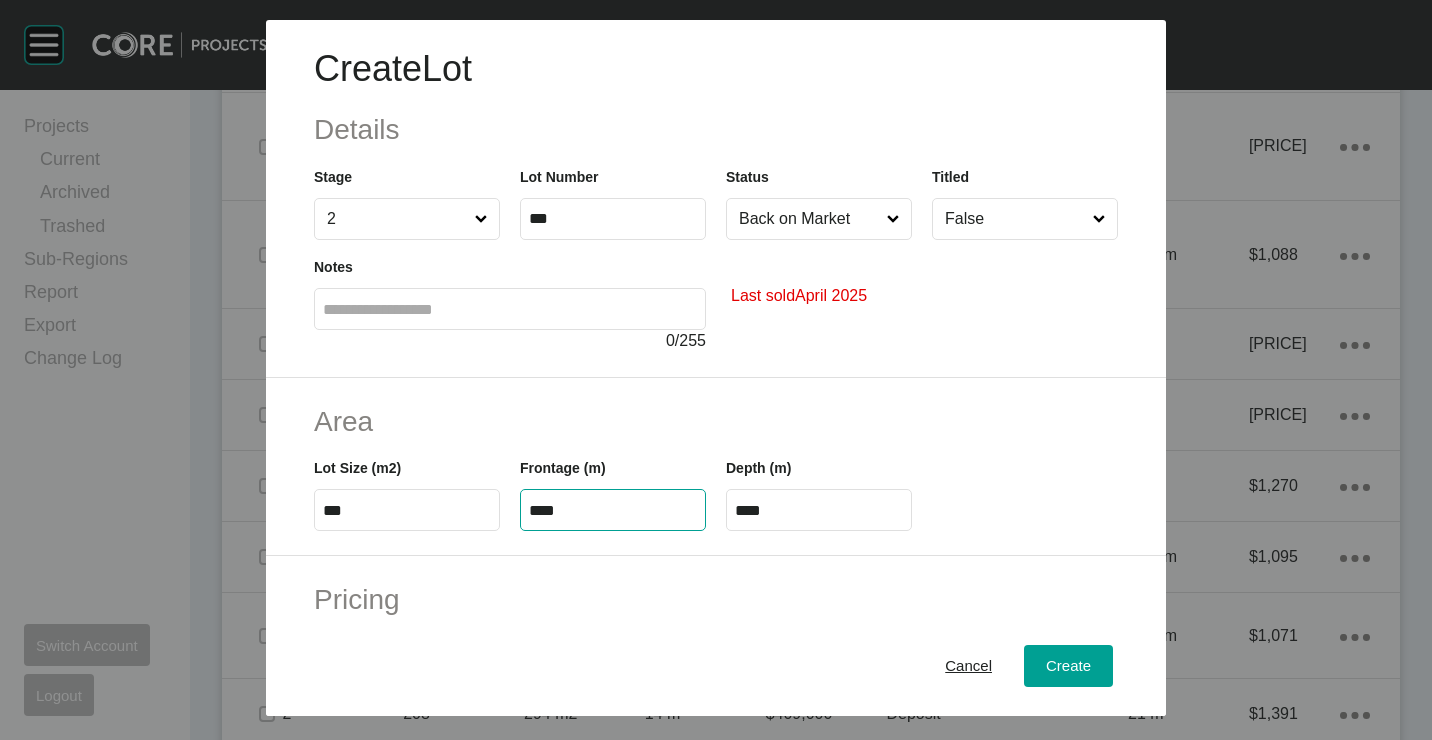type on "****" 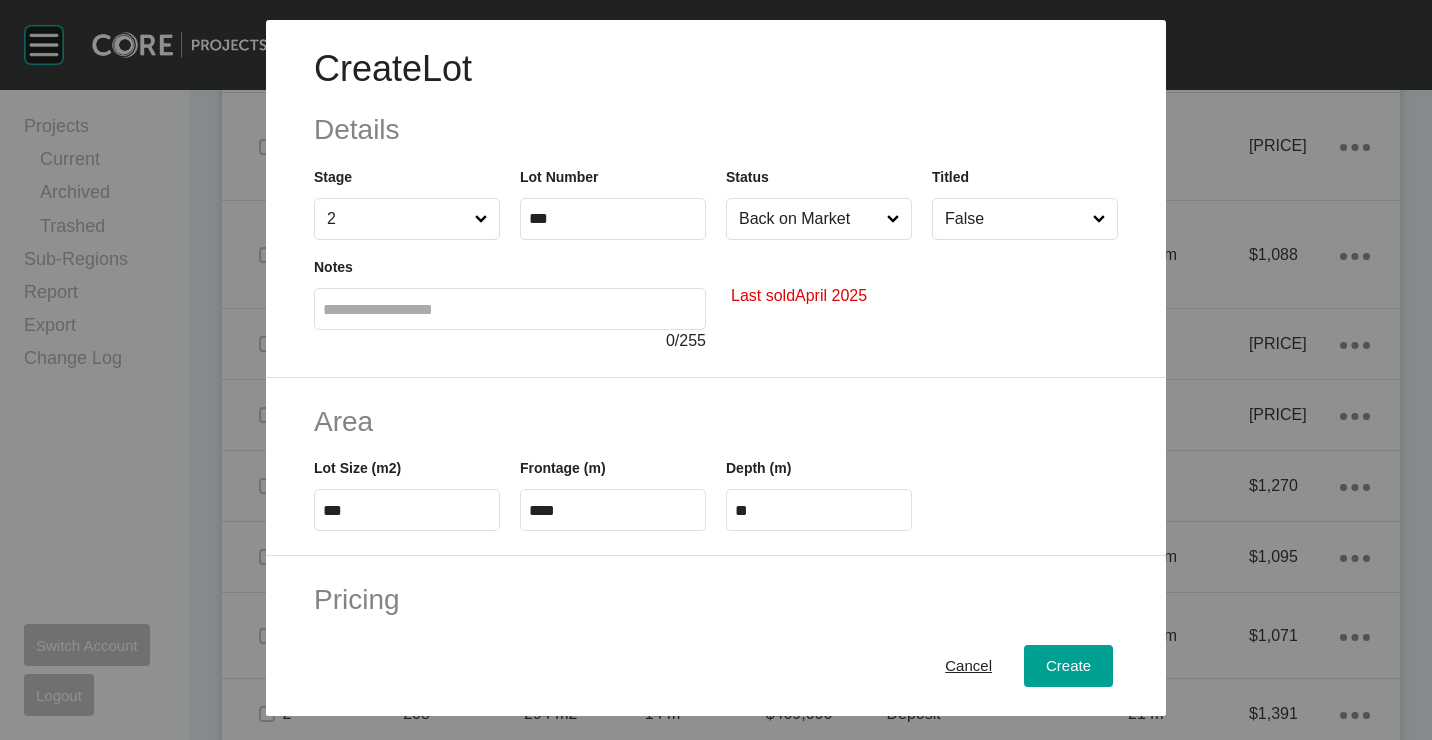type on "*" 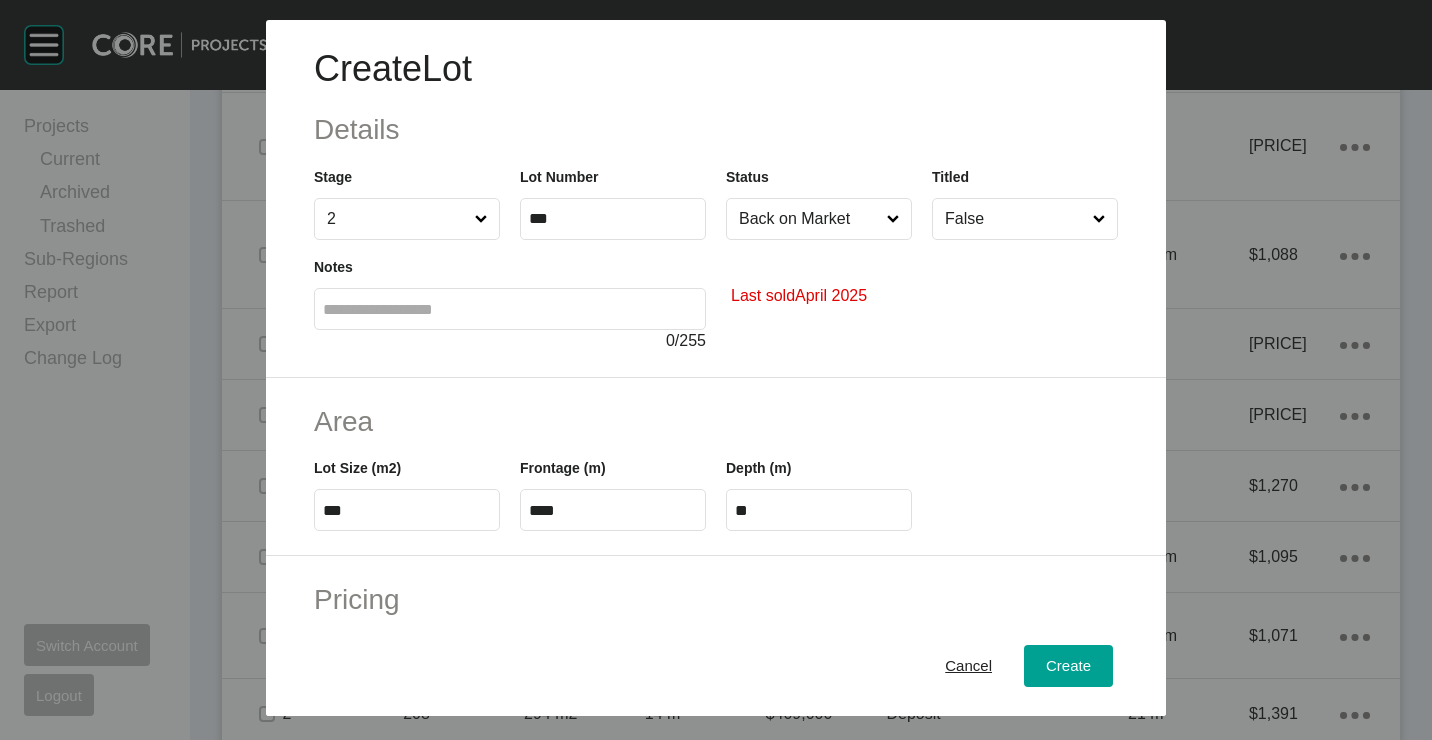 type on "*******" 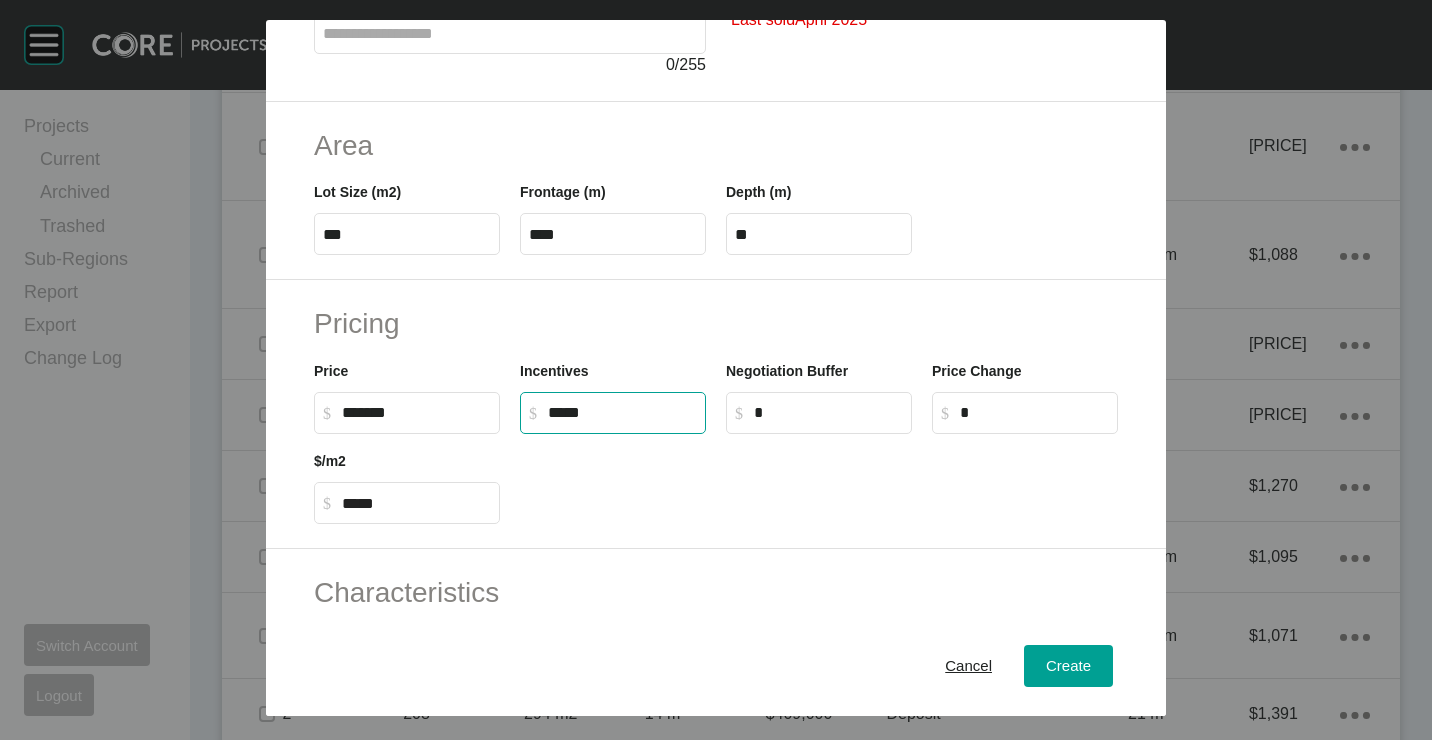 scroll, scrollTop: 300, scrollLeft: 0, axis: vertical 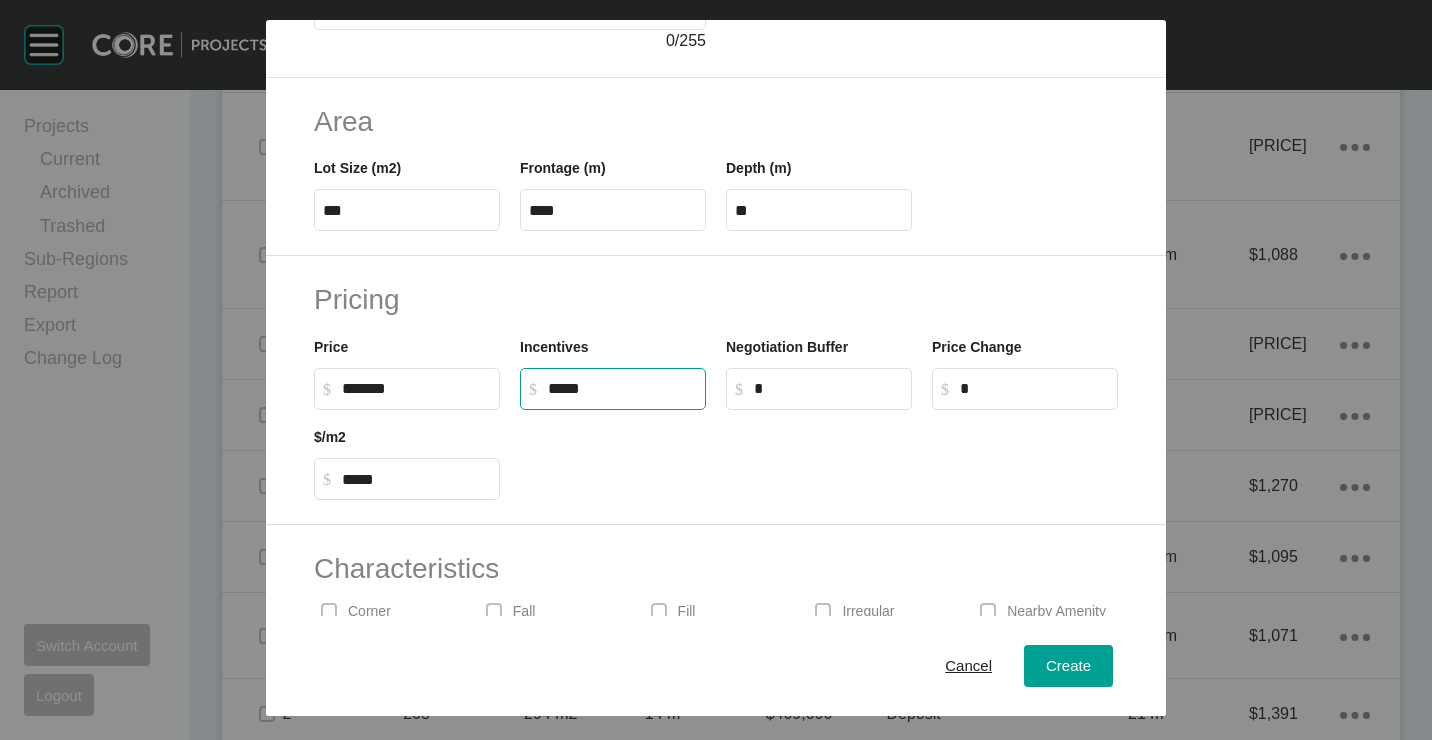 type on "******" 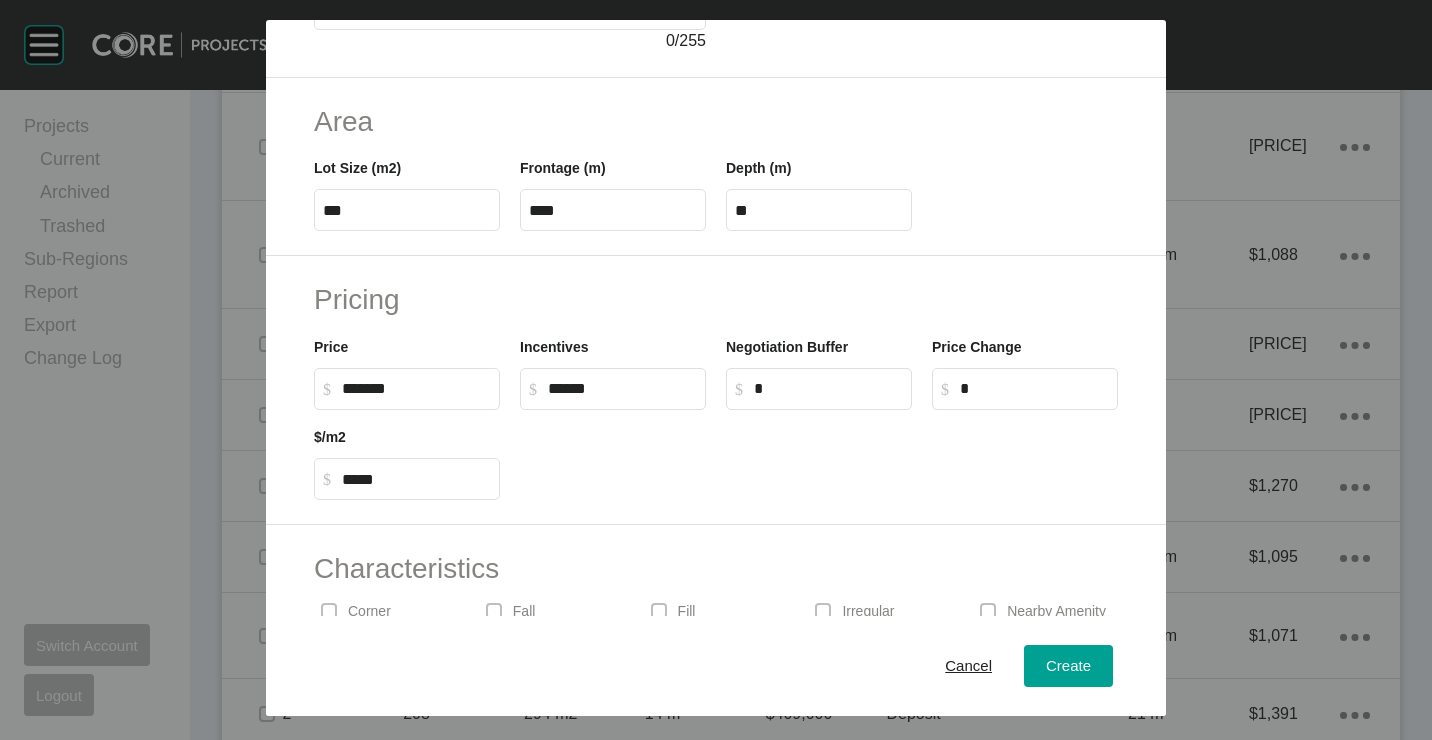 click at bounding box center (819, 455) 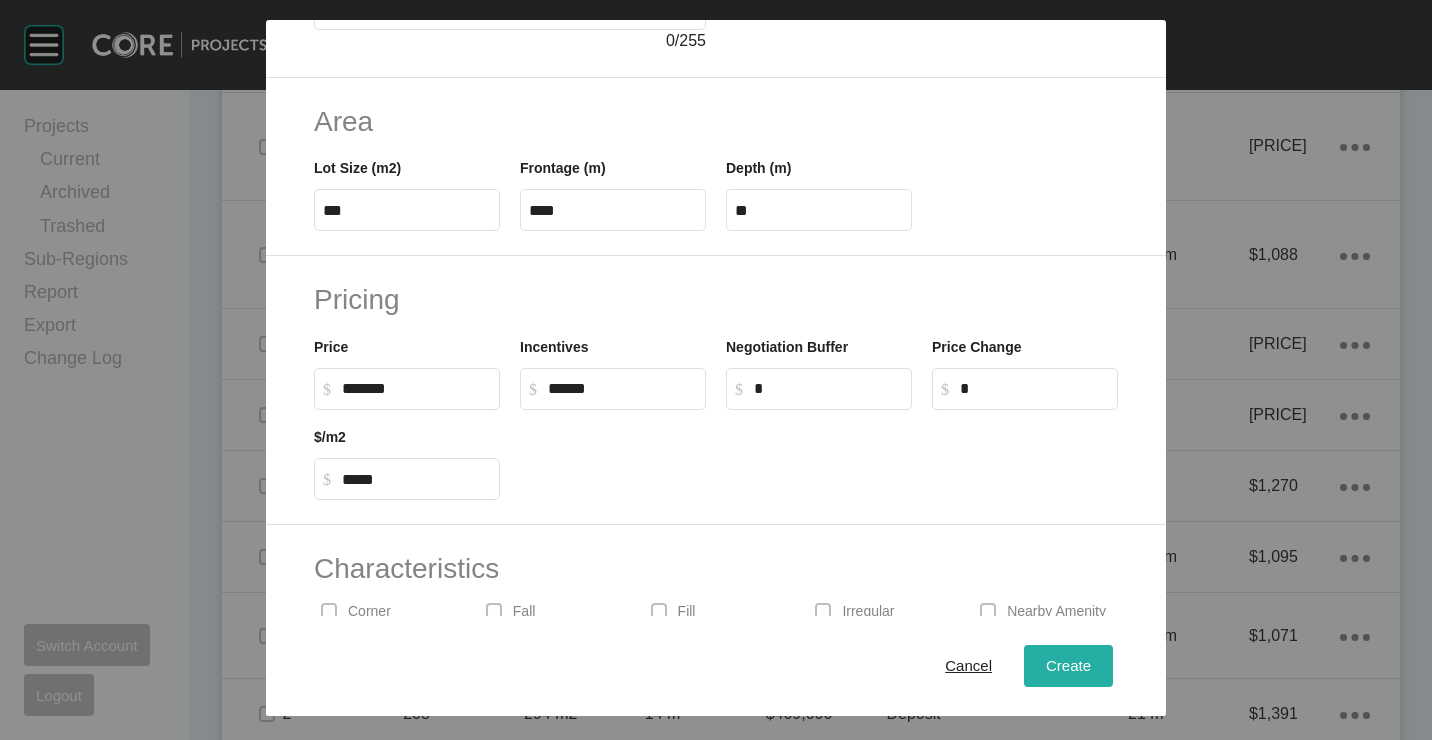 click on "Create" at bounding box center (1068, 665) 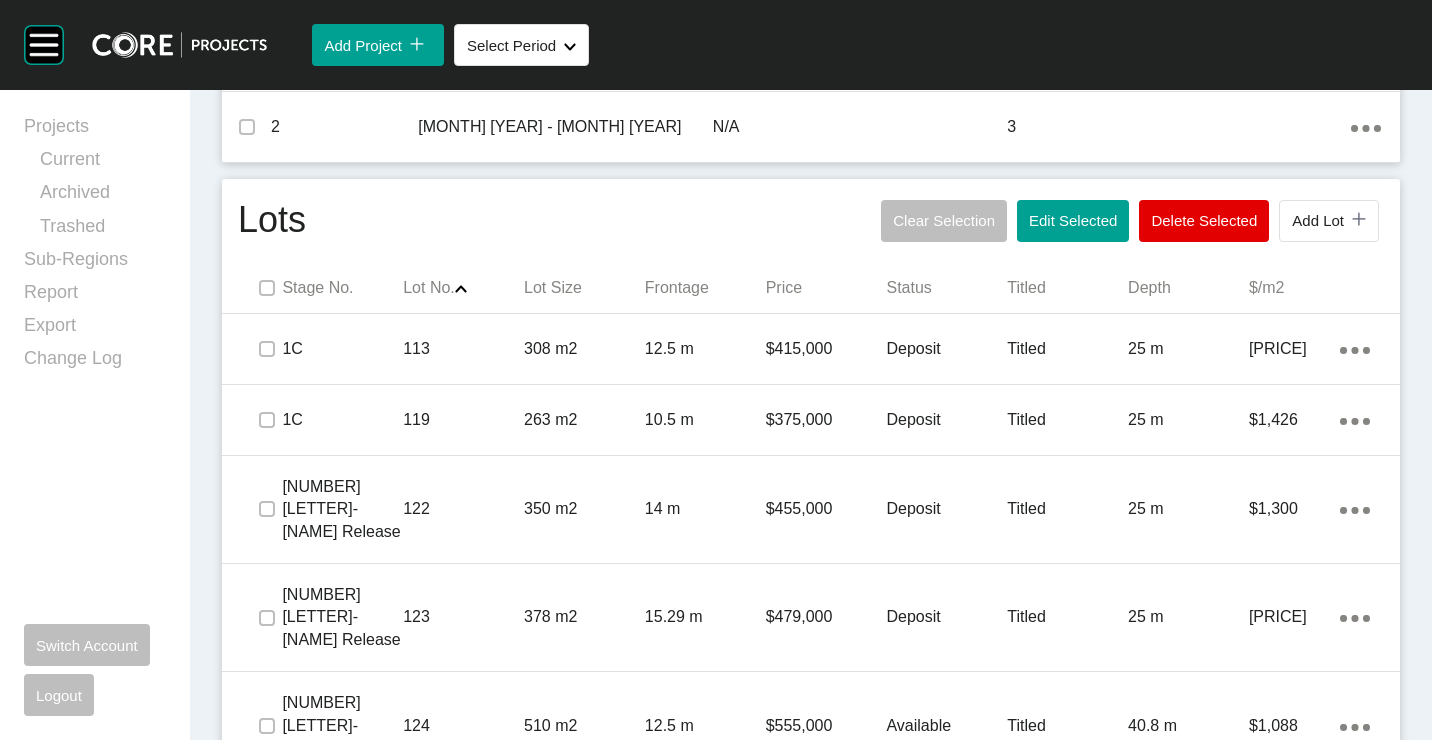 scroll, scrollTop: 1000, scrollLeft: 0, axis: vertical 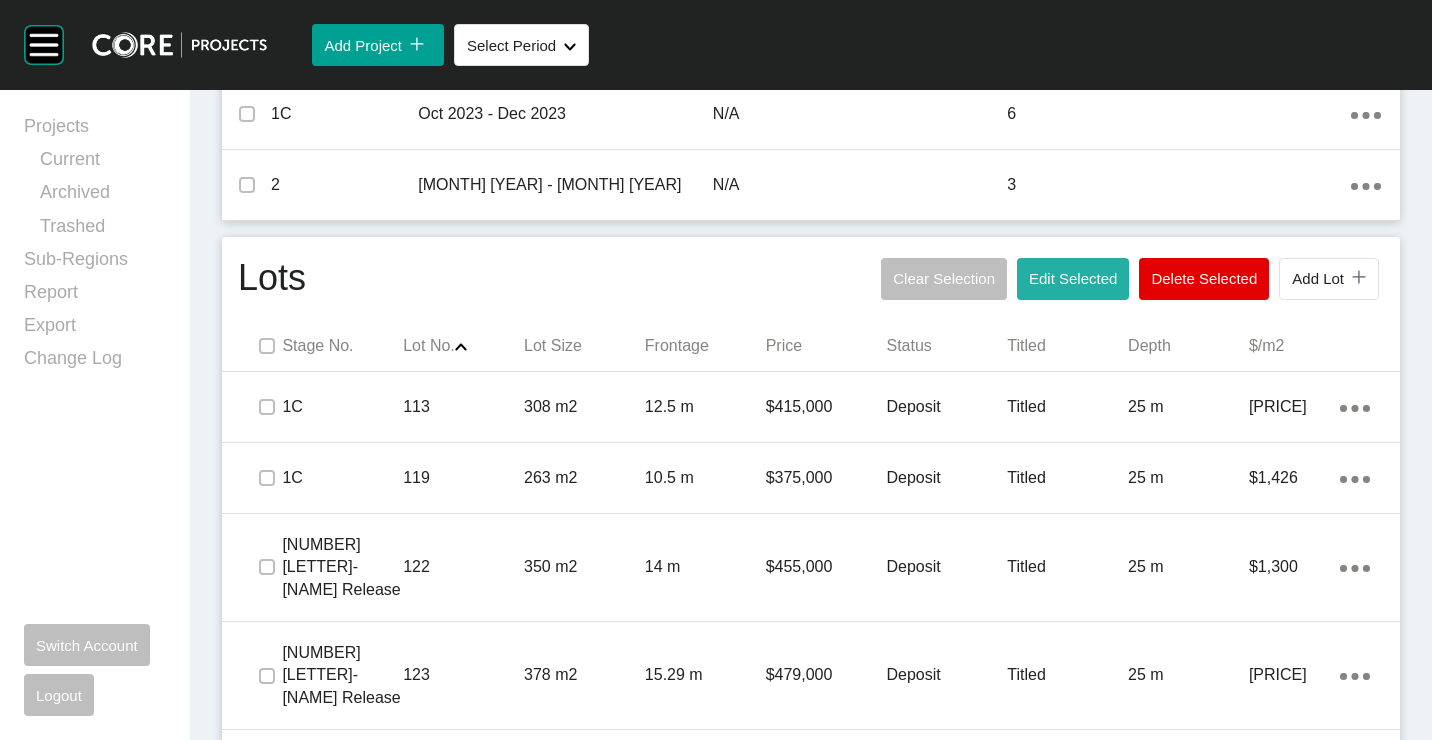 click on "Edit Selected" at bounding box center (1073, 278) 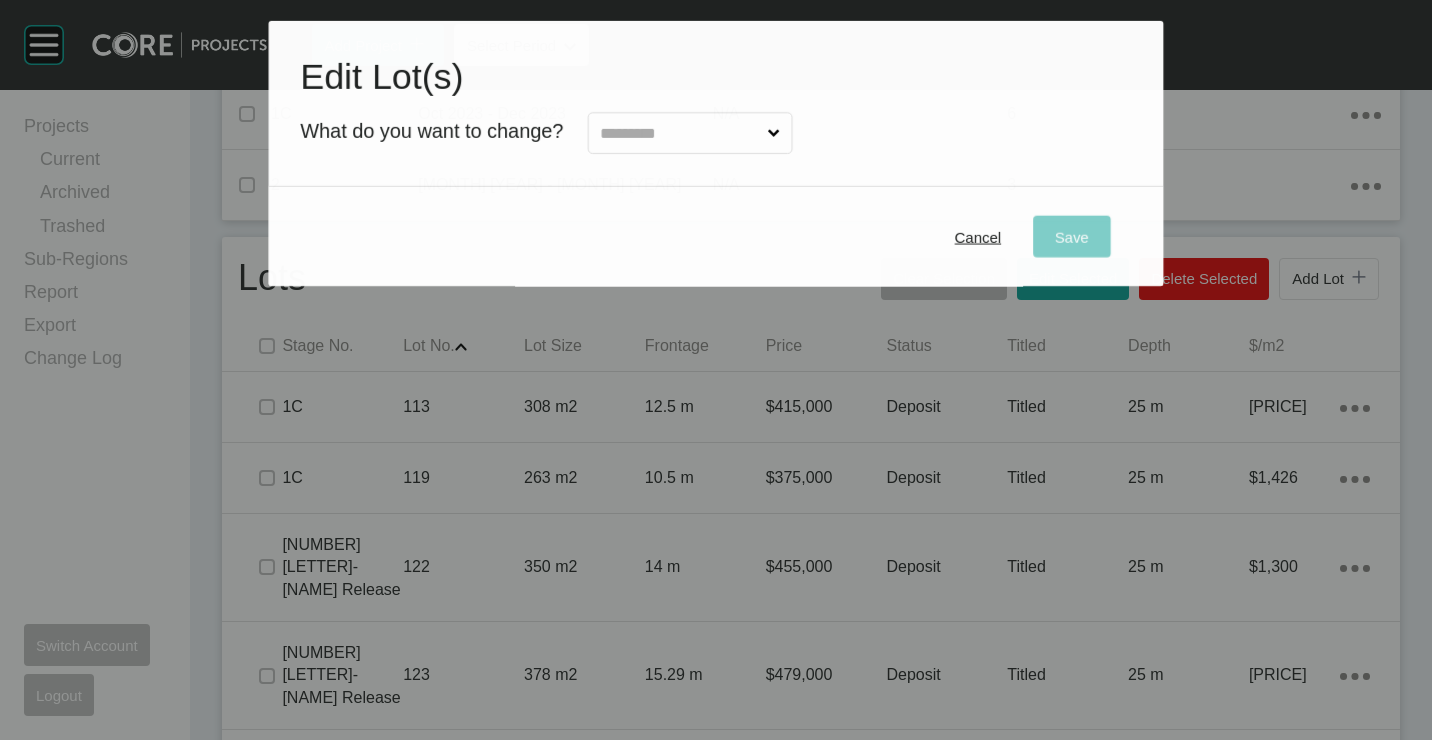 drag, startPoint x: 740, startPoint y: 108, endPoint x: 714, endPoint y: 144, distance: 44.407207 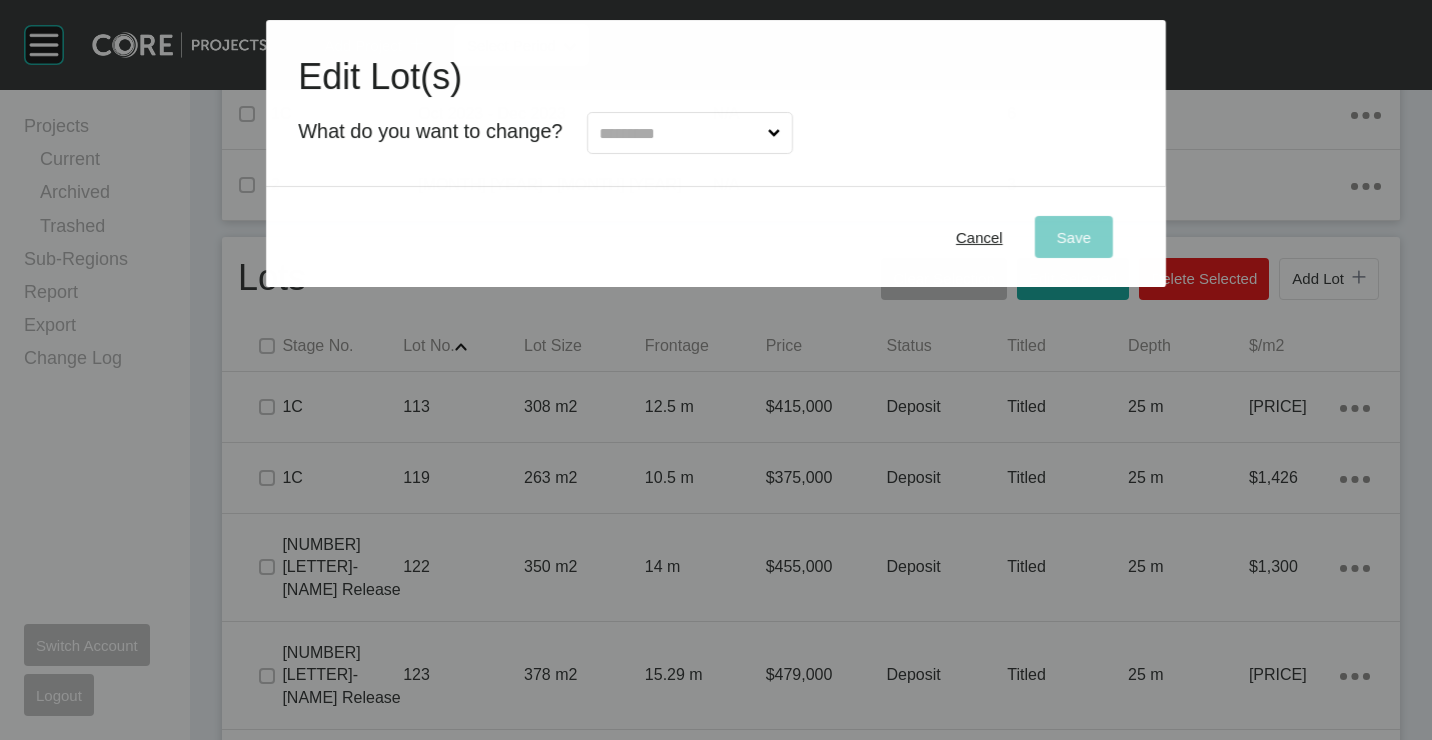 click at bounding box center (680, 133) 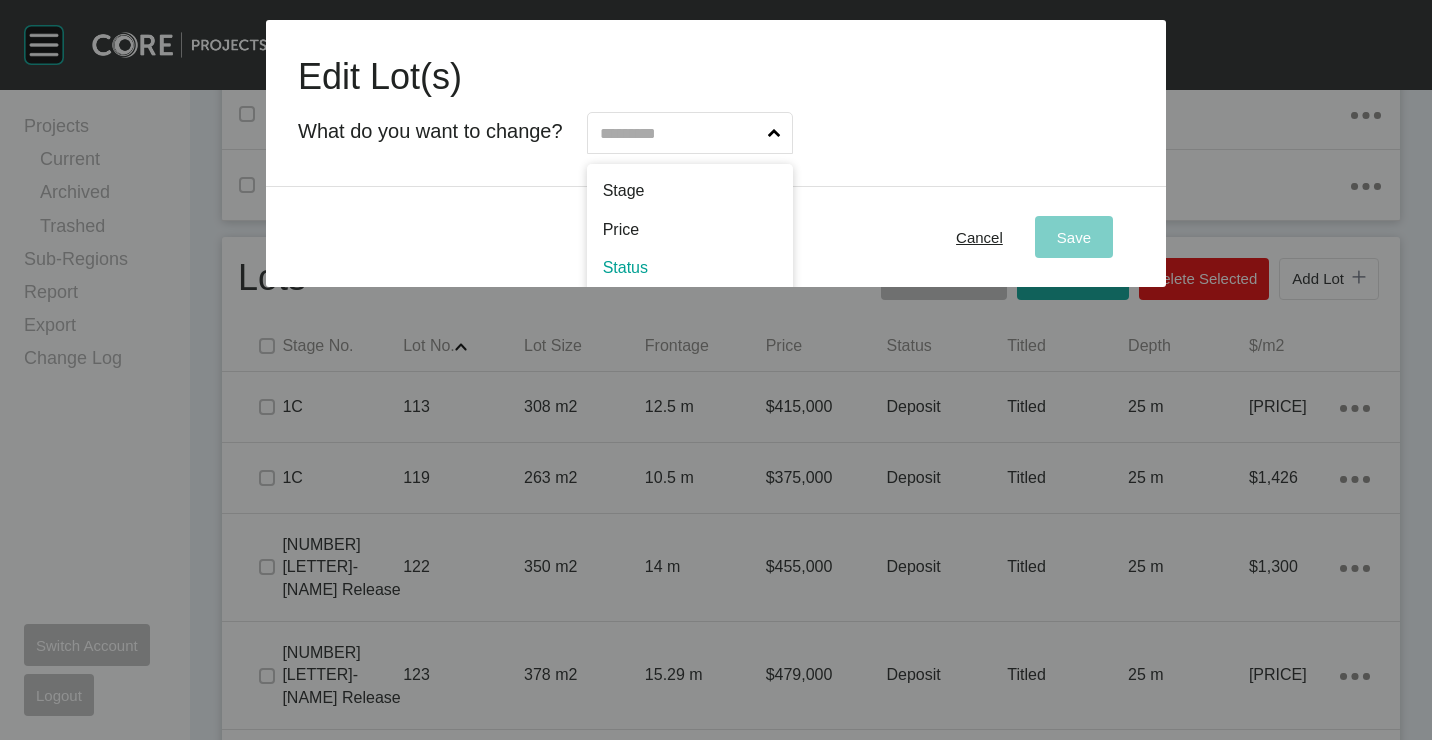scroll, scrollTop: 99, scrollLeft: 0, axis: vertical 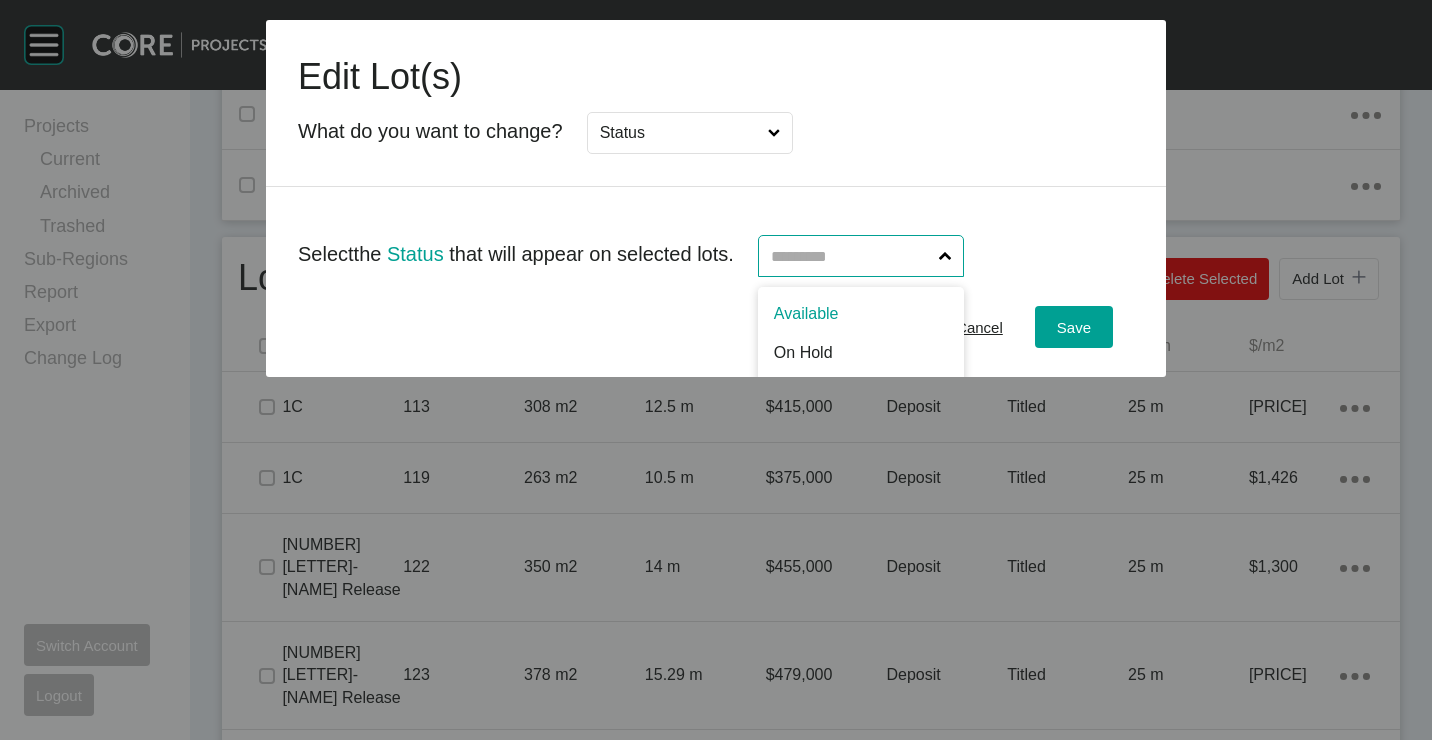 click at bounding box center (851, 256) 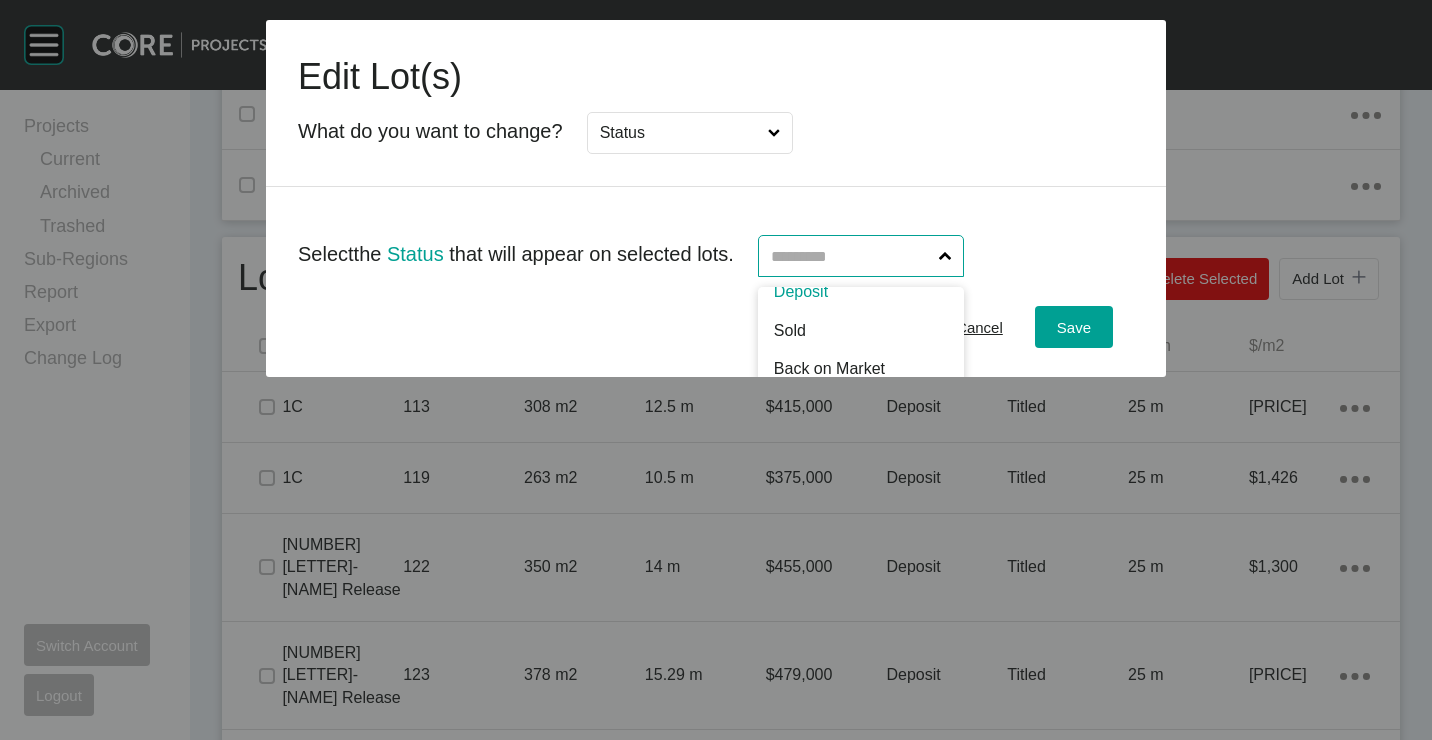 scroll, scrollTop: 85, scrollLeft: 0, axis: vertical 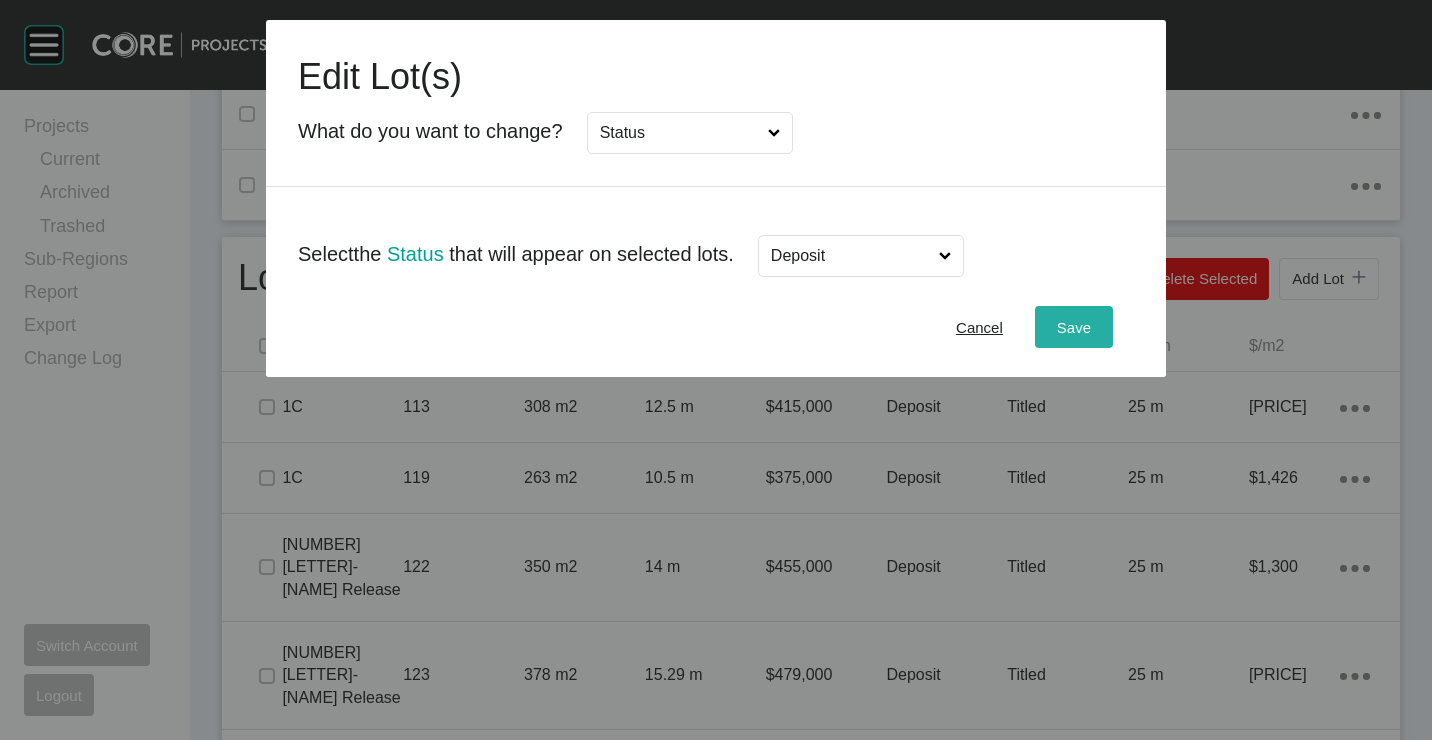 click on "Save" at bounding box center (1074, 327) 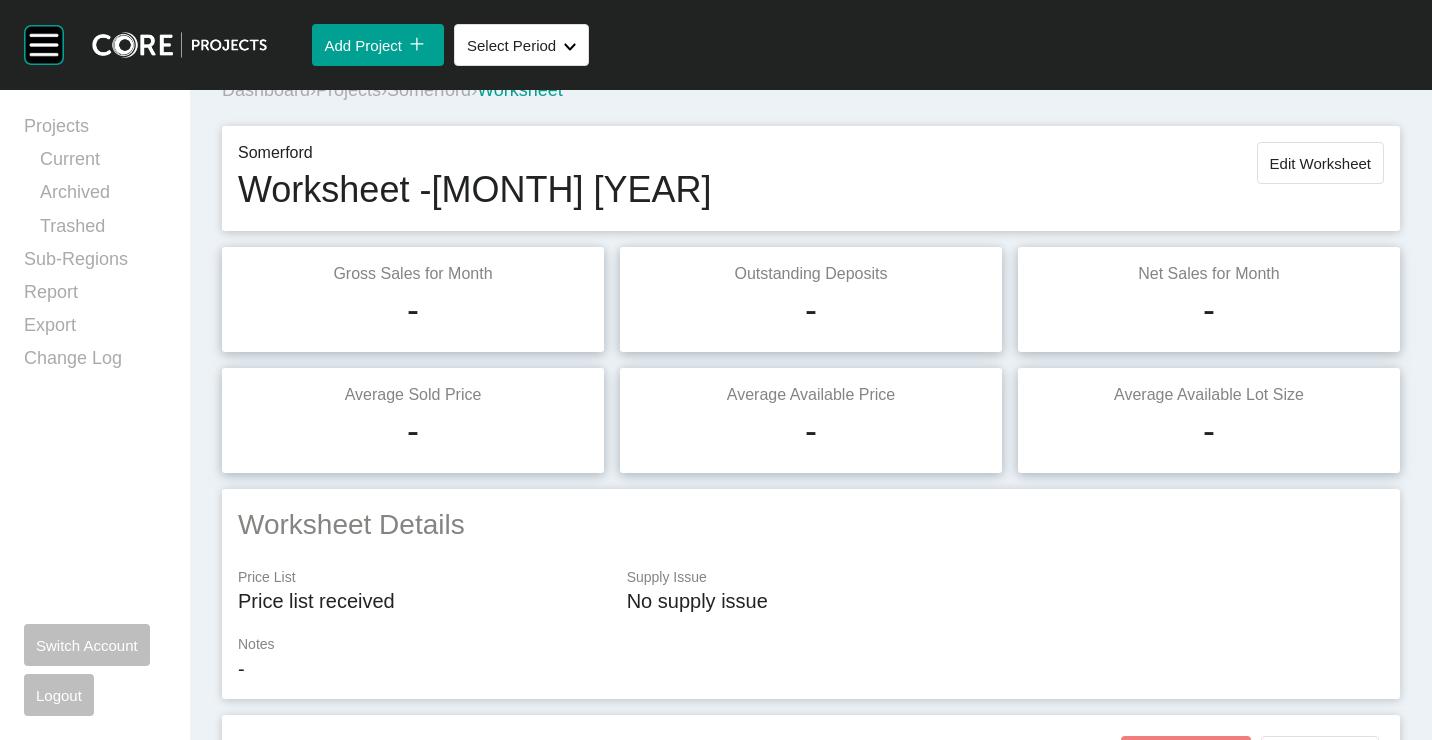 scroll, scrollTop: 0, scrollLeft: 0, axis: both 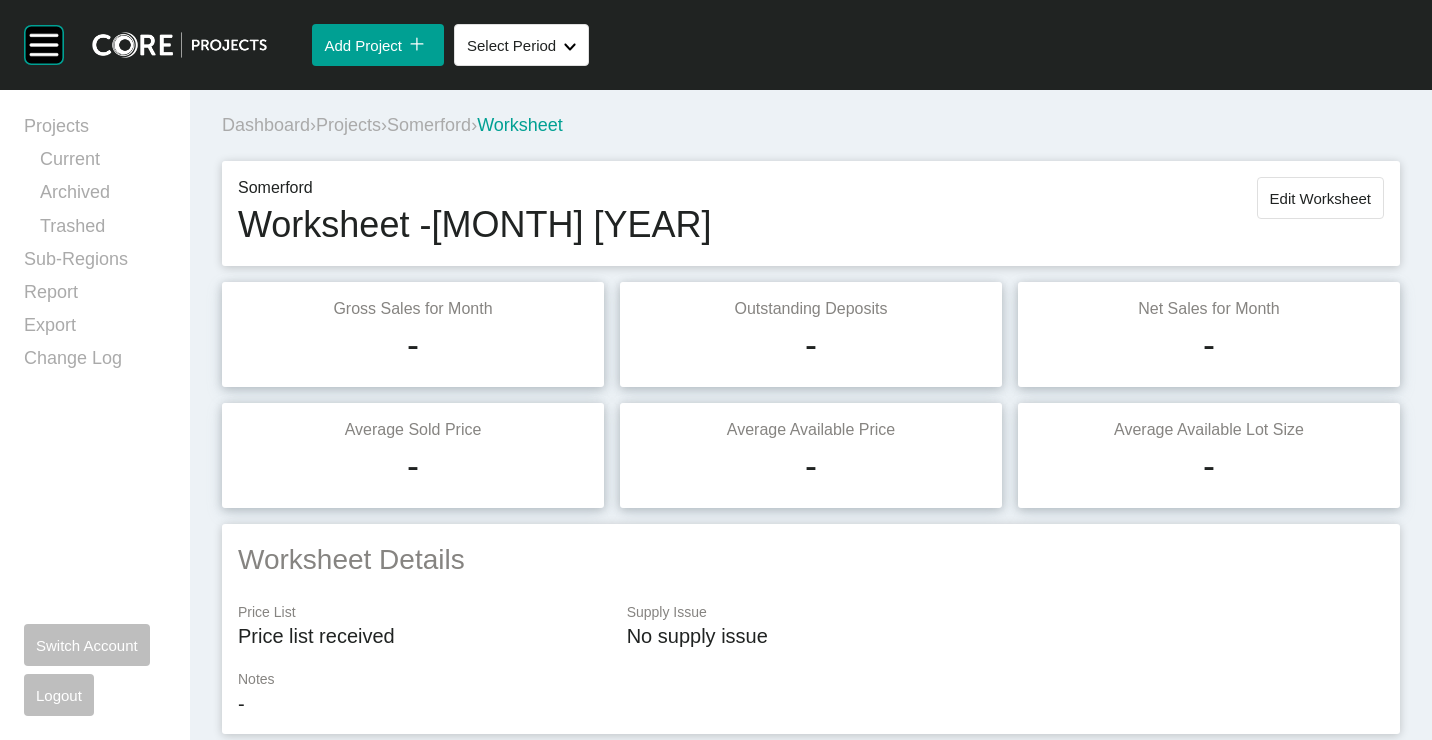 drag, startPoint x: 1317, startPoint y: 199, endPoint x: 1289, endPoint y: 199, distance: 28 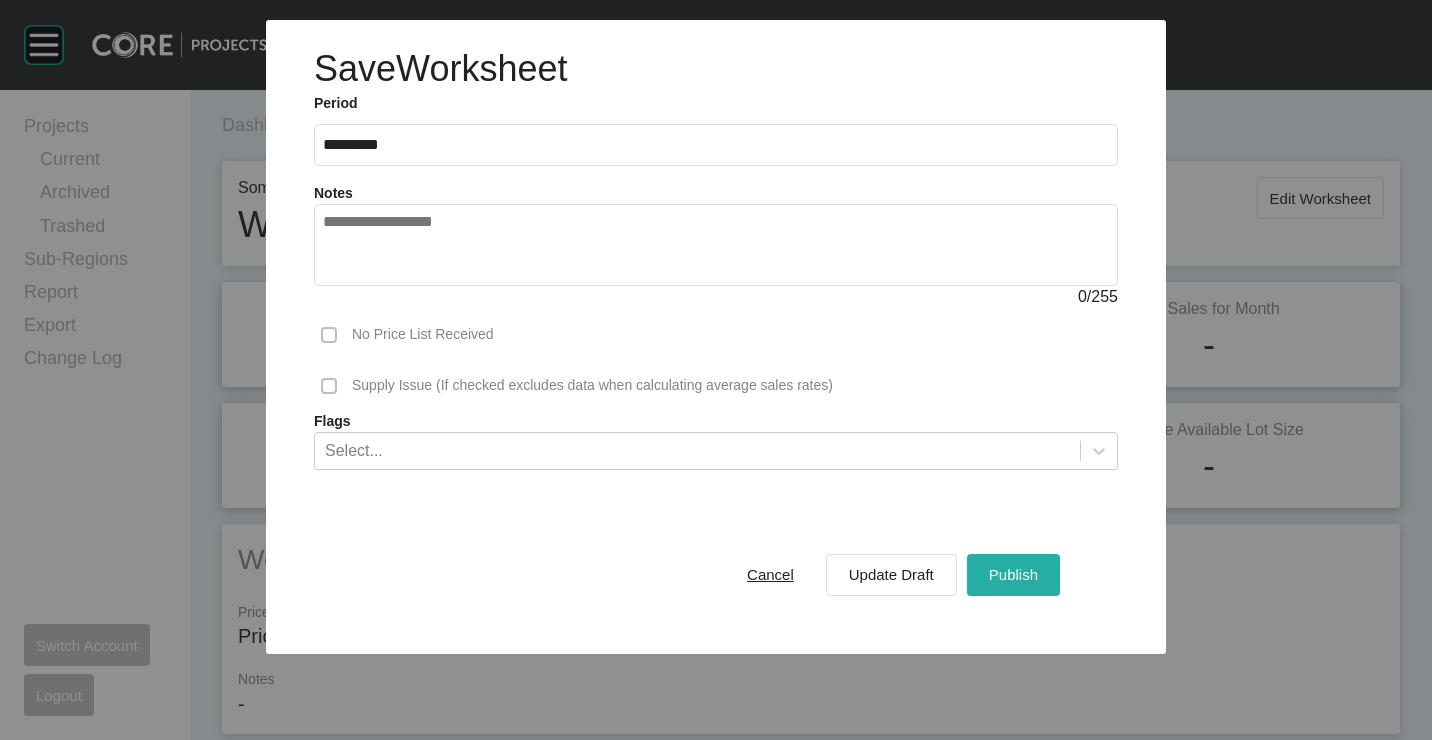 click on "Publish" at bounding box center [1013, 575] 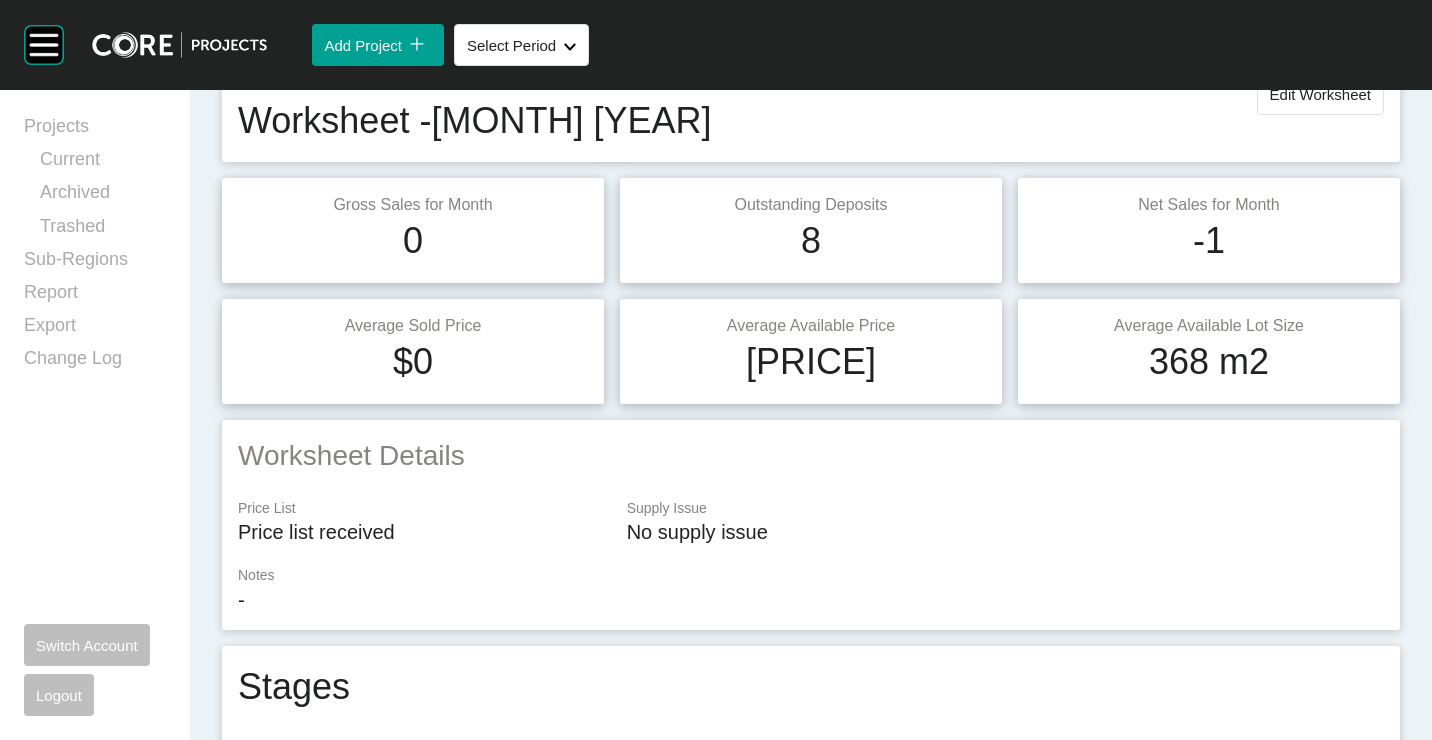 scroll, scrollTop: 0, scrollLeft: 0, axis: both 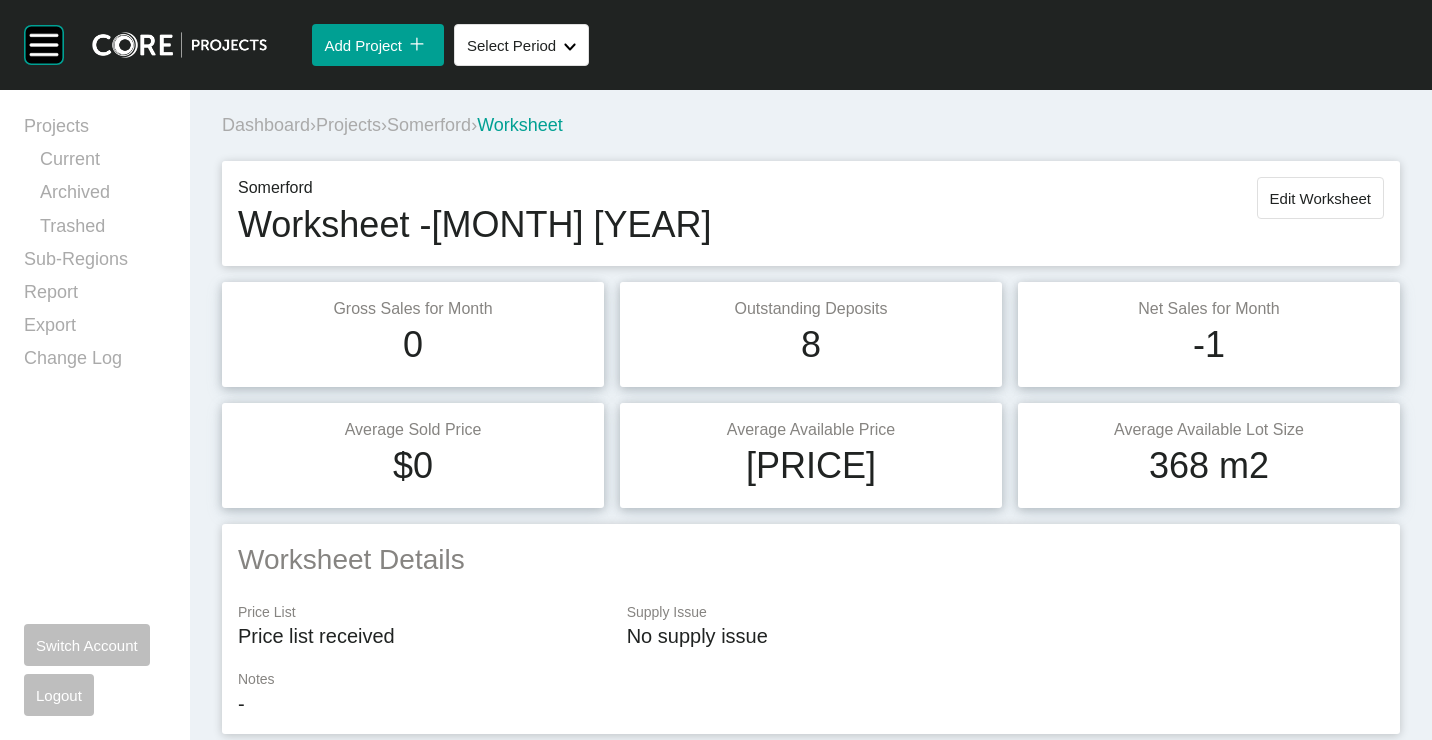 click on "Projects" at bounding box center (348, 125) 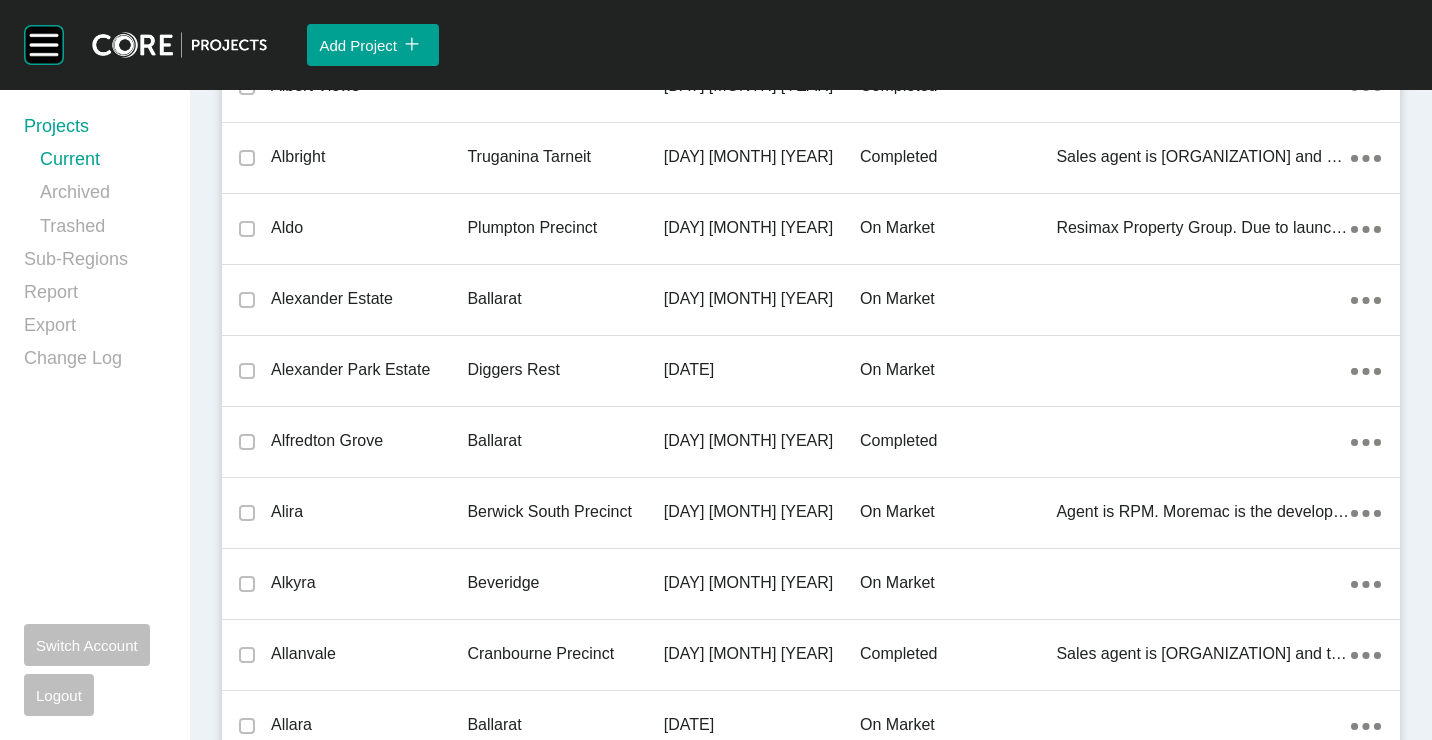 scroll, scrollTop: 30994, scrollLeft: 0, axis: vertical 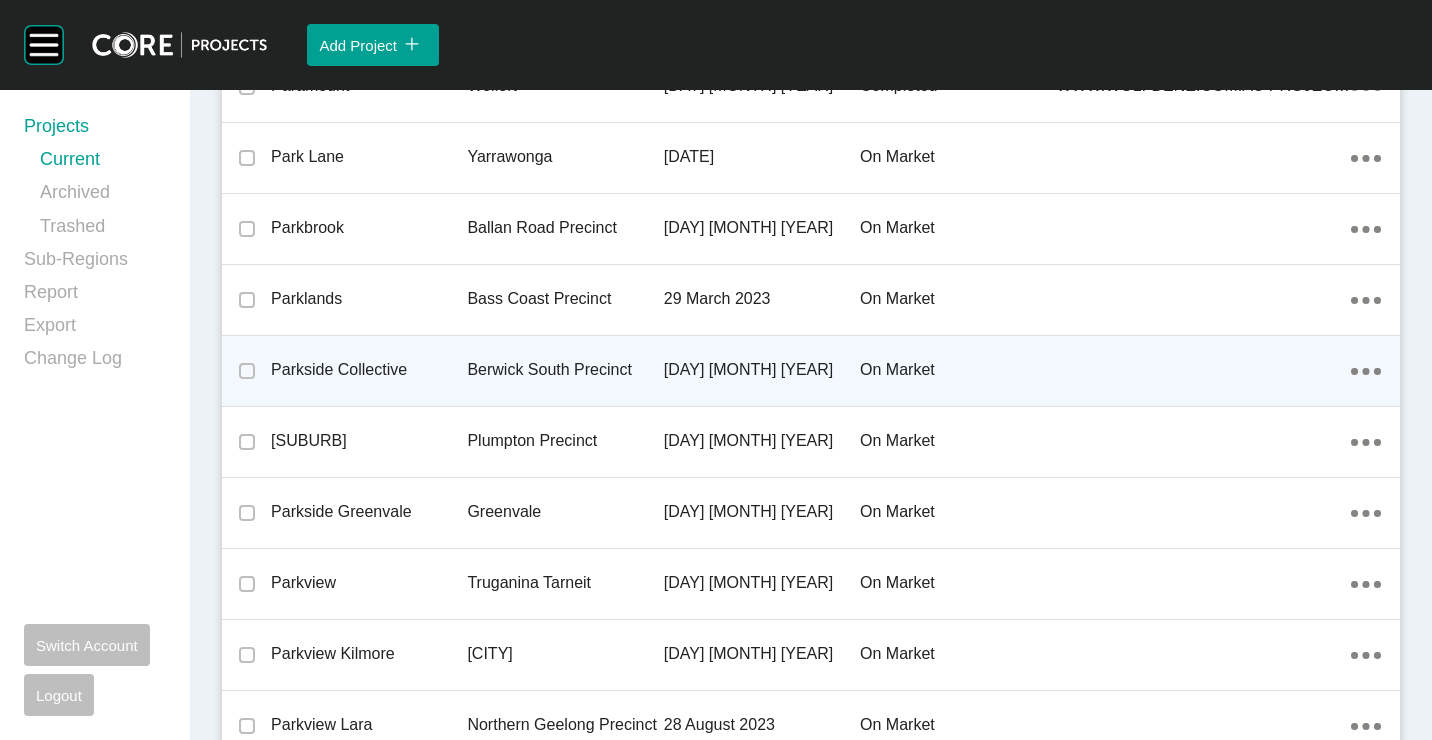 click on "Berwick South Precinct" at bounding box center (565, 370) 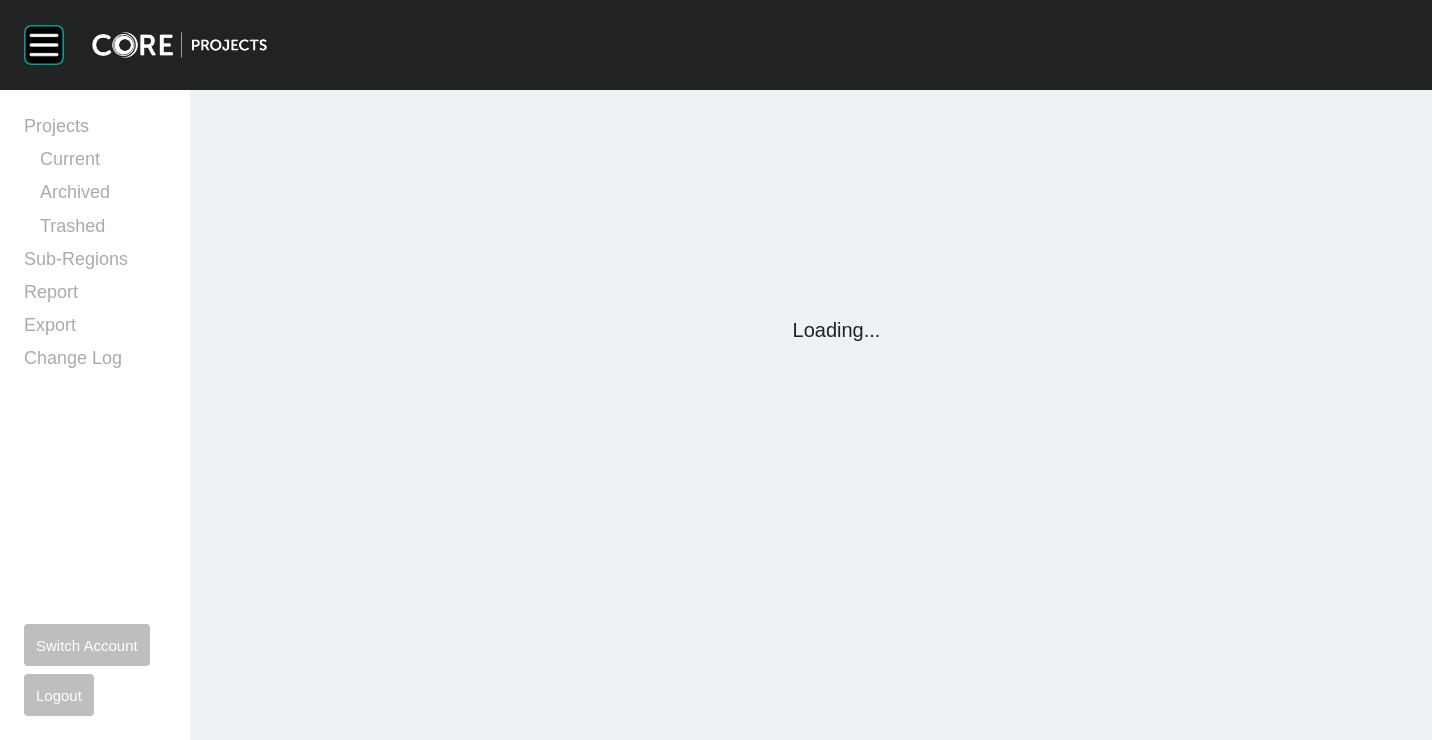 scroll, scrollTop: 0, scrollLeft: 0, axis: both 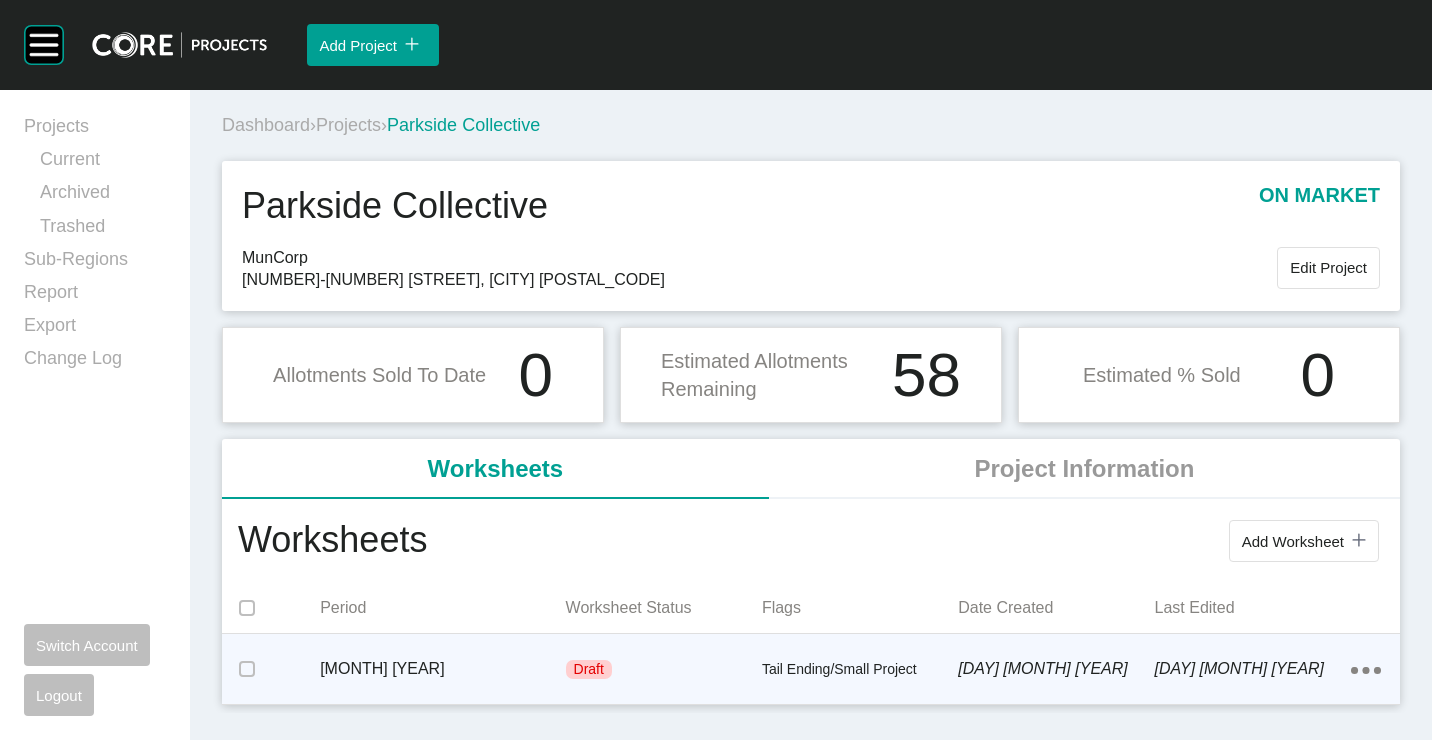 click on "[MONTH] [YEAR]" at bounding box center (442, 669) 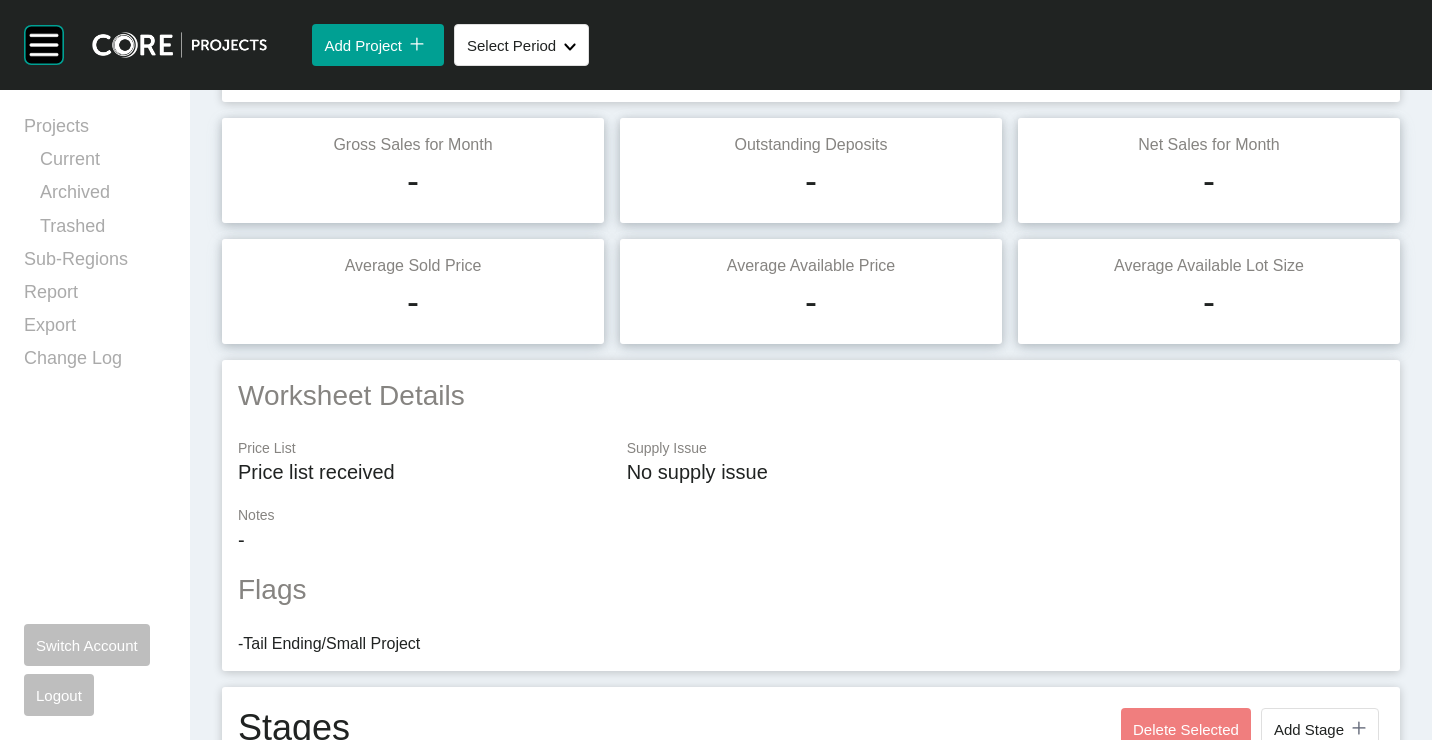 scroll, scrollTop: 0, scrollLeft: 0, axis: both 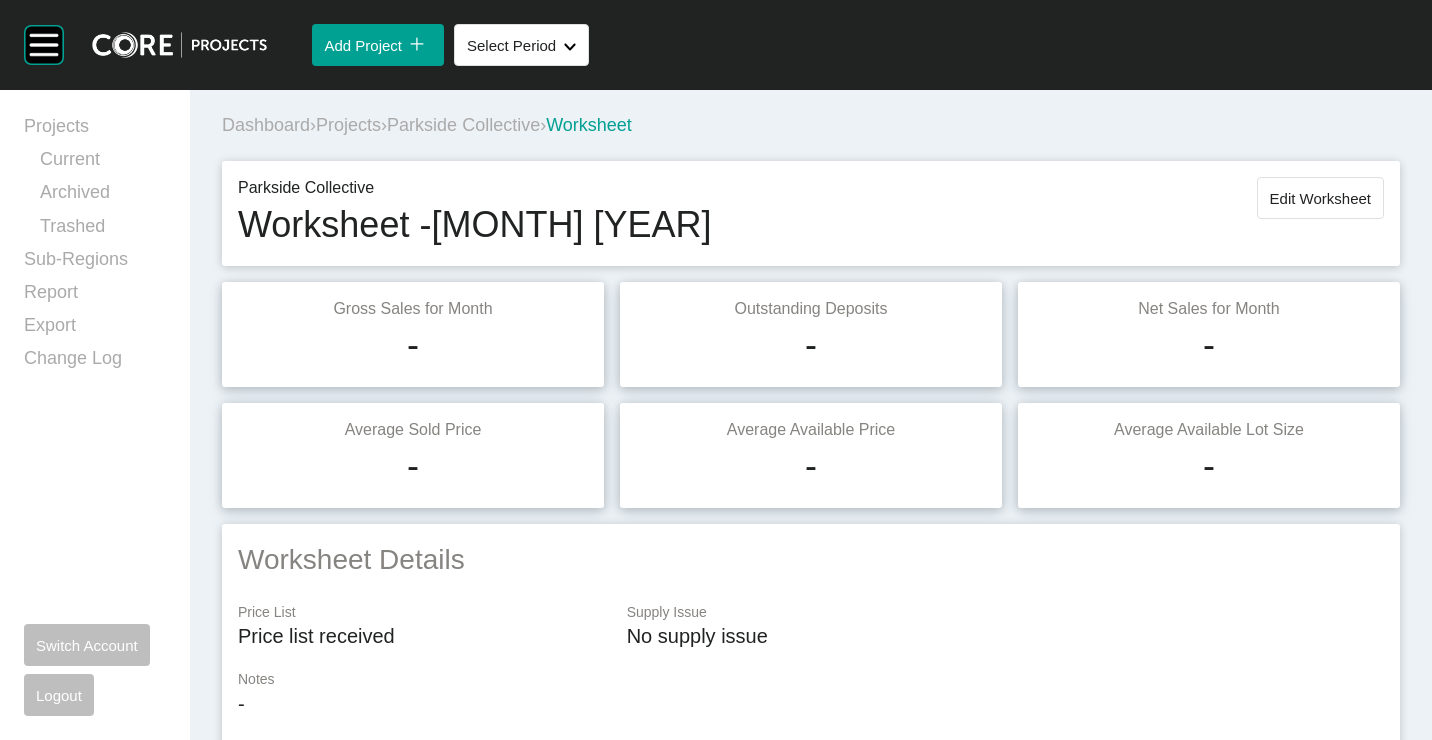 drag, startPoint x: 1253, startPoint y: 200, endPoint x: 1242, endPoint y: 208, distance: 13.601471 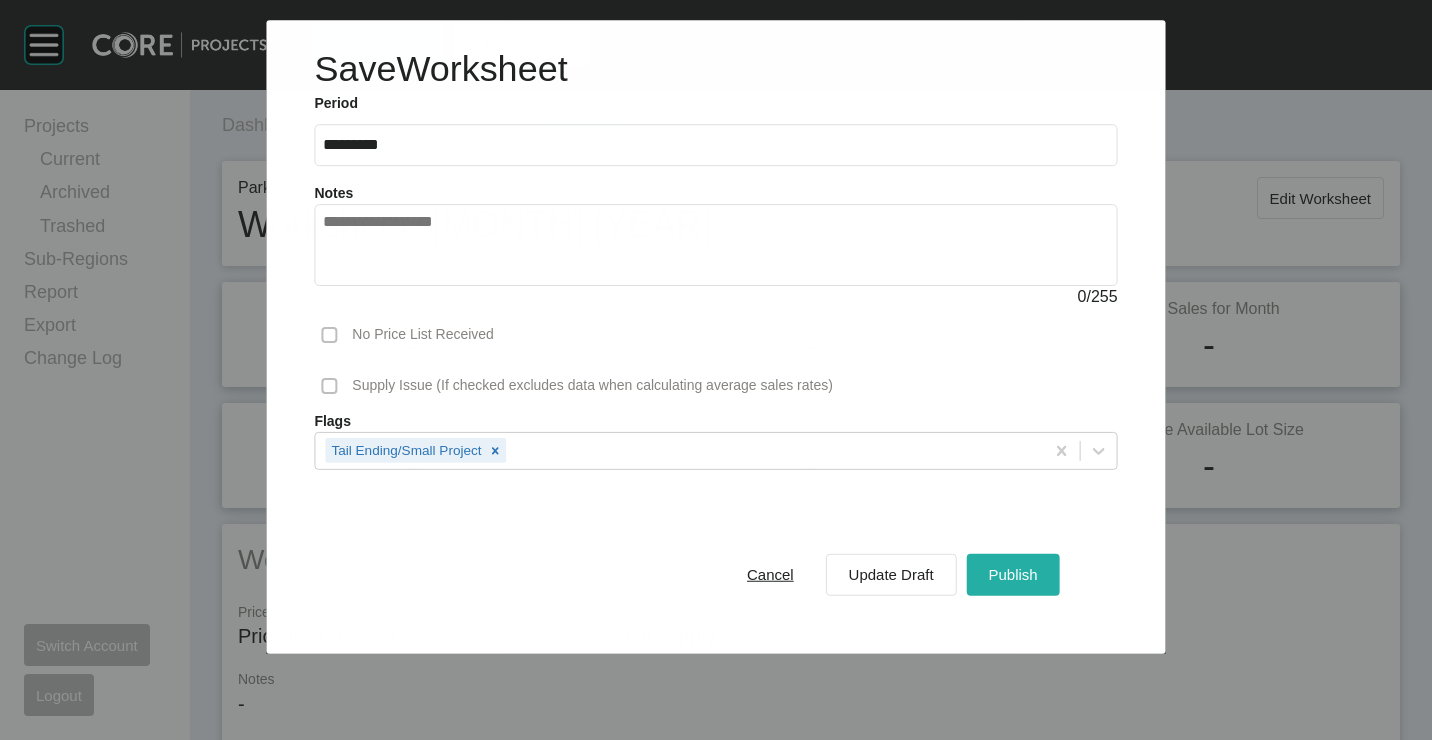 click on "Publish" at bounding box center [1013, 574] 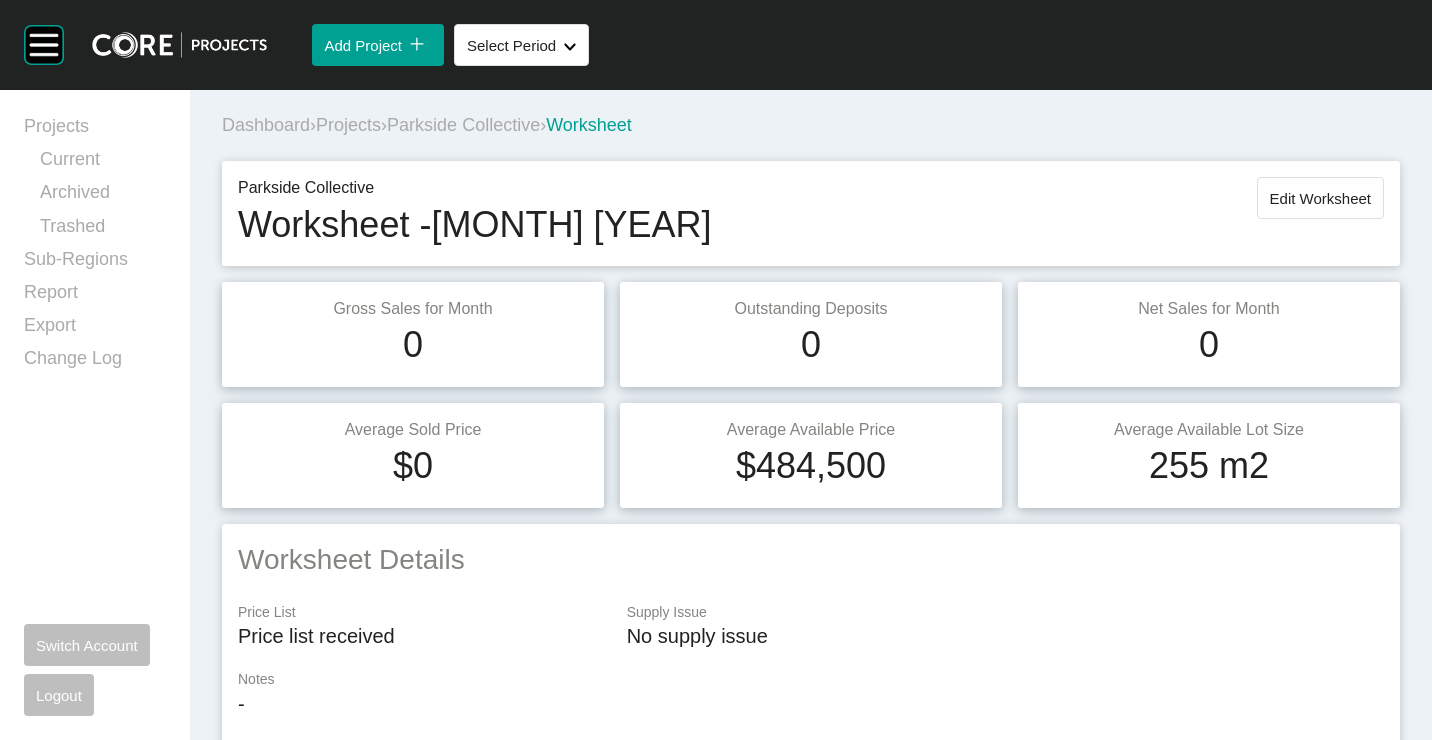 click on "Parkside Collective" at bounding box center (463, 125) 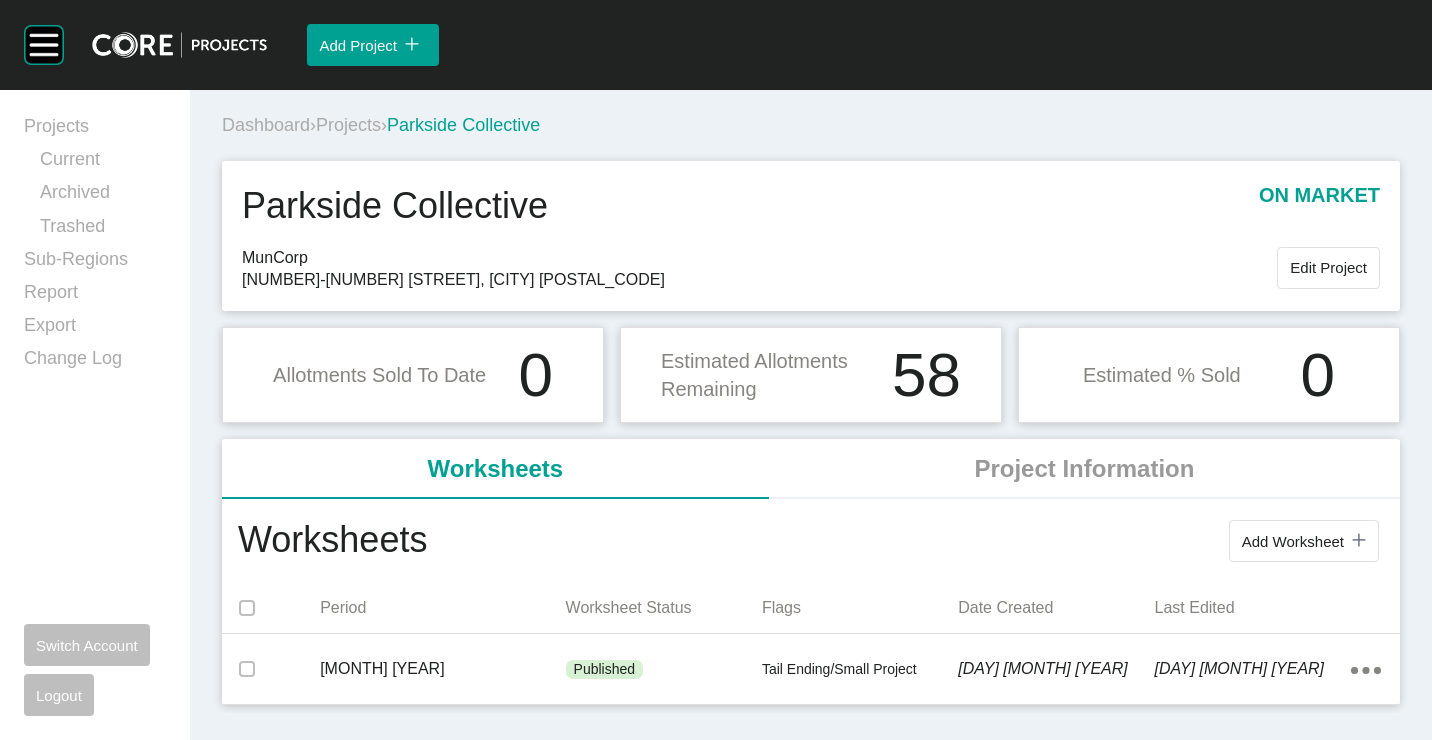 click on "Projects" at bounding box center [348, 125] 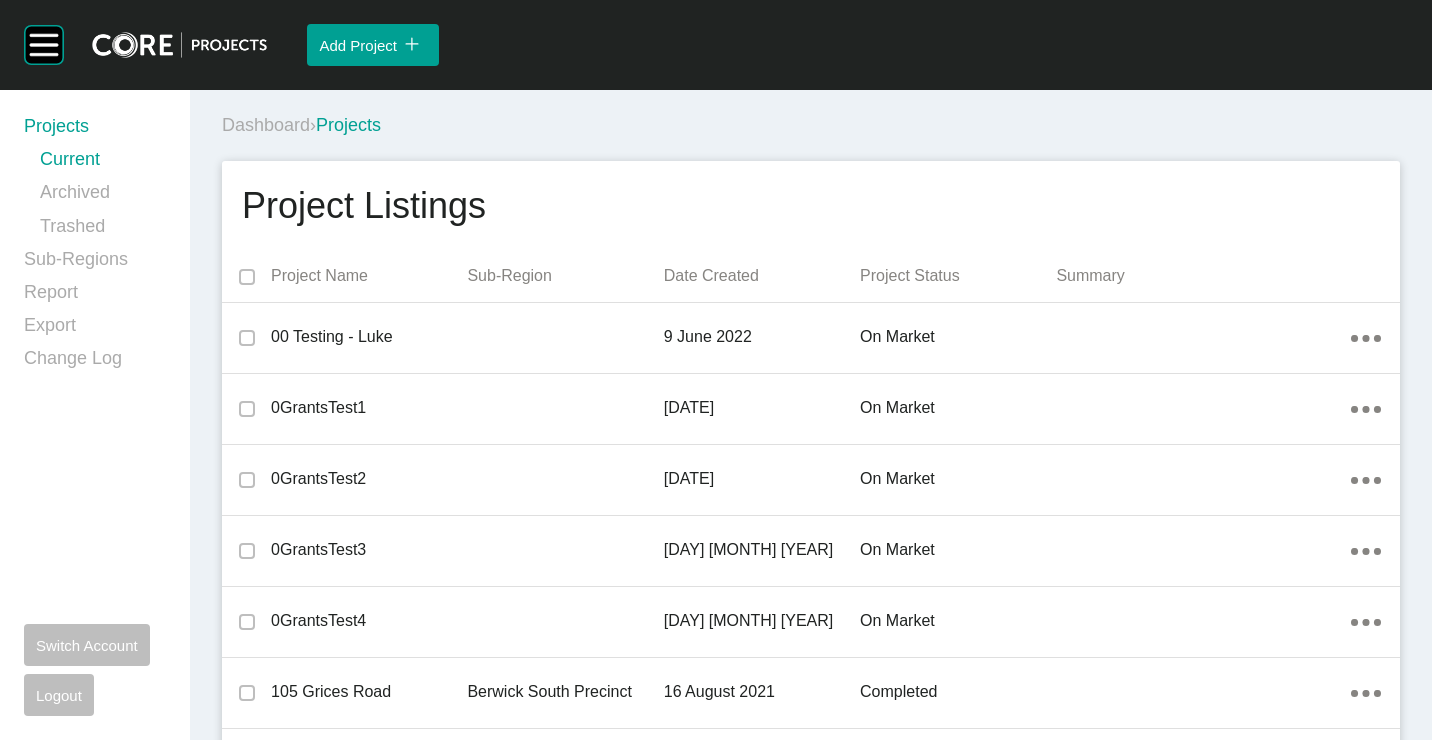 scroll, scrollTop: 7280, scrollLeft: 0, axis: vertical 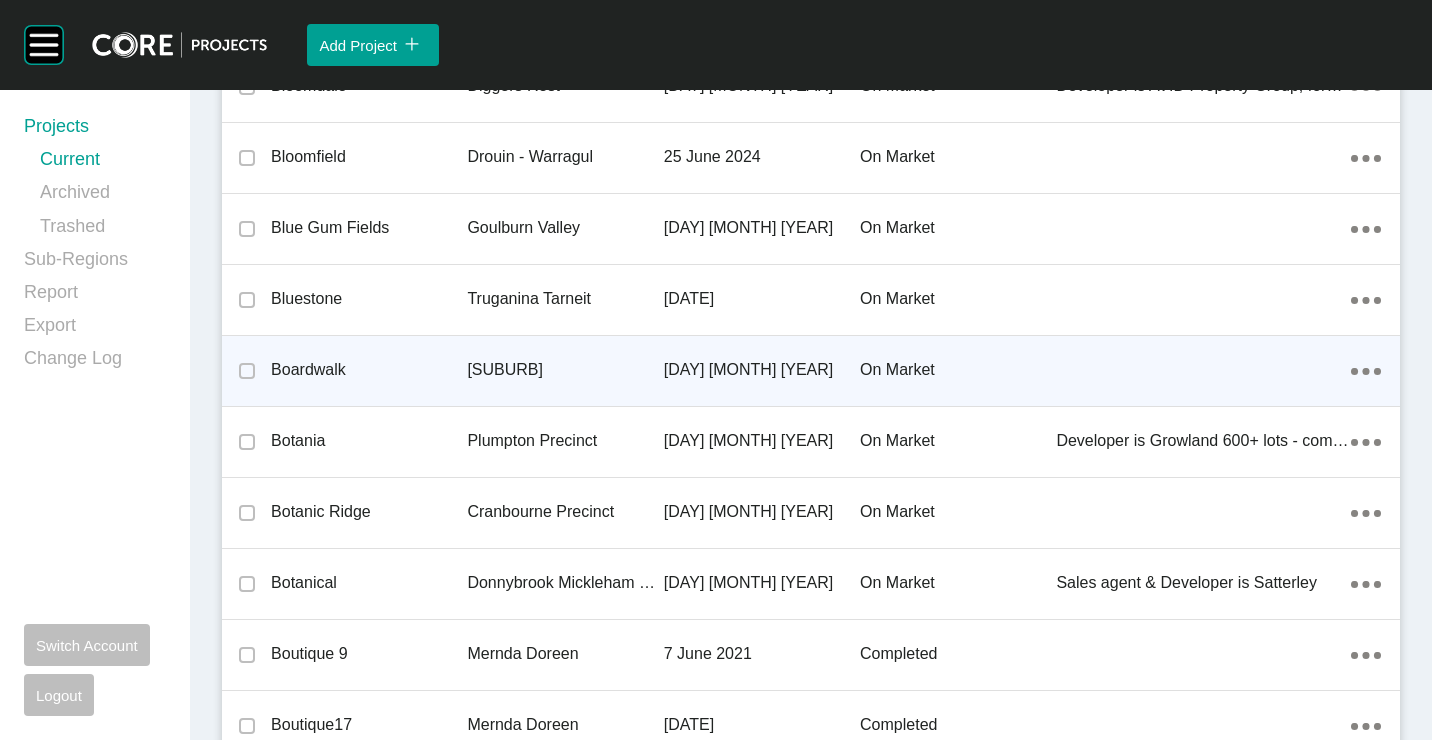 click on "[DAY] [MONTH] [YEAR]" at bounding box center [762, 370] 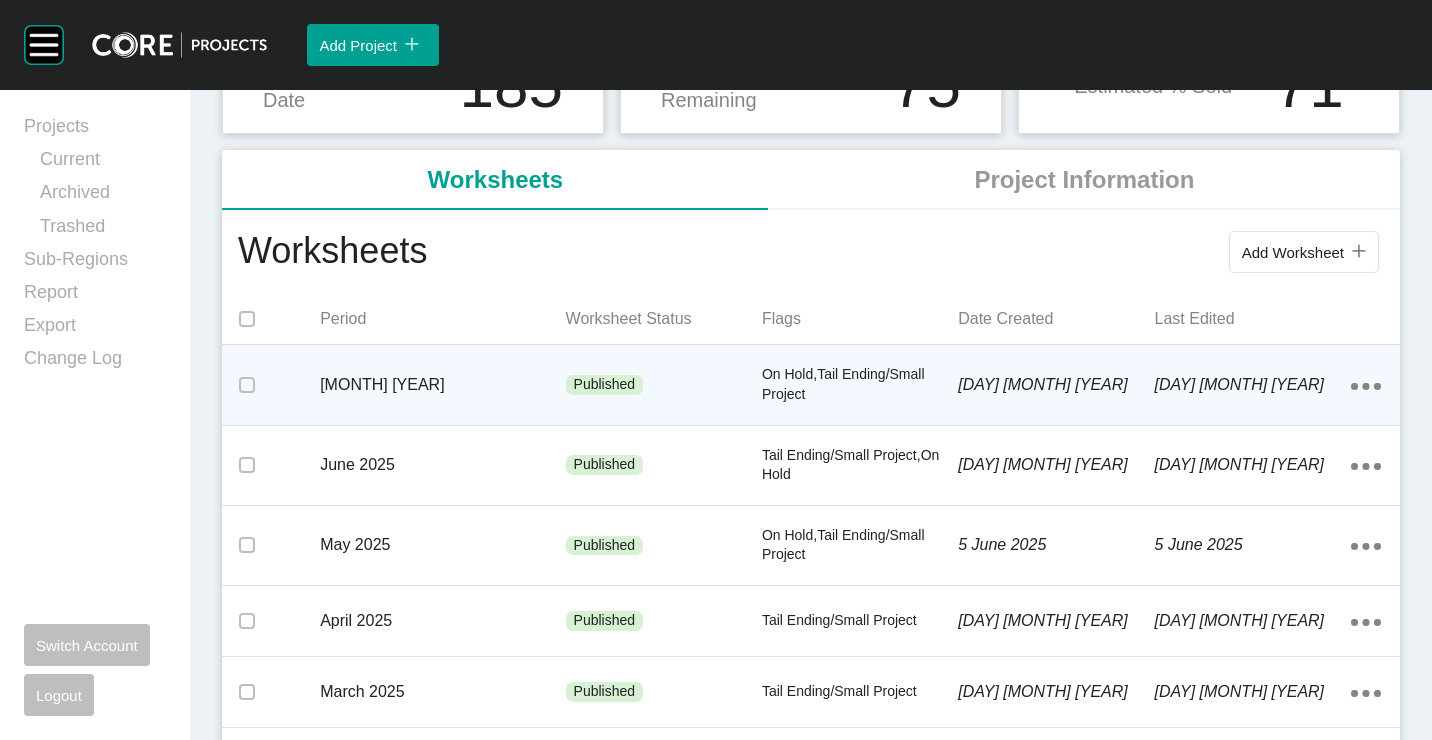 scroll, scrollTop: 300, scrollLeft: 0, axis: vertical 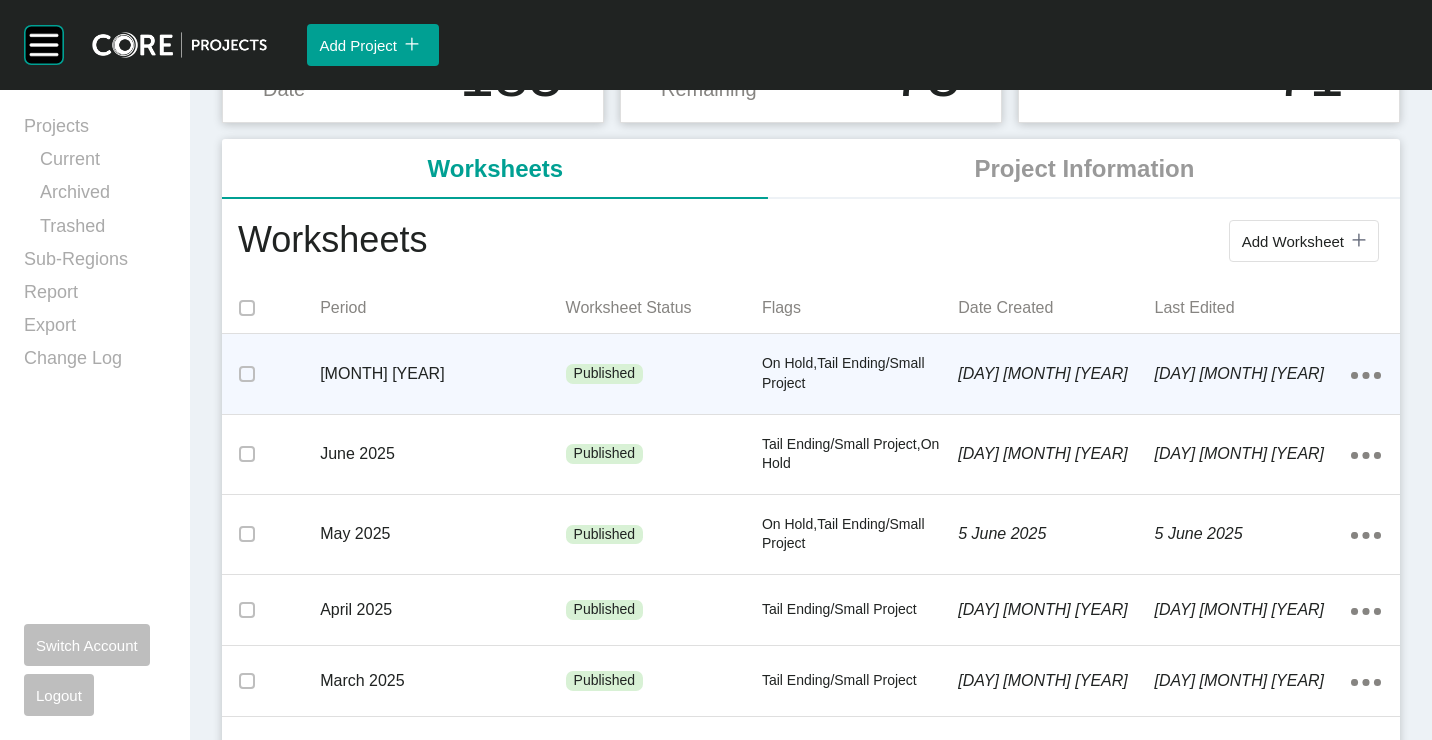 click on "[MONTH] [YEAR]" at bounding box center [442, 374] 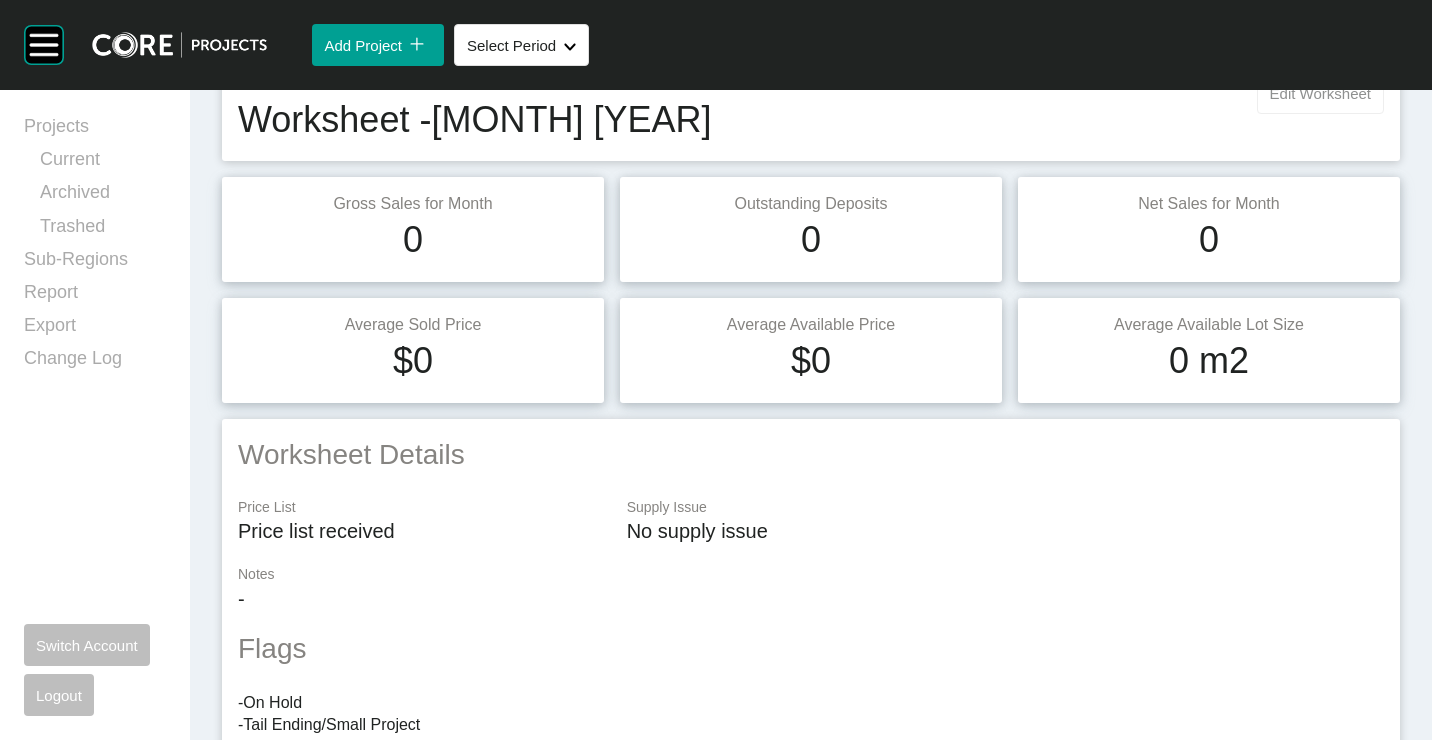 scroll, scrollTop: 0, scrollLeft: 0, axis: both 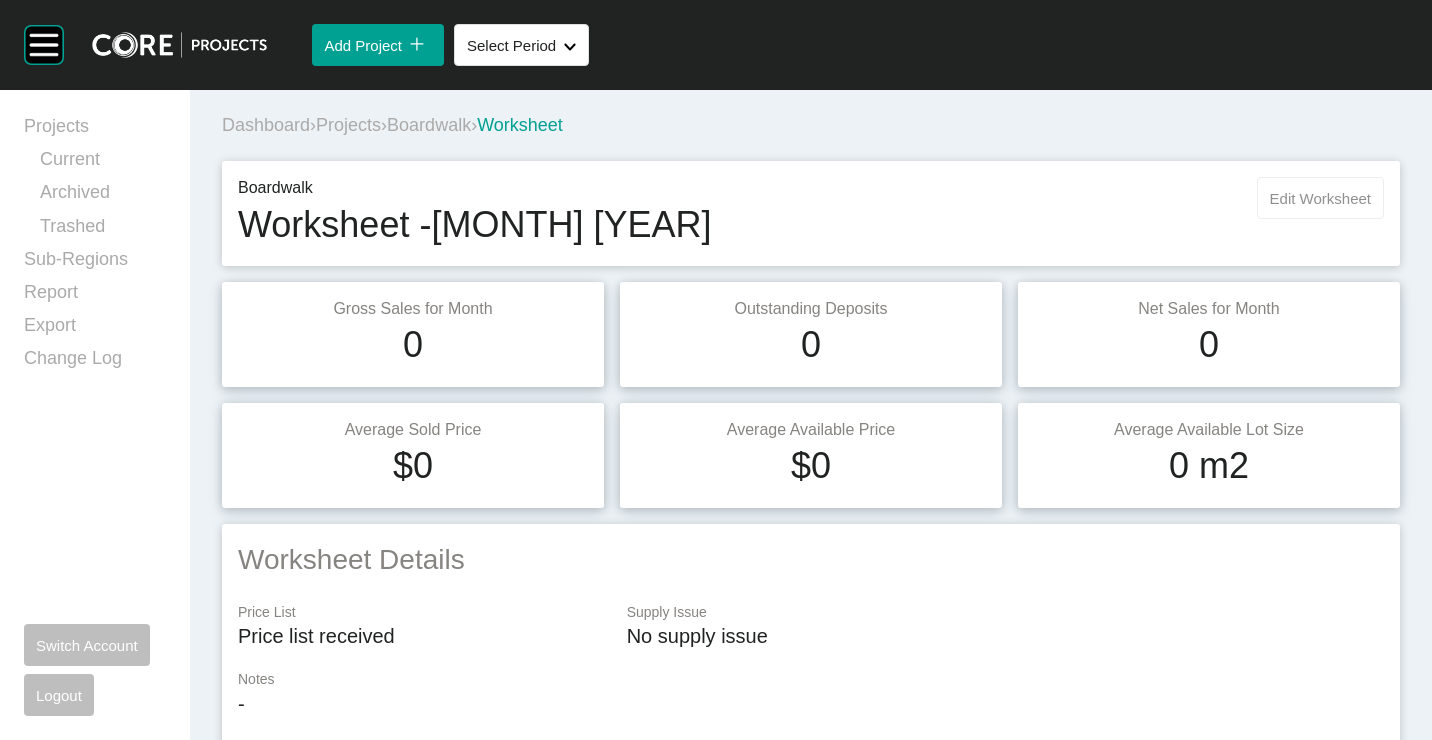 click on "Edit Worksheet" at bounding box center (1320, 198) 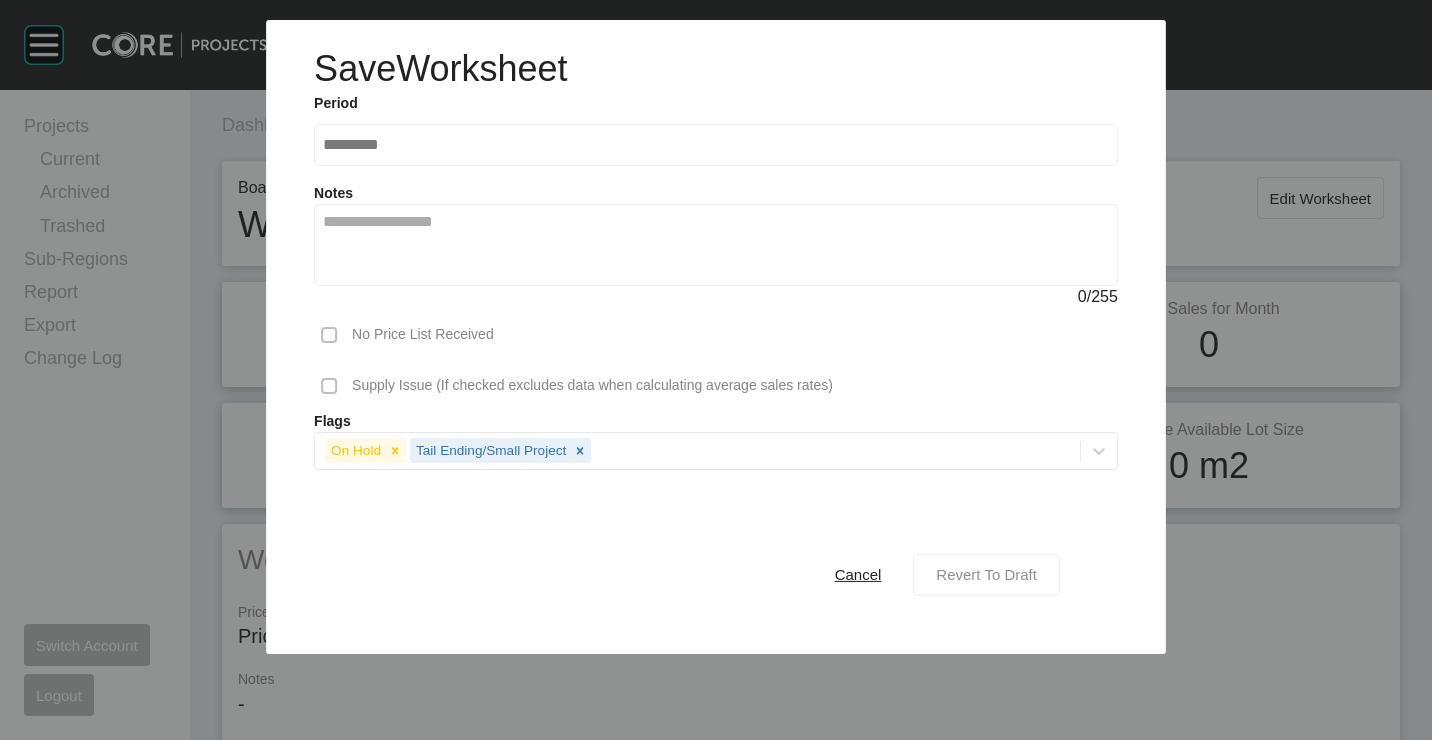 click on "Revert To Draft" at bounding box center (986, 574) 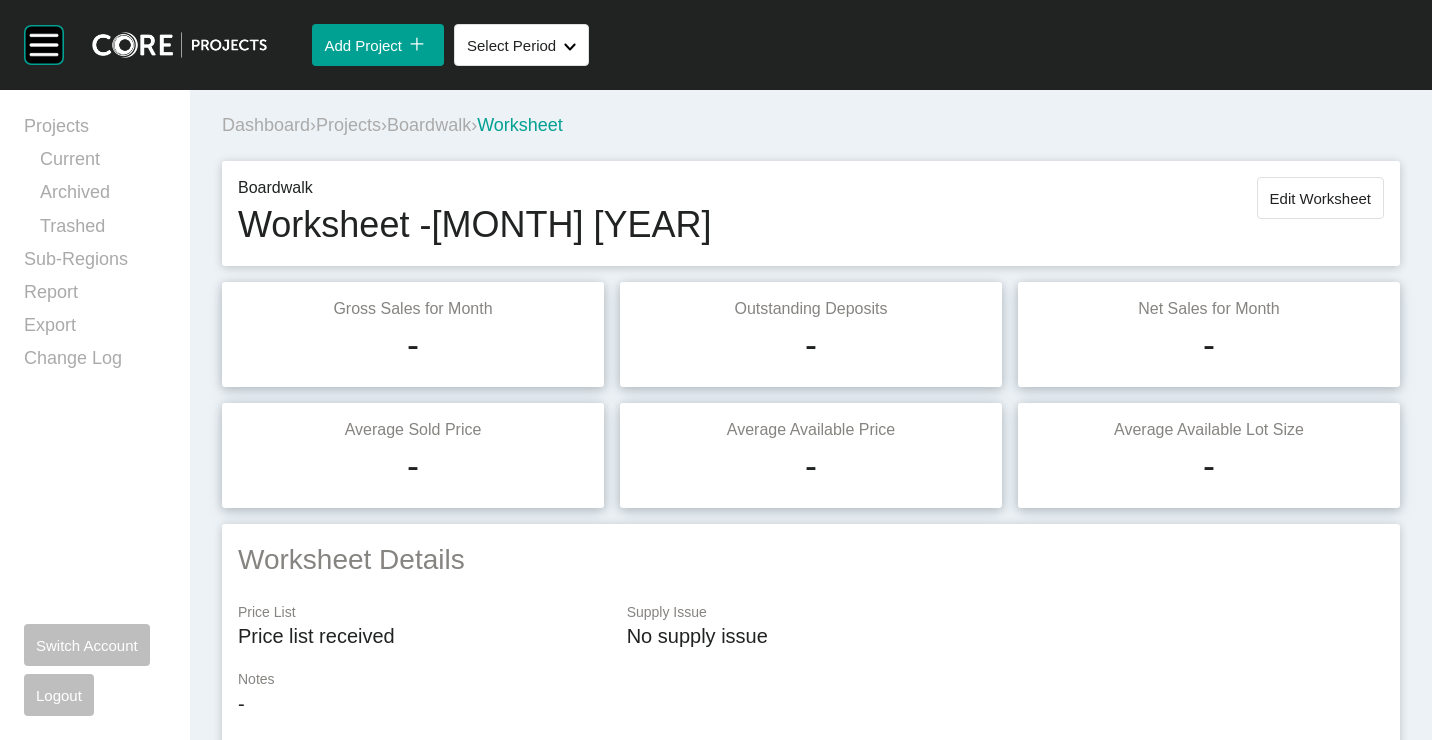 click on "Edit Worksheet" at bounding box center [1320, 198] 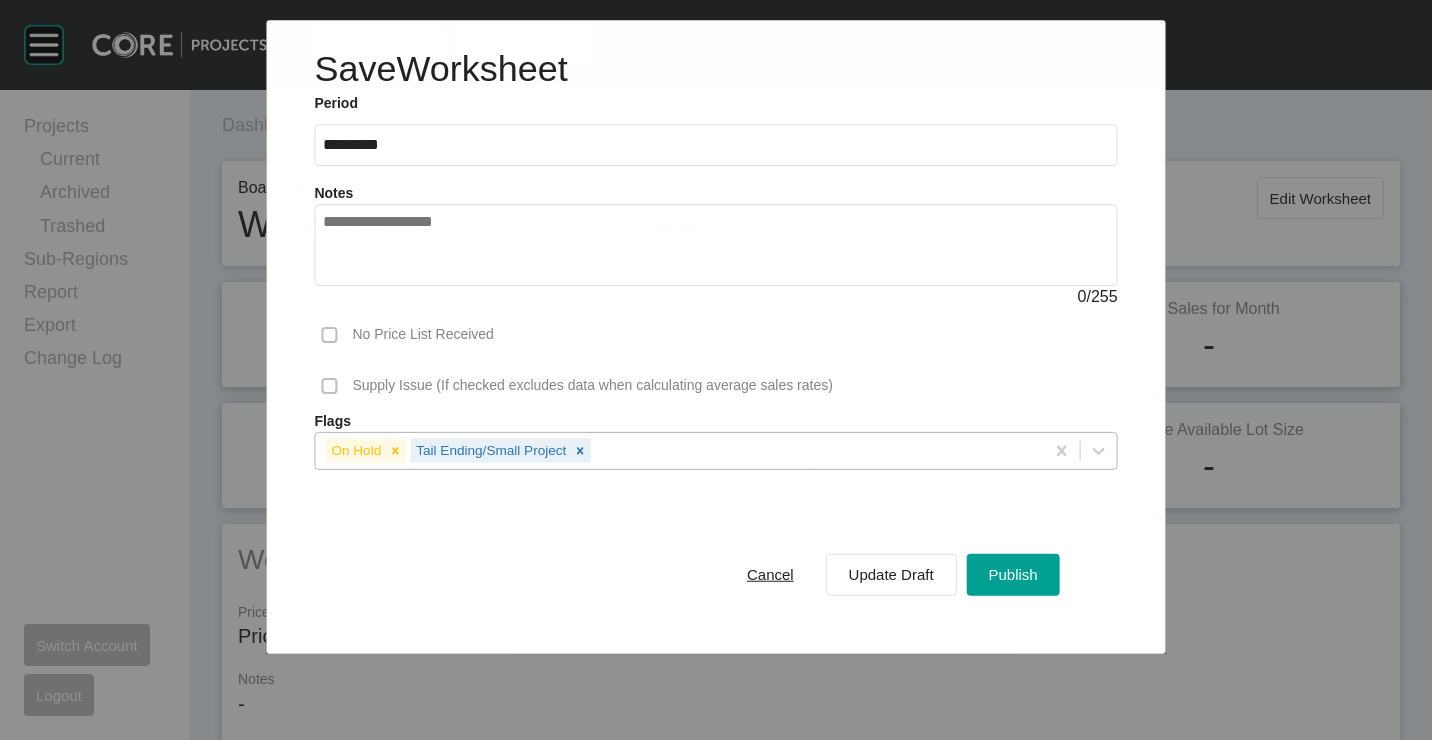 drag, startPoint x: 740, startPoint y: 417, endPoint x: 723, endPoint y: 442, distance: 30.232433 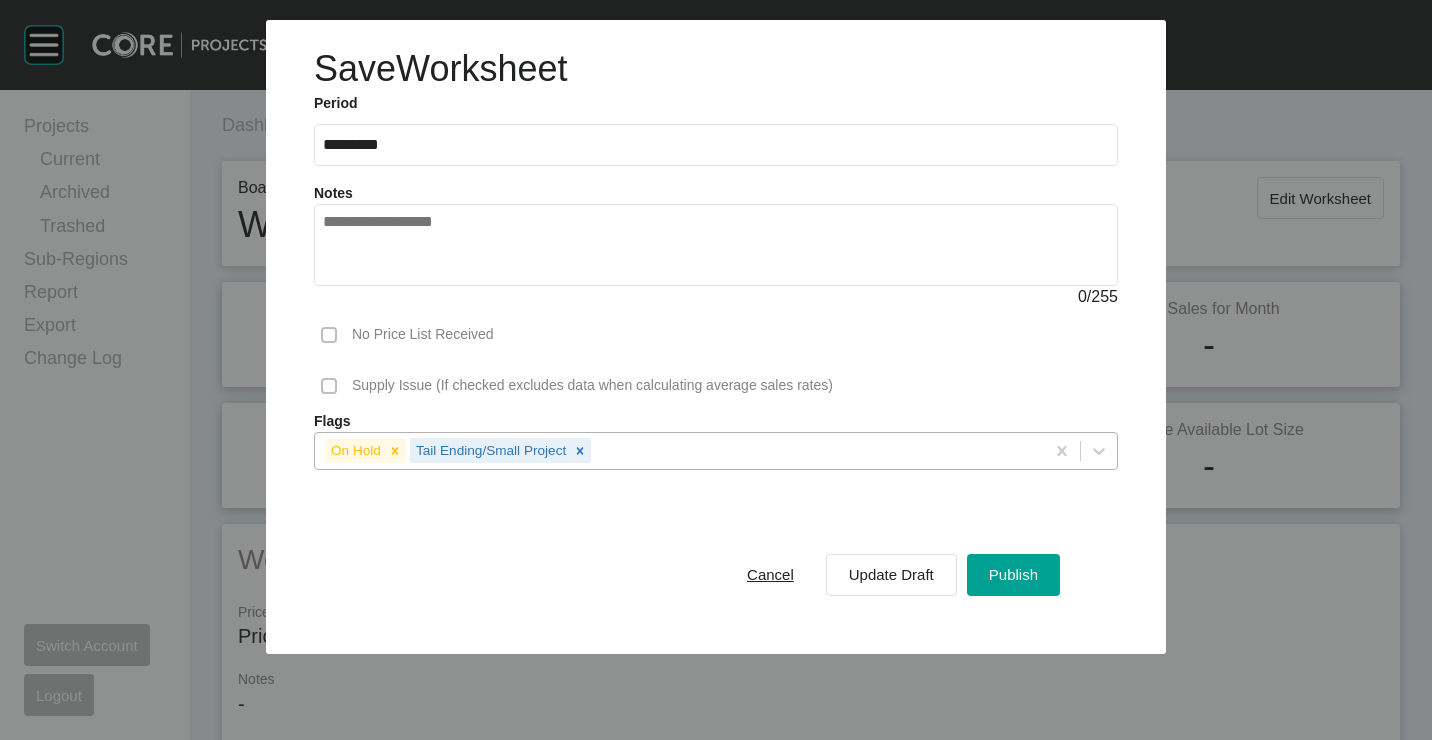 click on "On Hold Tail Ending/Small Project" at bounding box center [679, 450] 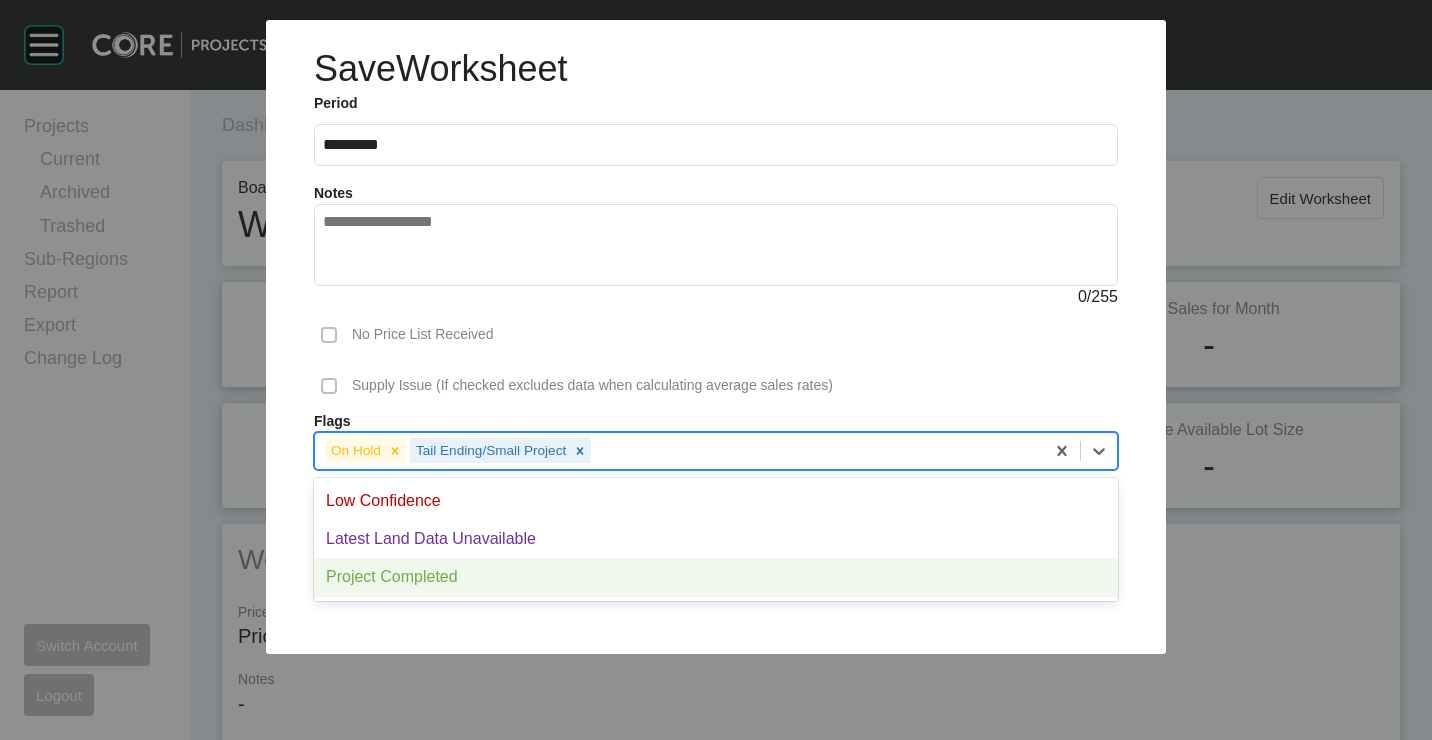 click on "Project Completed" at bounding box center (716, 577) 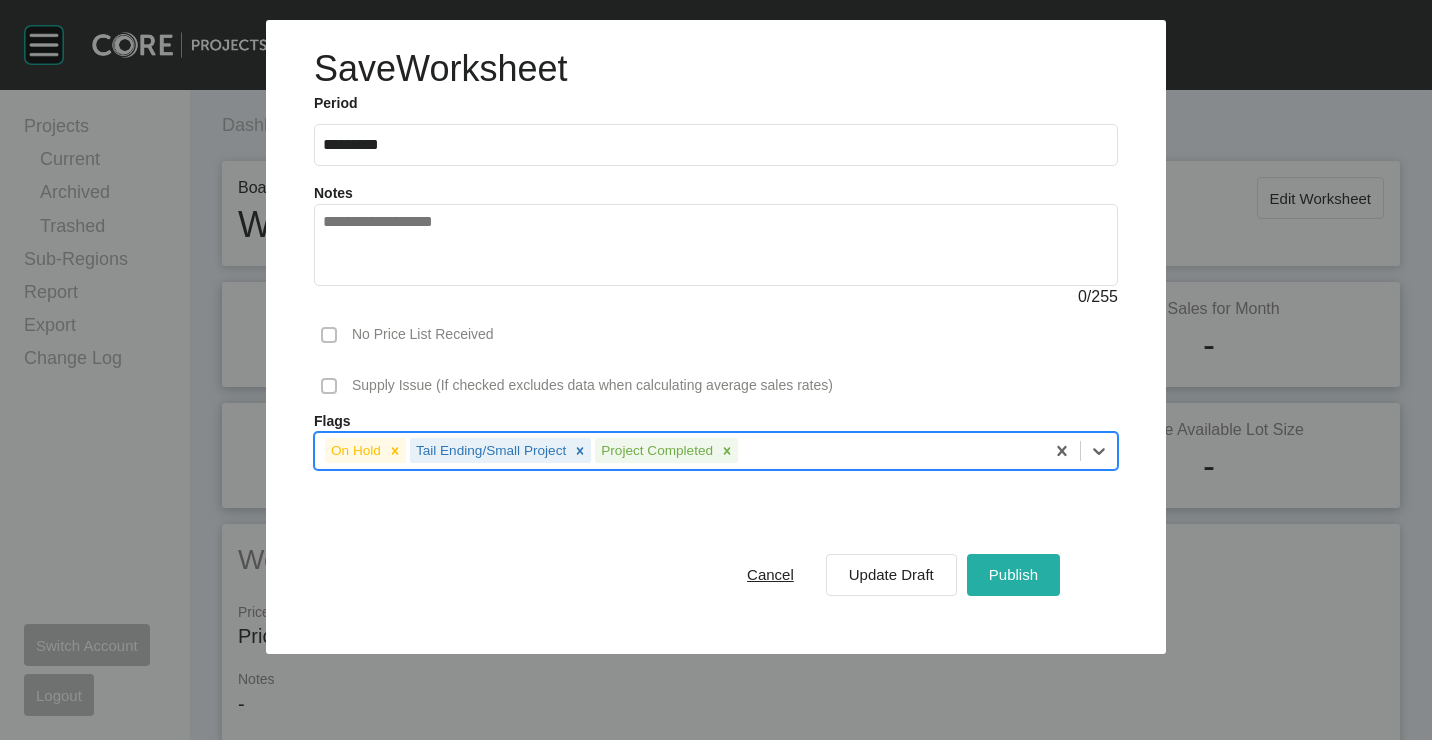 click on "Publish" at bounding box center (1013, 575) 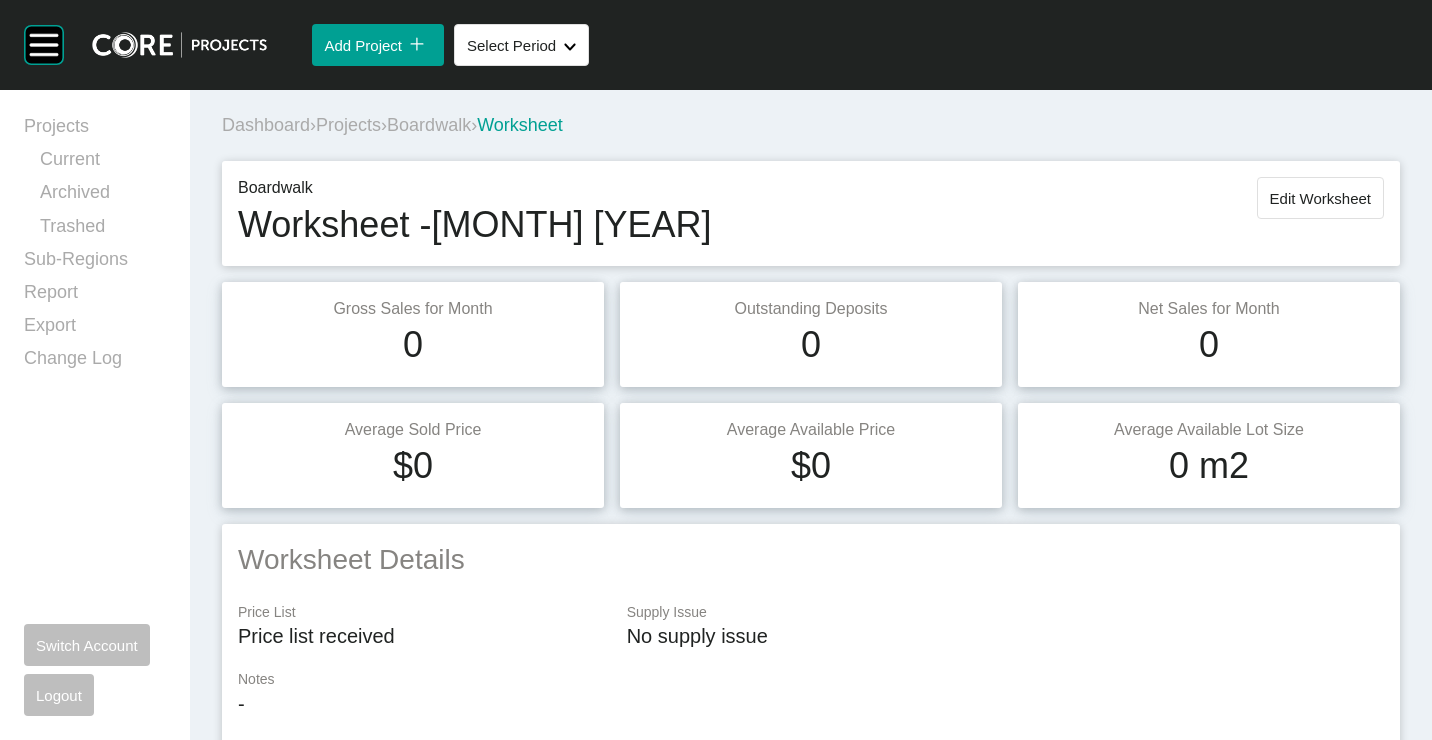 click on "Boardwalk" at bounding box center [429, 125] 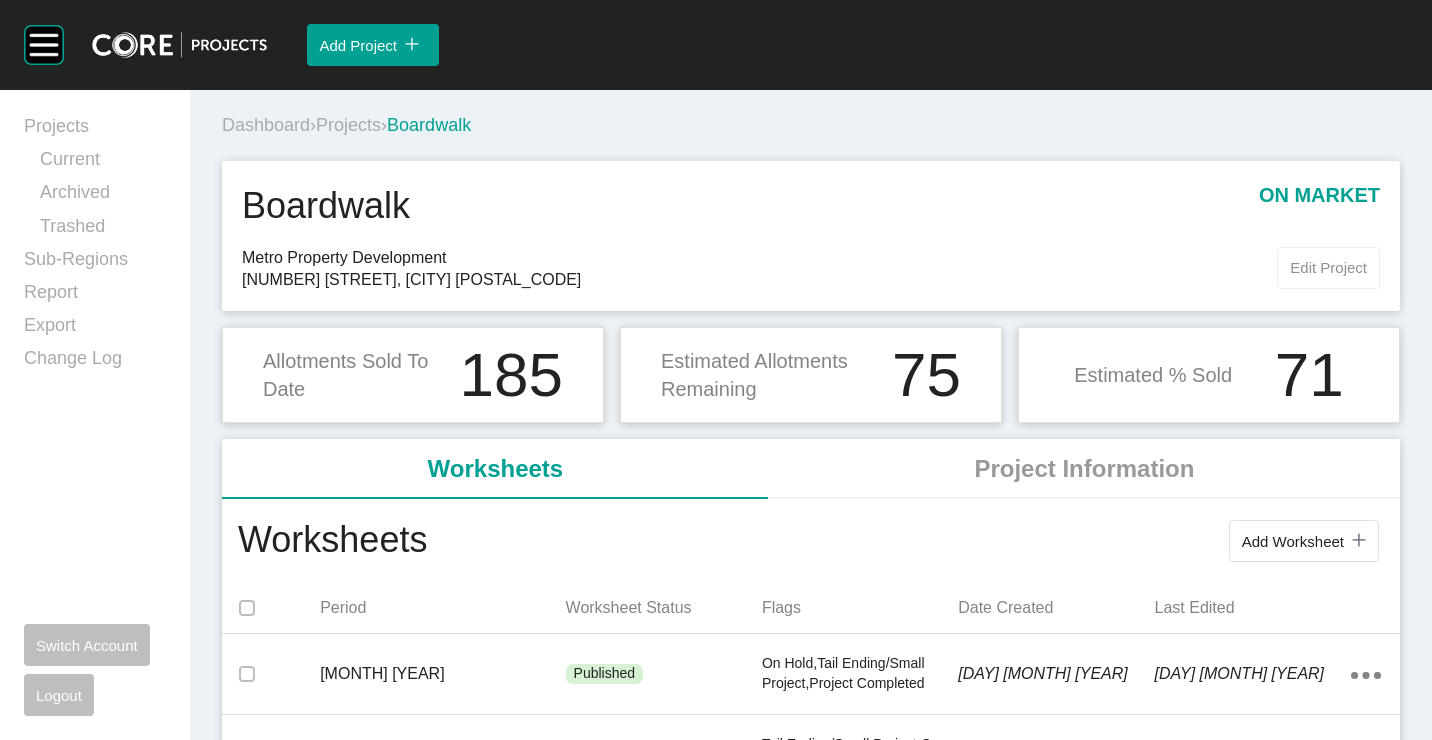 click on "Edit Project" at bounding box center [1328, 268] 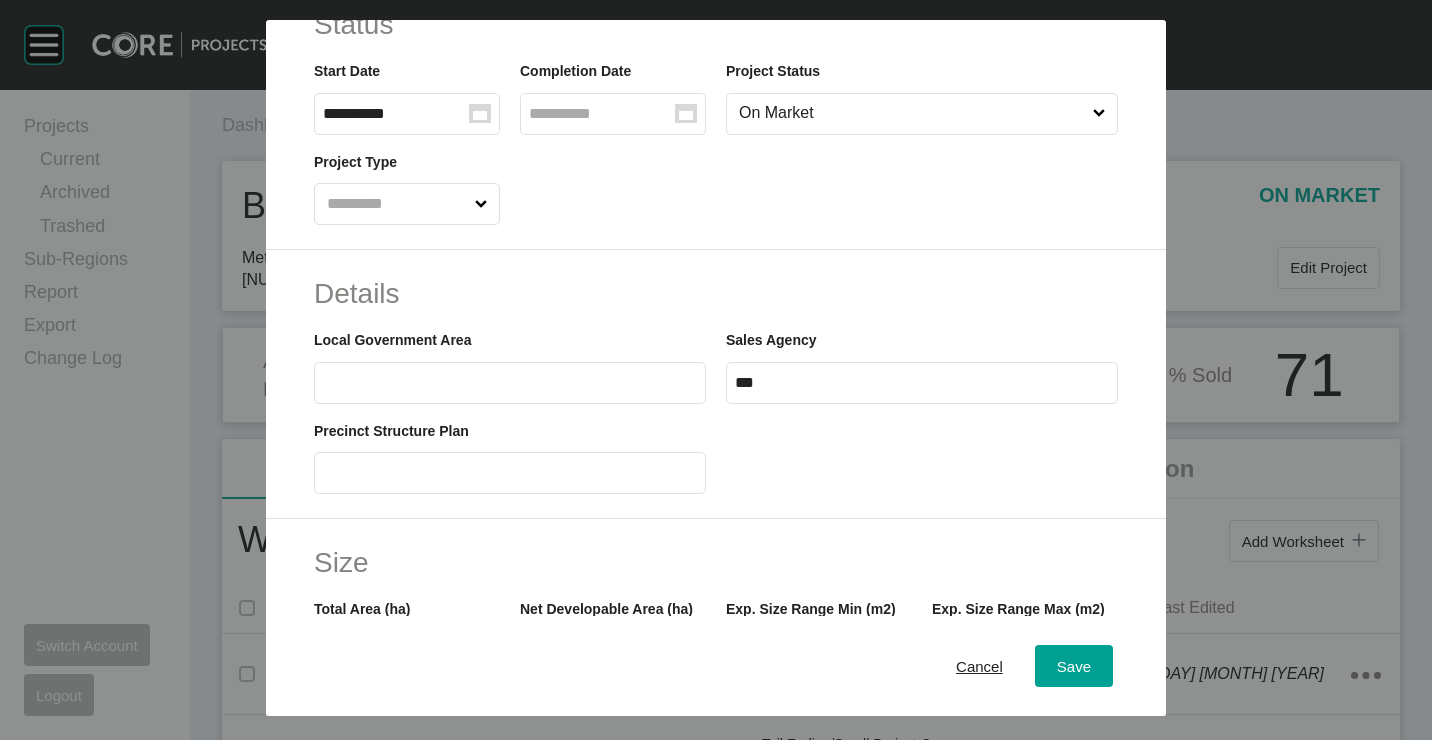 scroll, scrollTop: 800, scrollLeft: 0, axis: vertical 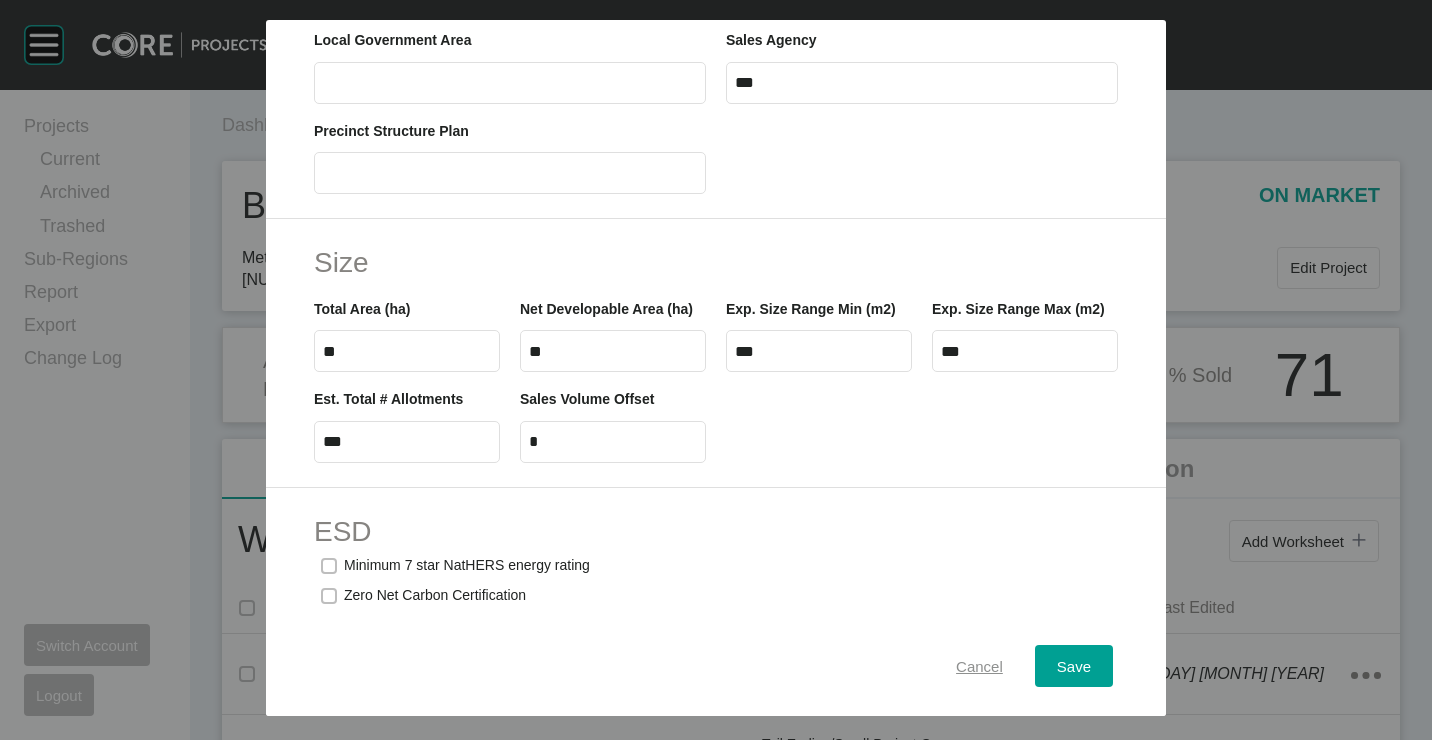 click on "Cancel" at bounding box center [979, 665] 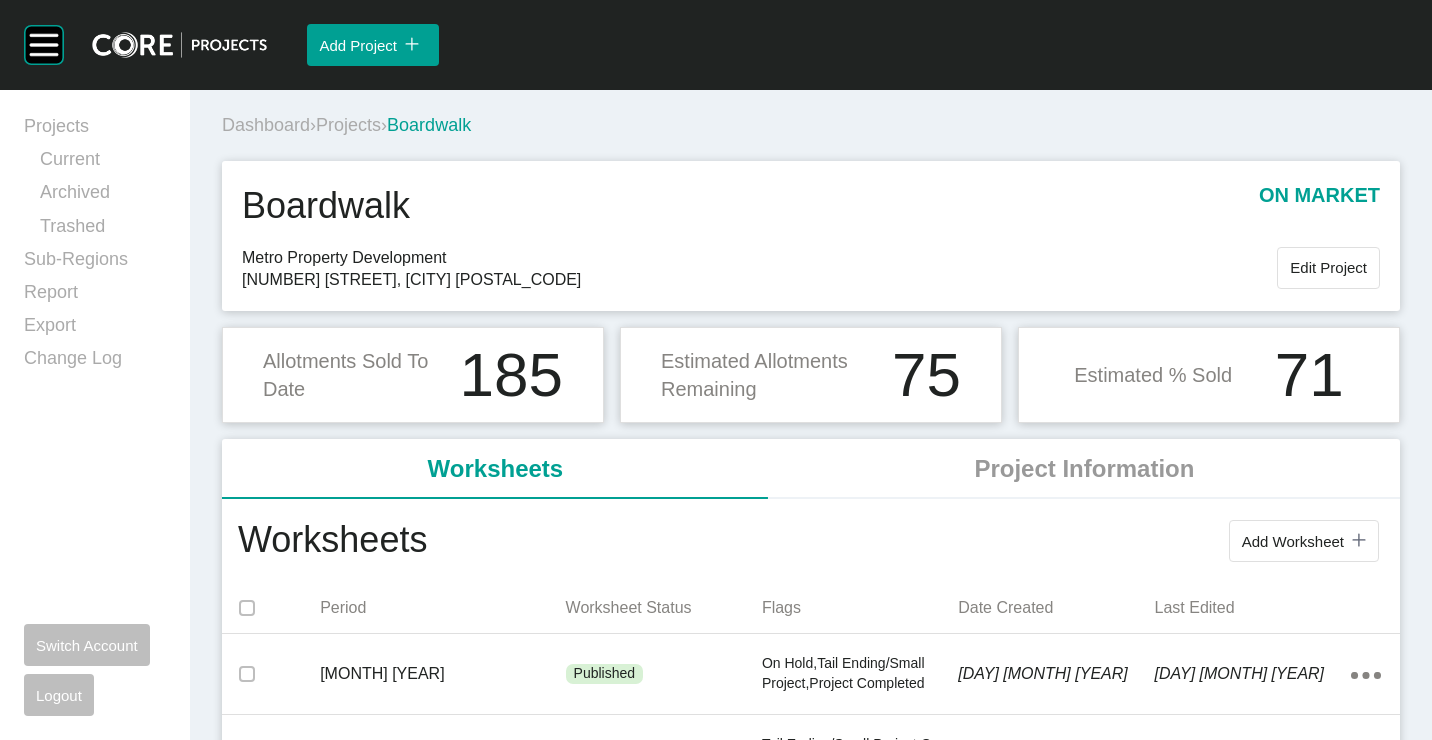 click on "[COMPANY] [NUMBER] [STREET], [CITY] [POSTAL_CODE] Edit Project" at bounding box center [811, 269] 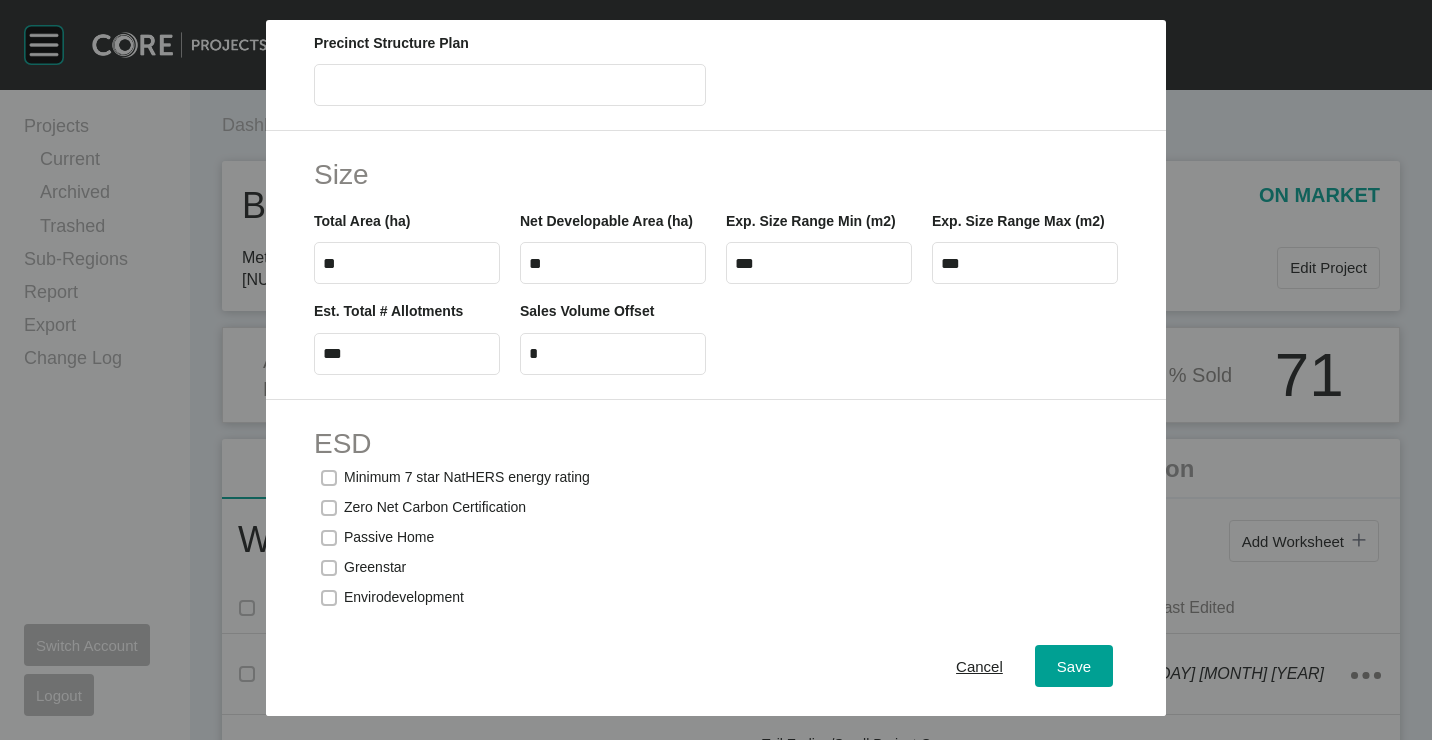scroll, scrollTop: 900, scrollLeft: 0, axis: vertical 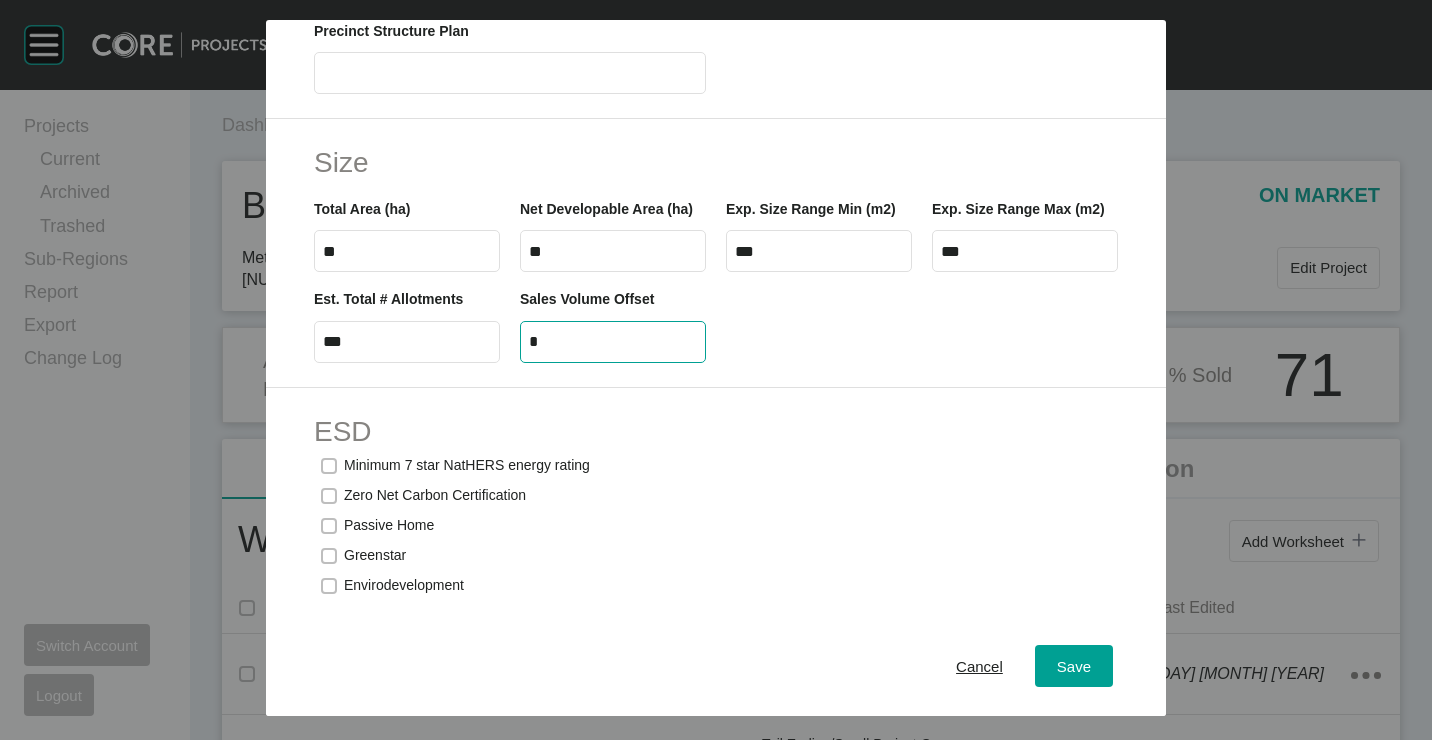 click on "*" at bounding box center (613, 341) 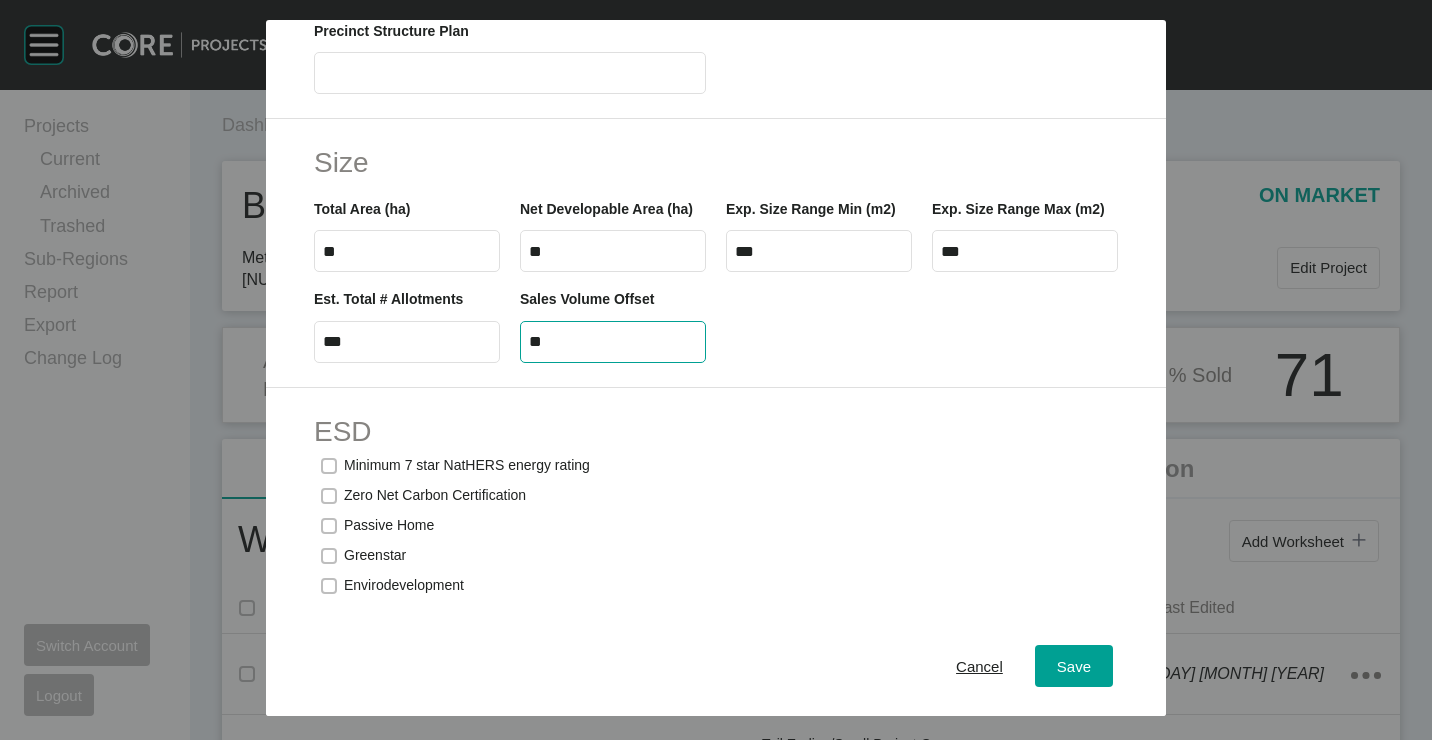 type on "**" 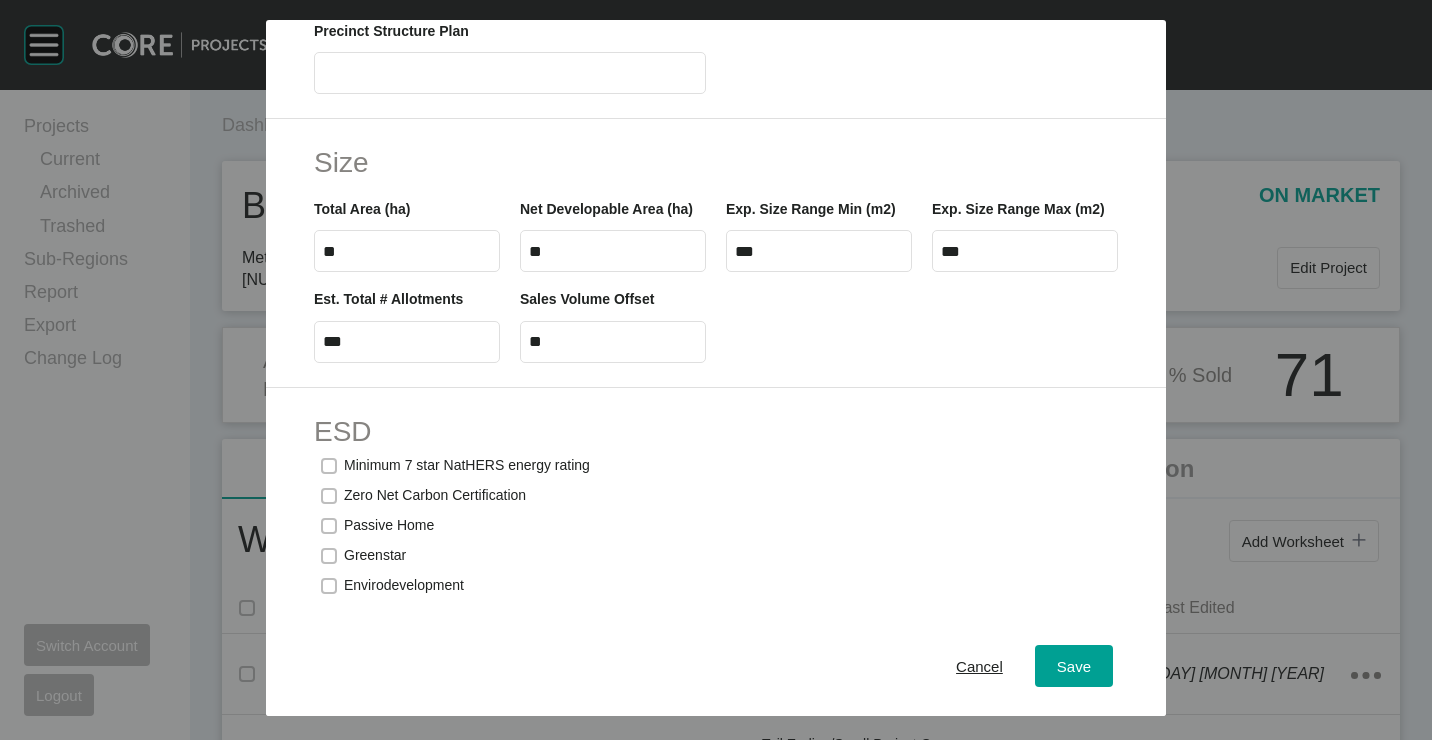click on "Zero Net Carbon Certification" at bounding box center [435, 496] 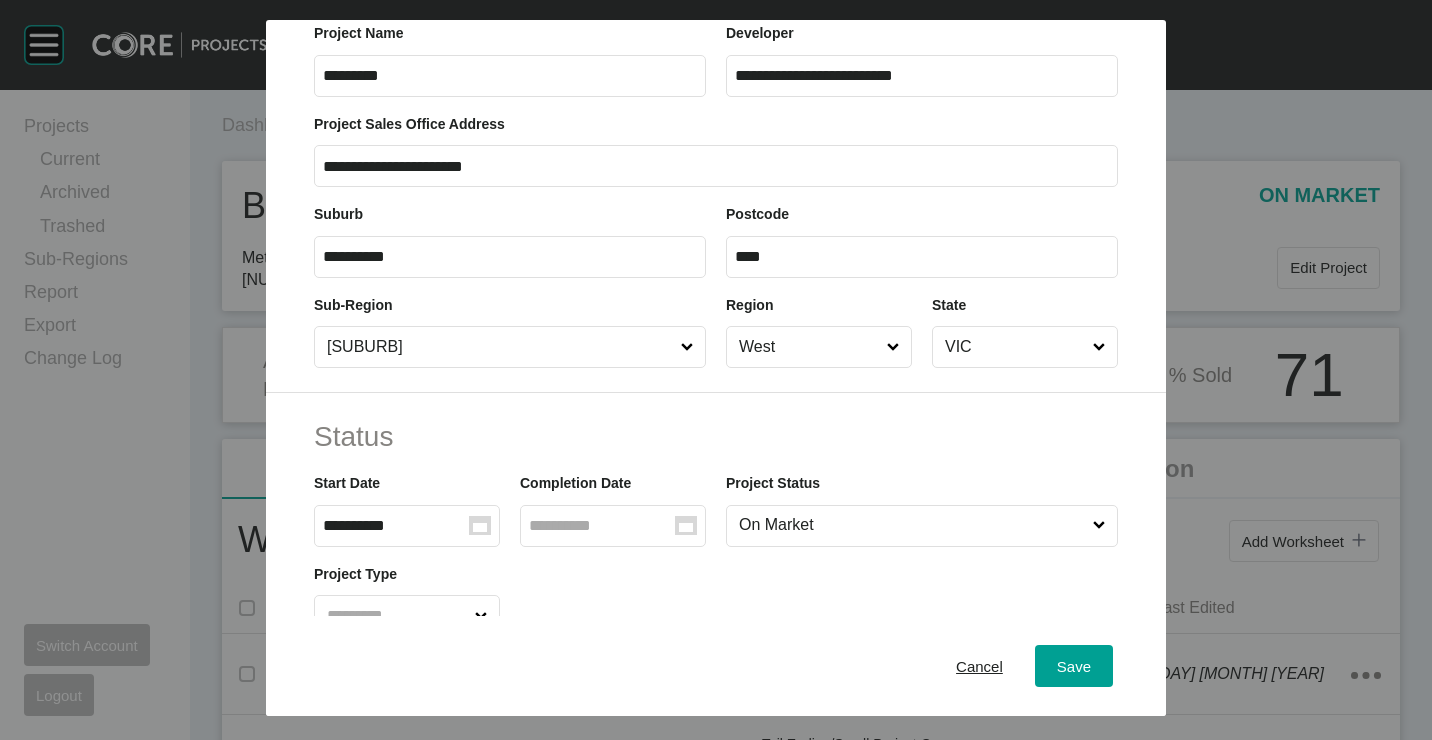 scroll, scrollTop: 100, scrollLeft: 0, axis: vertical 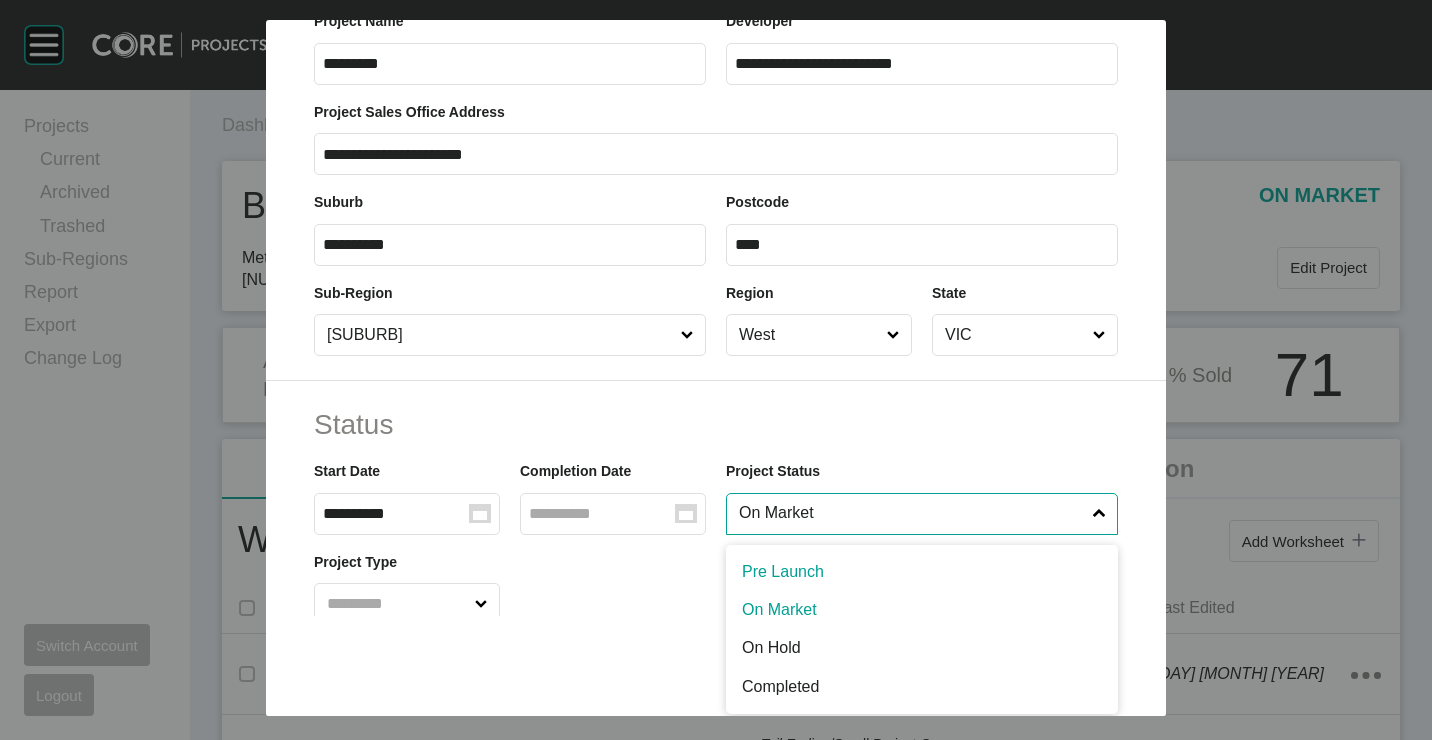 click on "On Market" at bounding box center [912, 514] 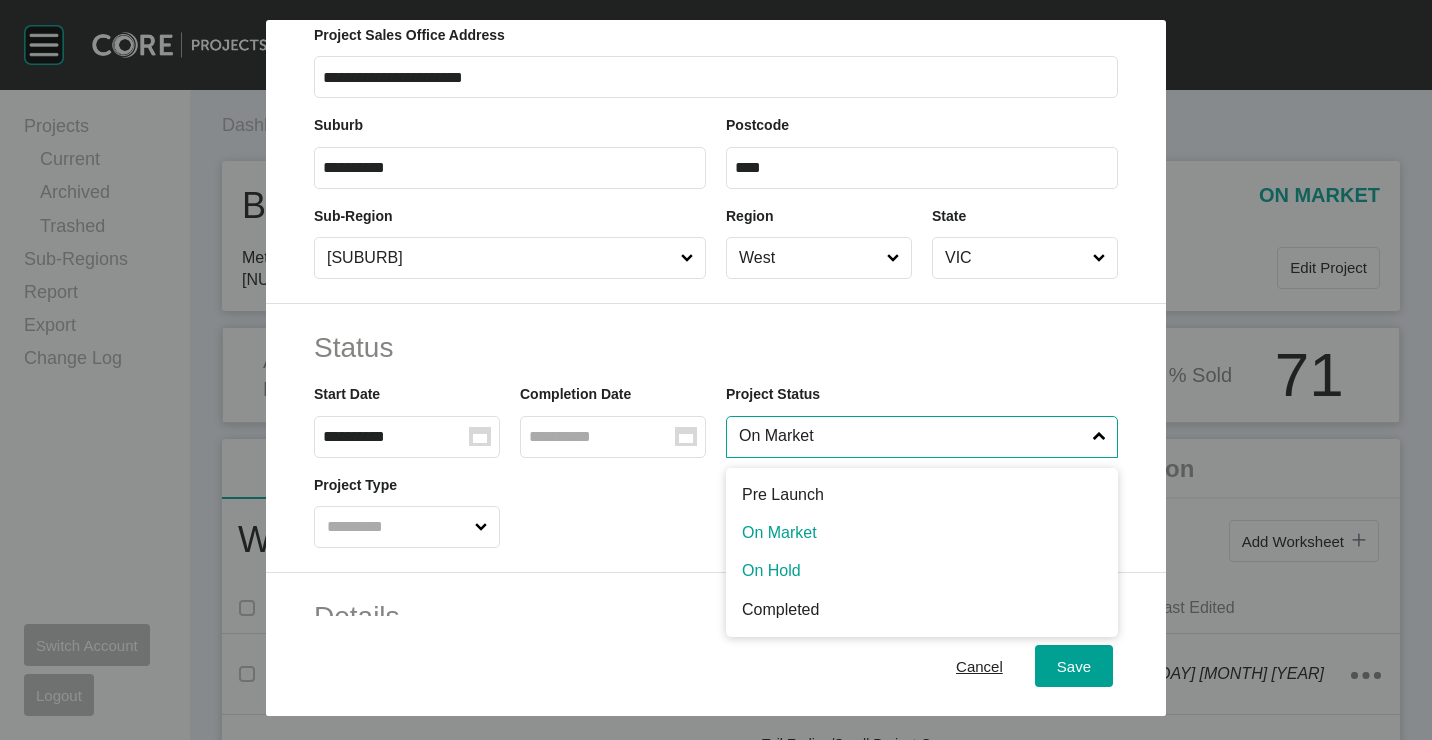 scroll, scrollTop: 200, scrollLeft: 0, axis: vertical 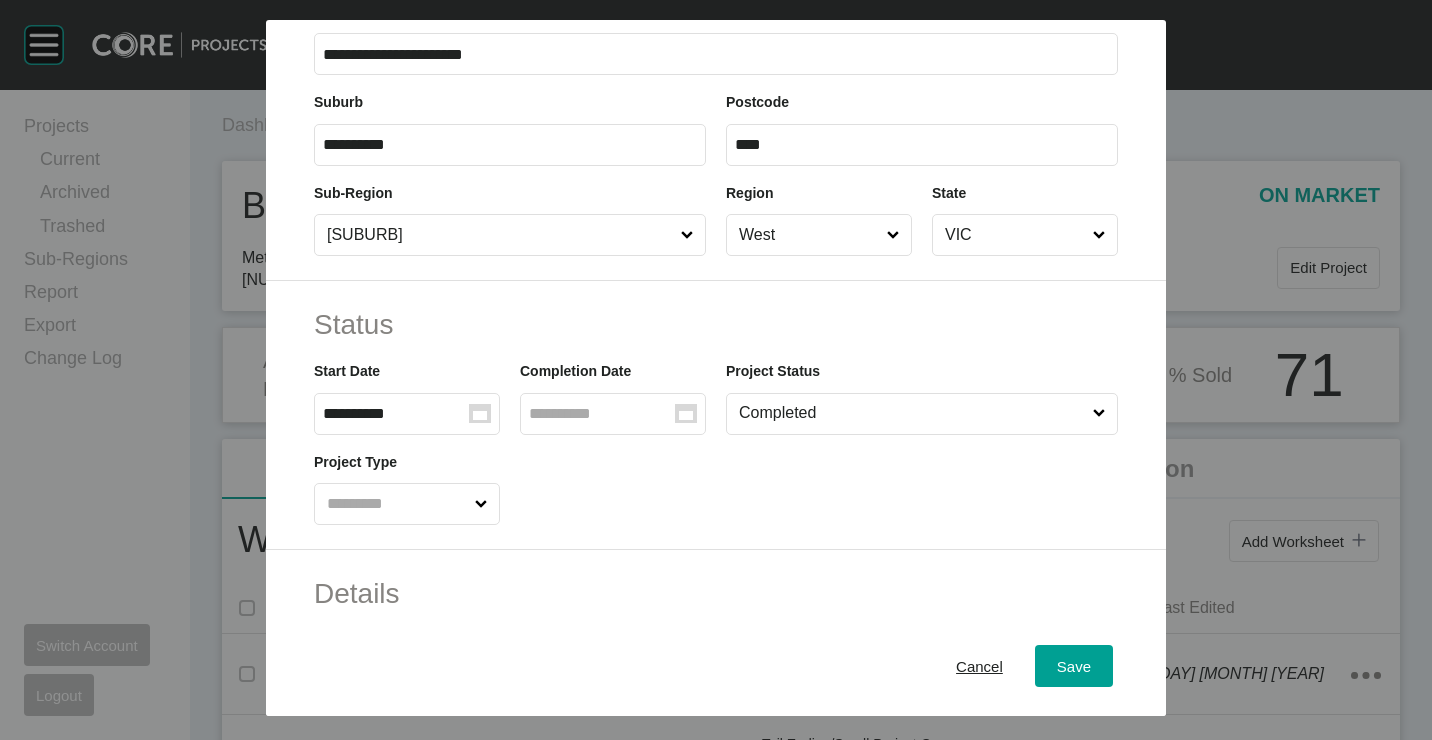 click on "Group Created with Sketch." at bounding box center (613, 414) 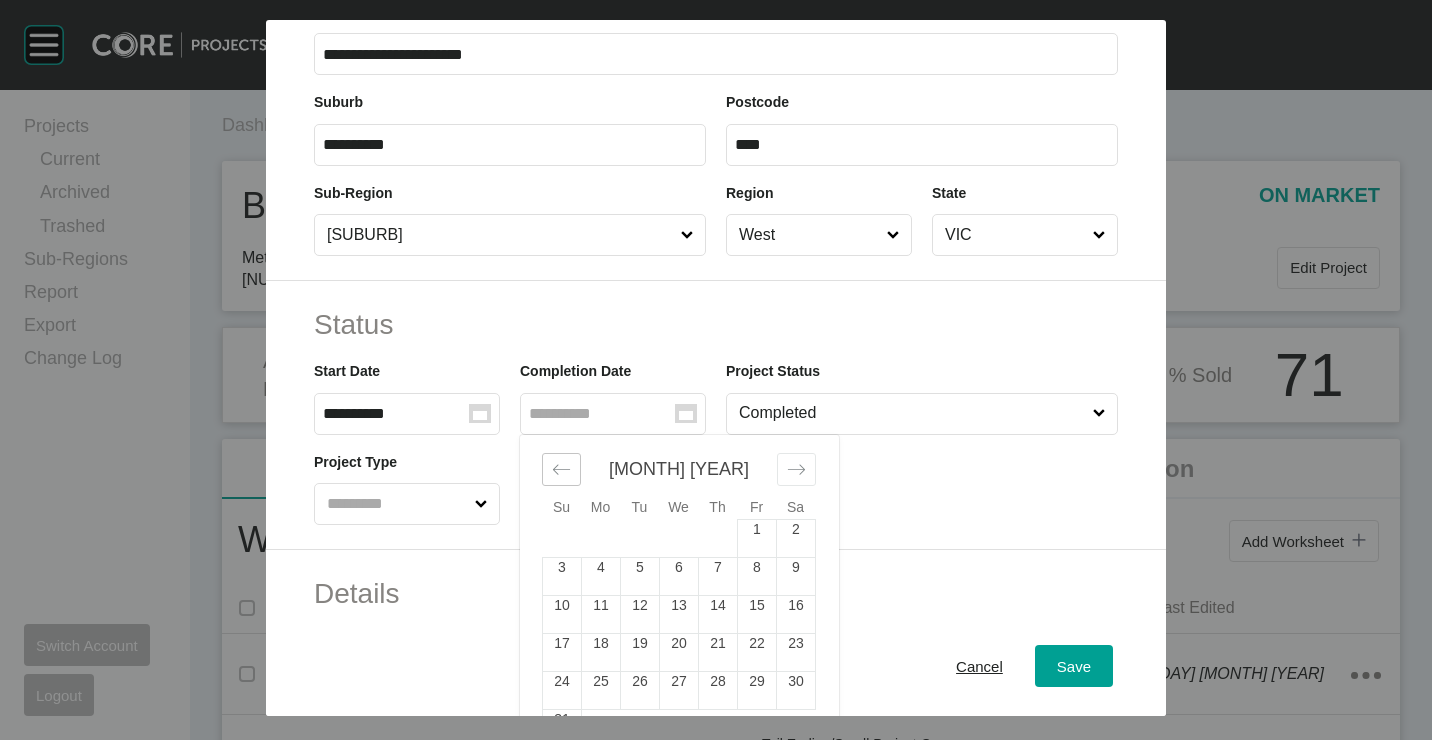 click 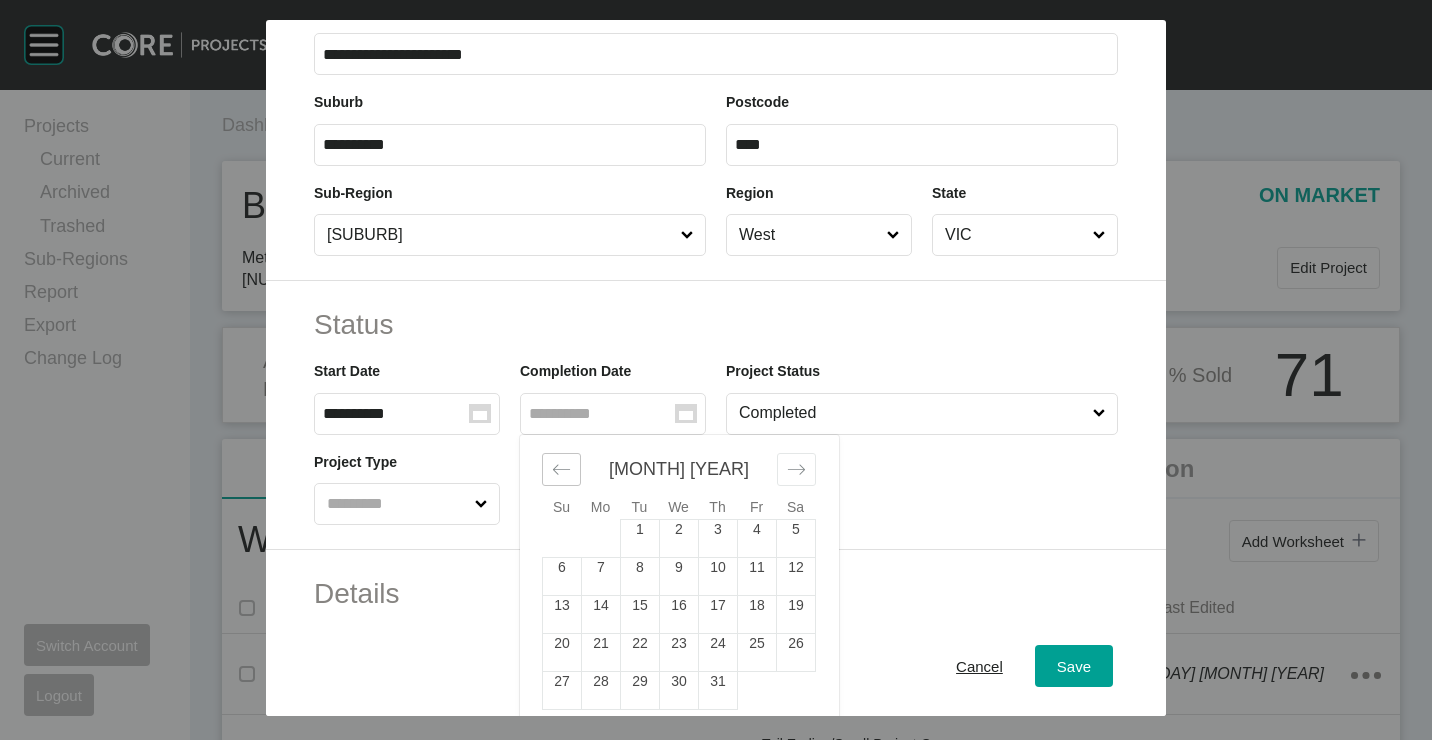 click 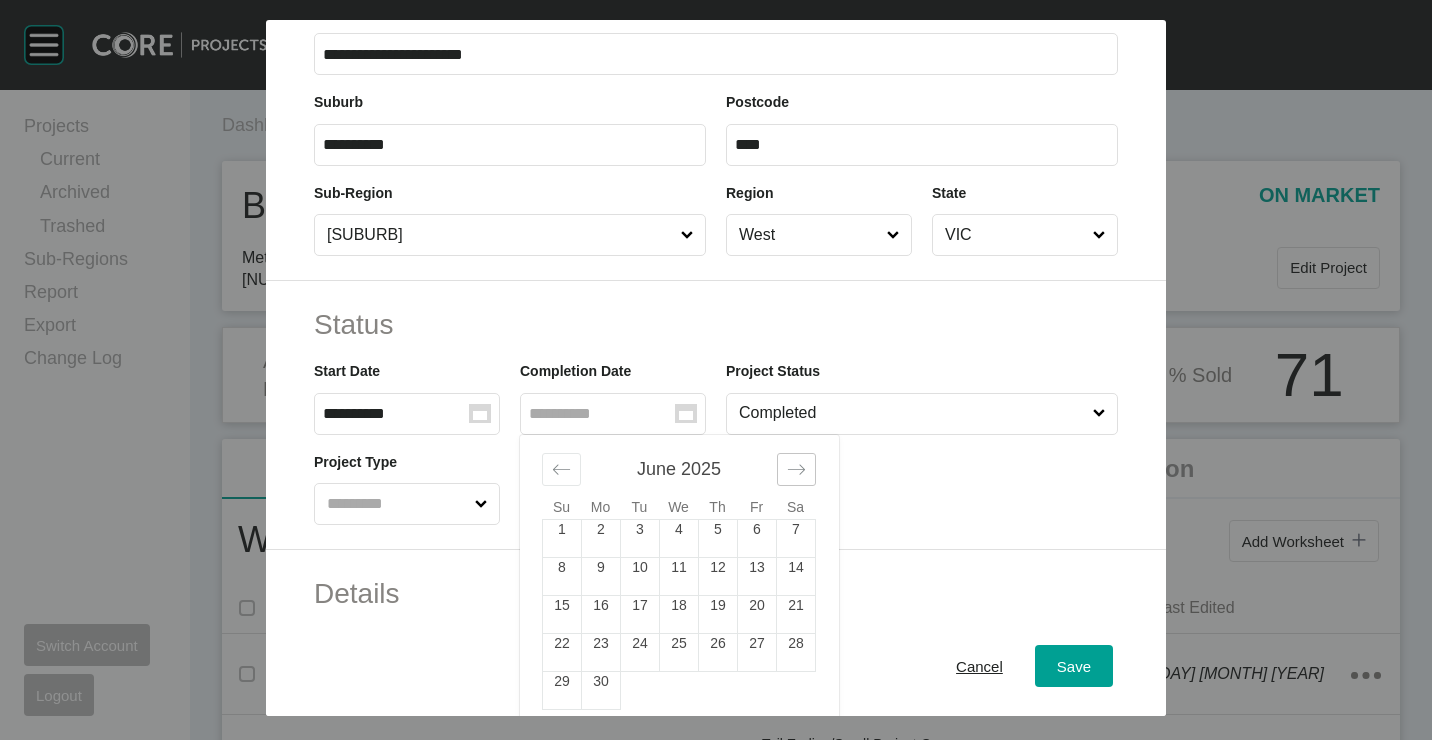 click 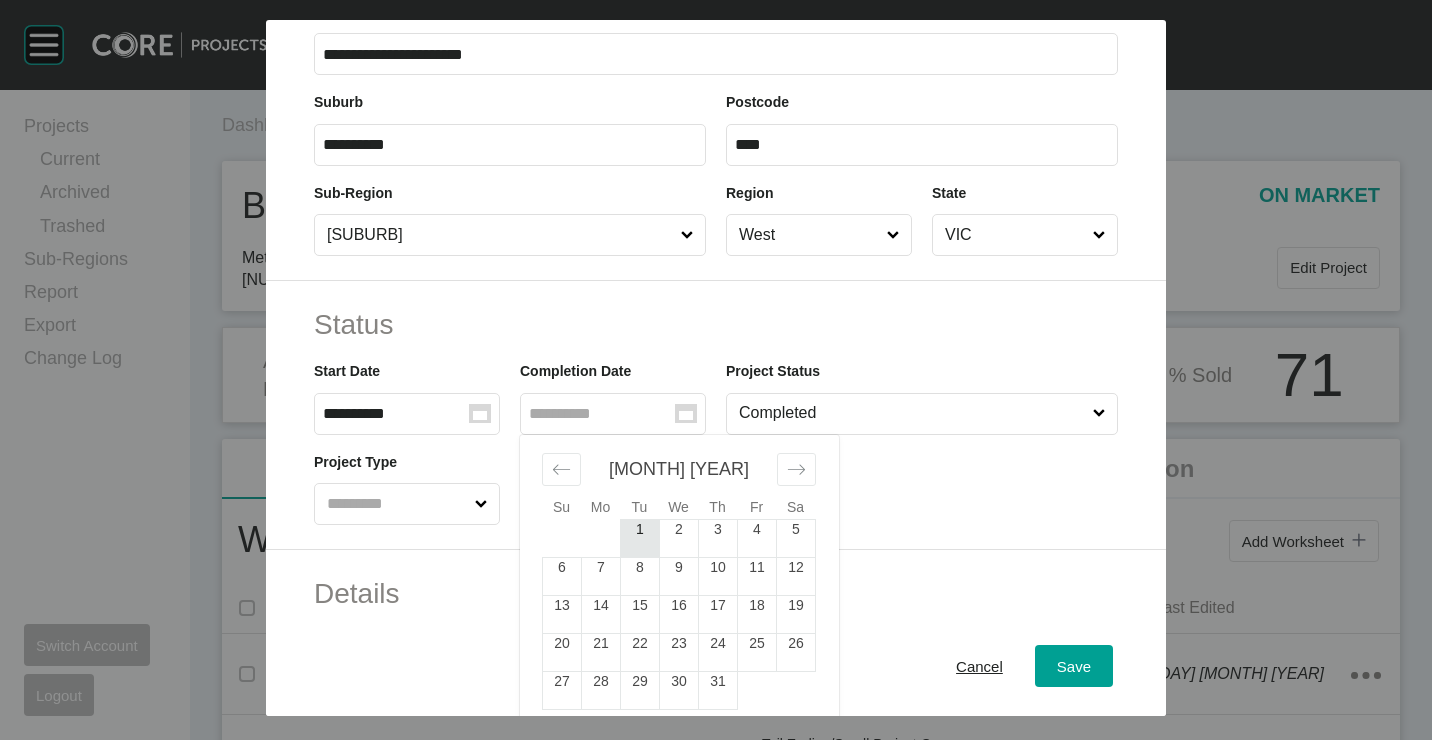 click on "1" at bounding box center [640, 538] 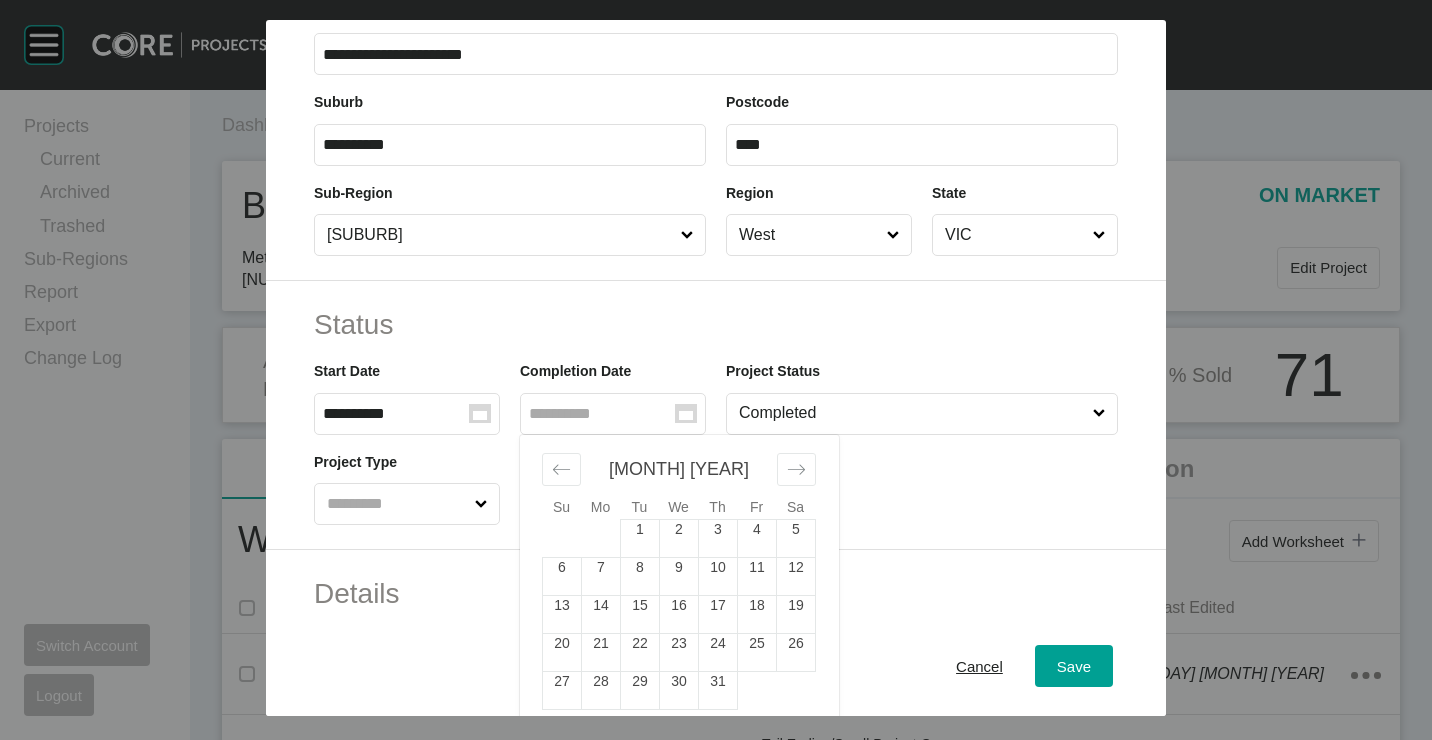 type on "**********" 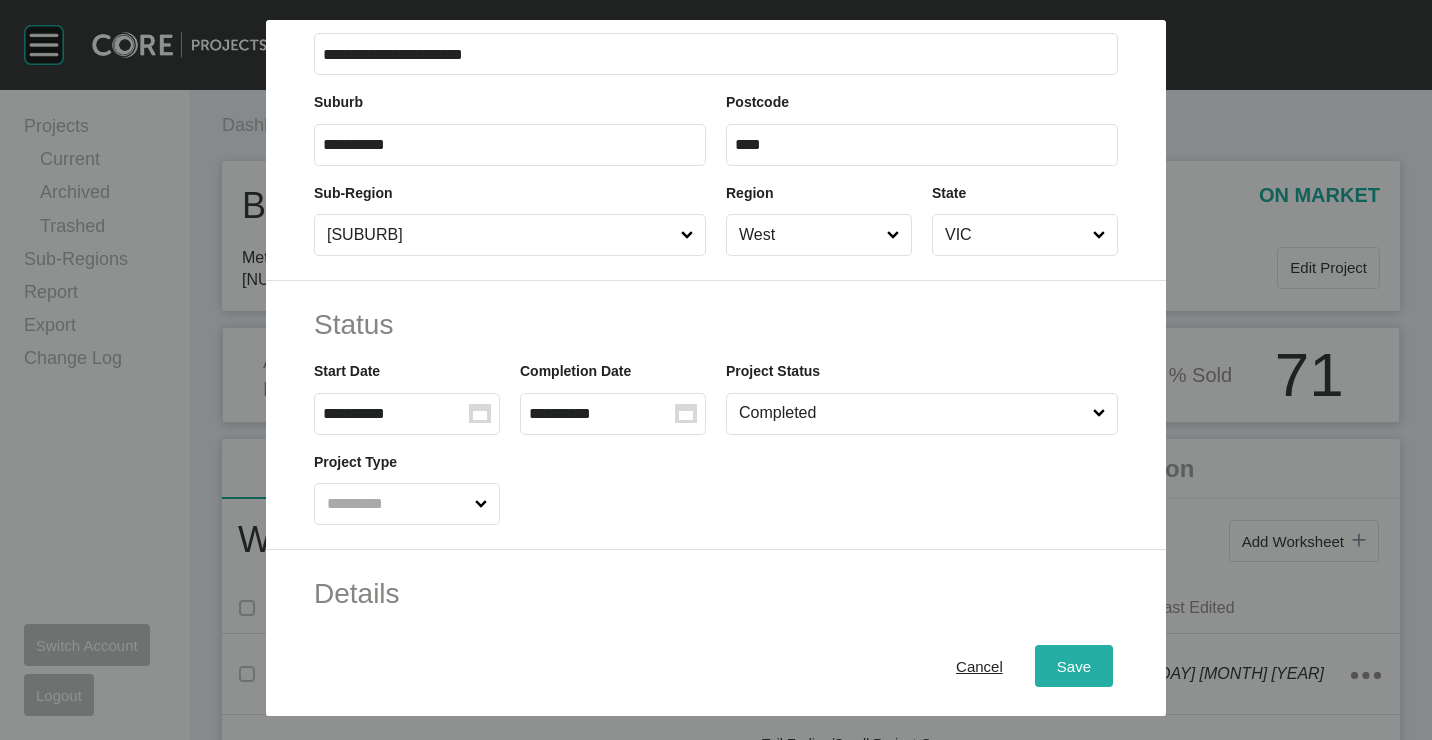click on "Save" at bounding box center (1074, 665) 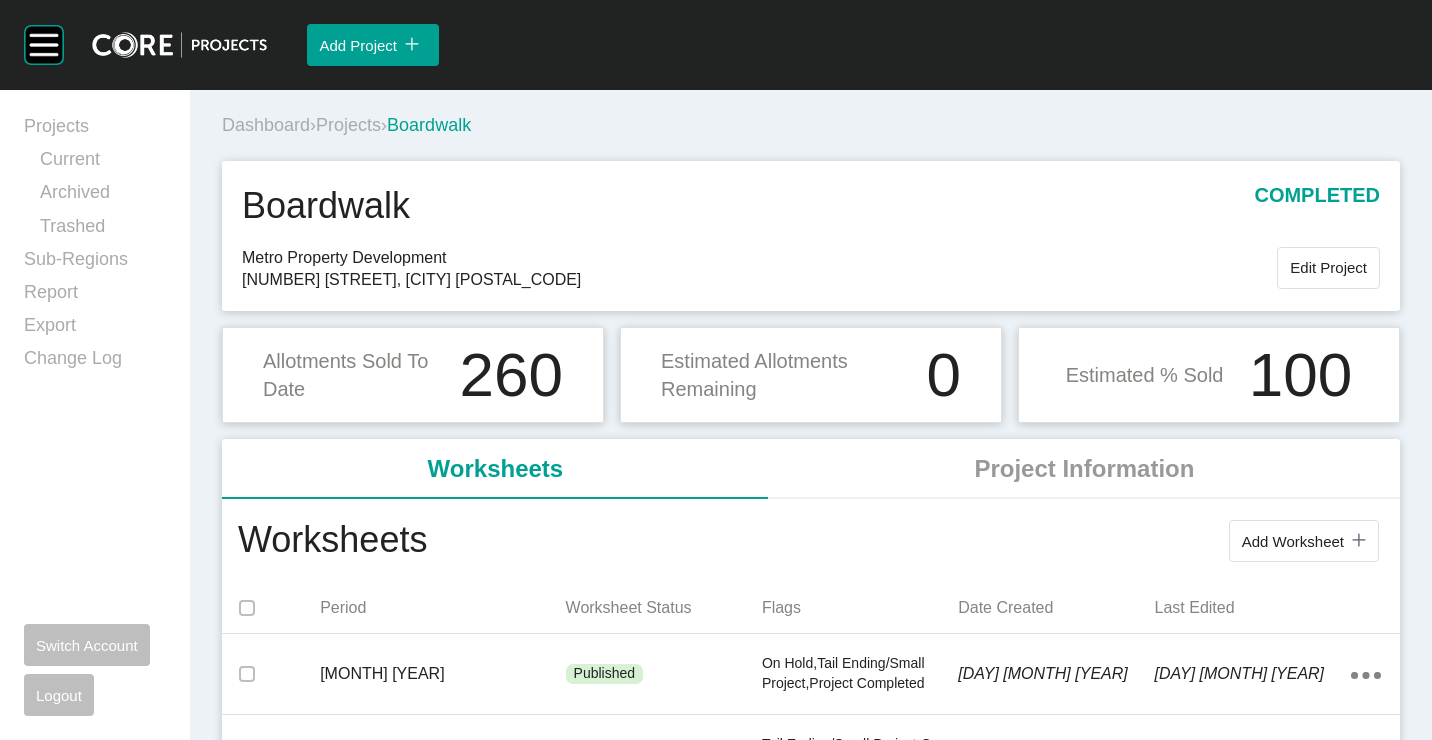 click on "Projects" at bounding box center [348, 125] 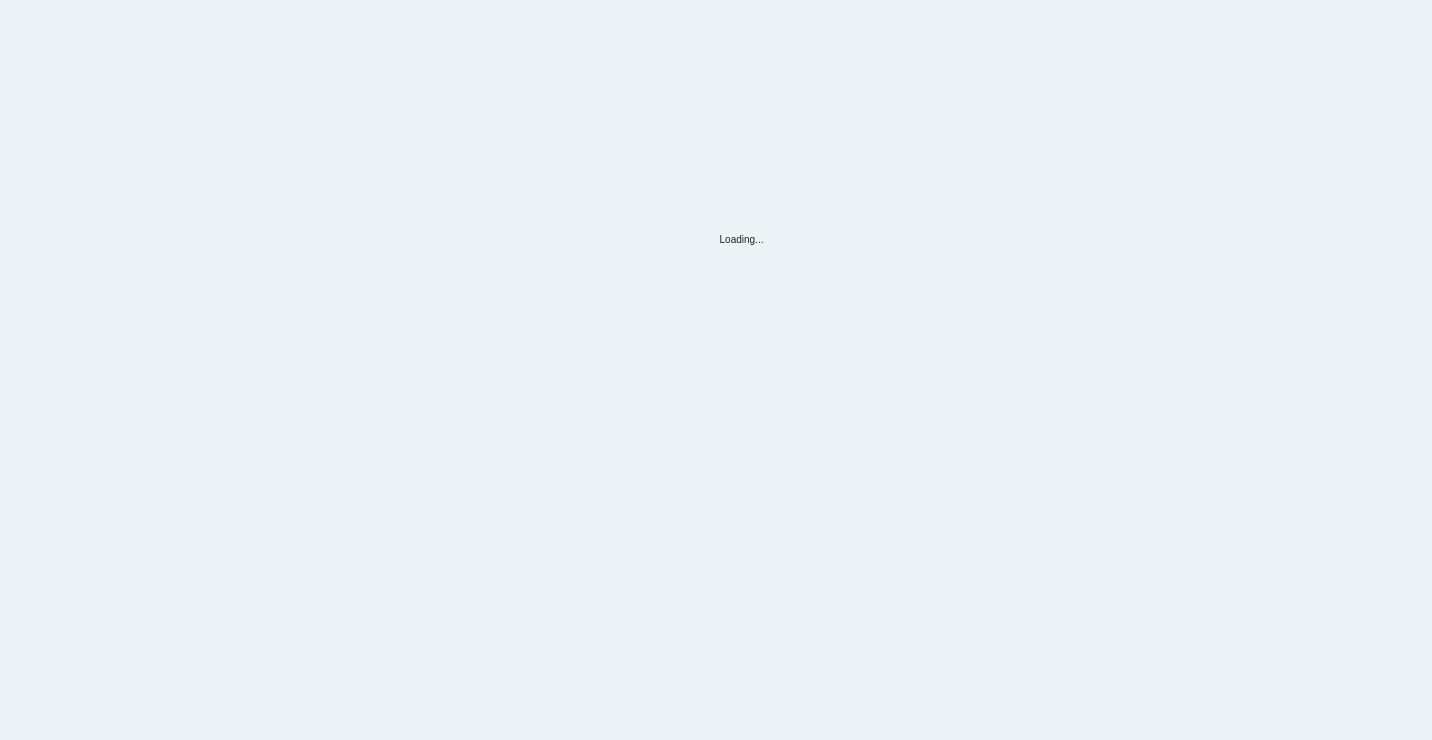 scroll, scrollTop: 0, scrollLeft: 0, axis: both 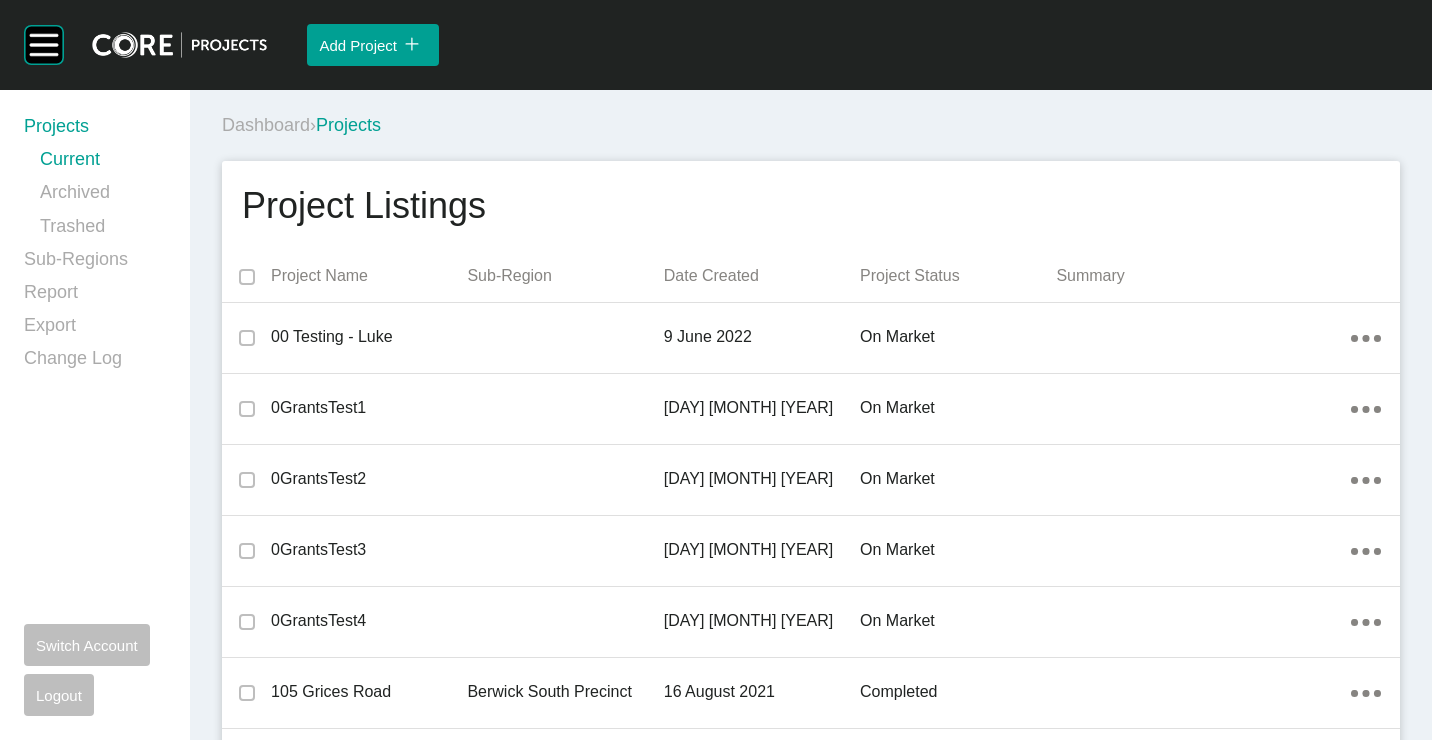 click on "Dashboard  ›  Projects" at bounding box center (815, 125) 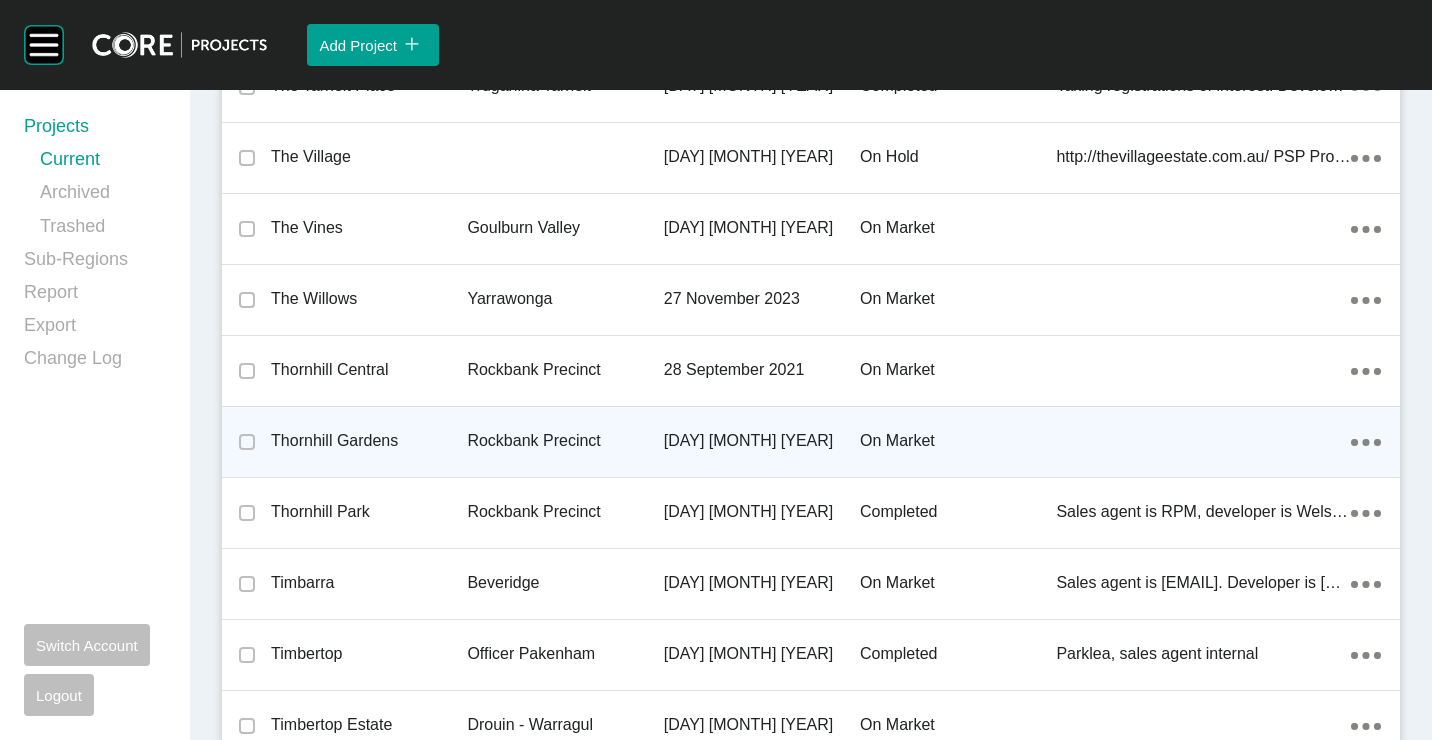 click on "Rockbank Precinct" at bounding box center (565, 441) 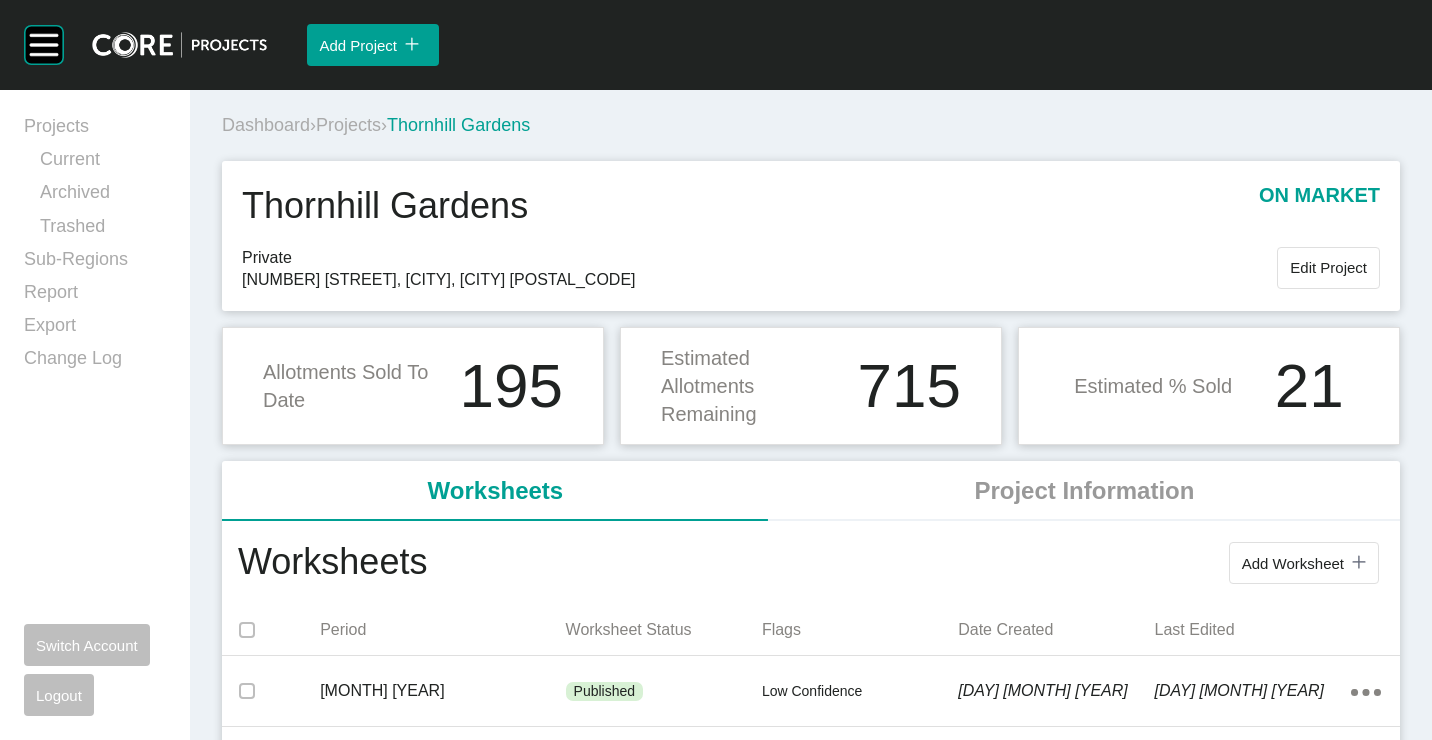 scroll, scrollTop: 100, scrollLeft: 0, axis: vertical 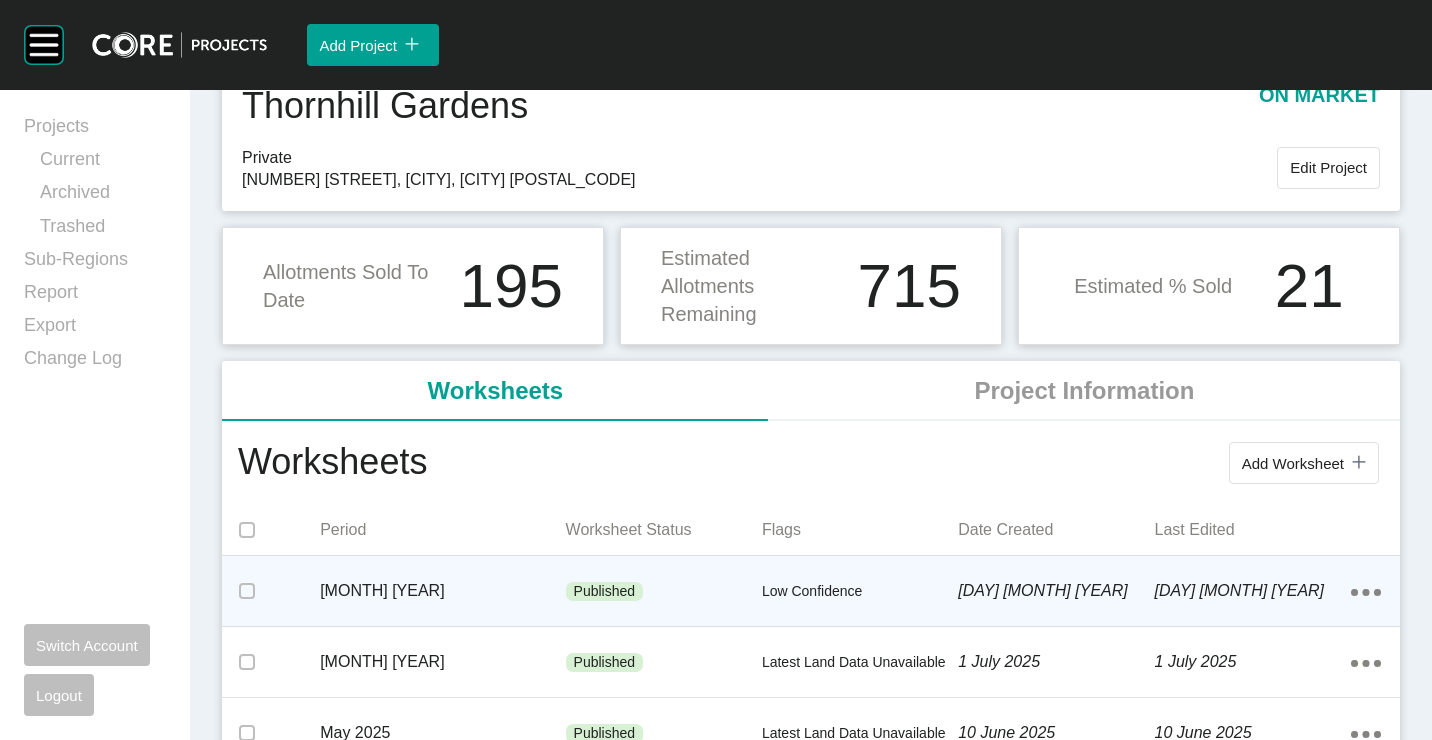 click on "Low Confidence" at bounding box center (860, 592) 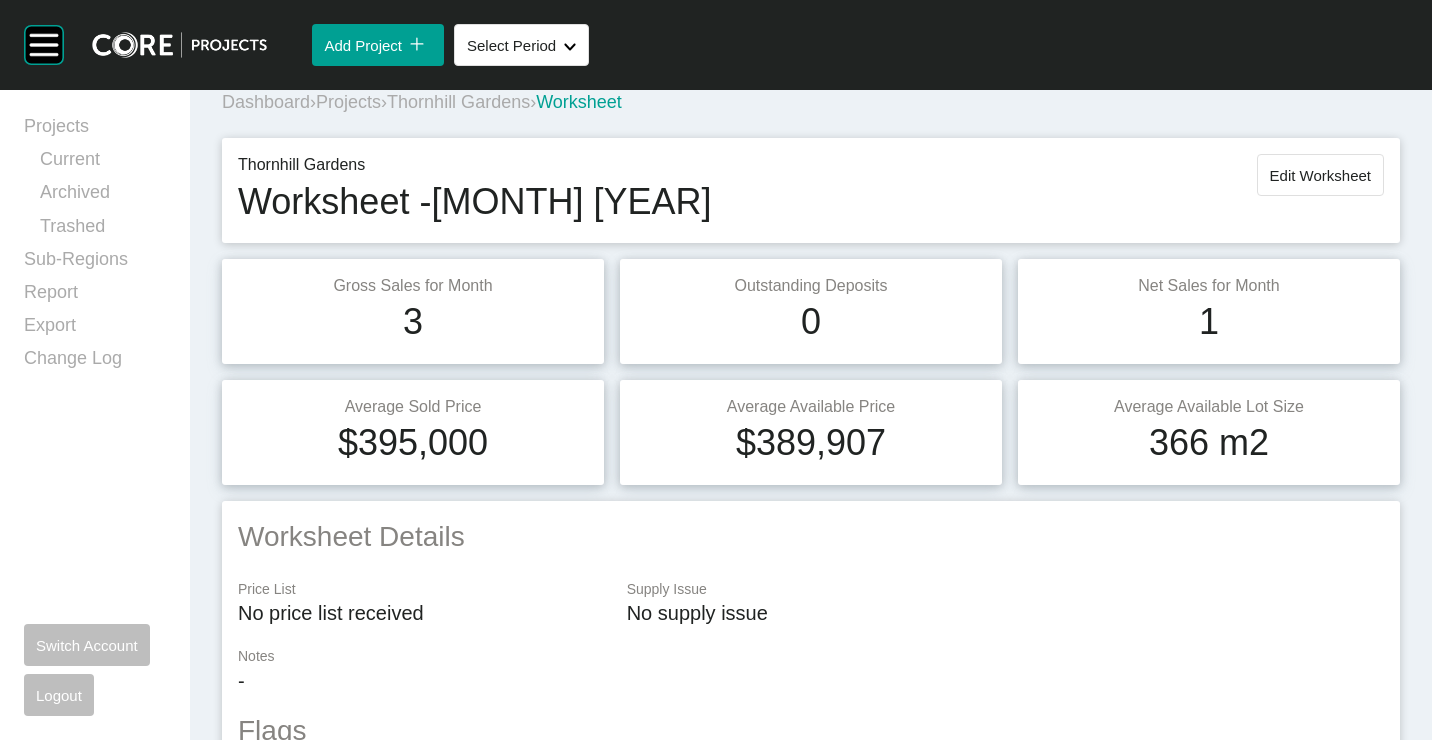 scroll, scrollTop: 0, scrollLeft: 0, axis: both 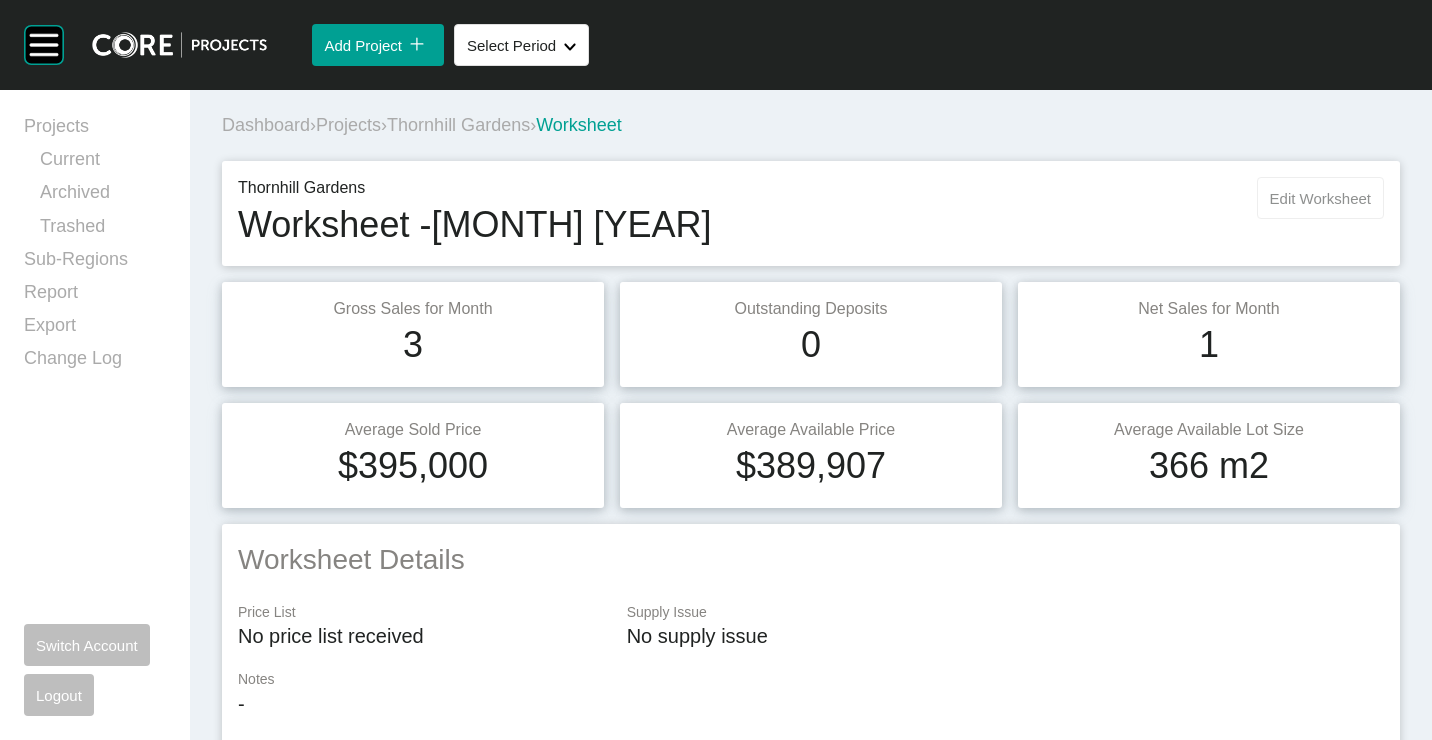 click on "Edit Worksheet" at bounding box center [1320, 198] 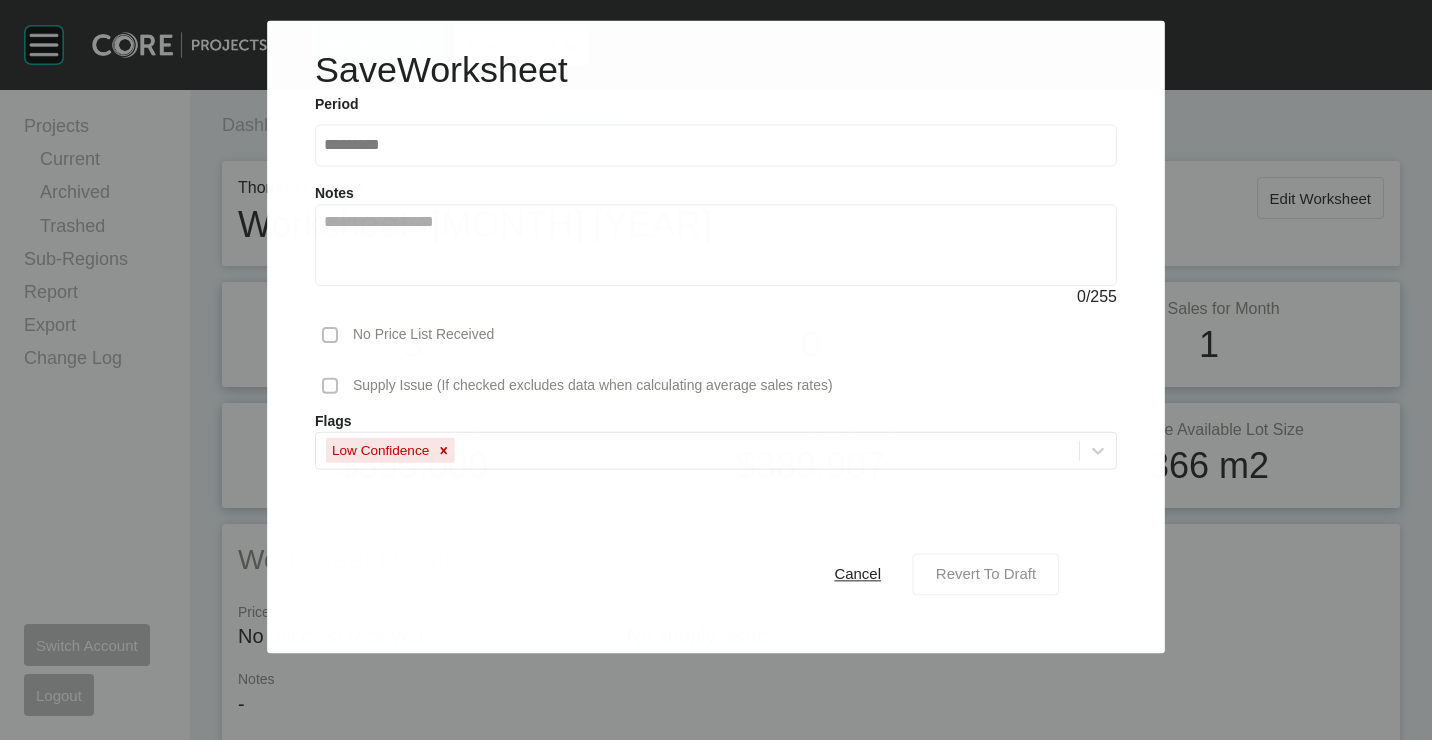 click on "Revert To Draft" at bounding box center (986, 573) 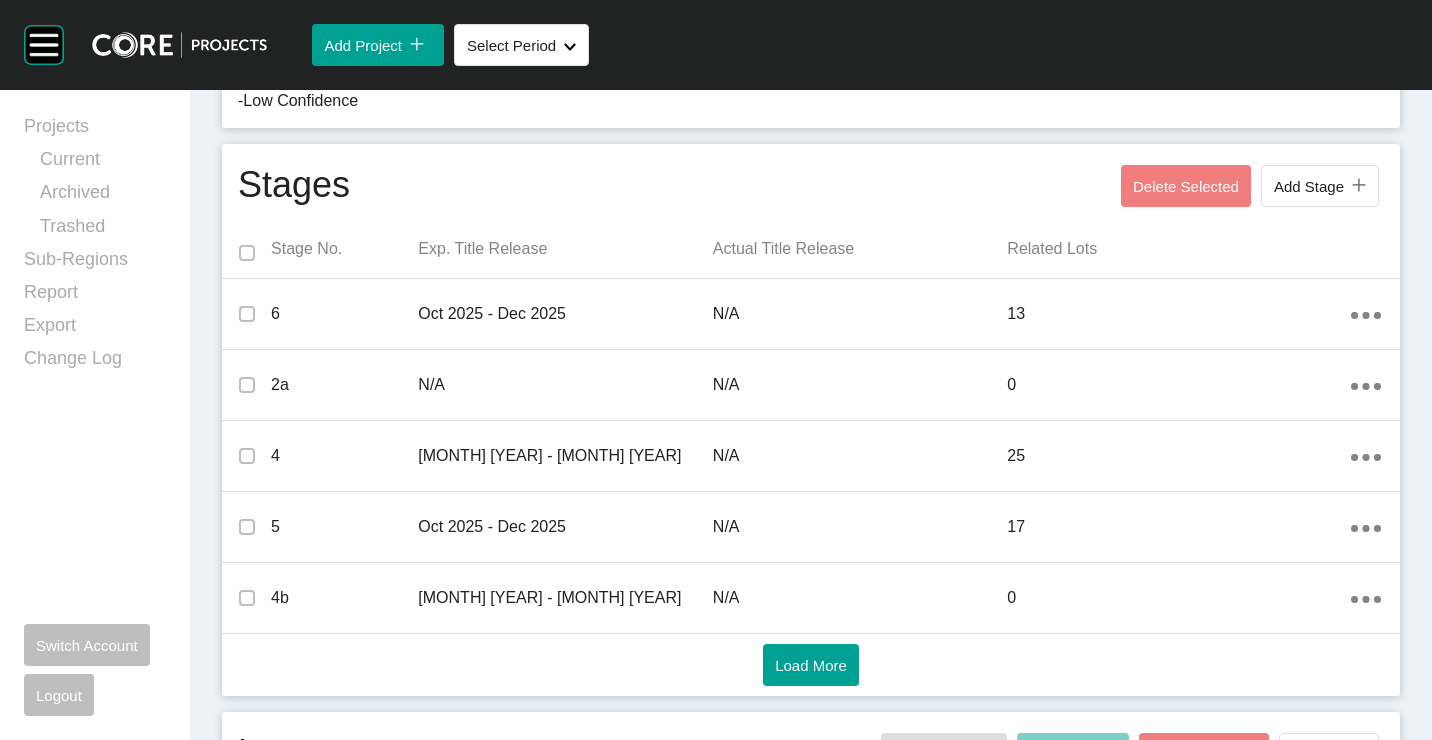 scroll, scrollTop: 73, scrollLeft: 0, axis: vertical 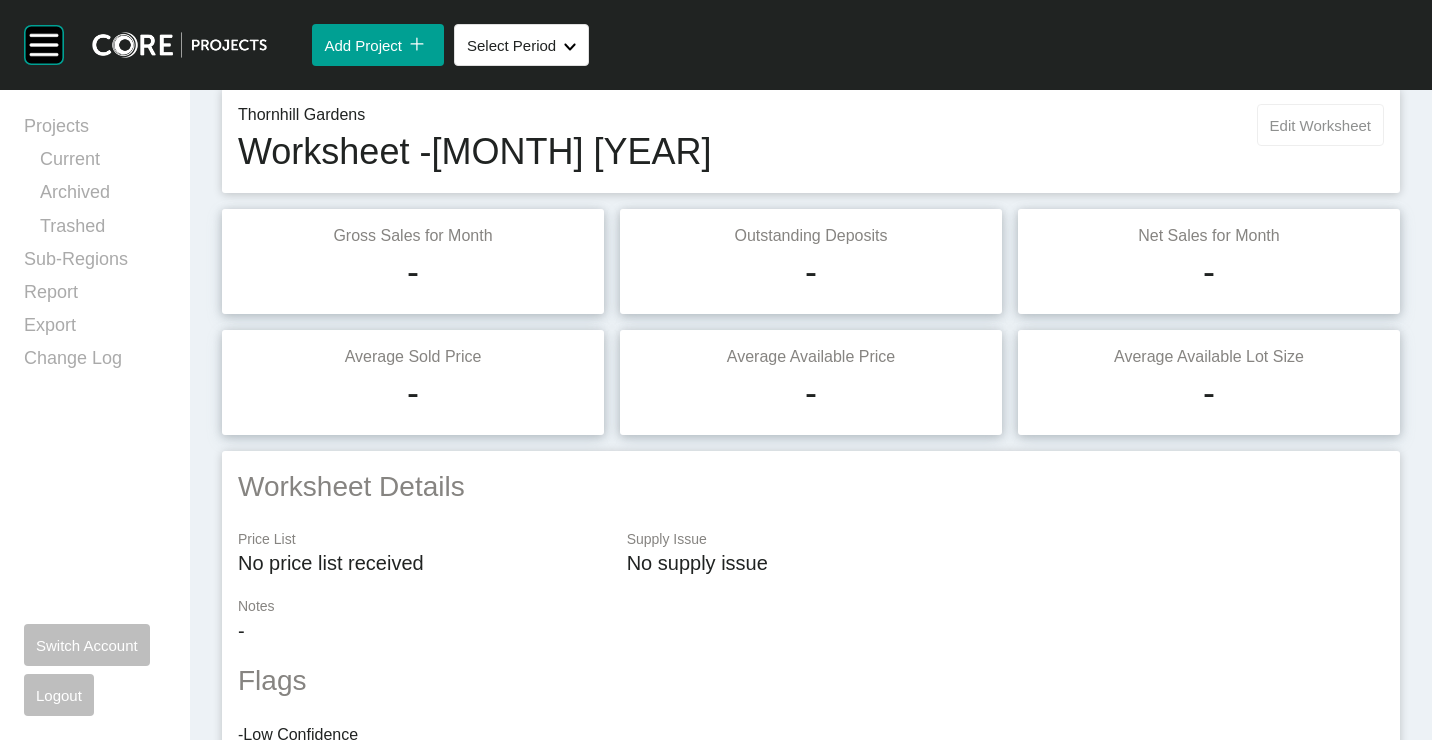 click on "Edit Worksheet" at bounding box center (1320, 125) 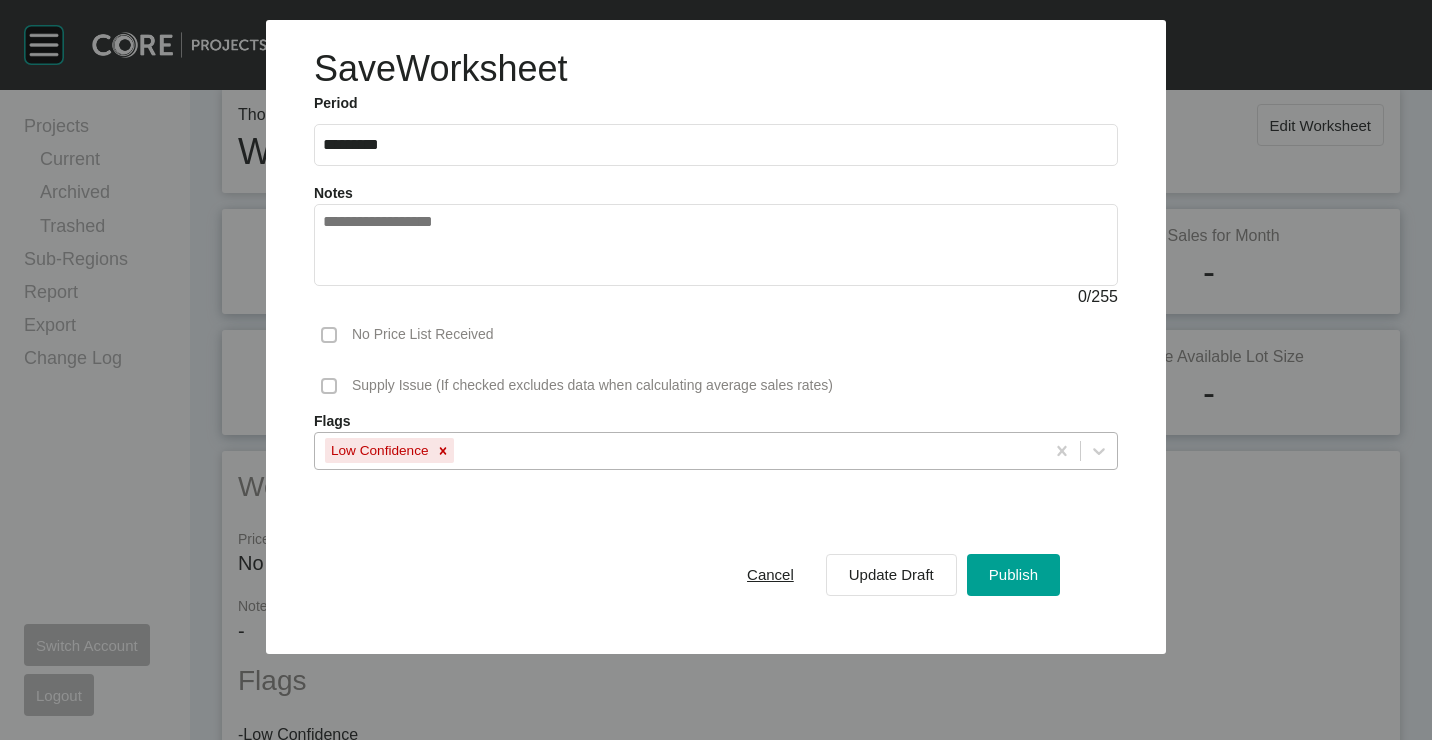click on "Low Confidence" at bounding box center [378, 450] 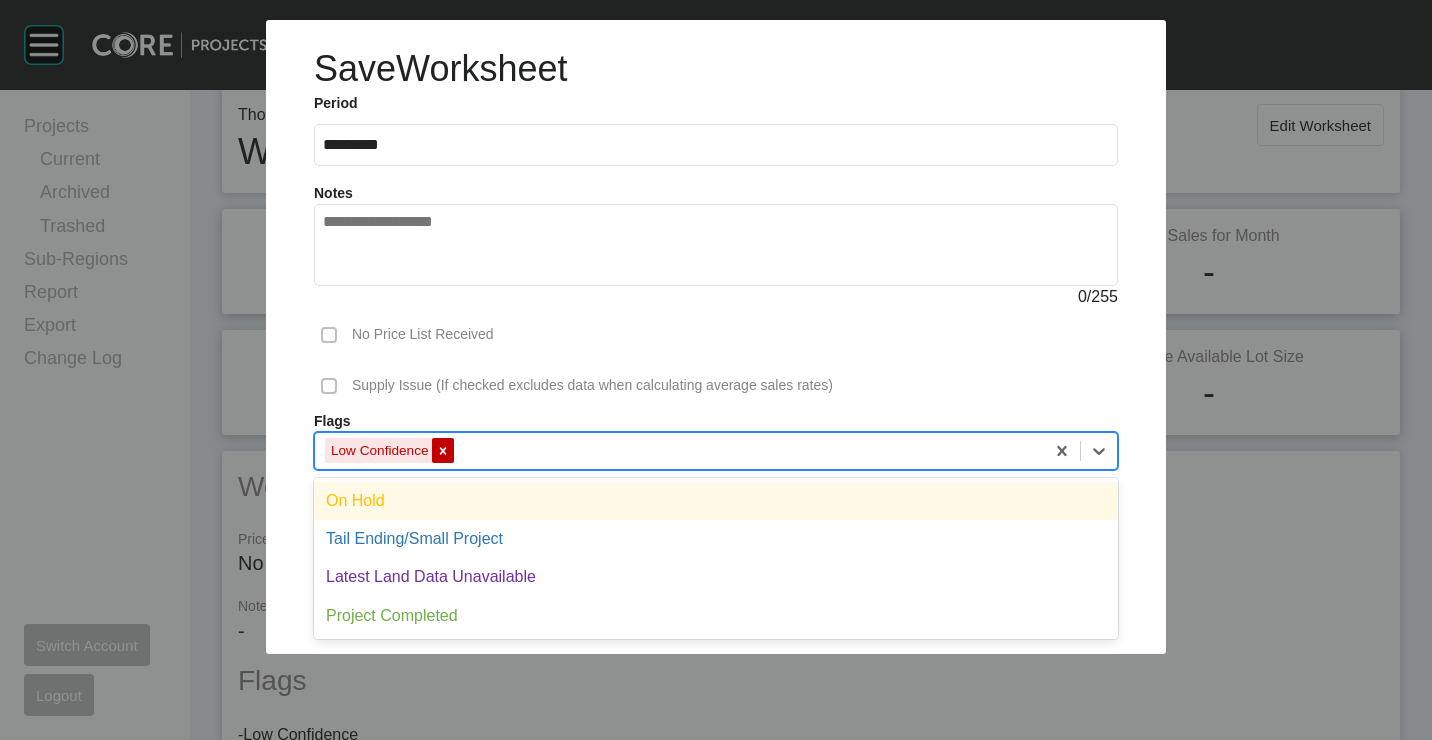 click at bounding box center [443, 450] 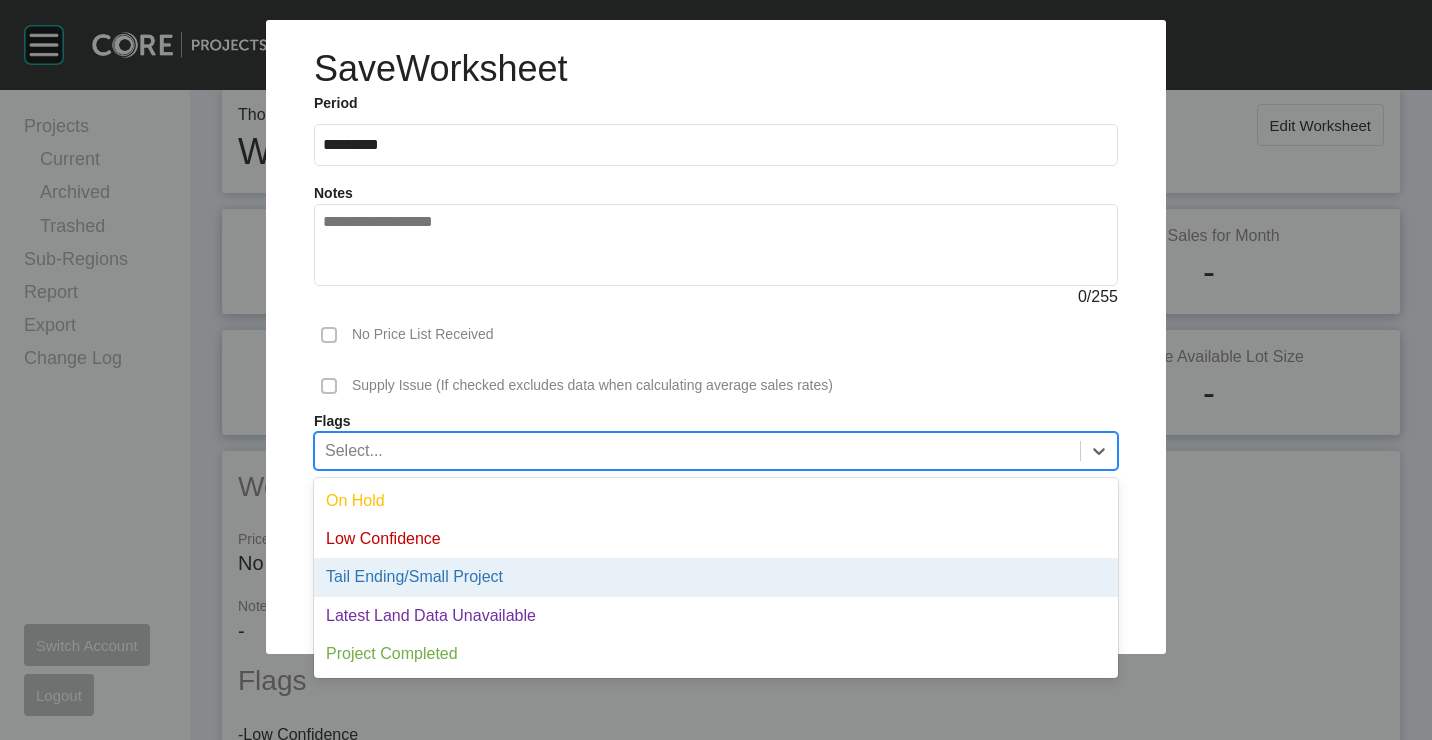 click on "Supply Issue (If checked excludes data when calculating average sales rates)" at bounding box center [716, 386] 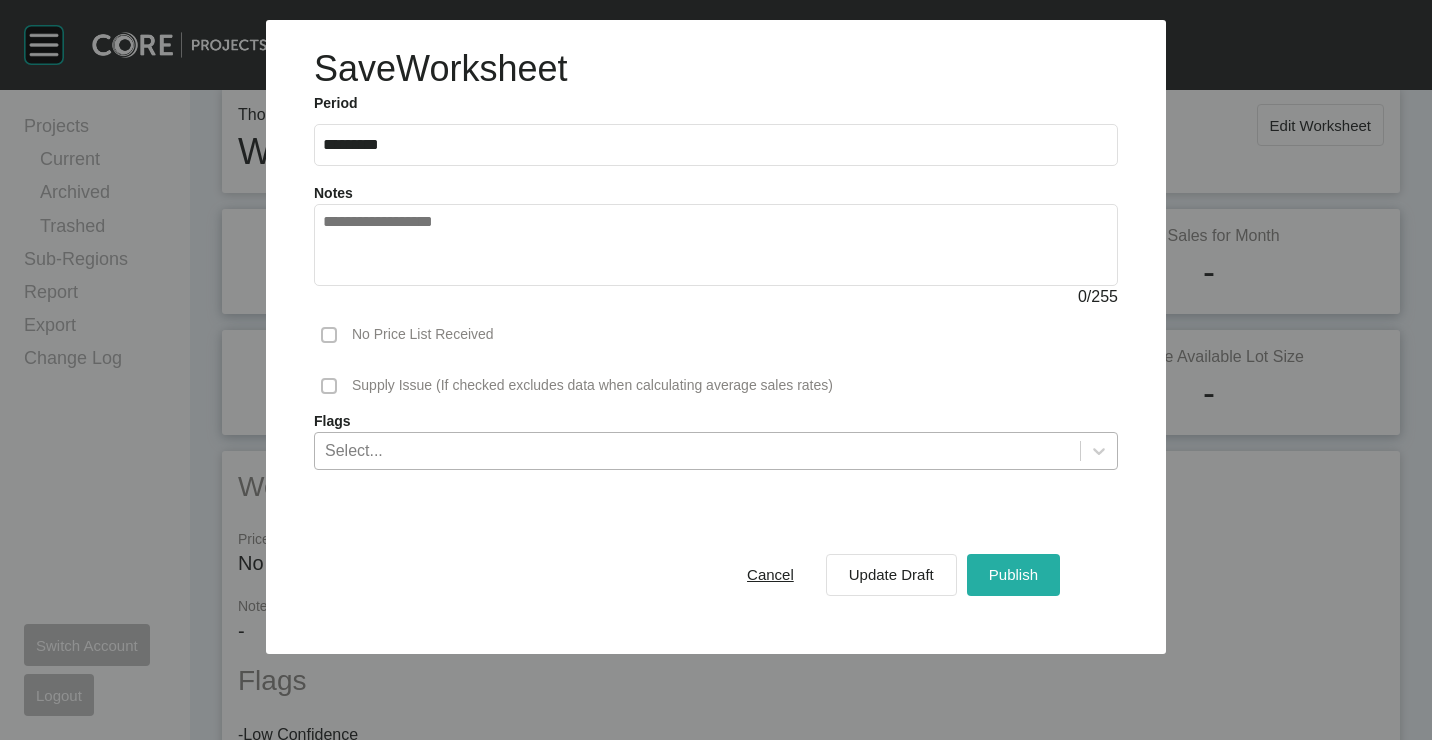 click on "Publish" at bounding box center [1013, 574] 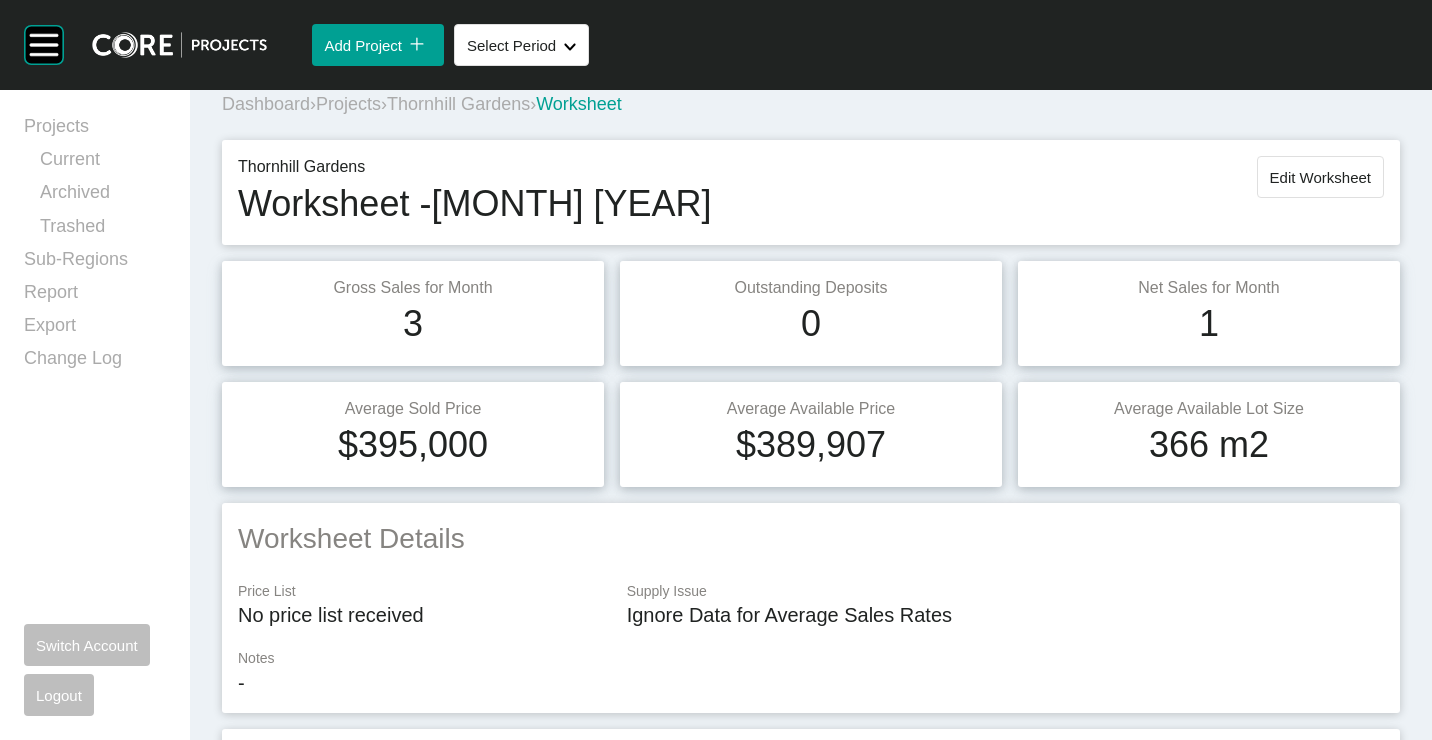 scroll, scrollTop: 0, scrollLeft: 0, axis: both 